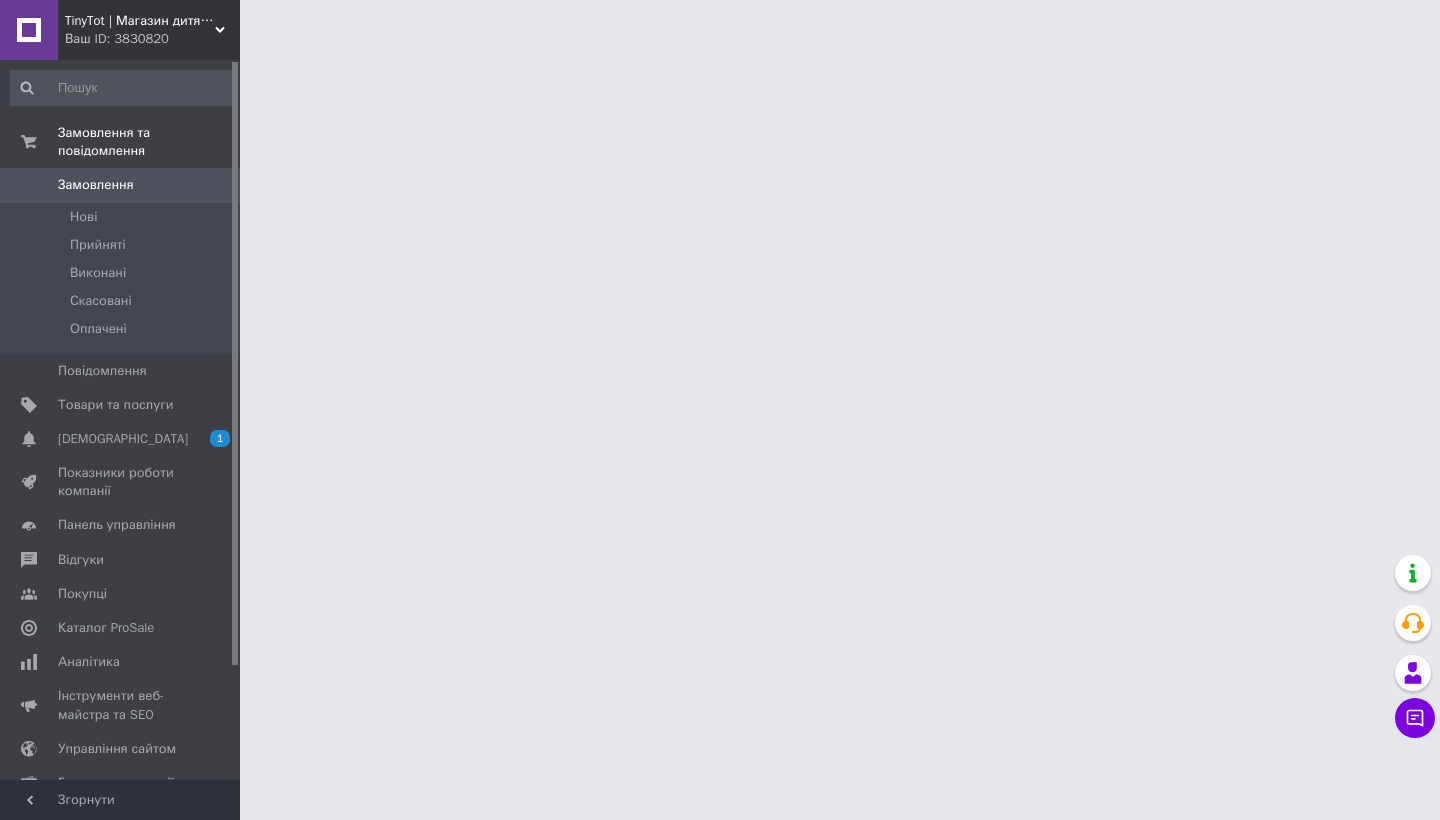 scroll, scrollTop: 0, scrollLeft: 0, axis: both 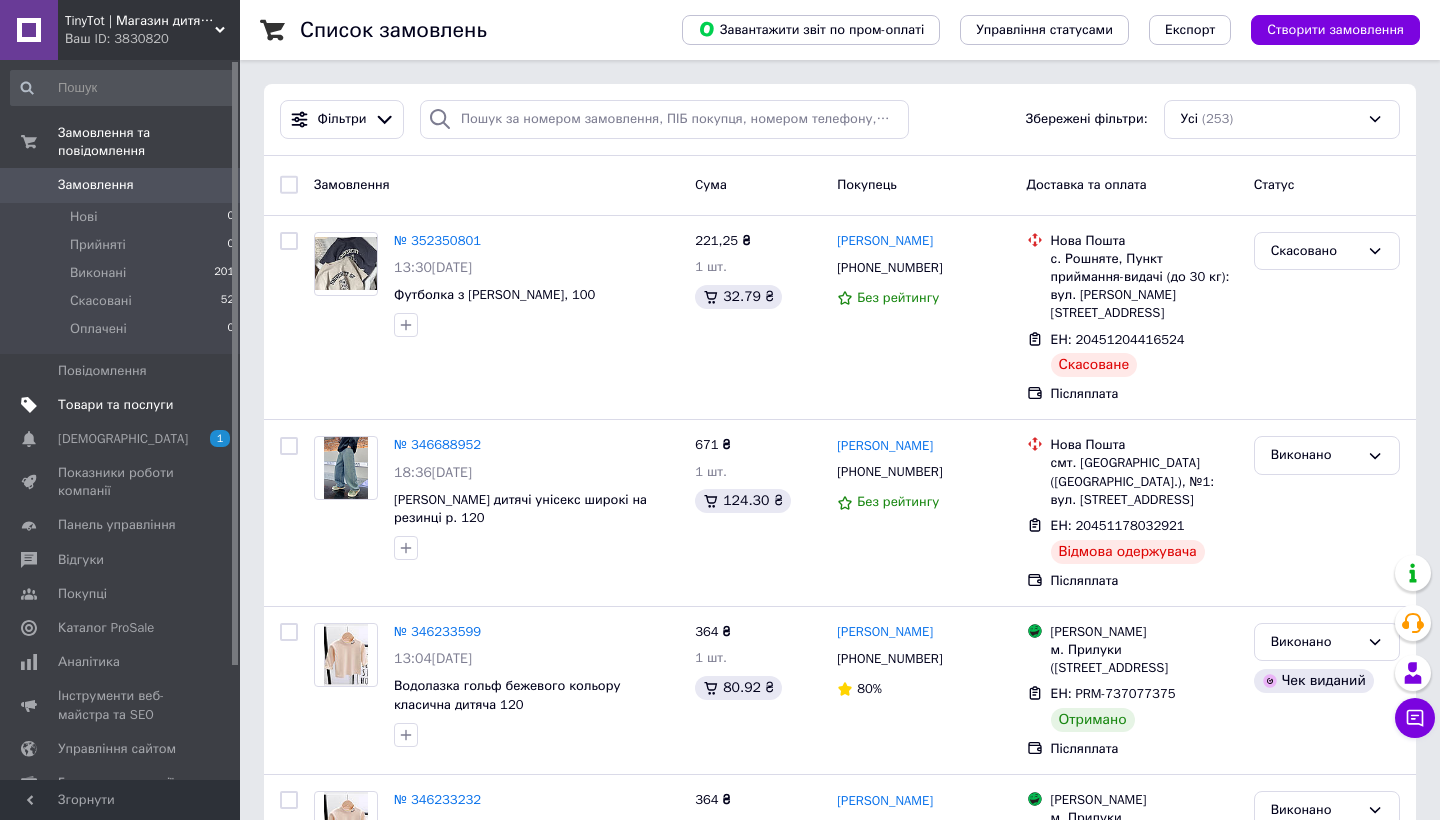 click on "Товари та послуги" at bounding box center [115, 405] 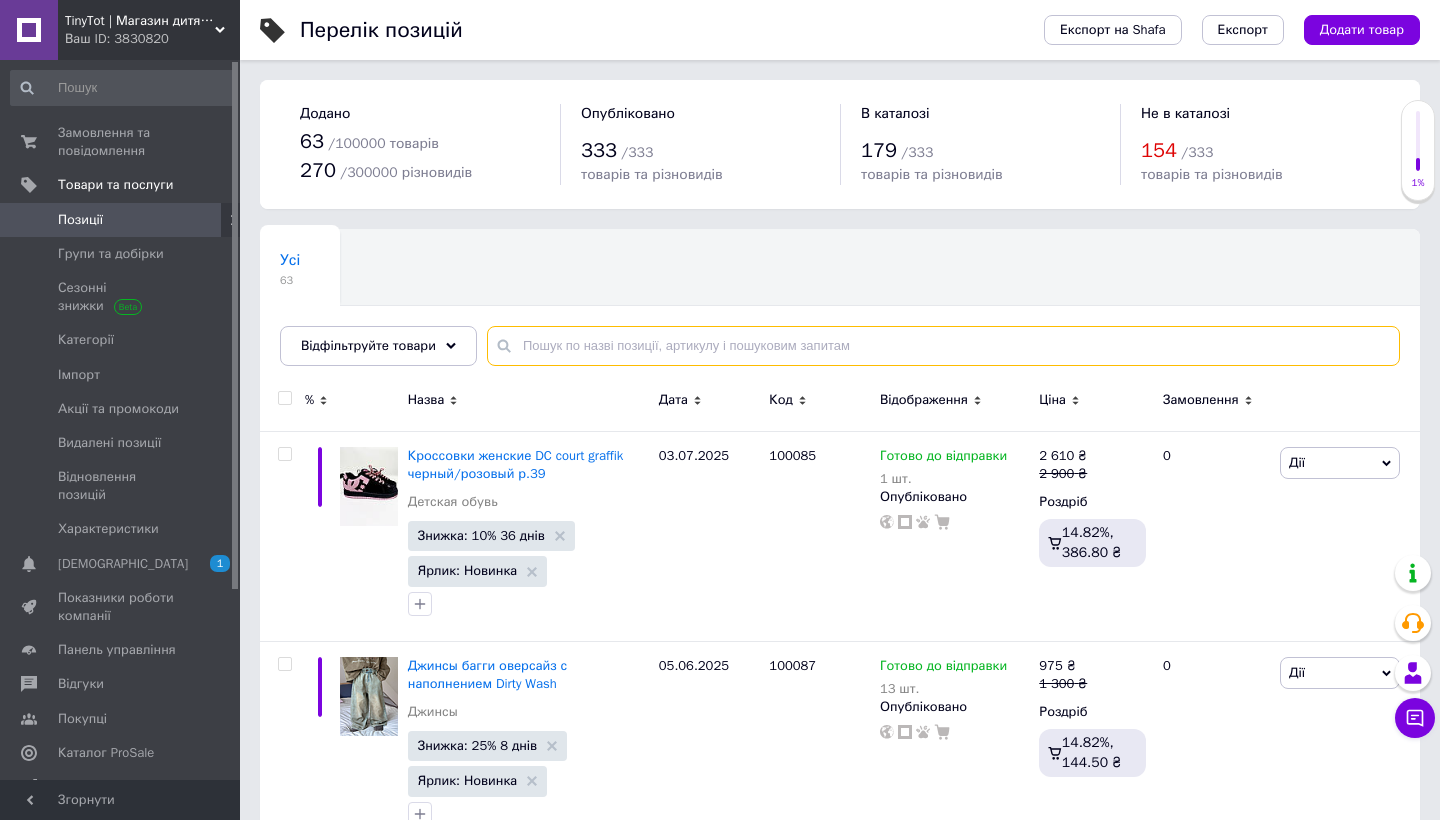 click at bounding box center [943, 346] 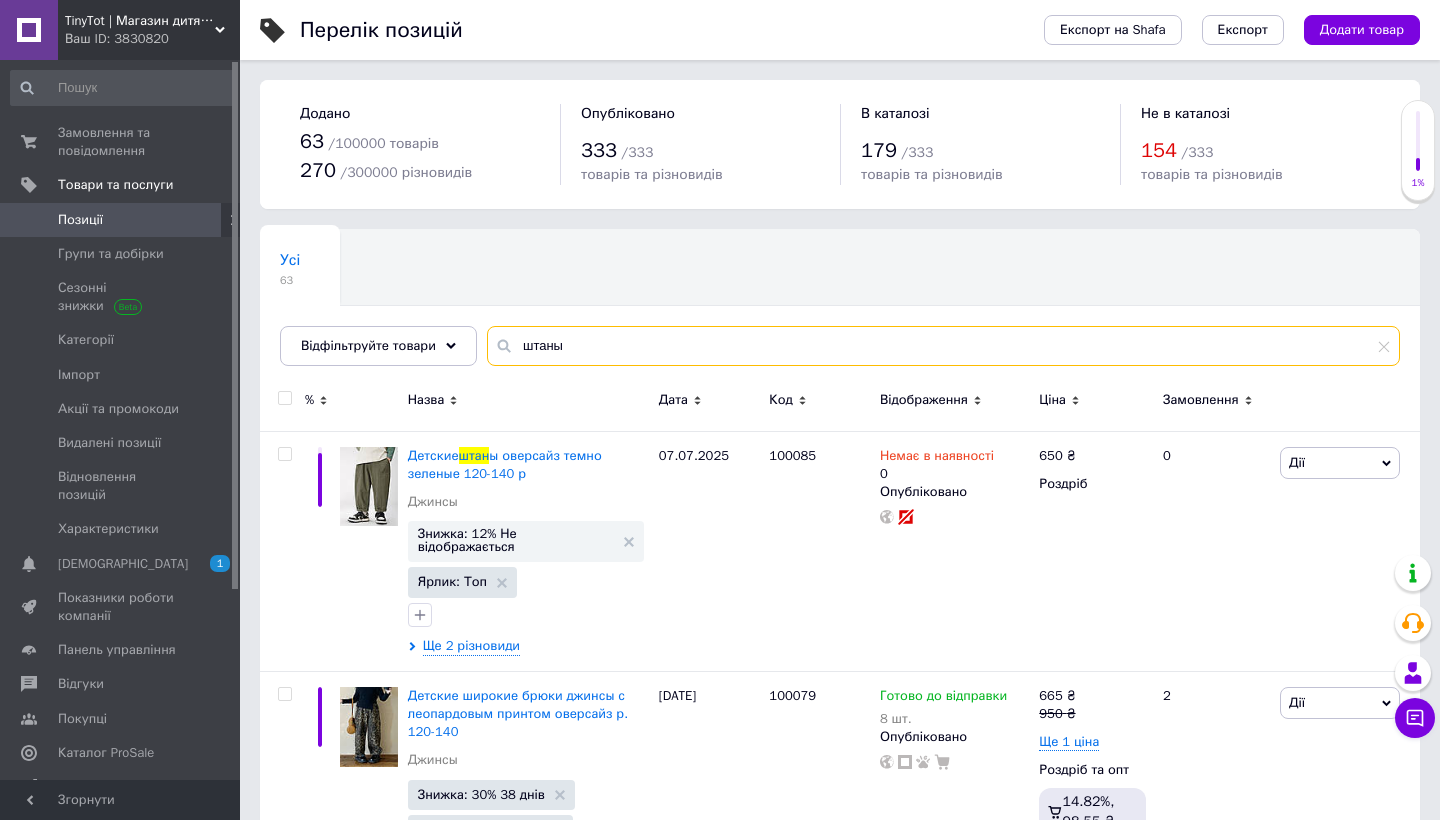 type on "штаны" 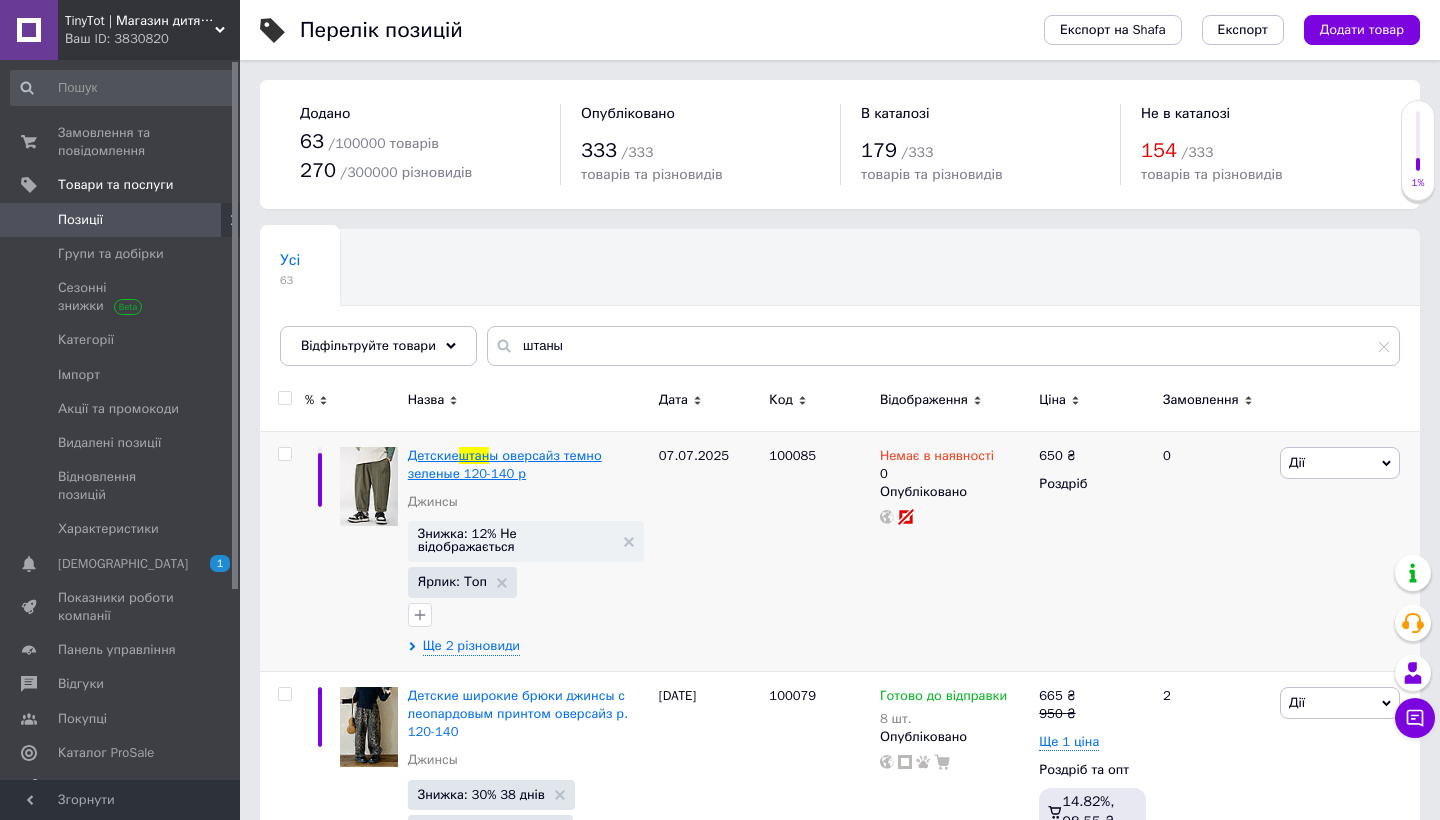 drag, startPoint x: 573, startPoint y: 377, endPoint x: 531, endPoint y: 460, distance: 93.0215 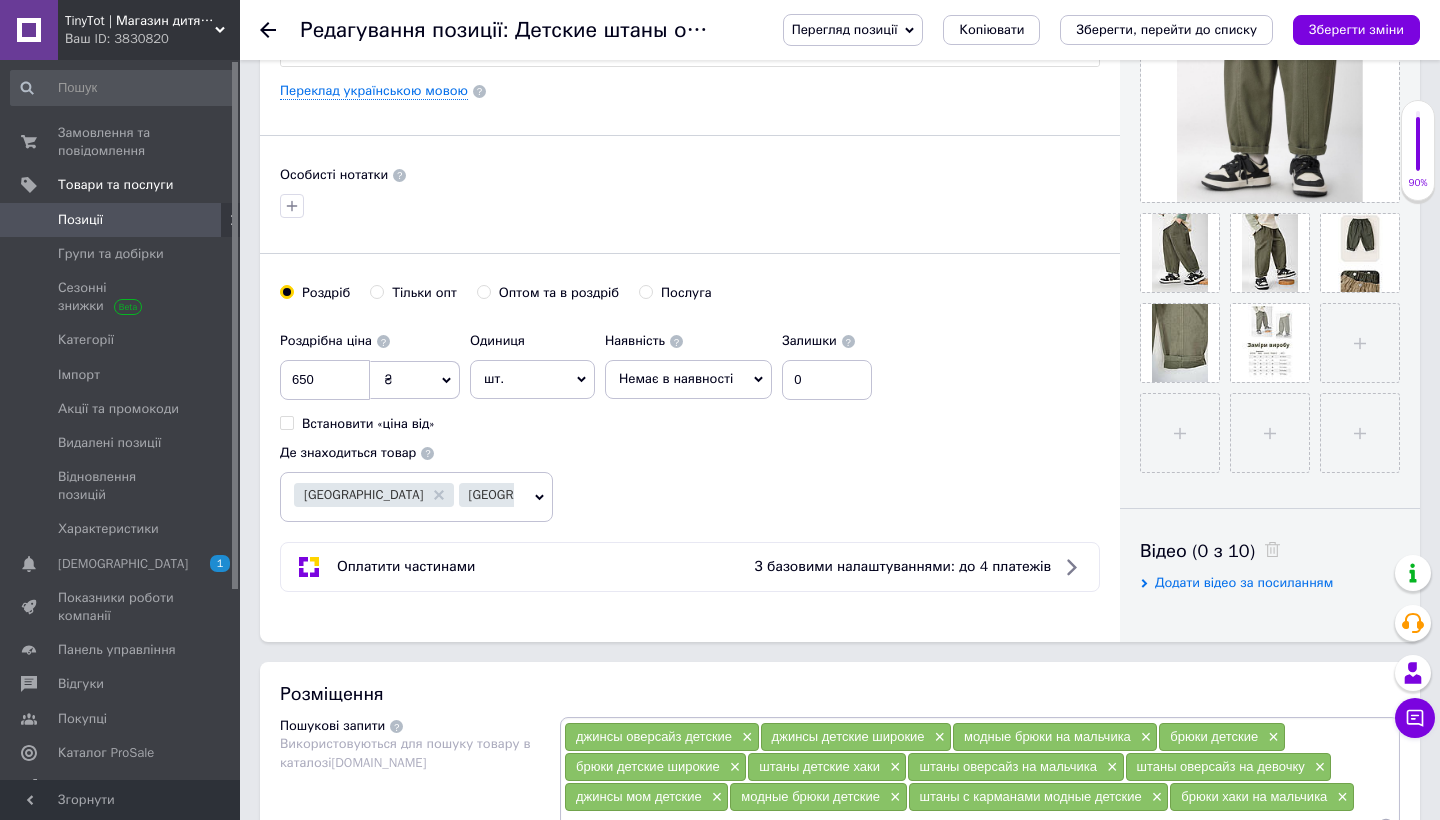 scroll, scrollTop: 529, scrollLeft: 0, axis: vertical 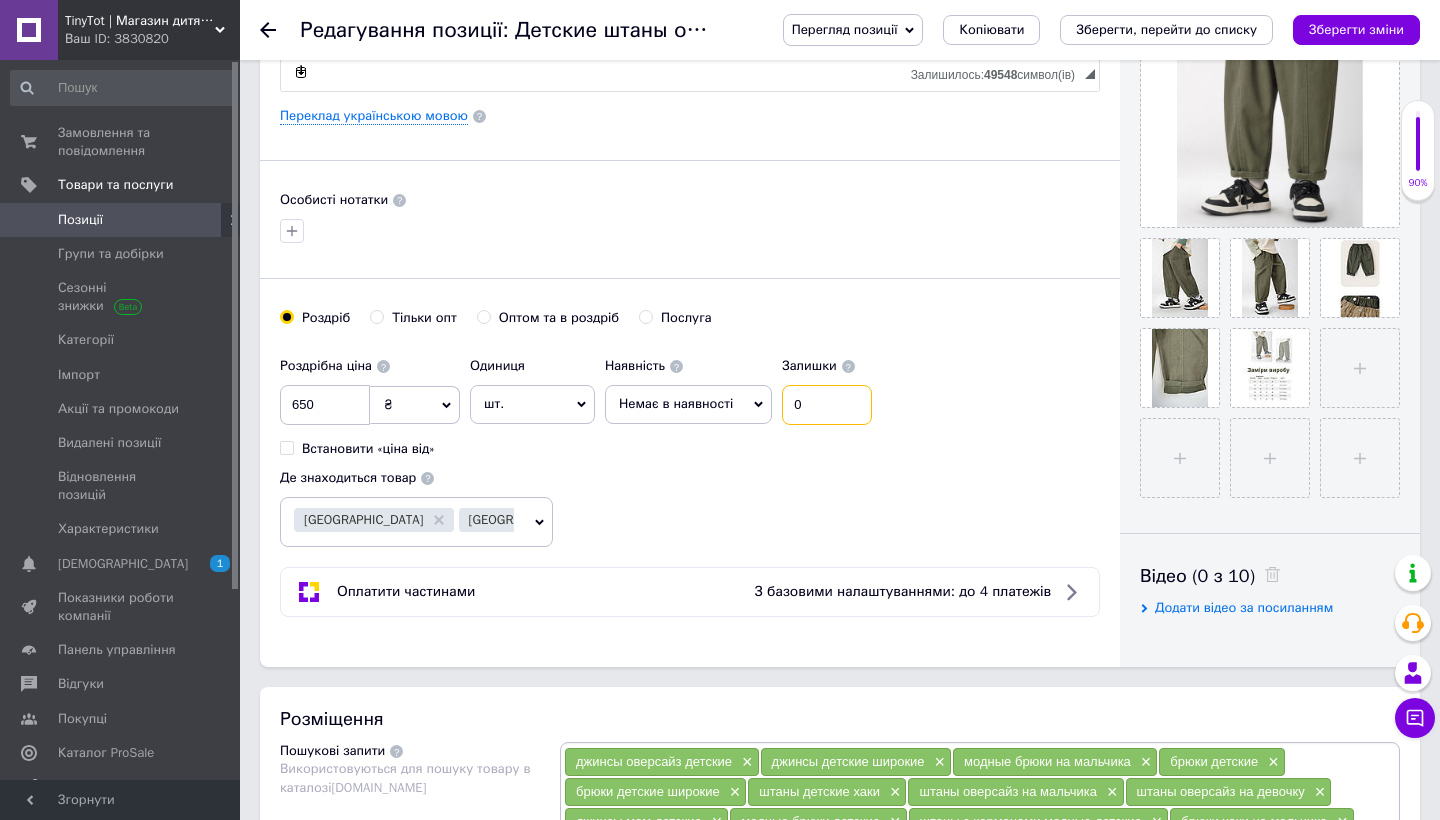drag, startPoint x: 822, startPoint y: 410, endPoint x: 780, endPoint y: 406, distance: 42.190044 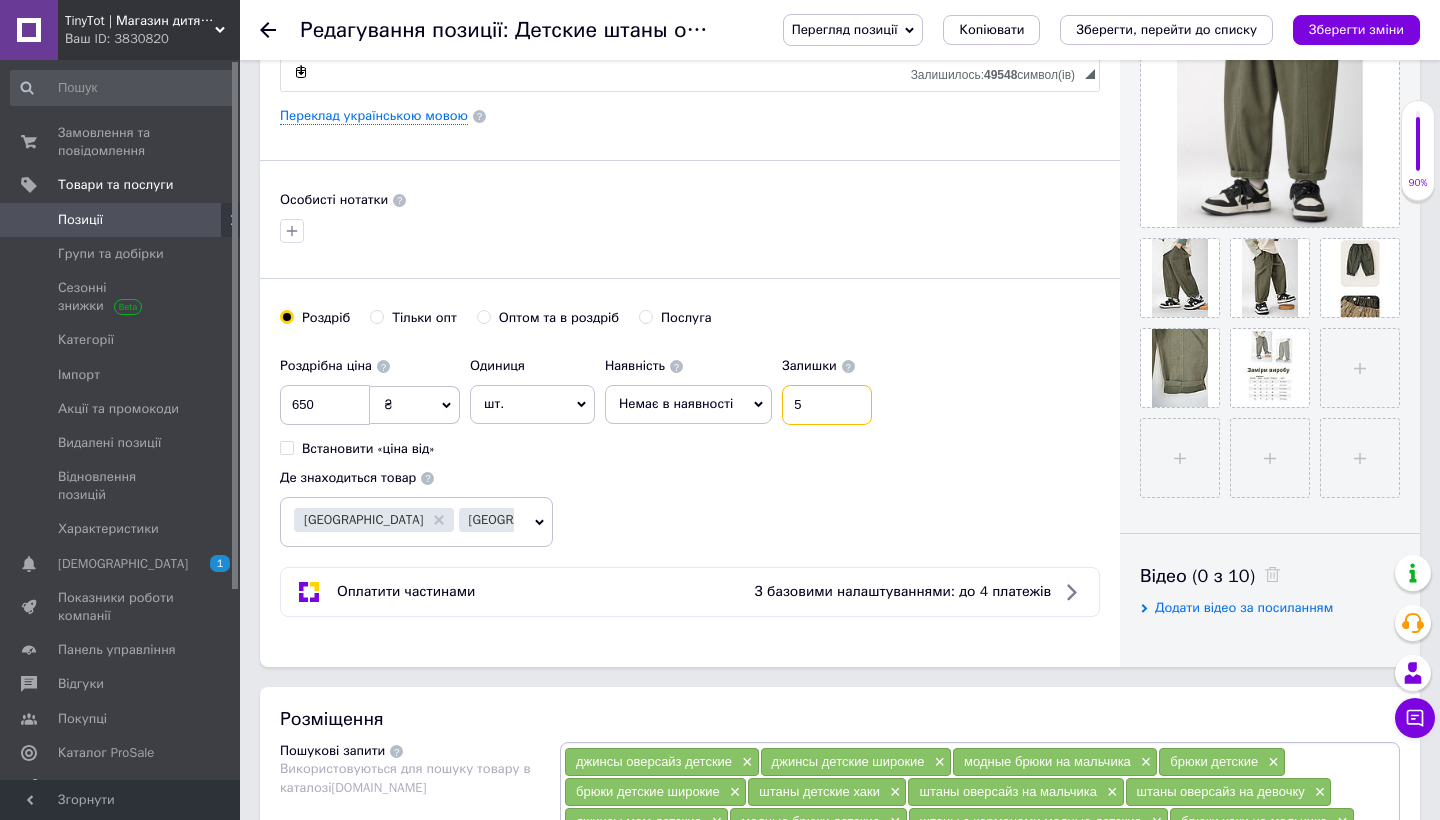 type on "5" 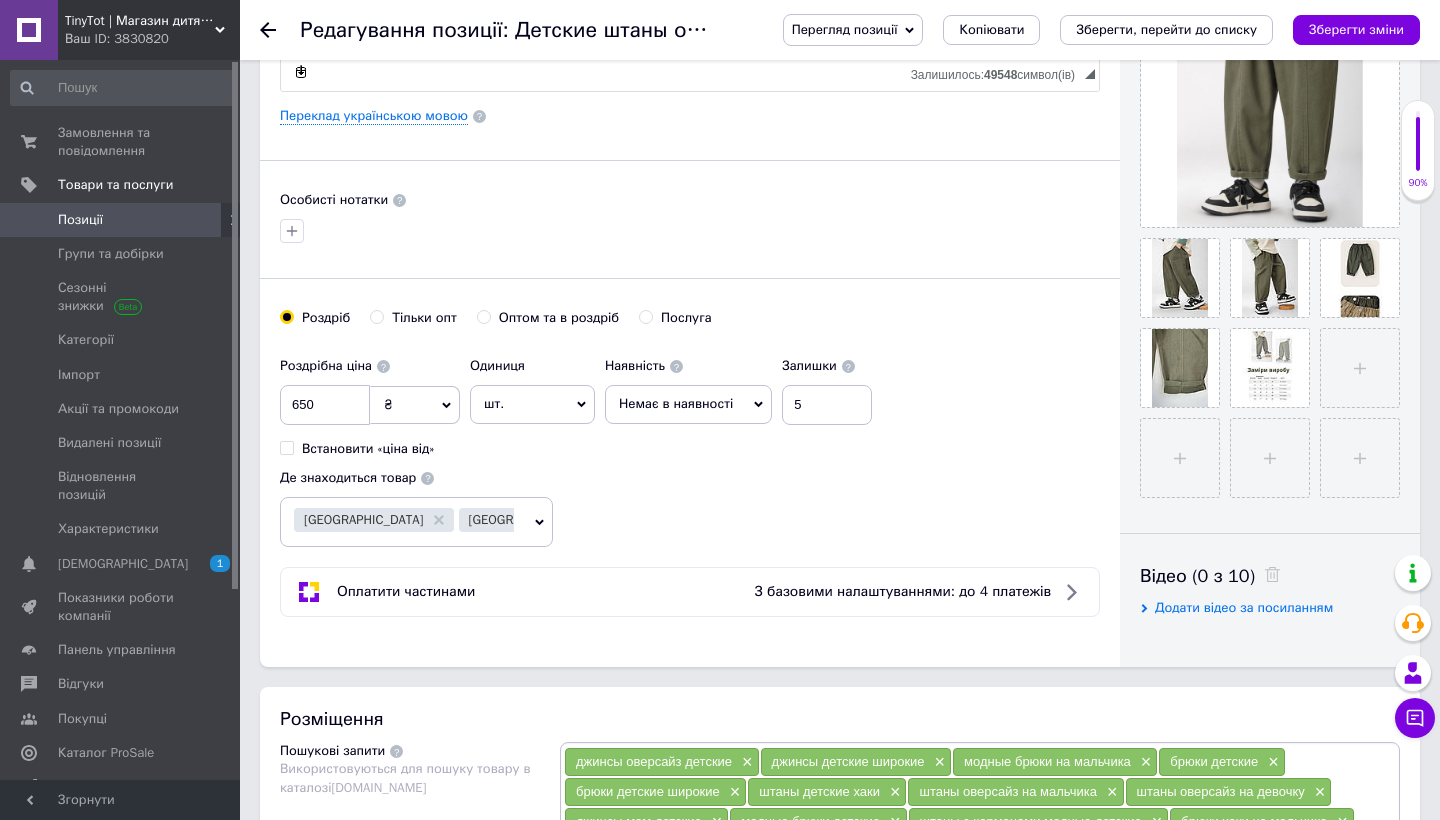 click on "Немає в наявності" at bounding box center (676, 403) 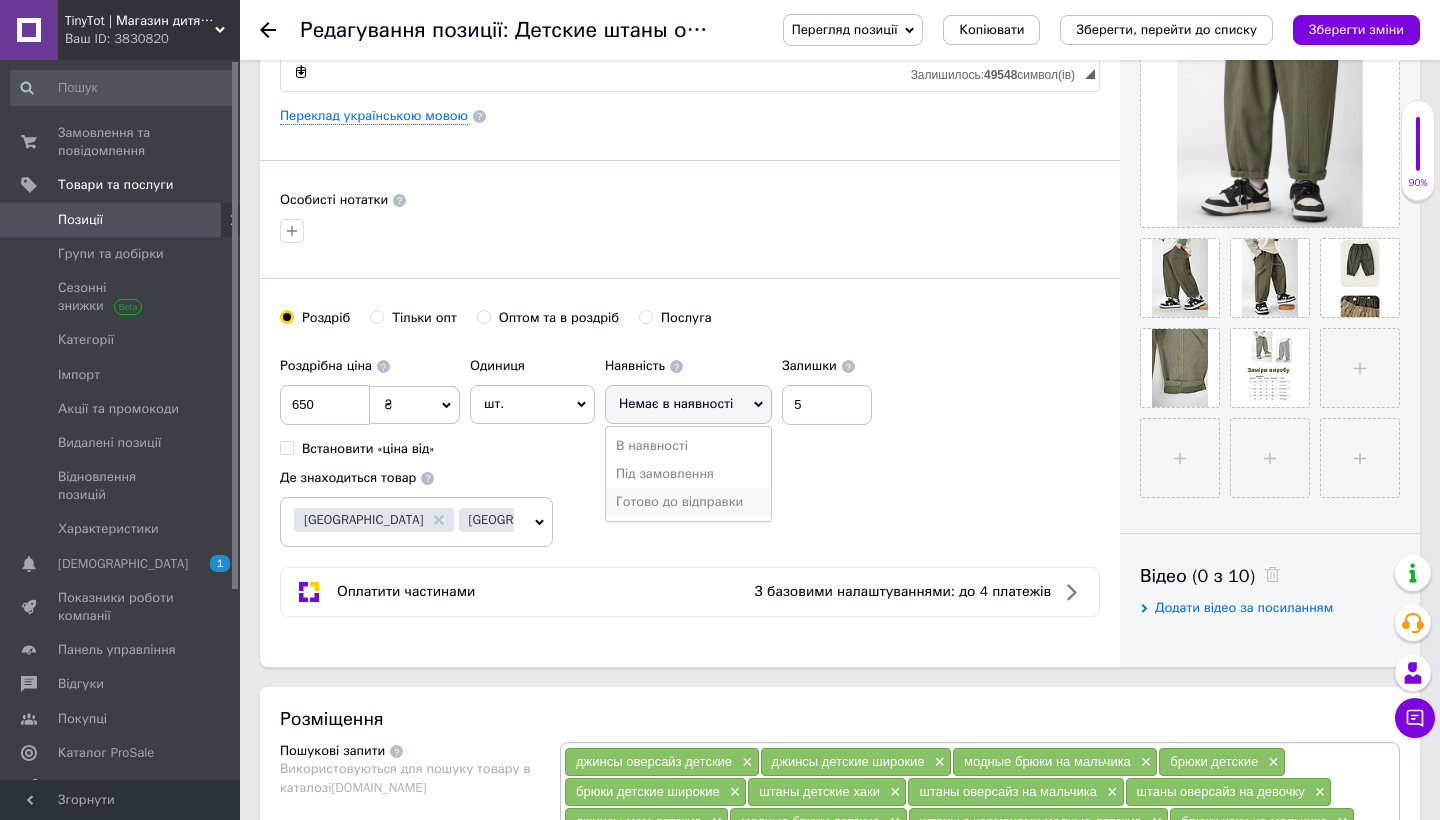 click on "Готово до відправки" at bounding box center [688, 502] 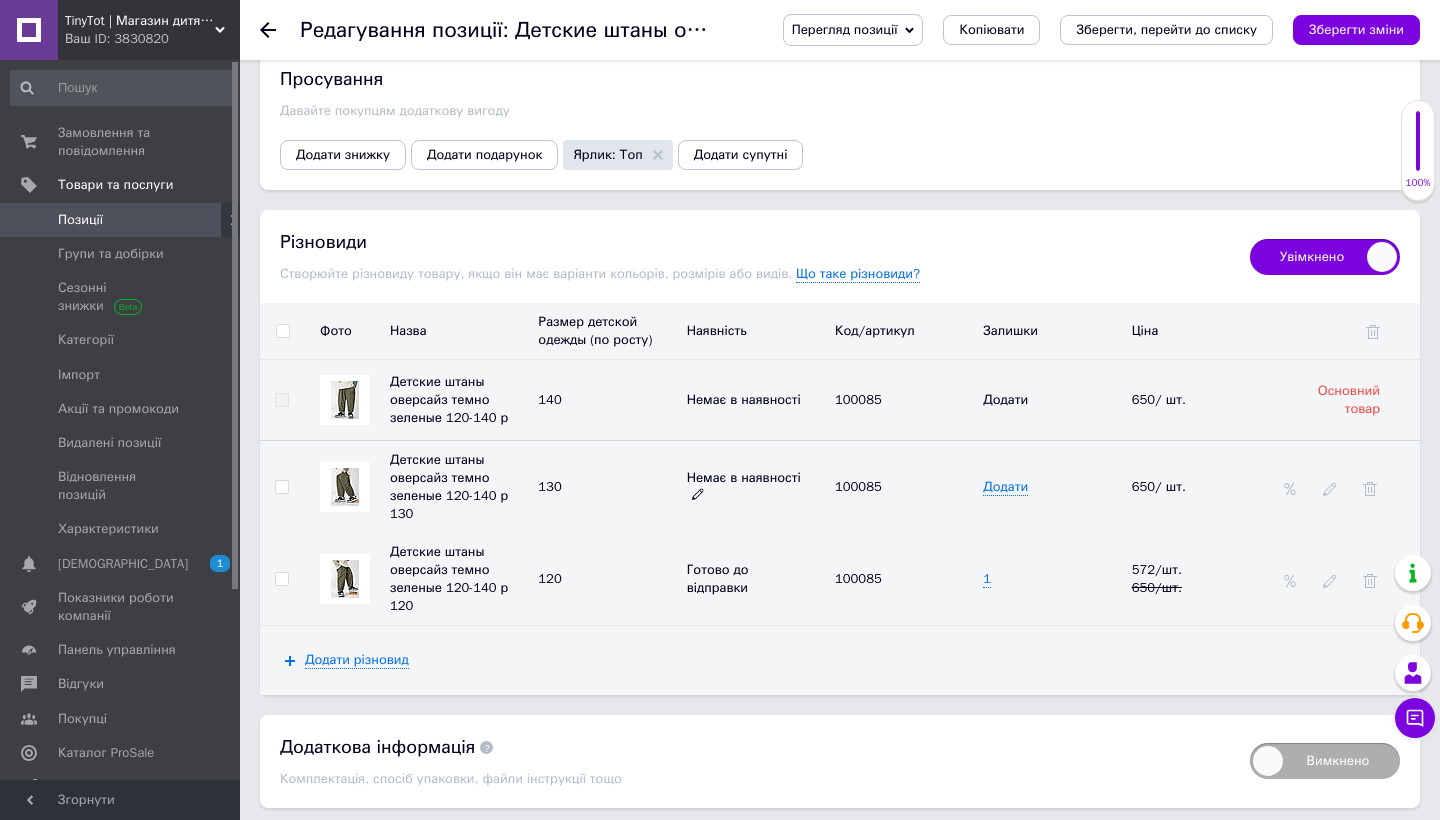 scroll, scrollTop: 2279, scrollLeft: 0, axis: vertical 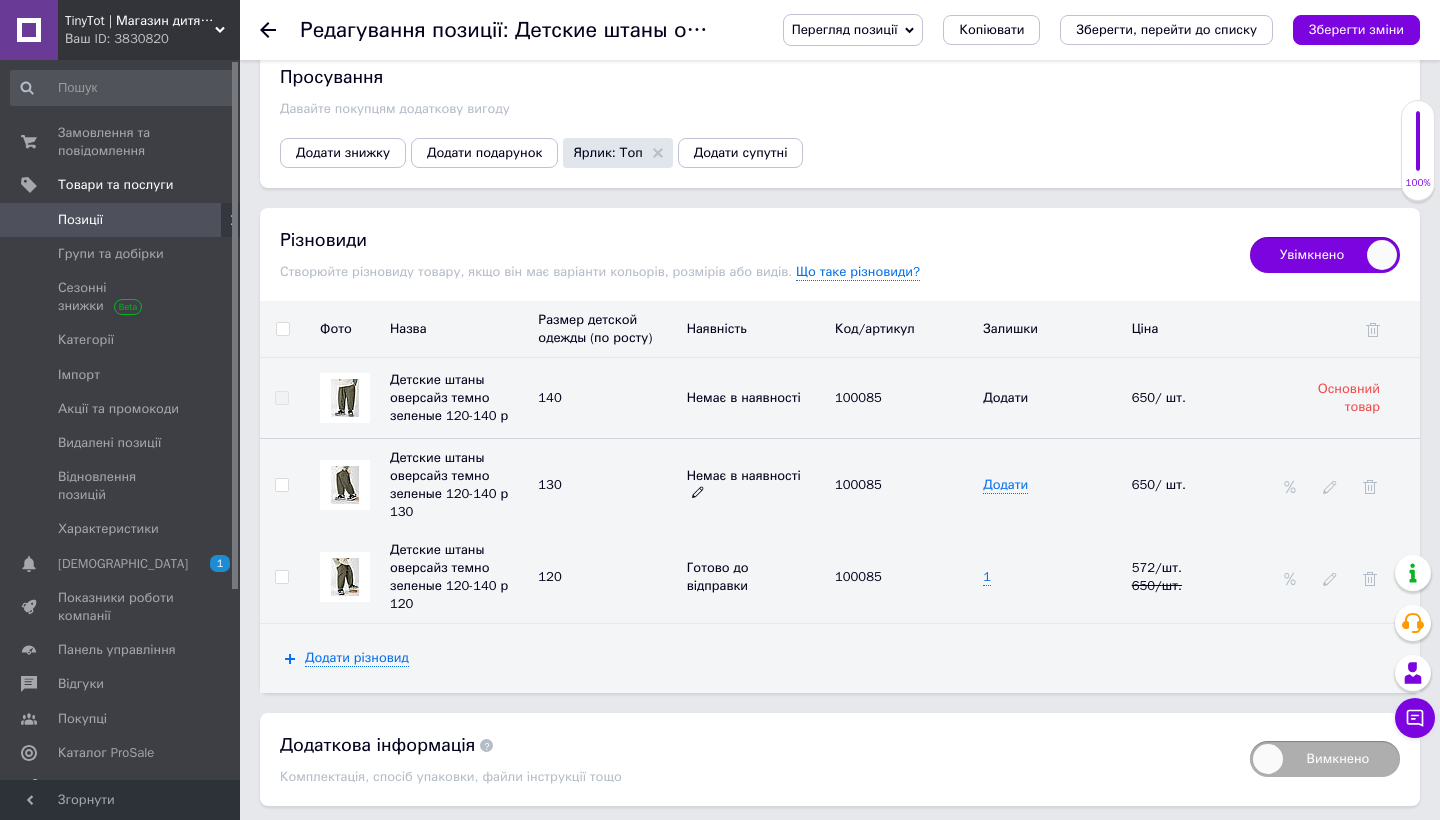 click on "Немає в наявності" at bounding box center [756, 485] 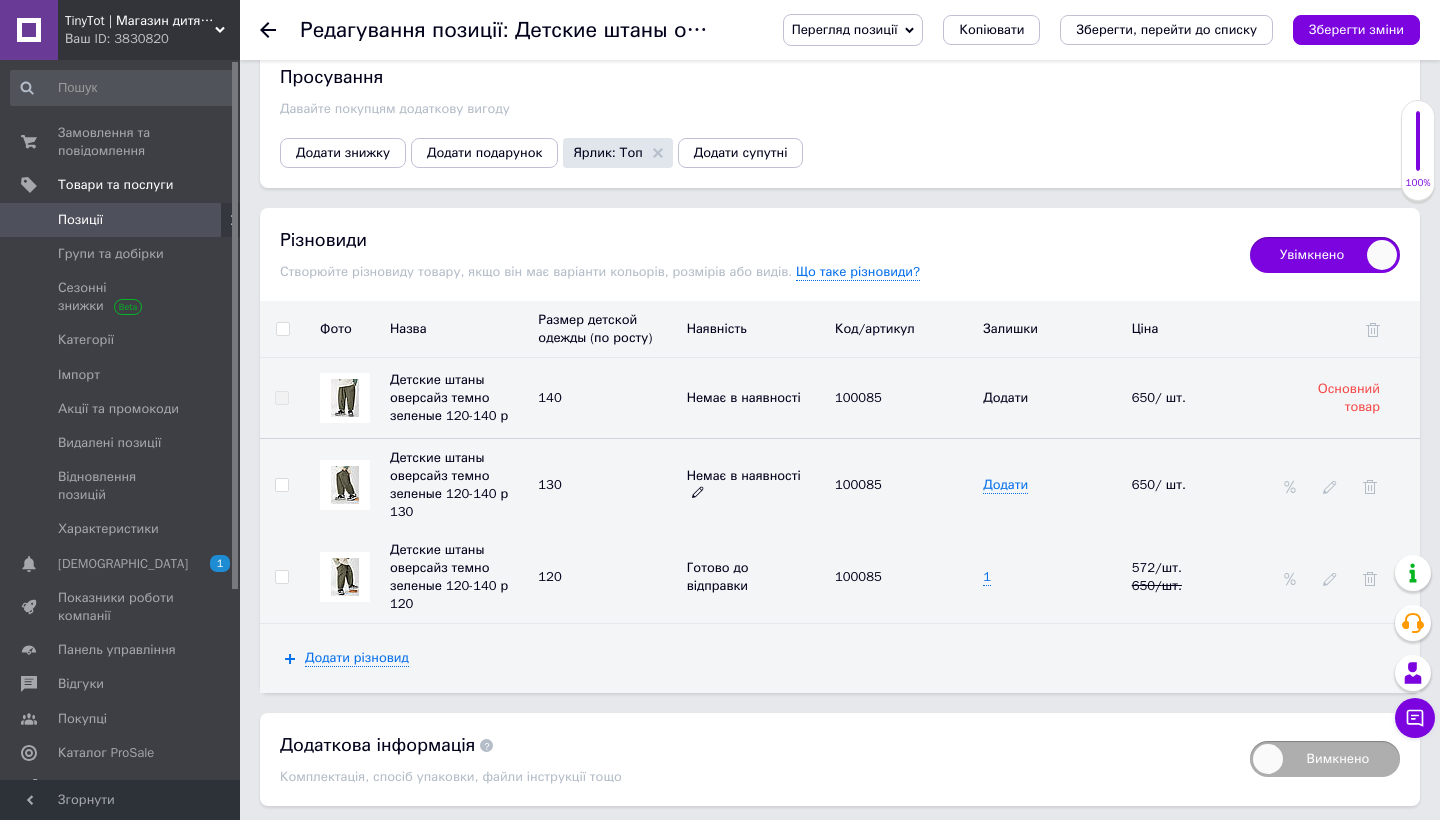 click 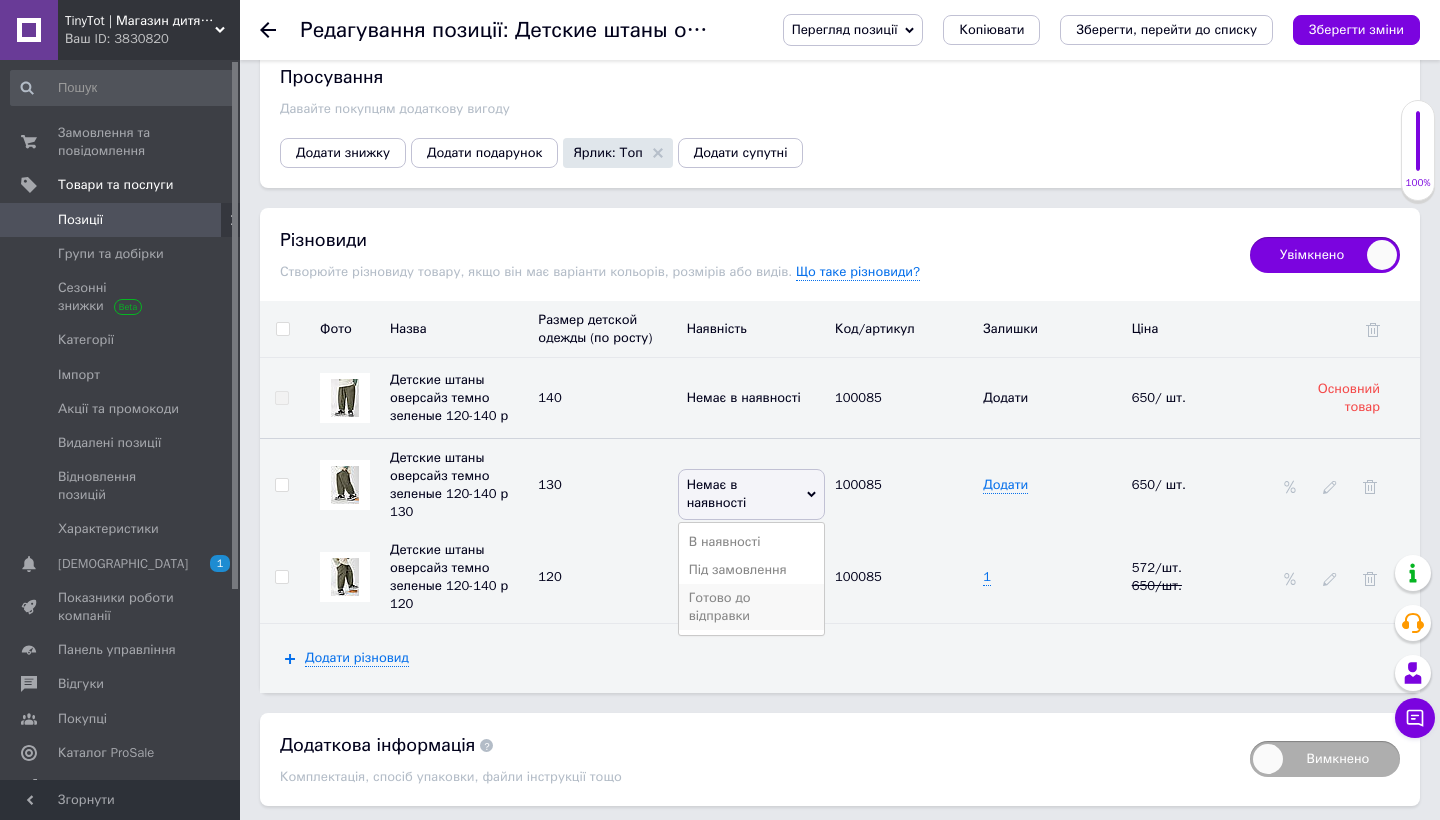 click on "Готово до відправки" at bounding box center (751, 607) 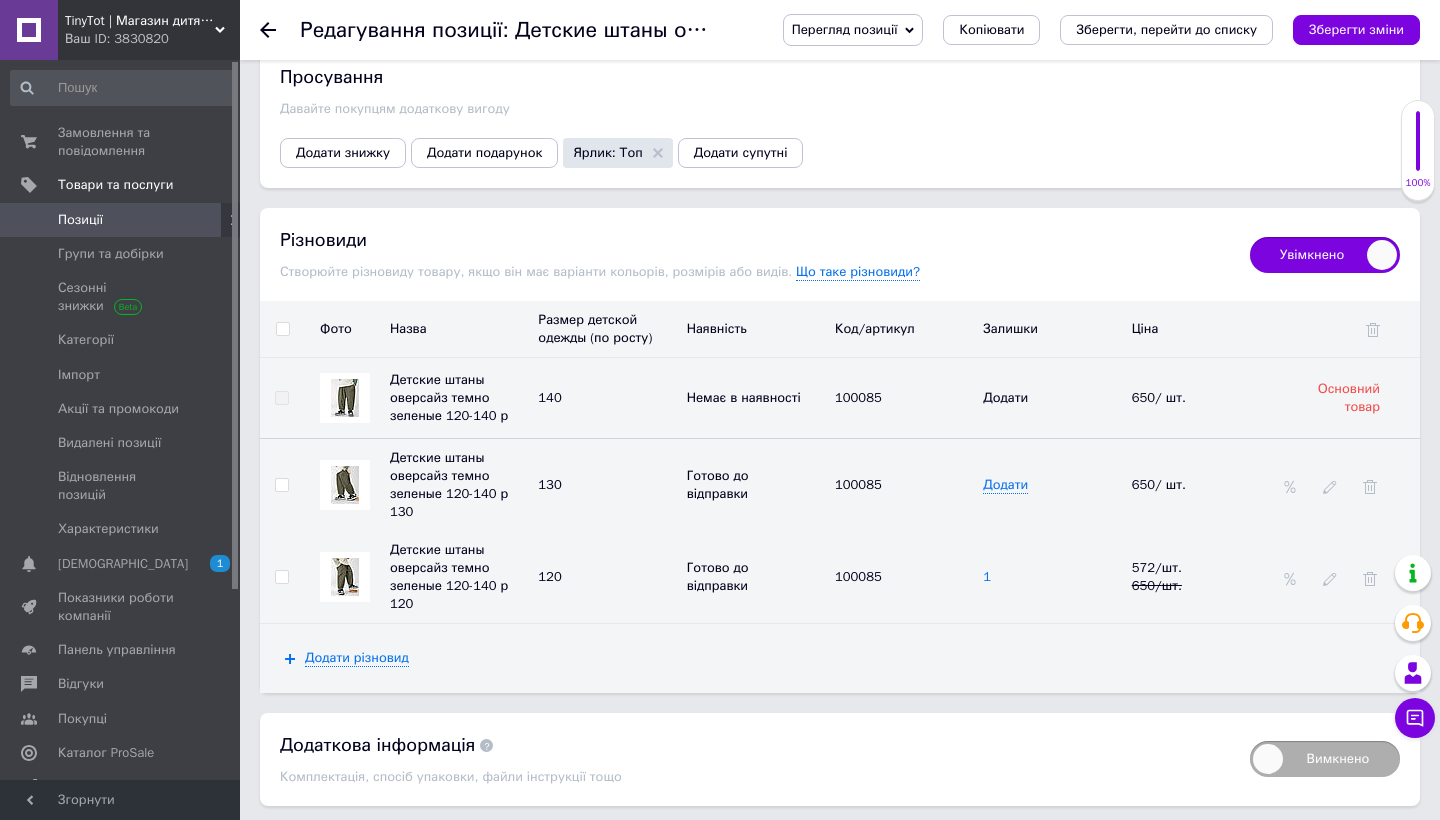 click on "1" at bounding box center (987, 577) 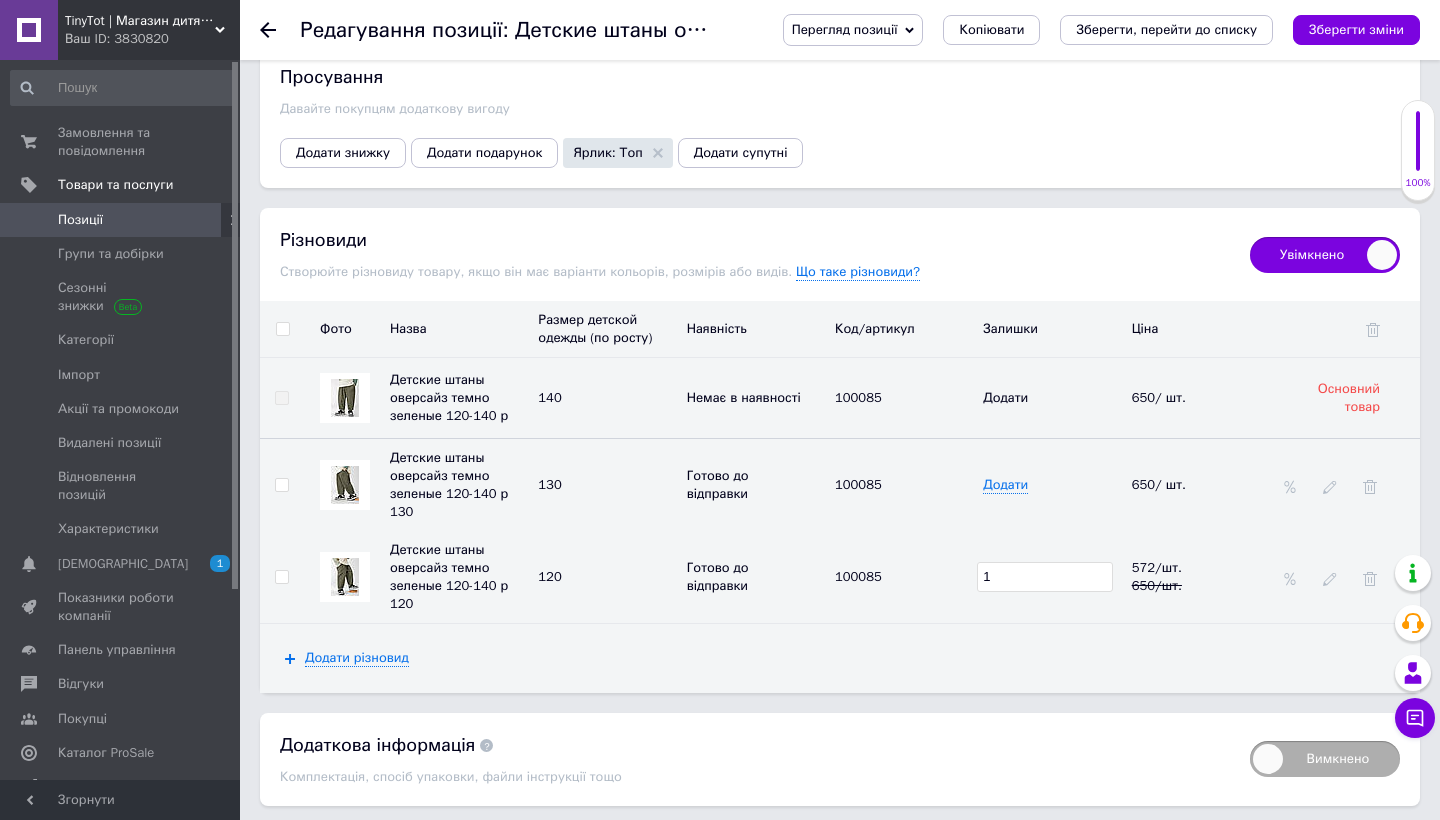 click on "1" at bounding box center (1044, 577) 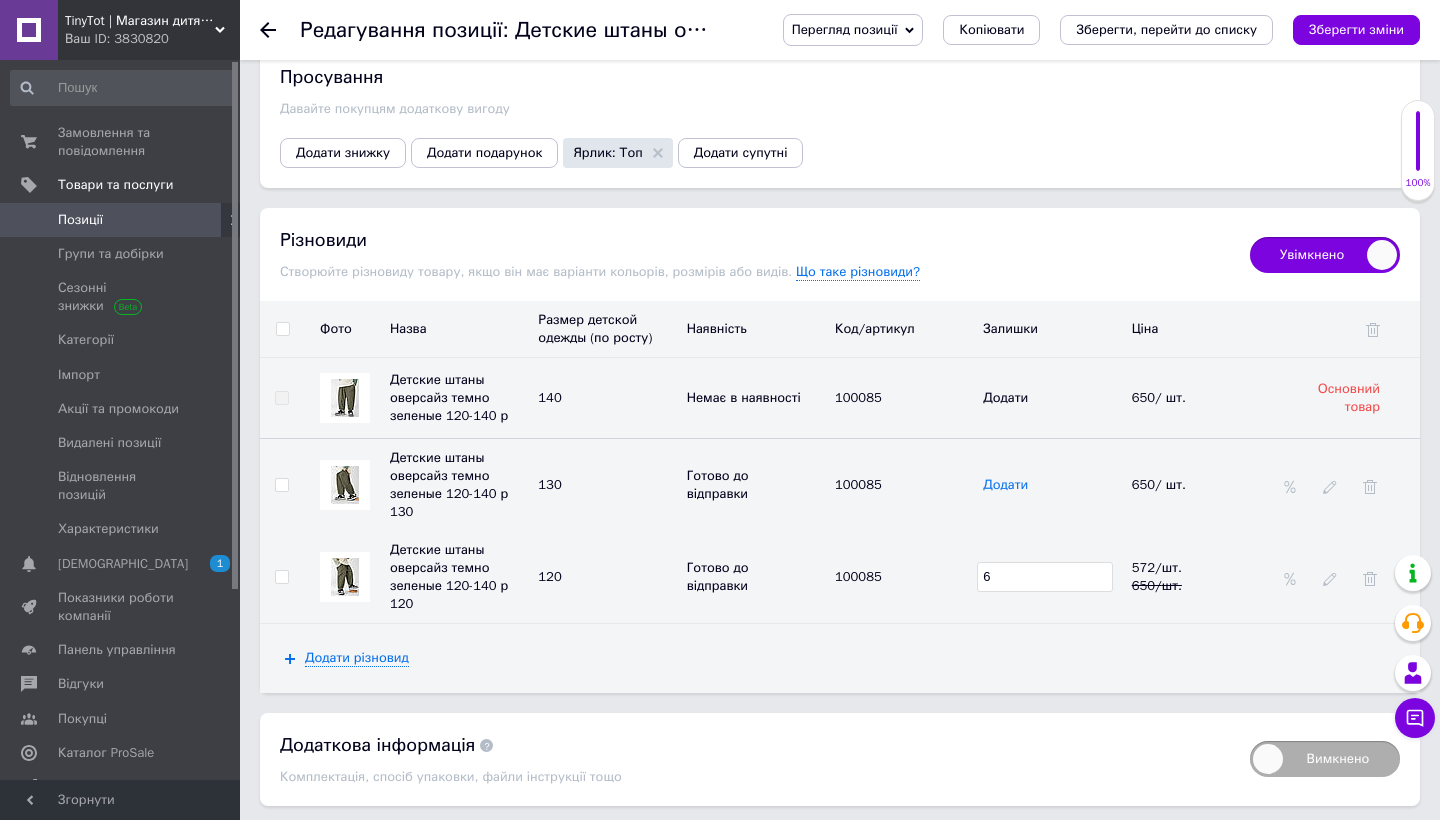 type on "6" 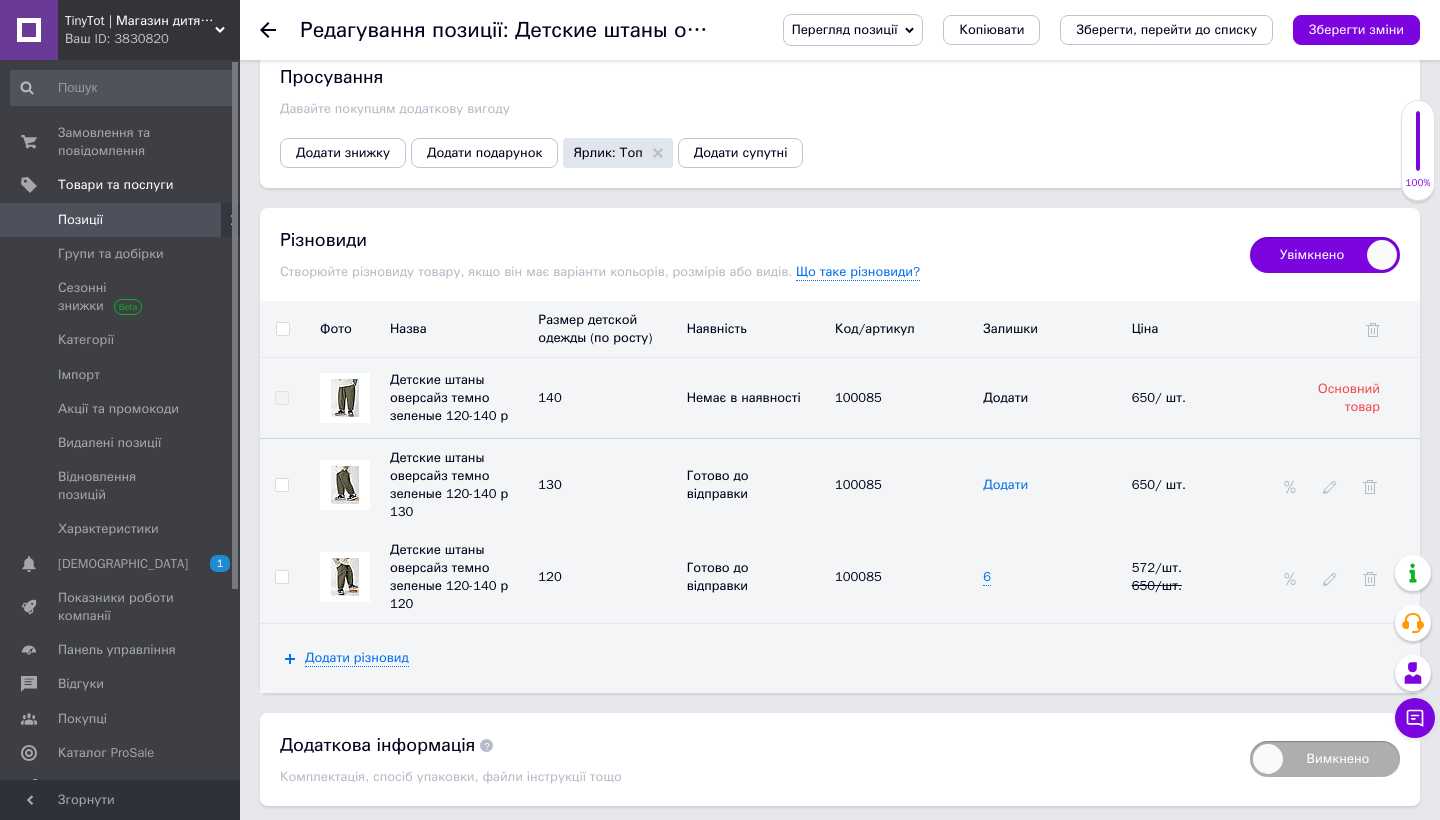 click on "Додати" at bounding box center [1005, 485] 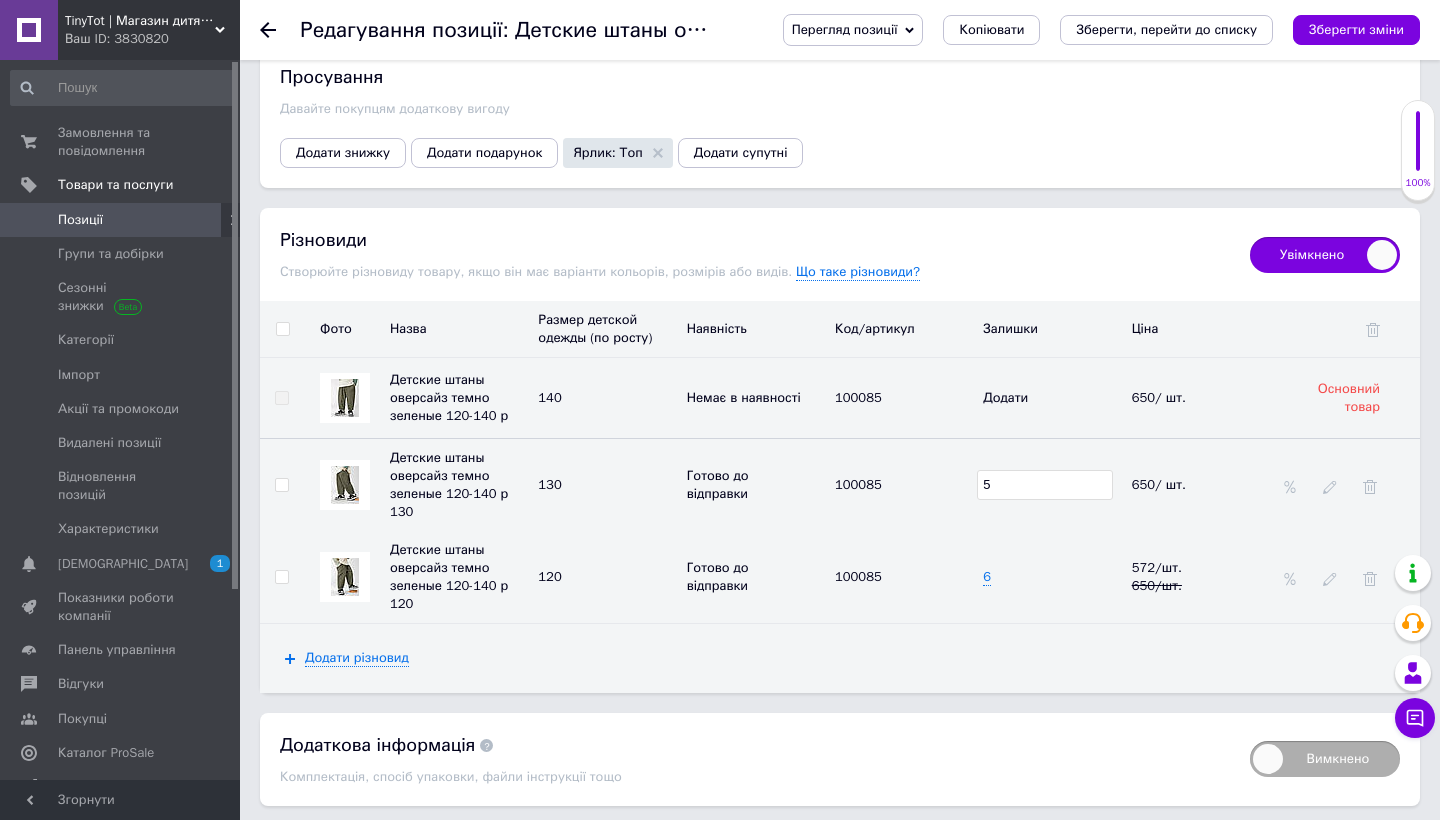 type on "5" 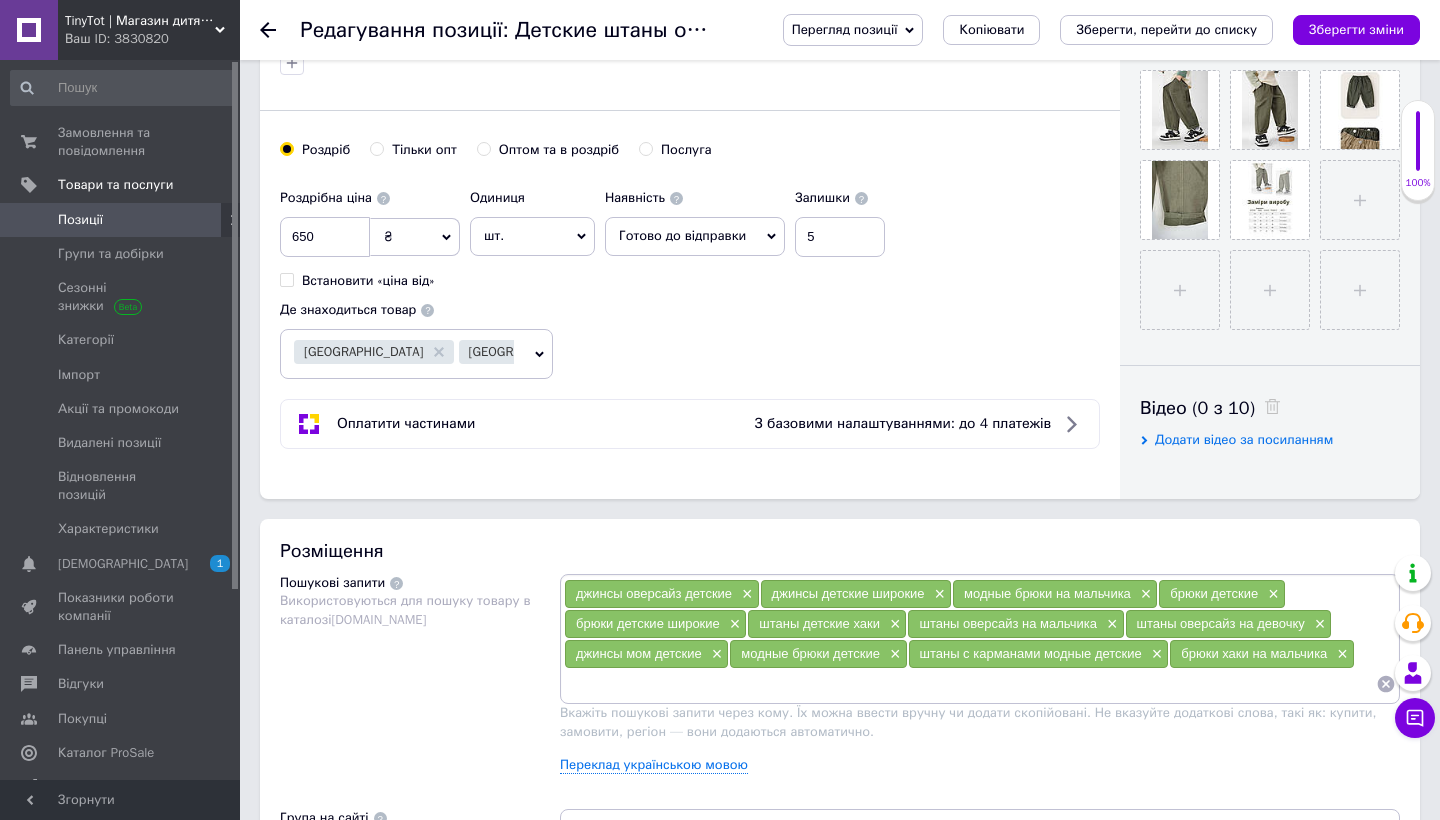 scroll, scrollTop: 599, scrollLeft: 0, axis: vertical 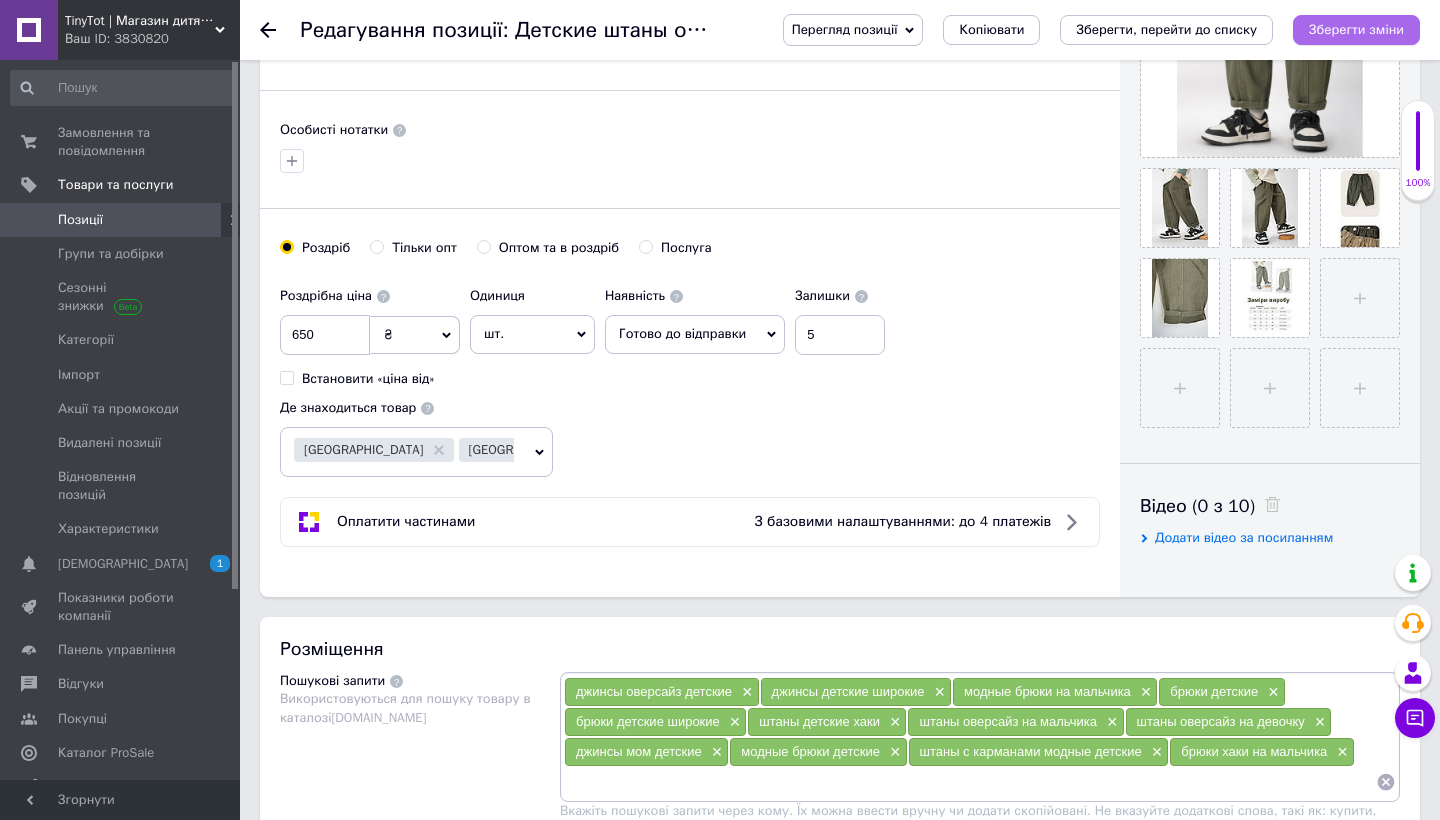 click on "Зберегти зміни" at bounding box center (1356, 29) 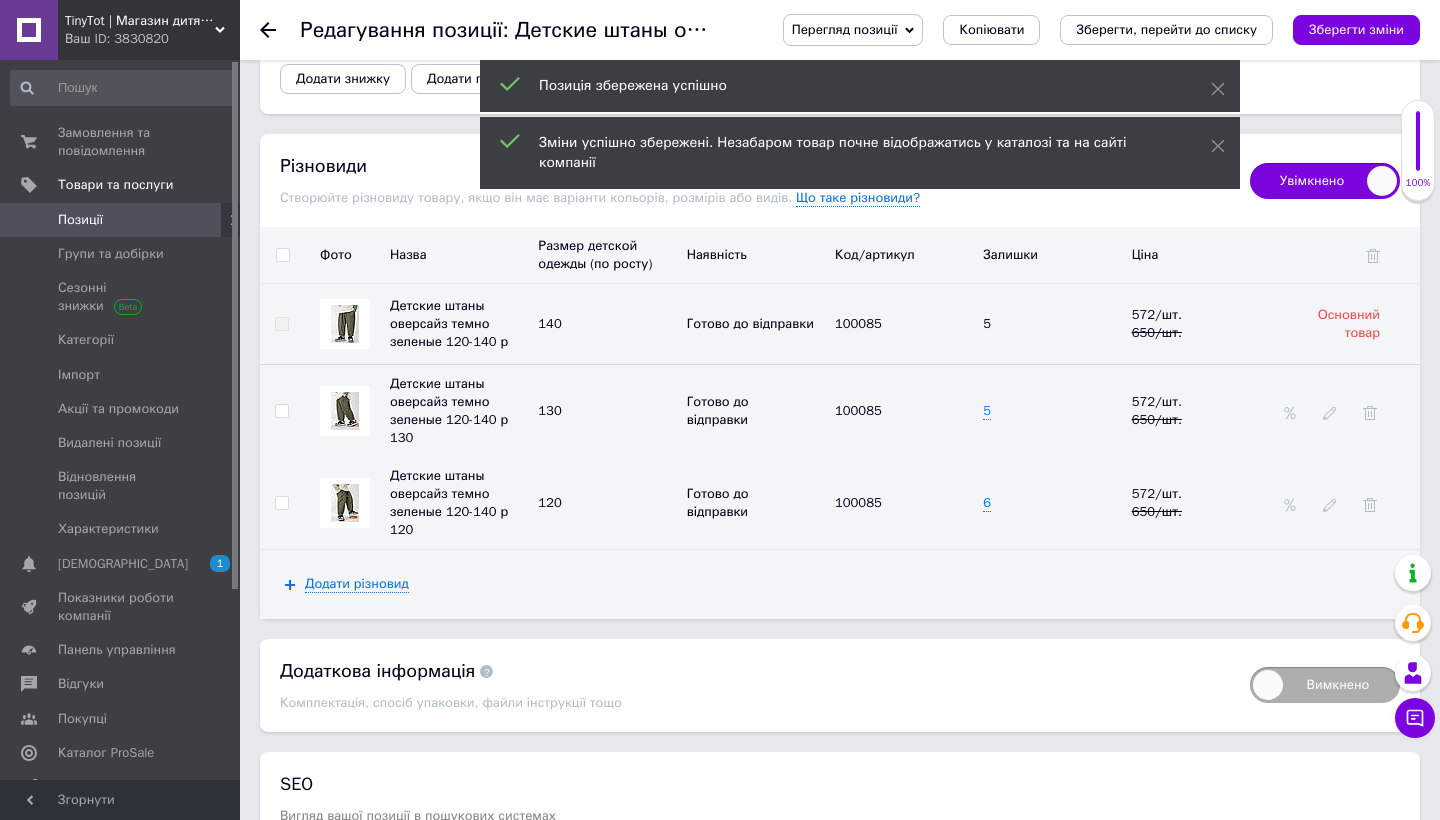 scroll, scrollTop: 2350, scrollLeft: 0, axis: vertical 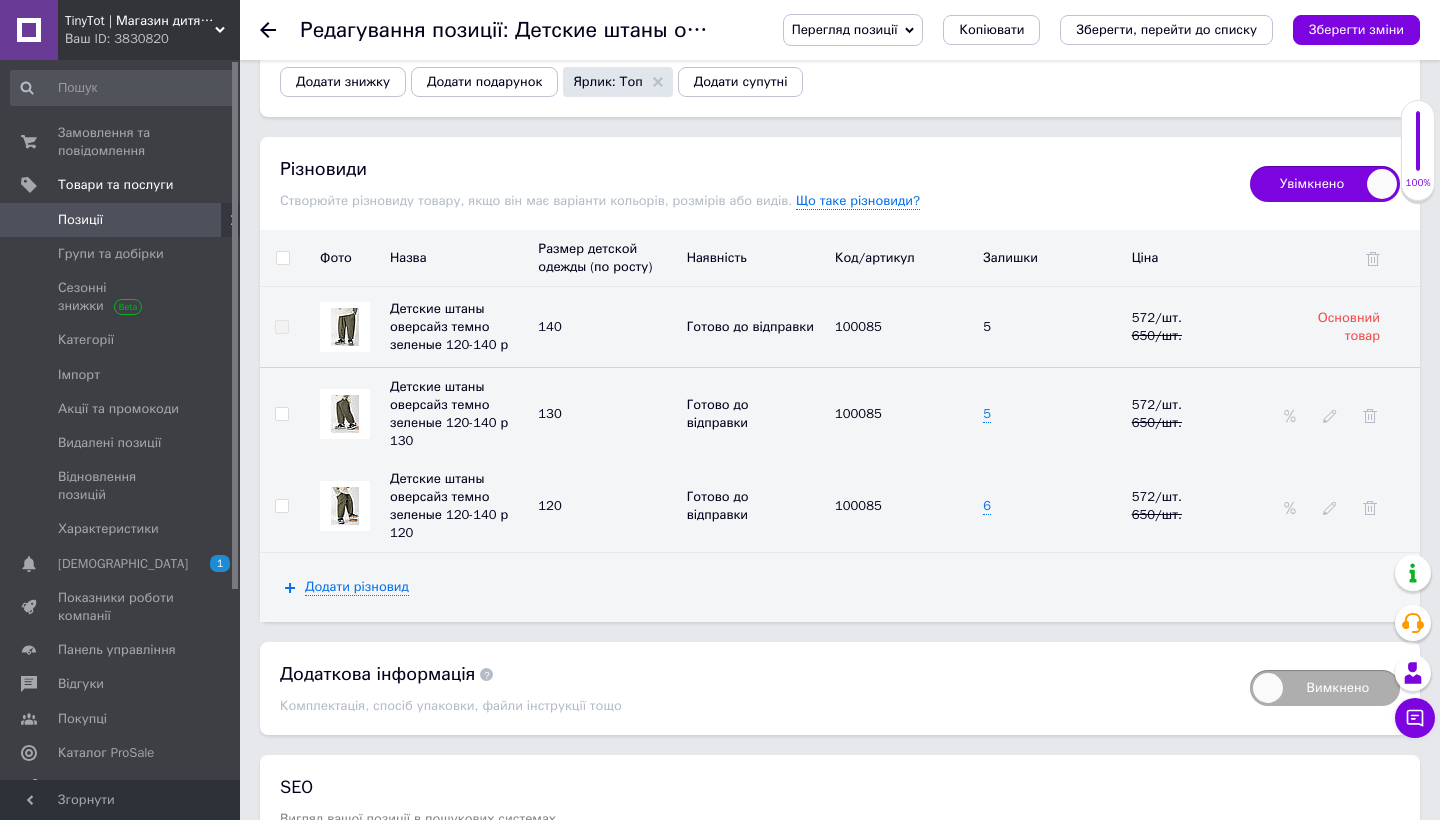 drag, startPoint x: 1343, startPoint y: 28, endPoint x: 1007, endPoint y: 31, distance: 336.0134 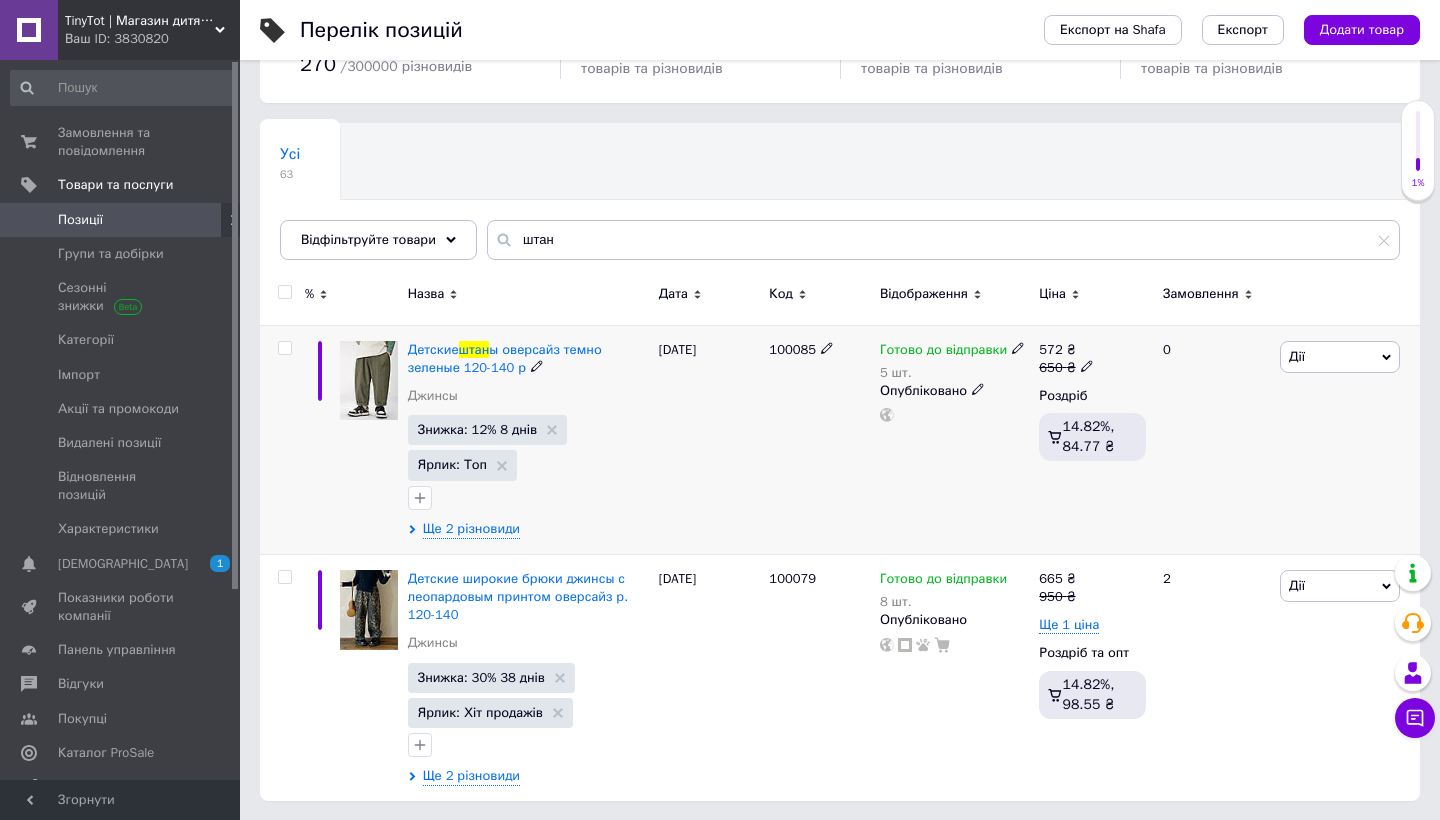 scroll, scrollTop: 104, scrollLeft: 0, axis: vertical 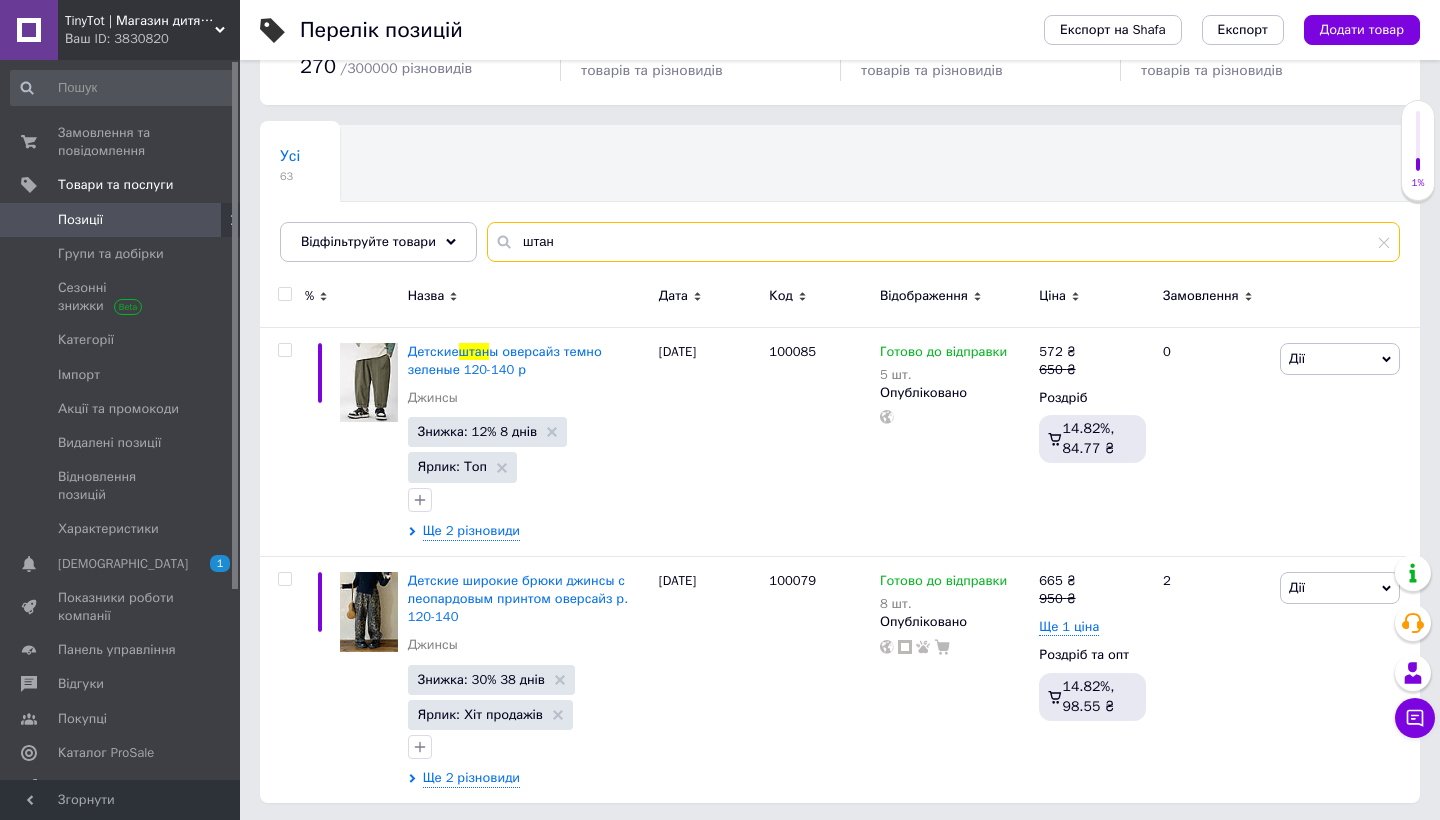click on "штан" at bounding box center (943, 242) 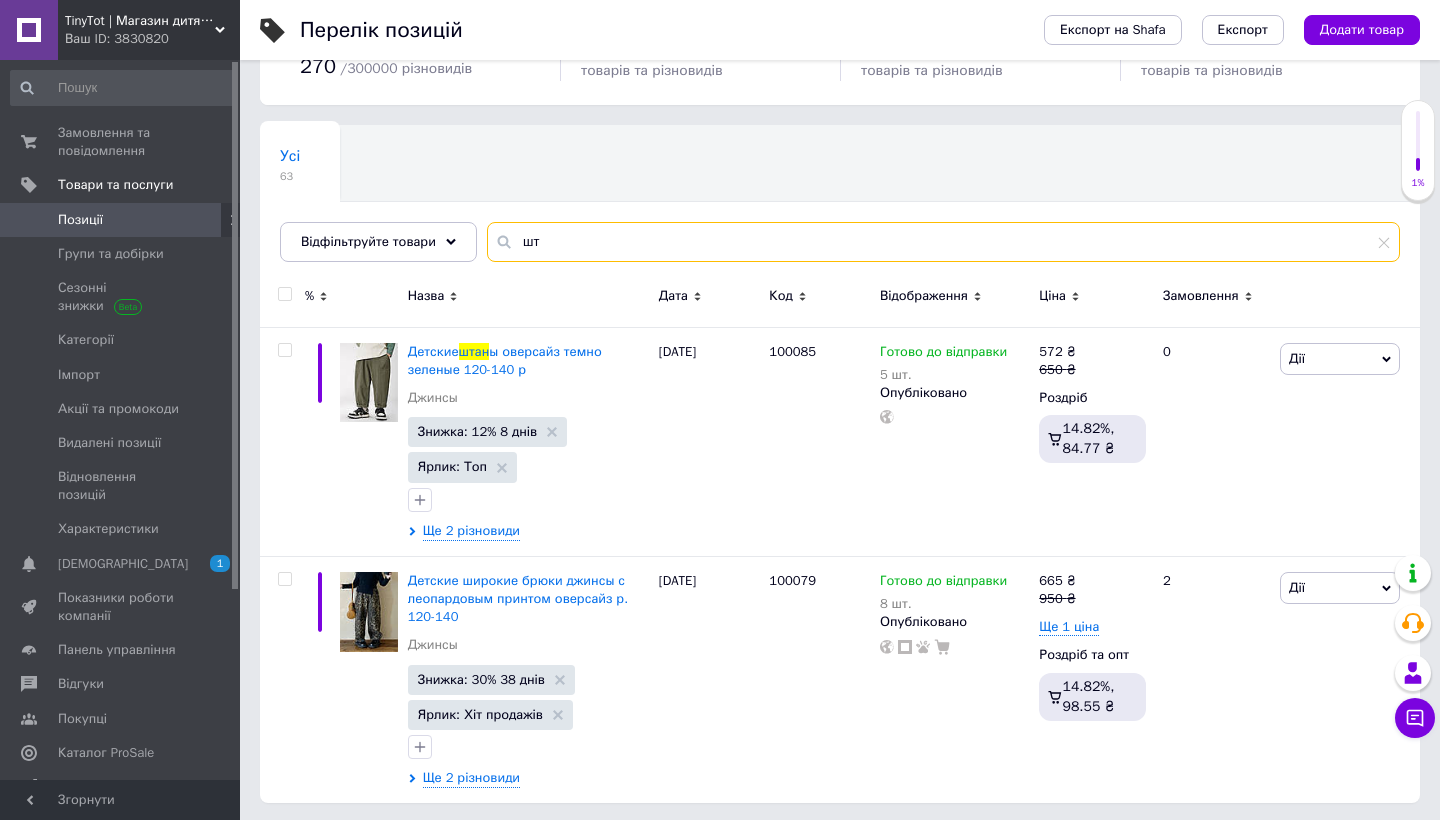 type on "ш" 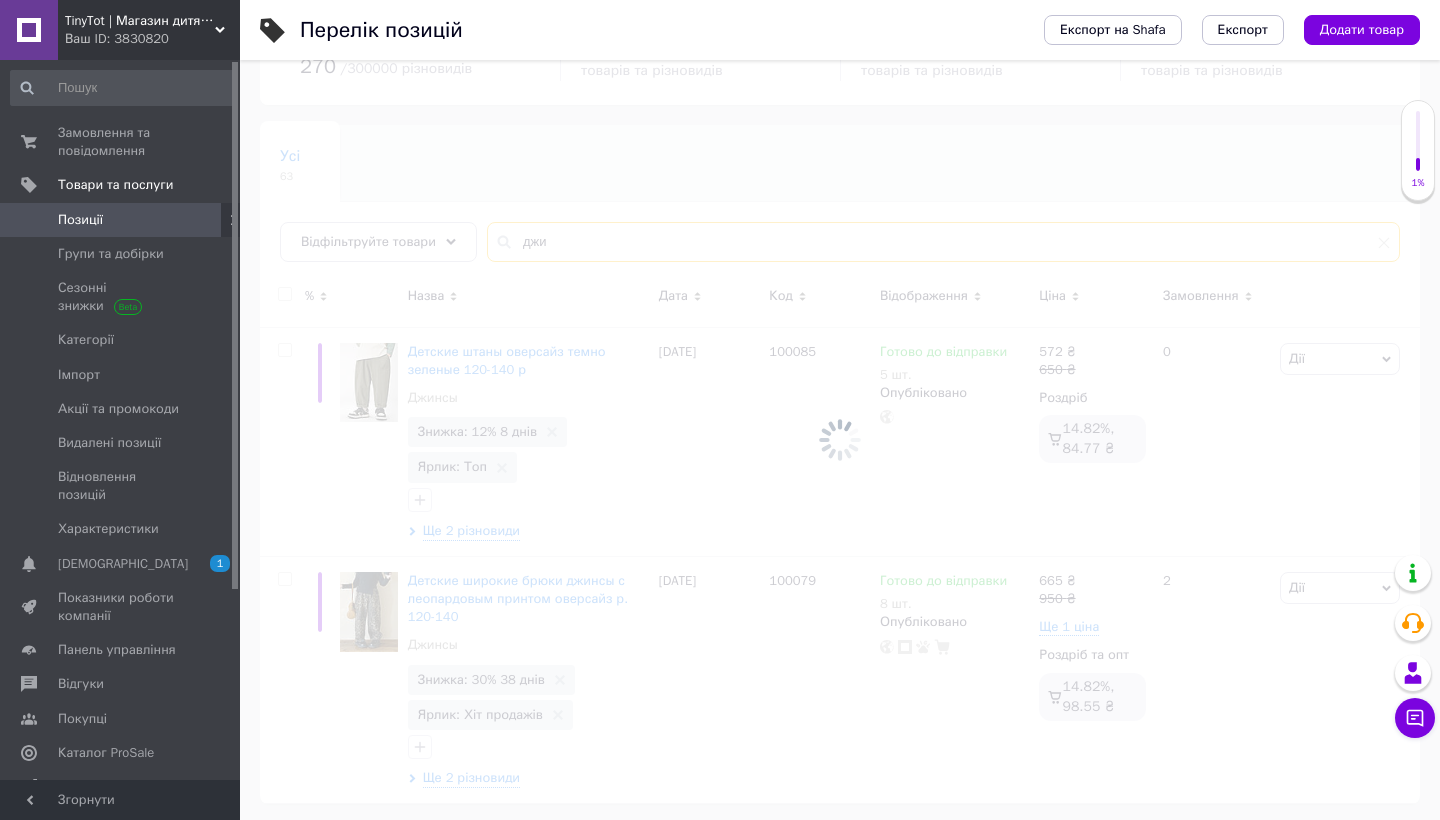 type on "джин" 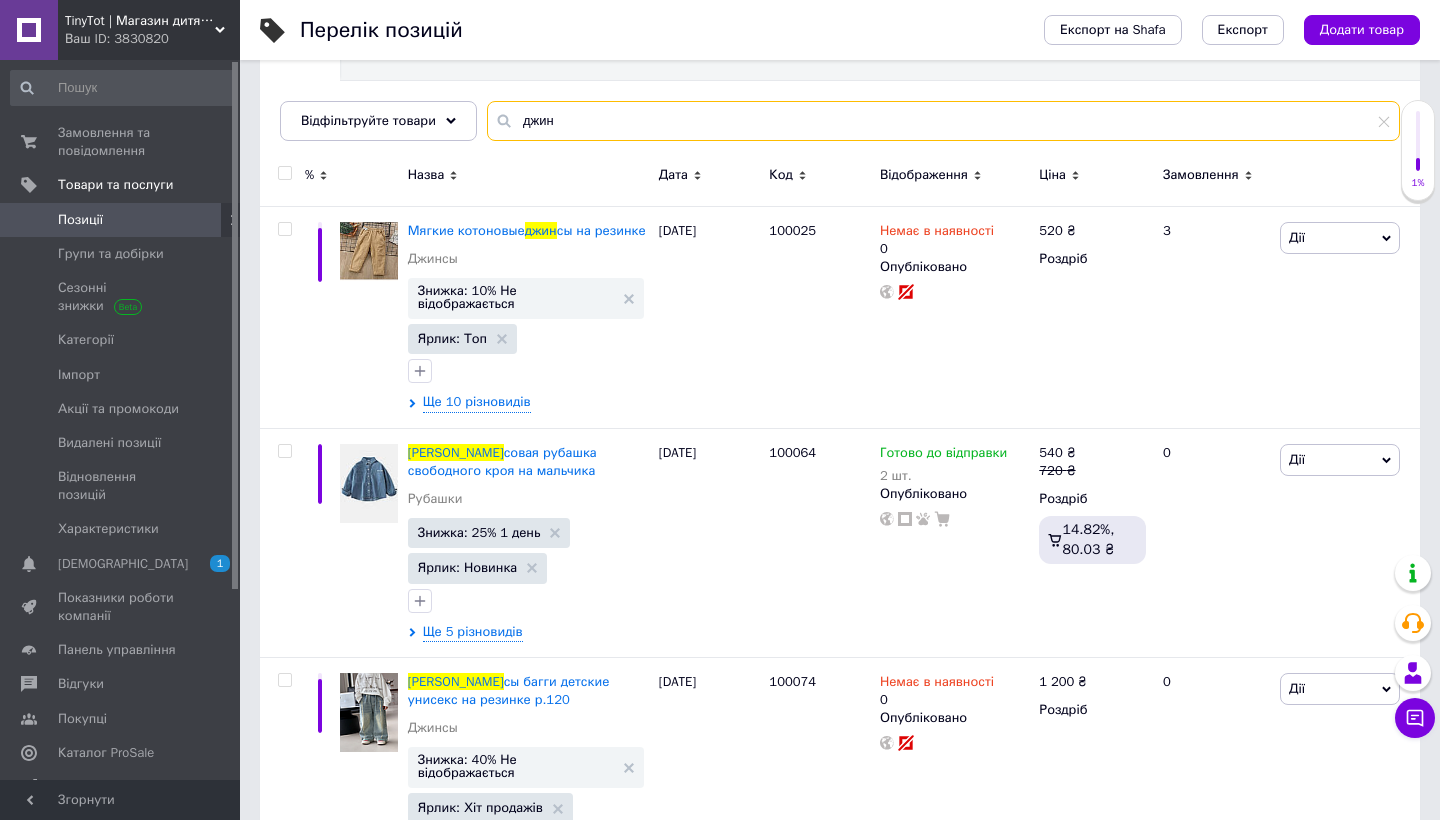 scroll, scrollTop: 247, scrollLeft: 0, axis: vertical 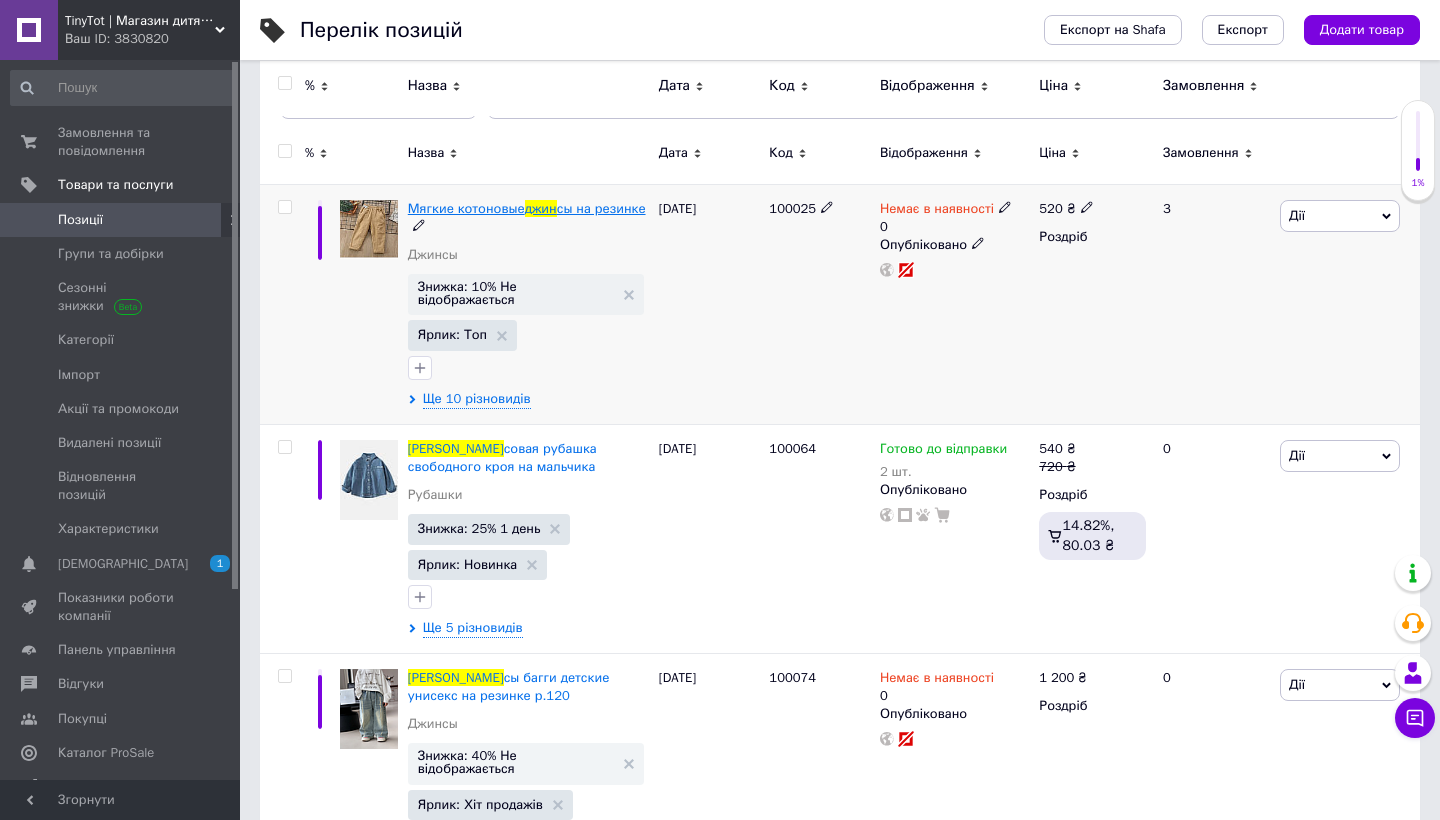 click on "сы на резинке" at bounding box center (601, 208) 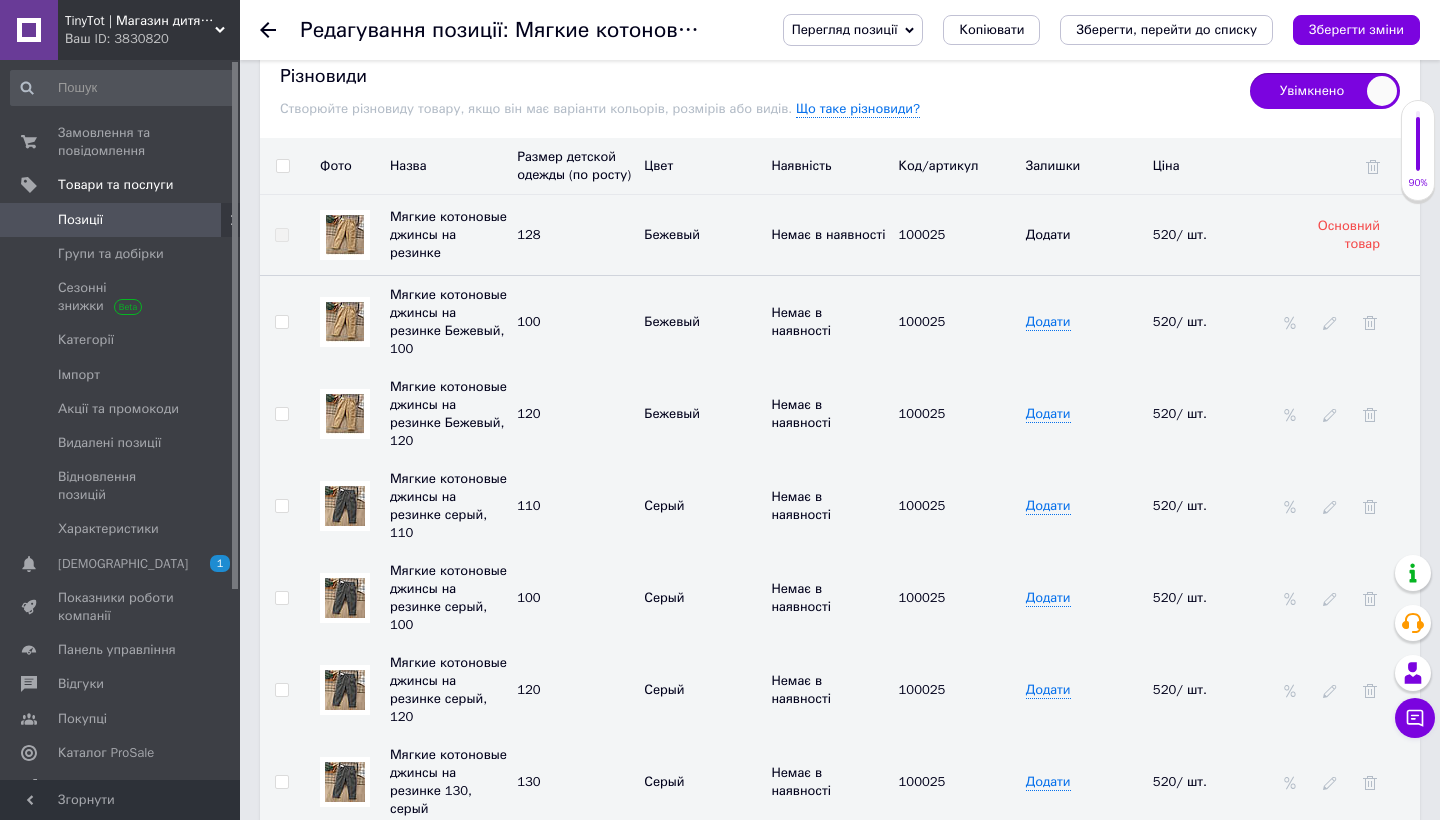 scroll, scrollTop: 2827, scrollLeft: 0, axis: vertical 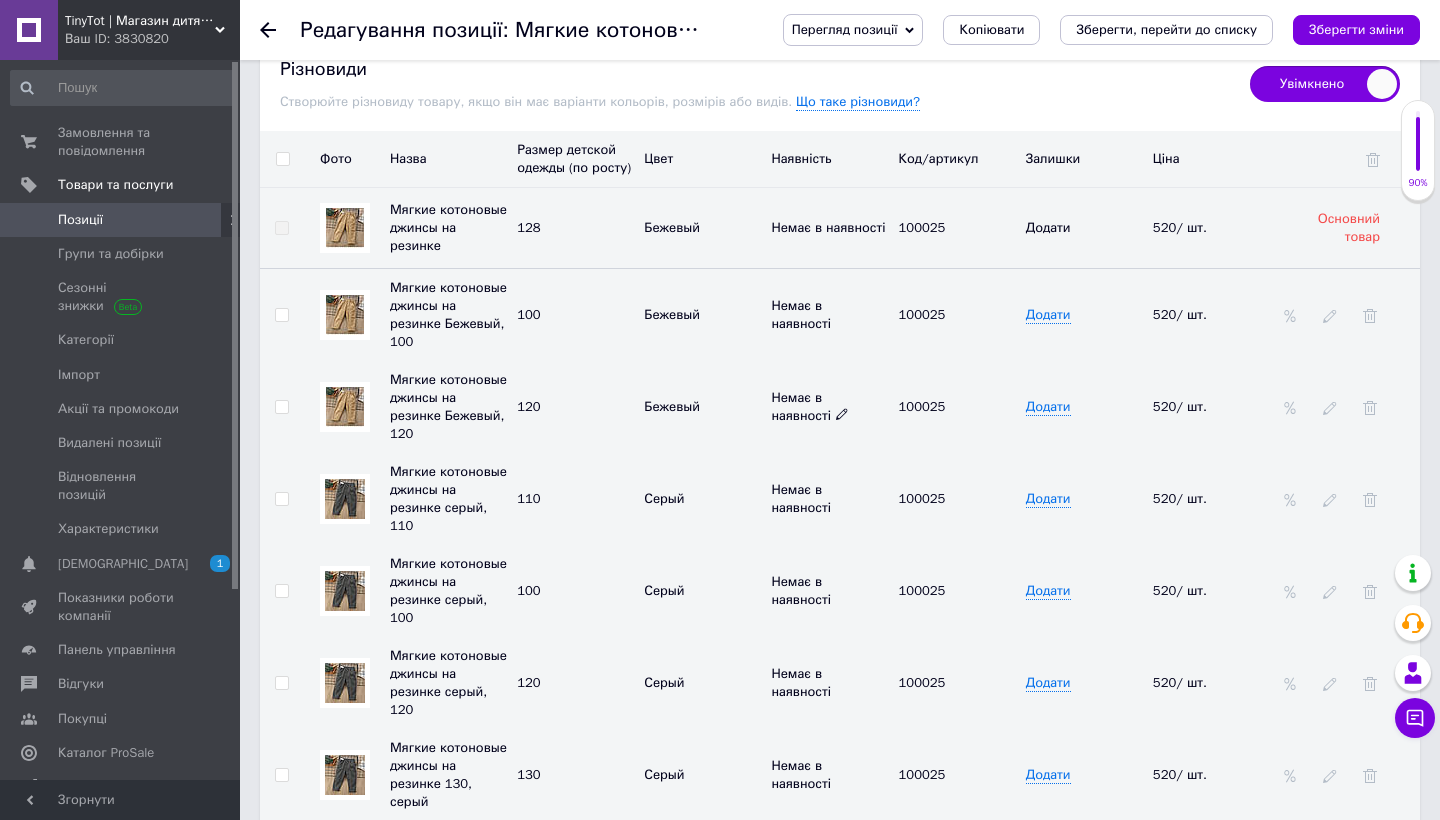 click 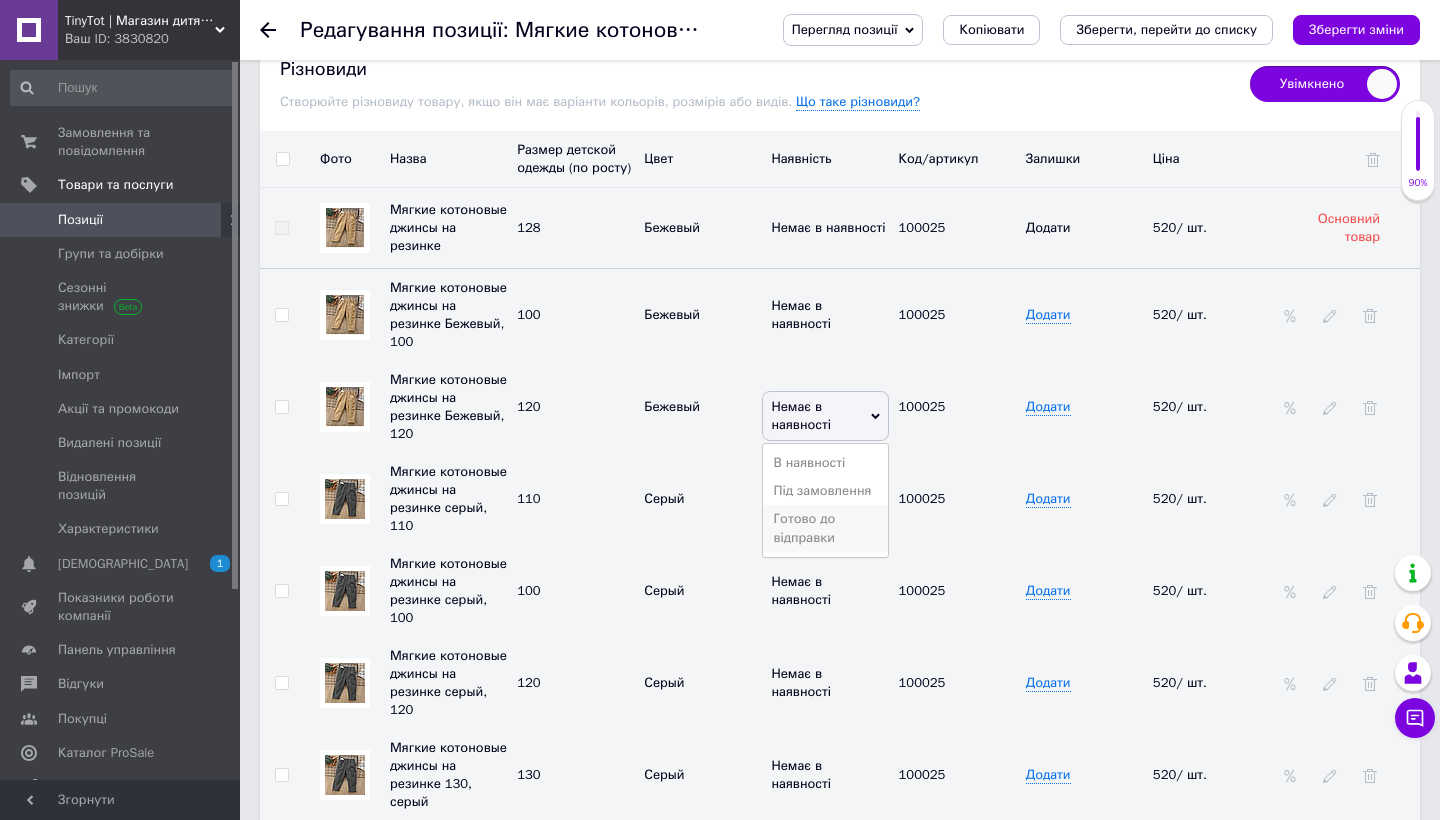 click on "Готово до відправки" at bounding box center (825, 528) 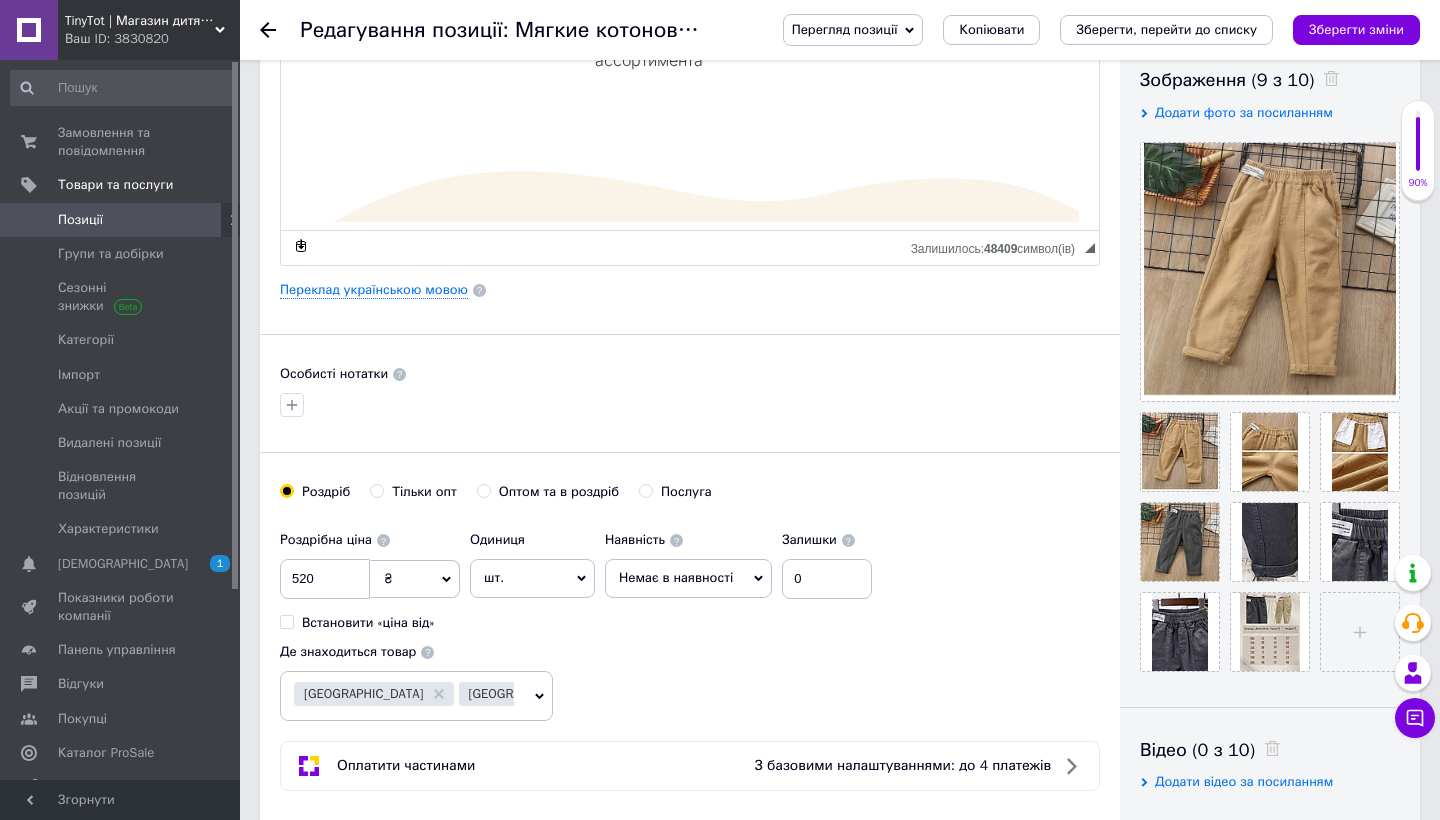scroll, scrollTop: 304, scrollLeft: 0, axis: vertical 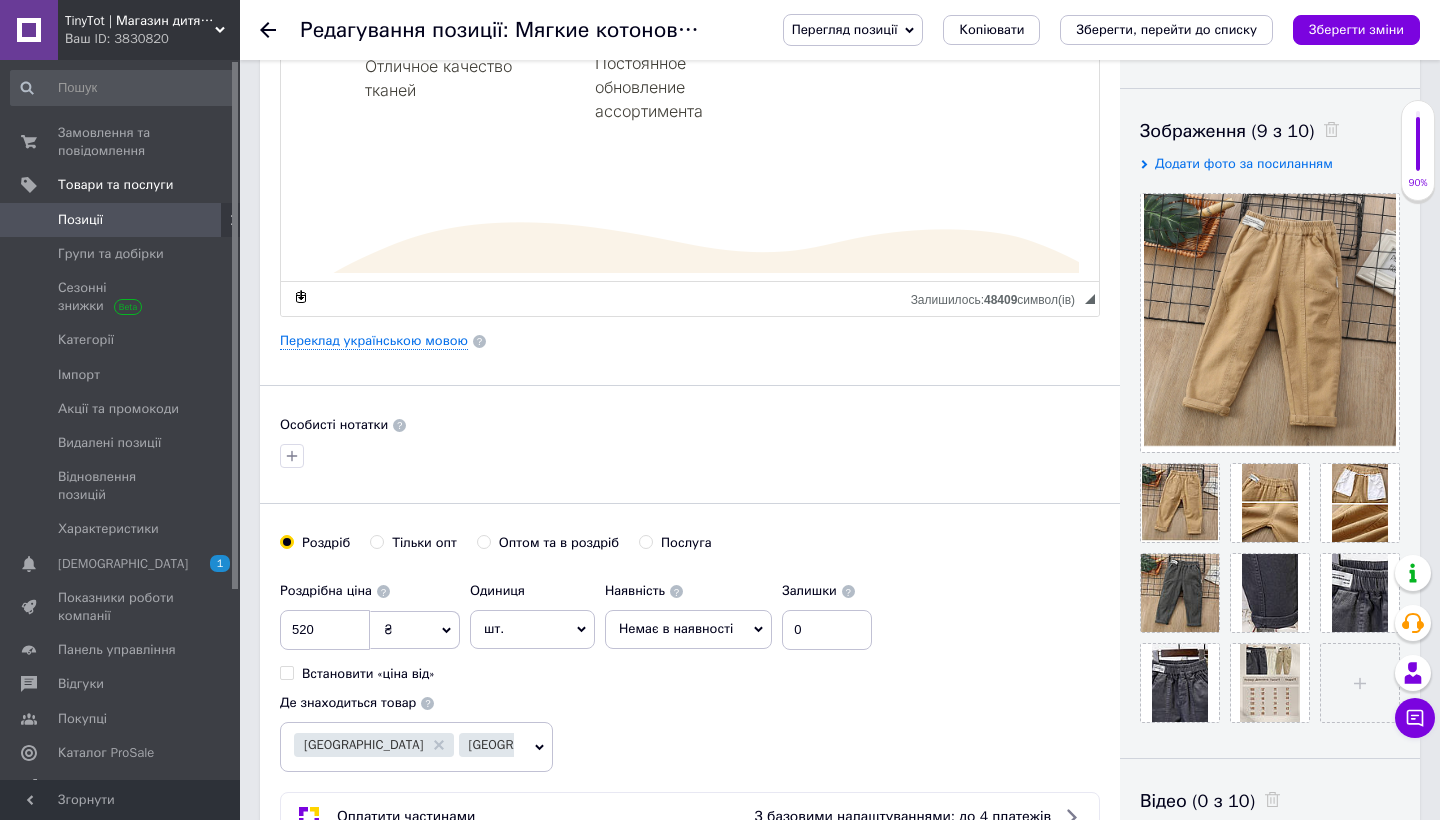 click on "Немає в наявності" at bounding box center [676, 628] 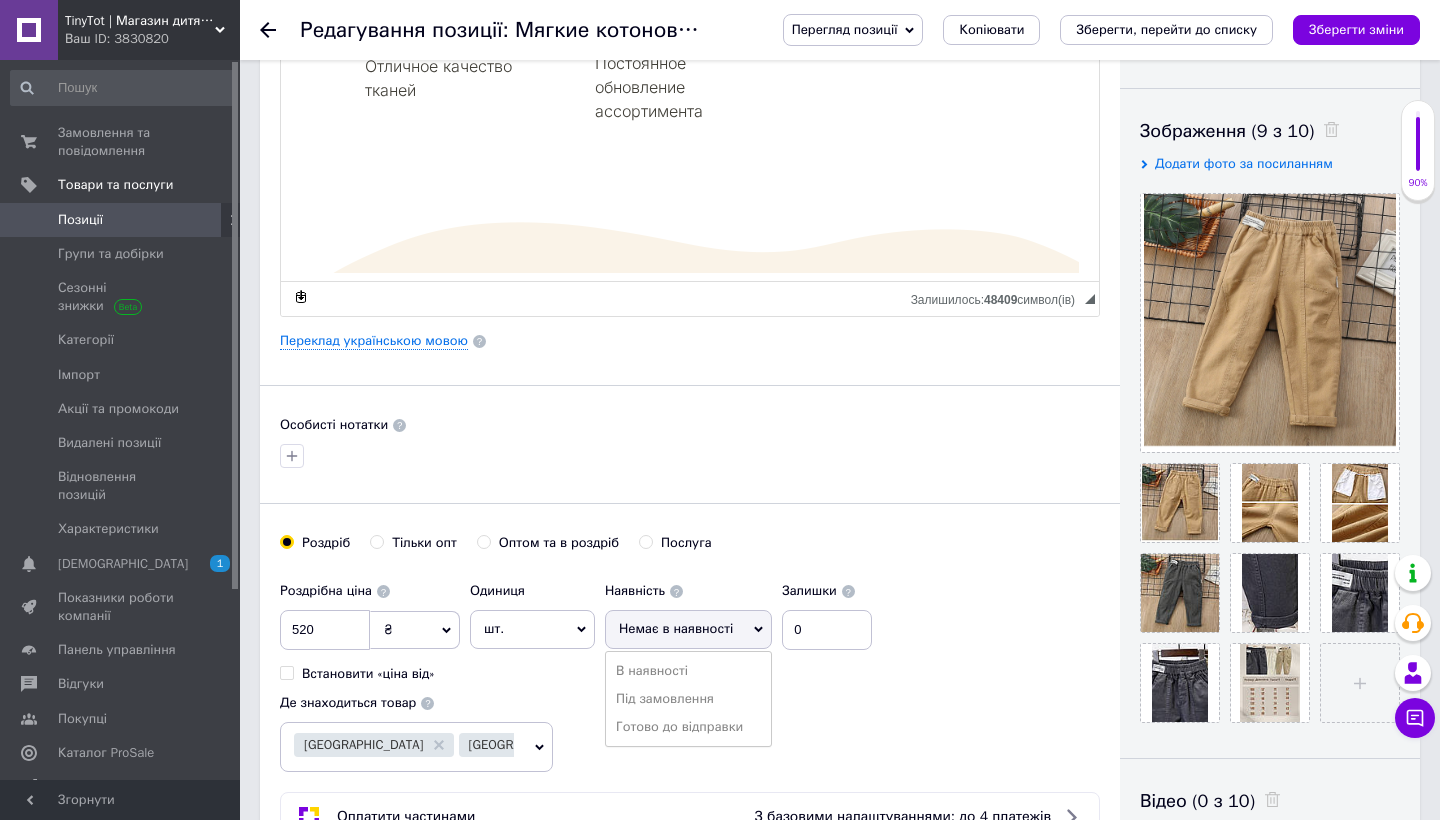 drag, startPoint x: 699, startPoint y: 720, endPoint x: 729, endPoint y: 714, distance: 30.594116 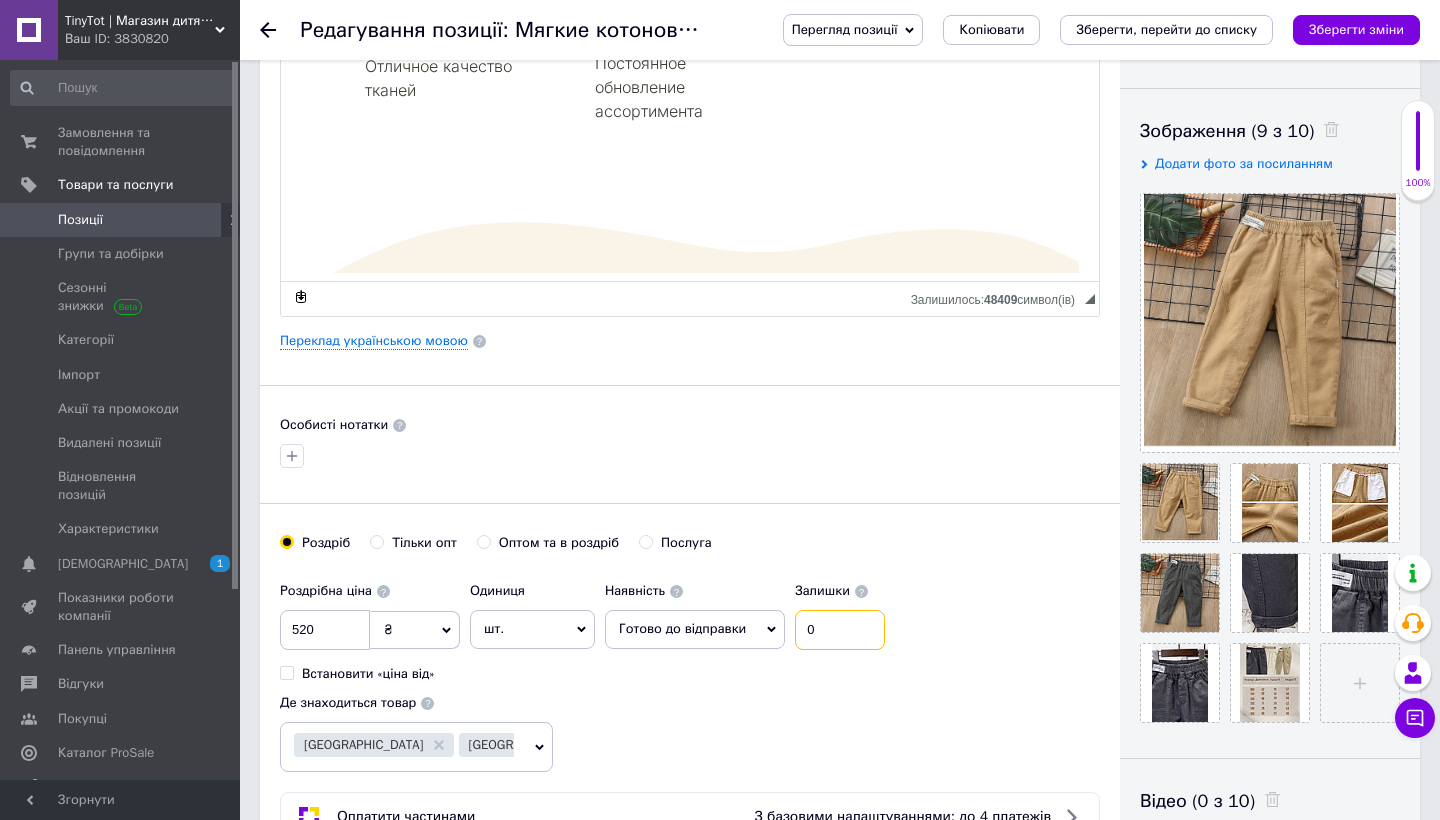 click on "0" at bounding box center (840, 630) 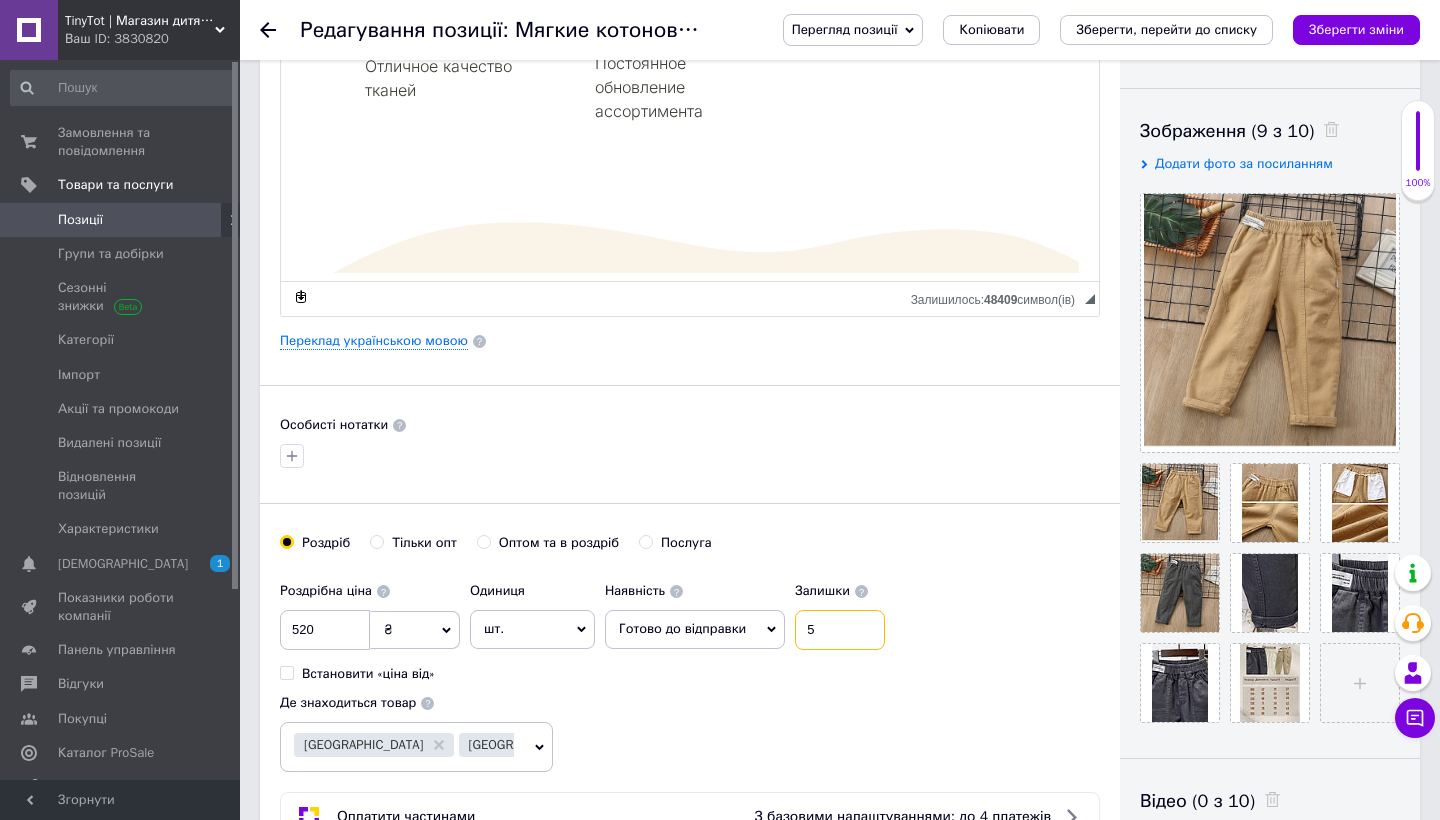 type on "5" 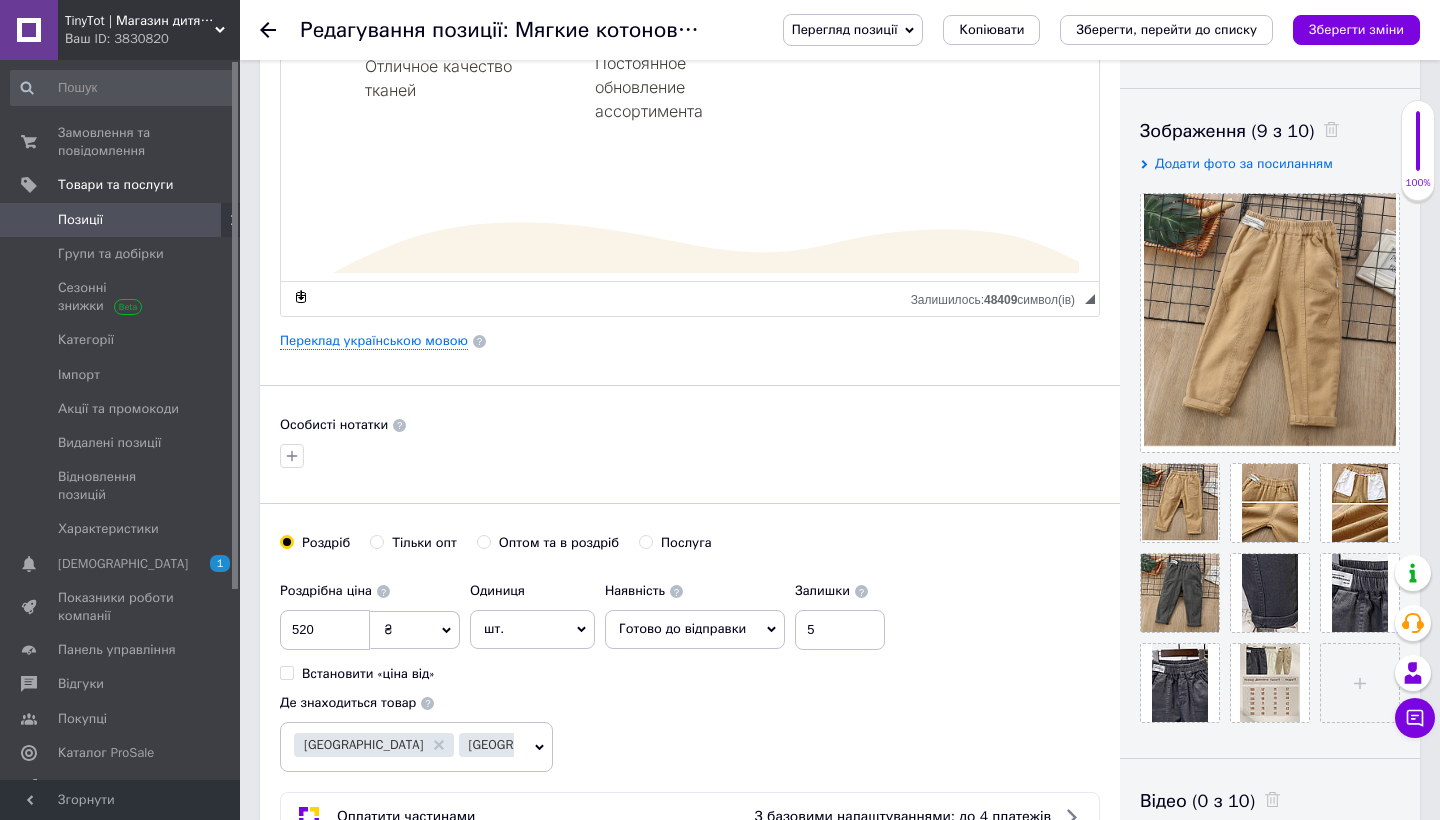 click on "Роздрібна ціна 520 ₴ $ EUR CHF GBP ¥ PLN ₸ MDL HUF KGS CNY TRY KRW lei Встановити «ціна від» Одиниця шт. Популярне комплект упаковка кв.м пара м кг пог.м послуга т а автоцистерна ампула б балон банка блістер бобіна бочка бут бухта в ват виїзд відро г г га година гр/кв.м гігакалорія д дав два місяці день доба доза є єврокуб з зміна к кВт каністра карат кв.дм кв.м кв.см кв.фут квартал кг кг/кв.м км колесо комплект коробка куб.дм куб.м л л лист м м мВт мл мм моток місяць мішок н набір номер о об'єкт од. п палетомісце пара партія пач пог.м послуга посівна одиниця птахомісце півроку пігулка" at bounding box center (690, 672) 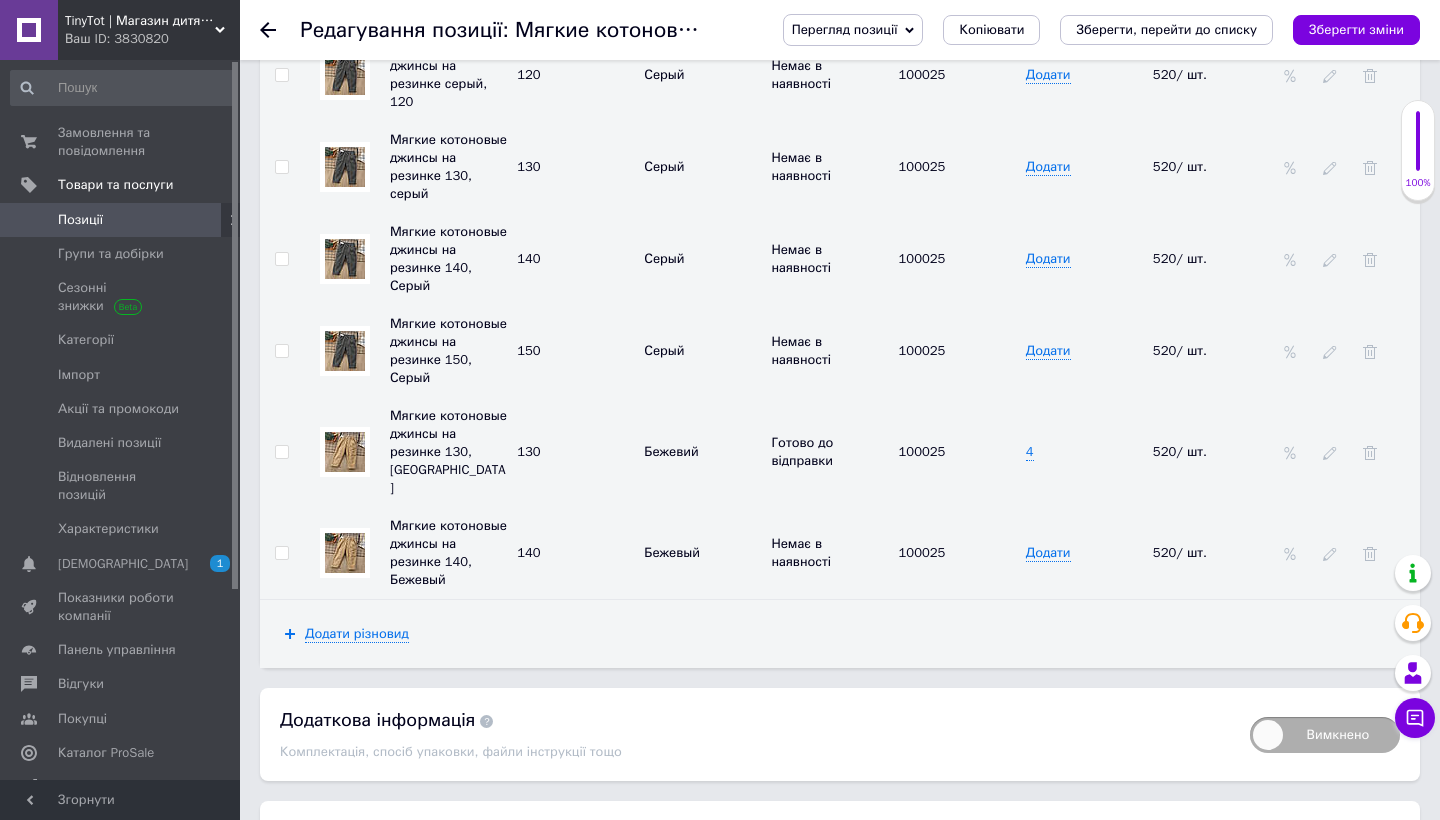 scroll, scrollTop: 3452, scrollLeft: 0, axis: vertical 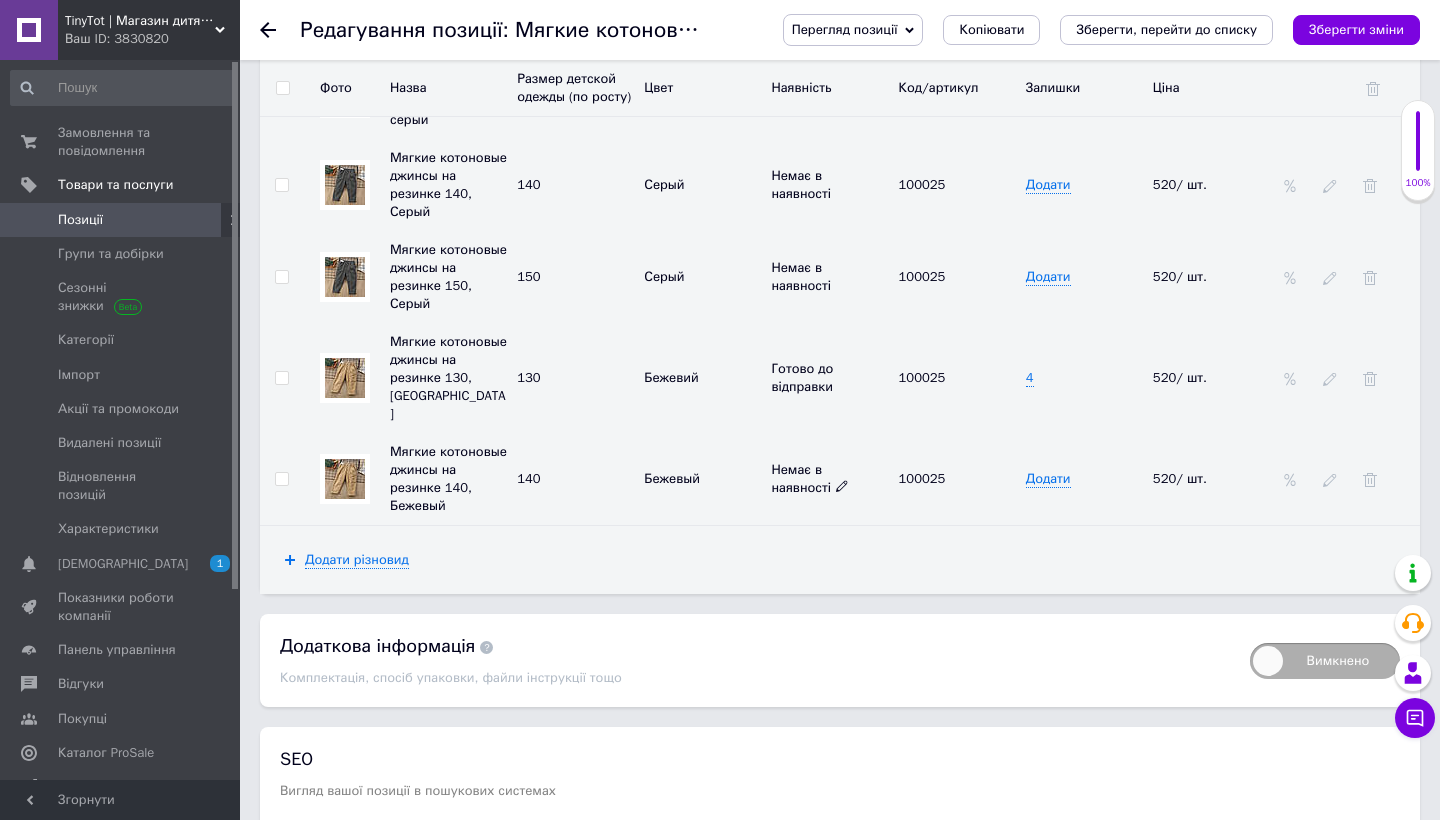 click on "Немає в наявності" at bounding box center [810, 478] 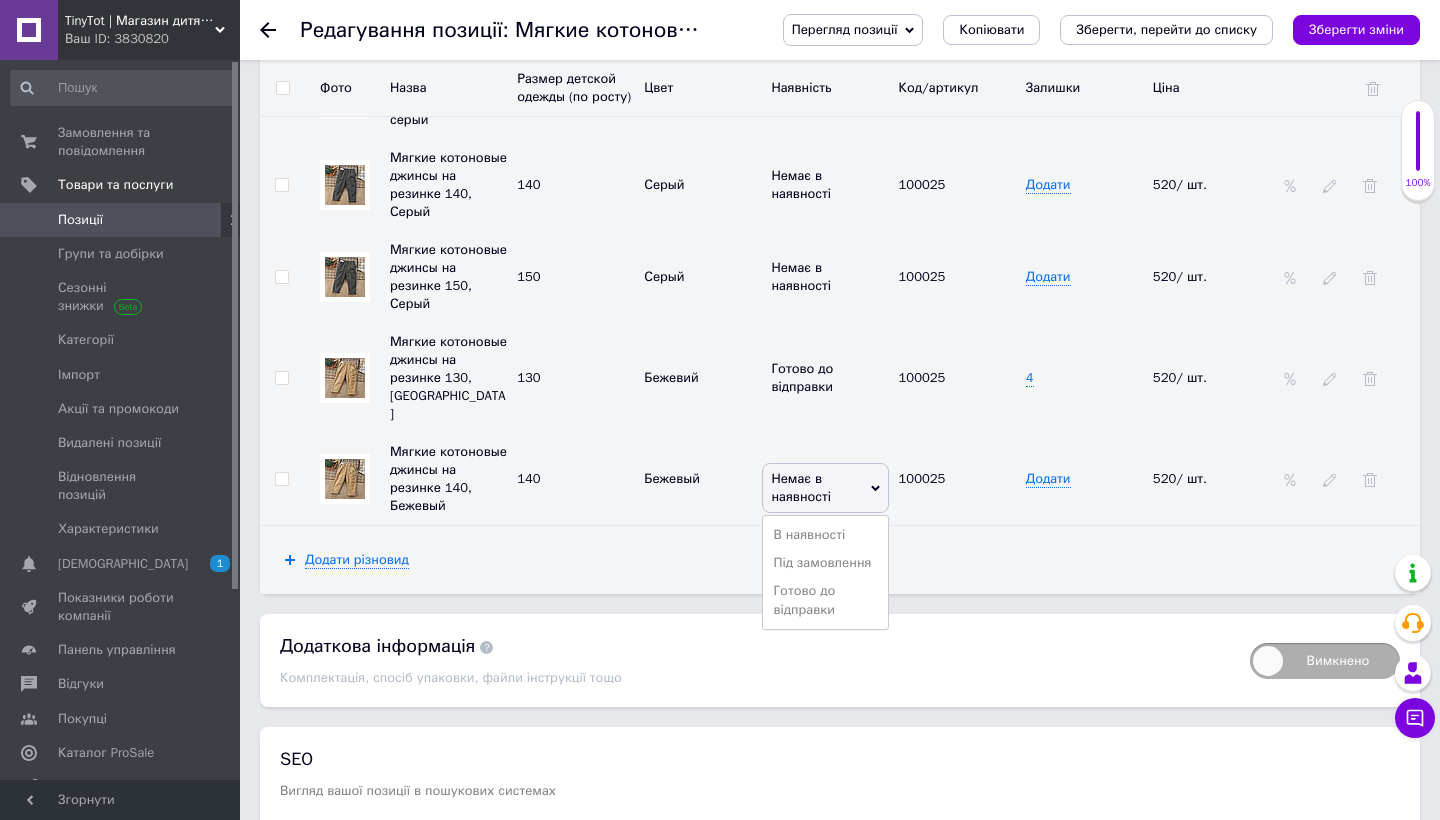 click on "Готово до відправки" at bounding box center [825, 600] 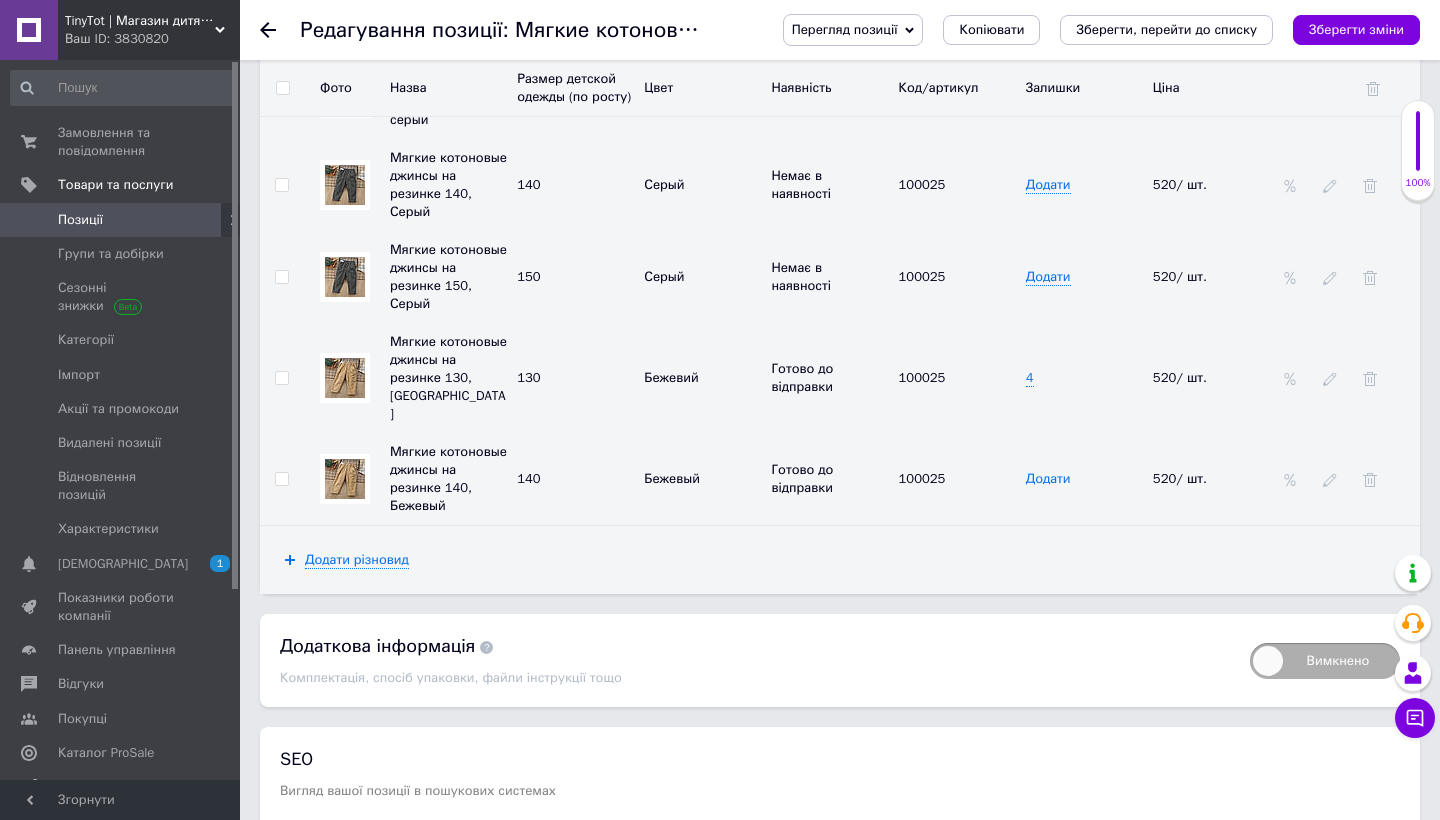 click on "Додати" at bounding box center [1048, 479] 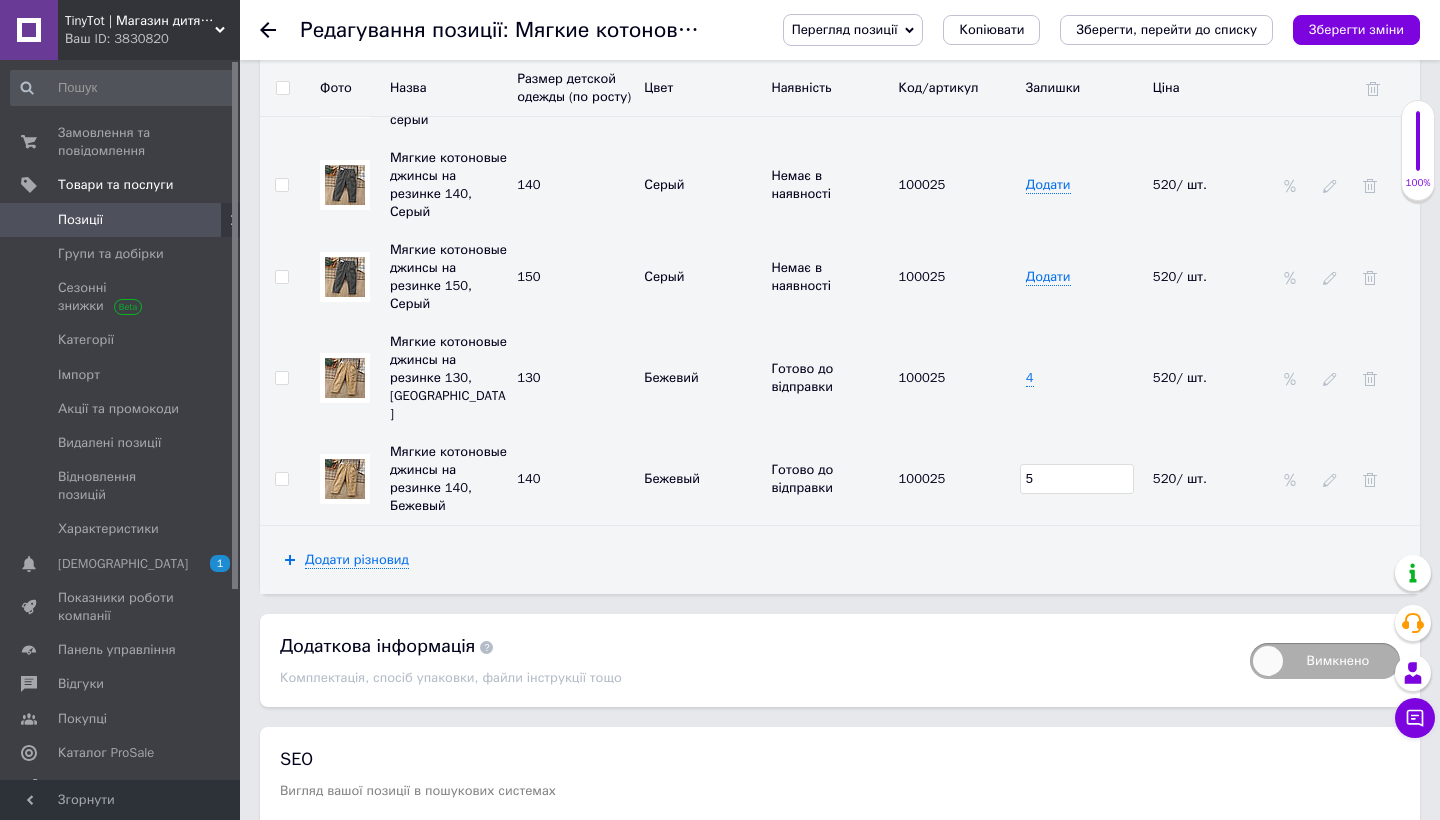 type on "5" 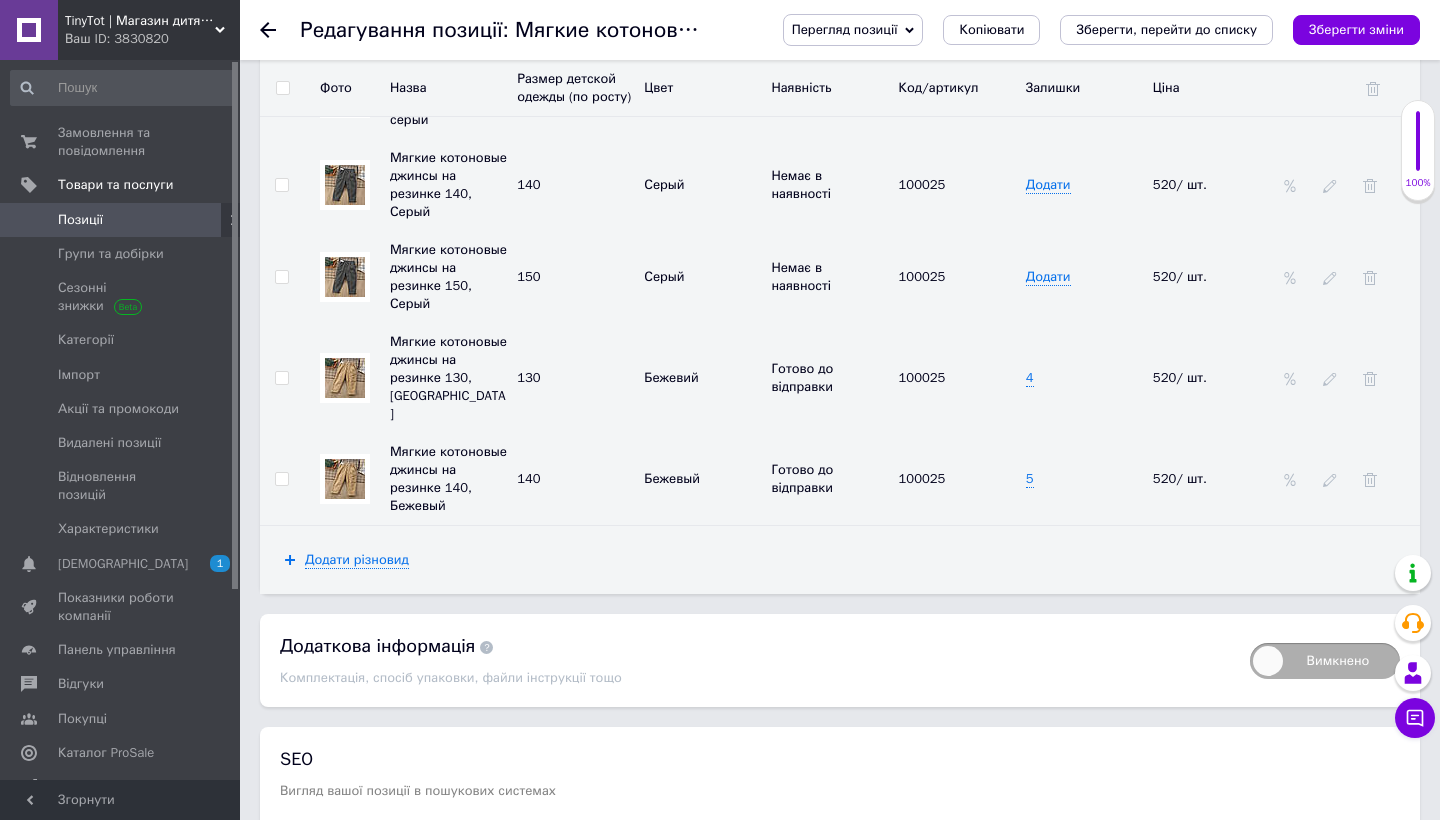 click on "4" at bounding box center (1084, 378) 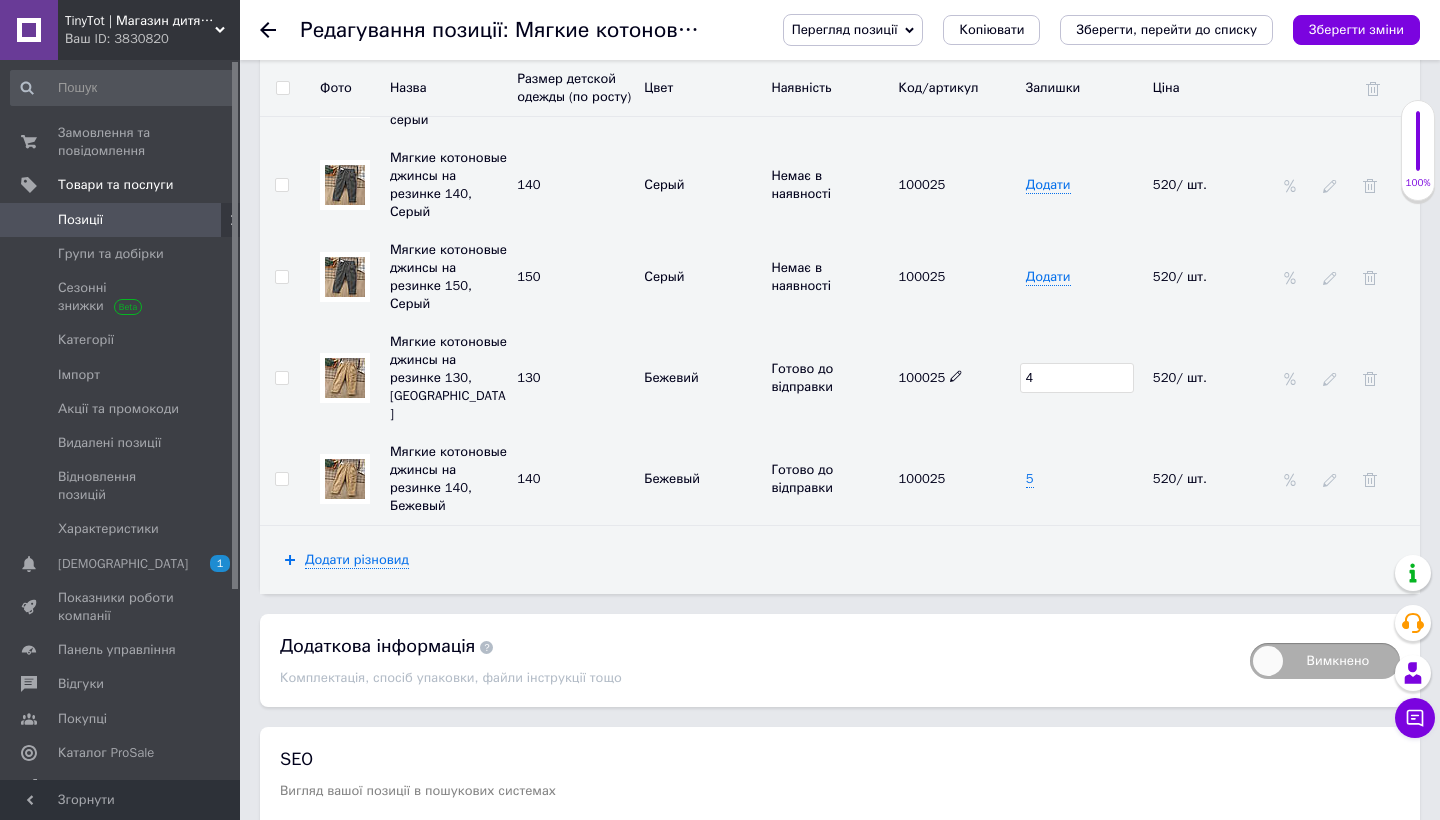 drag, startPoint x: 1041, startPoint y: 430, endPoint x: 997, endPoint y: 428, distance: 44.04543 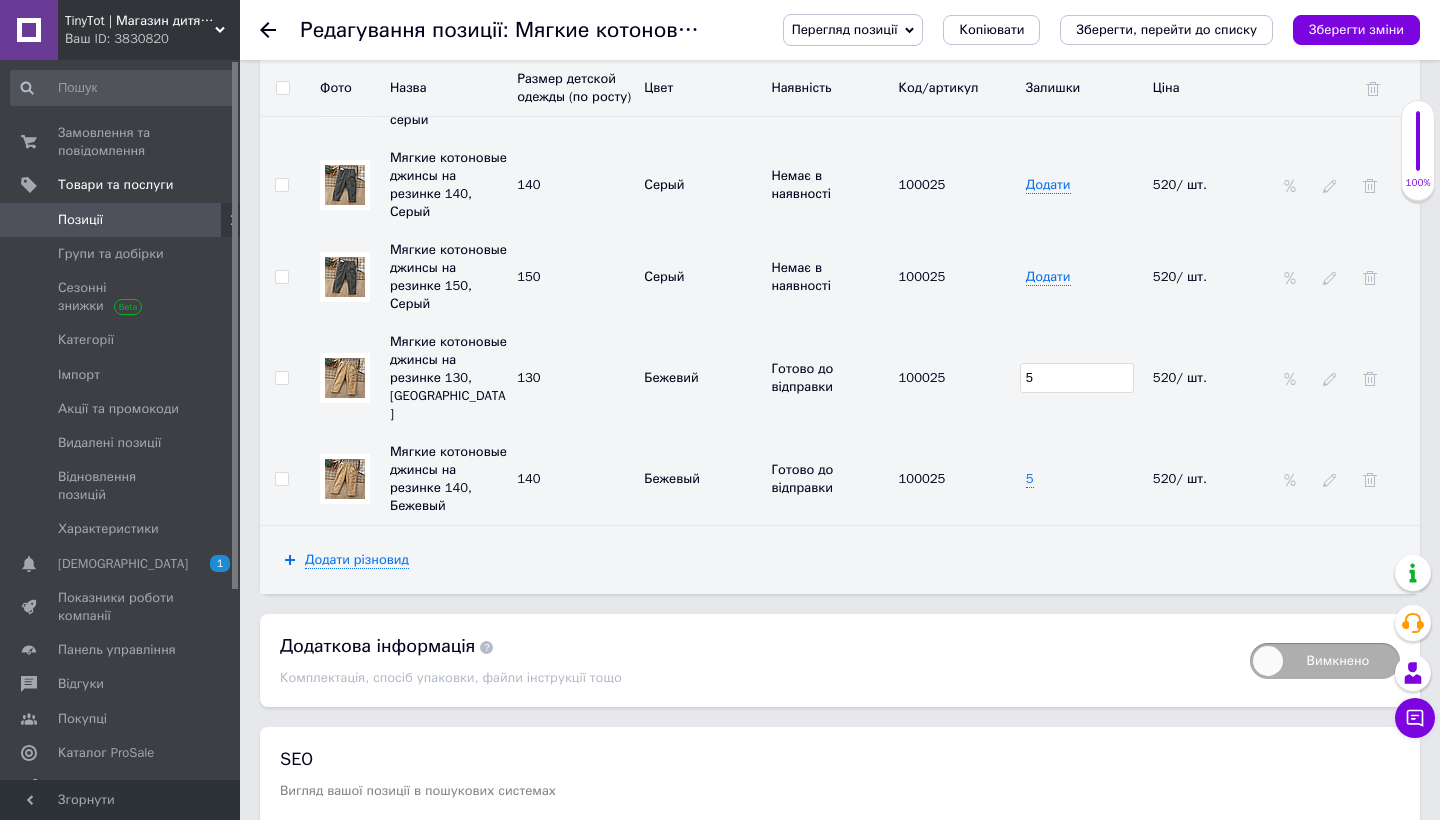 type on "5" 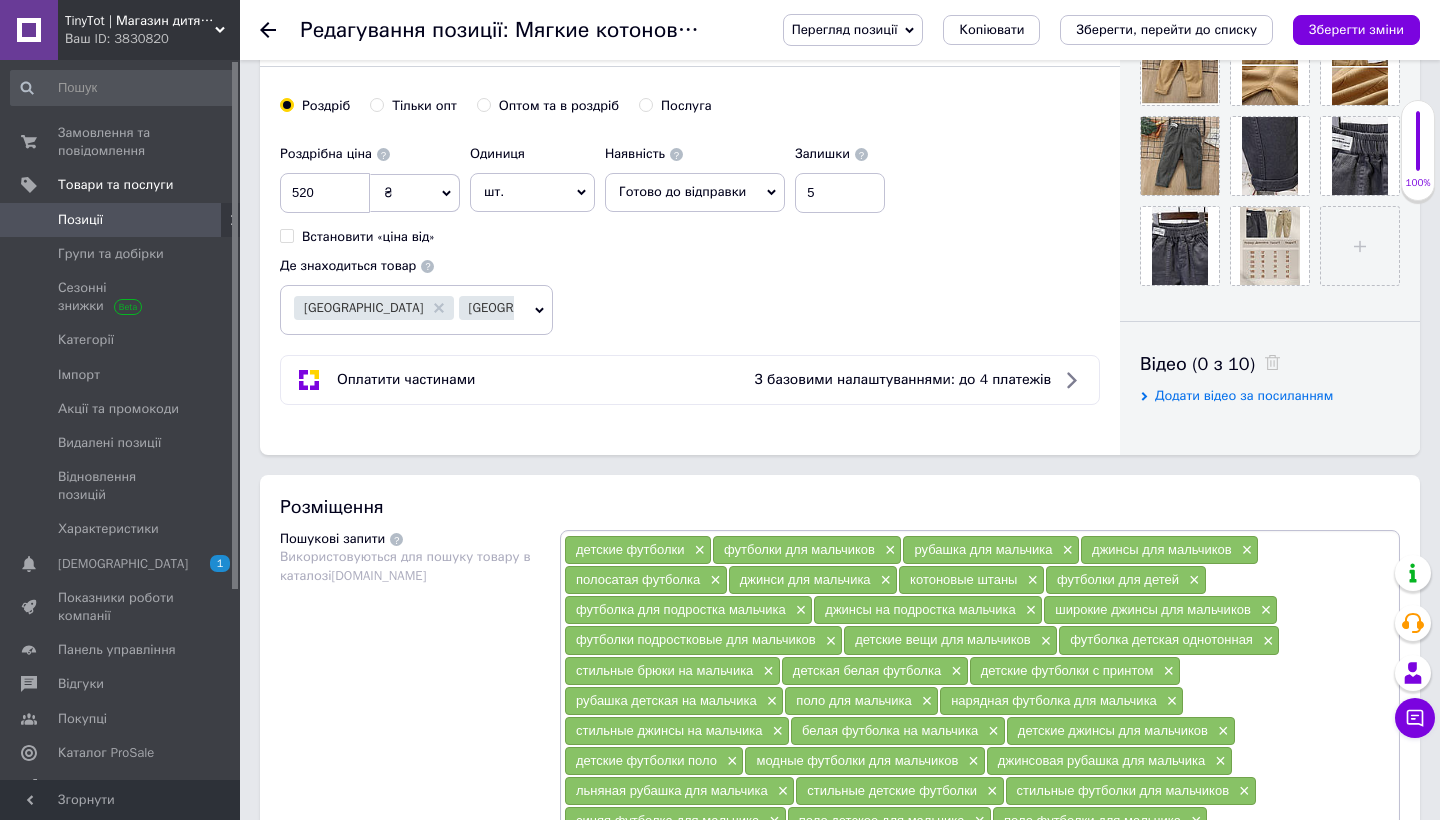 scroll, scrollTop: 658, scrollLeft: 0, axis: vertical 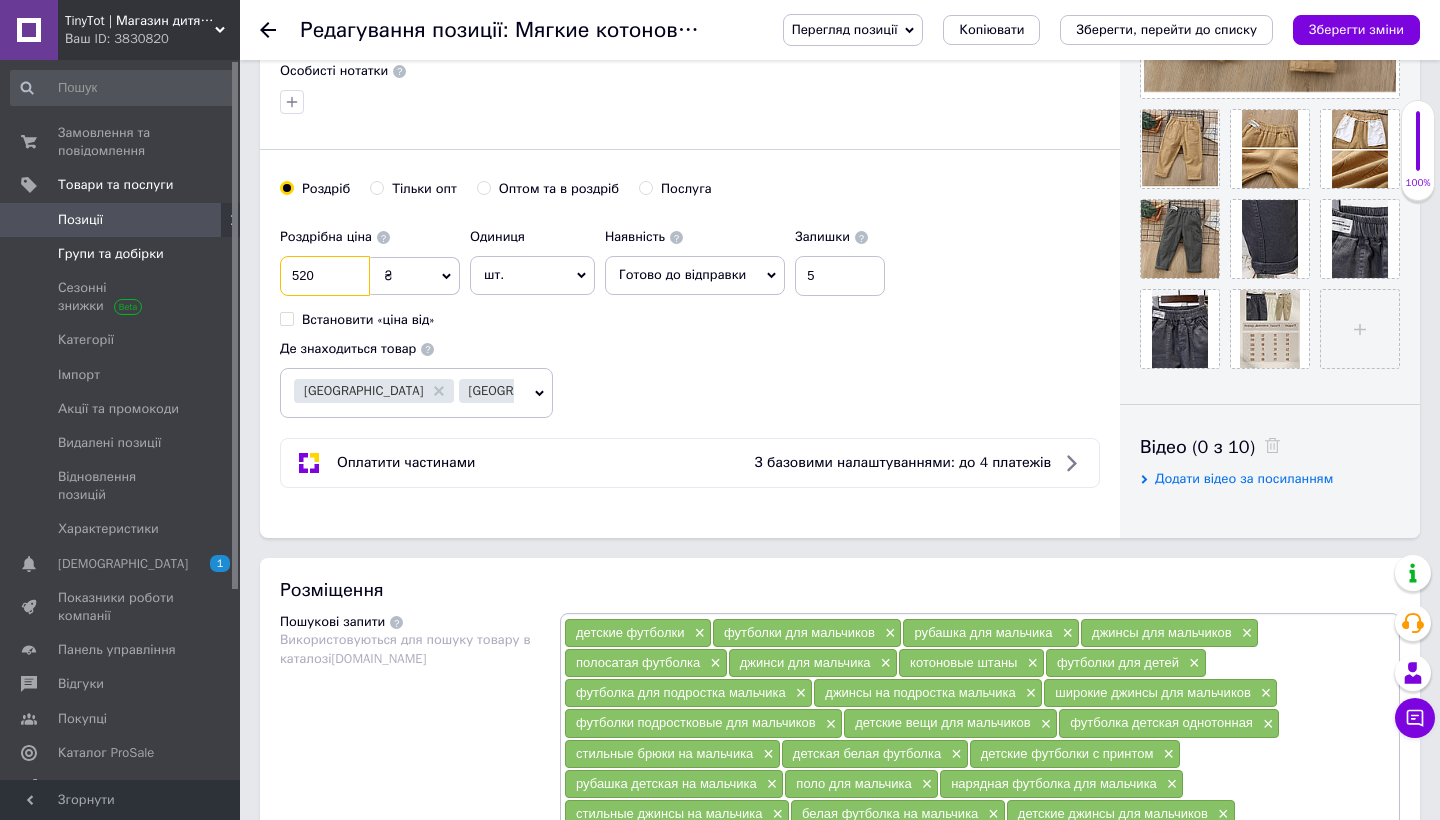 drag, startPoint x: 333, startPoint y: 281, endPoint x: 221, endPoint y: 269, distance: 112.64102 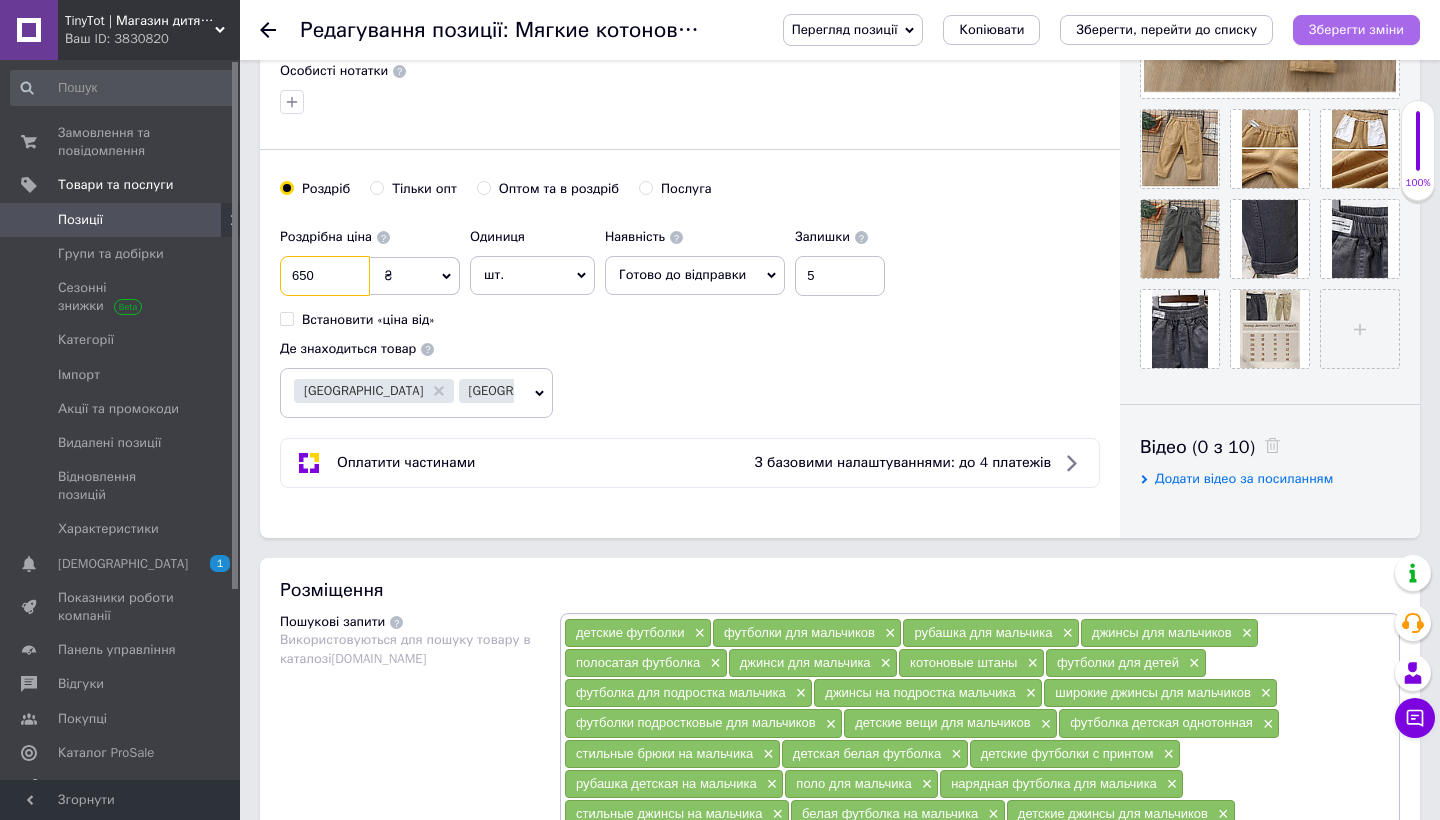 type on "650" 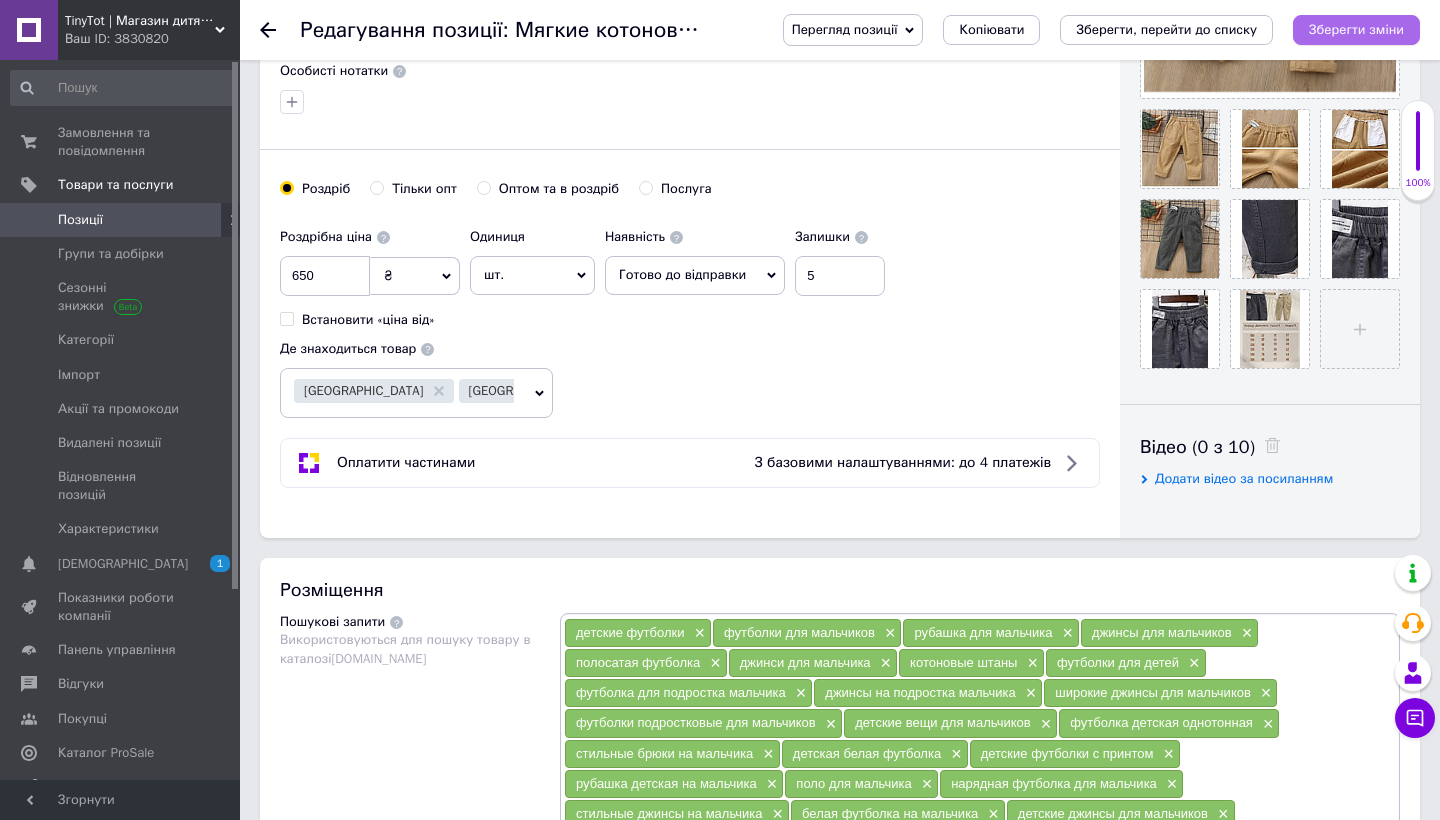 click on "Зберегти зміни" at bounding box center (1356, 30) 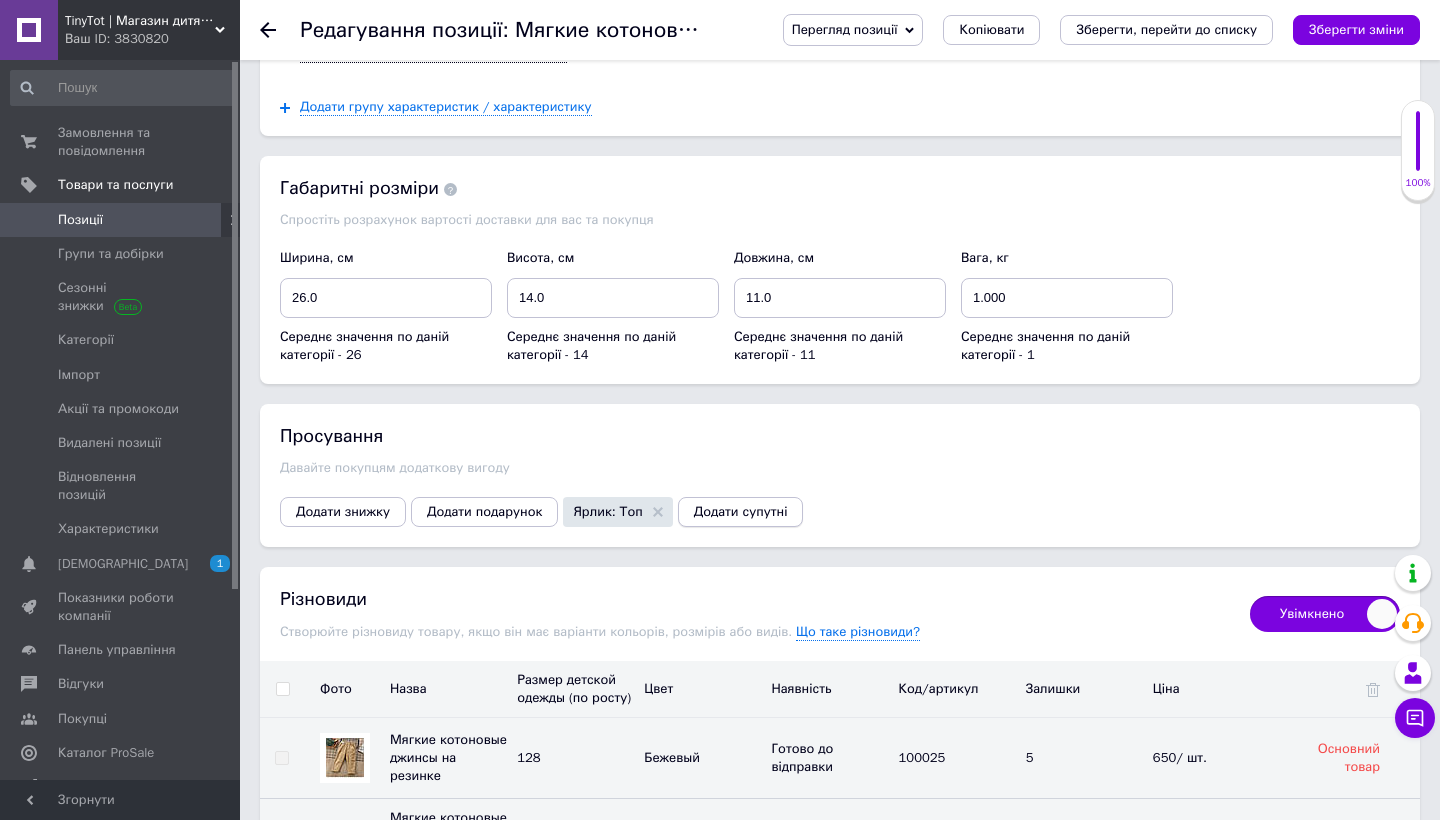 scroll, scrollTop: 2316, scrollLeft: 0, axis: vertical 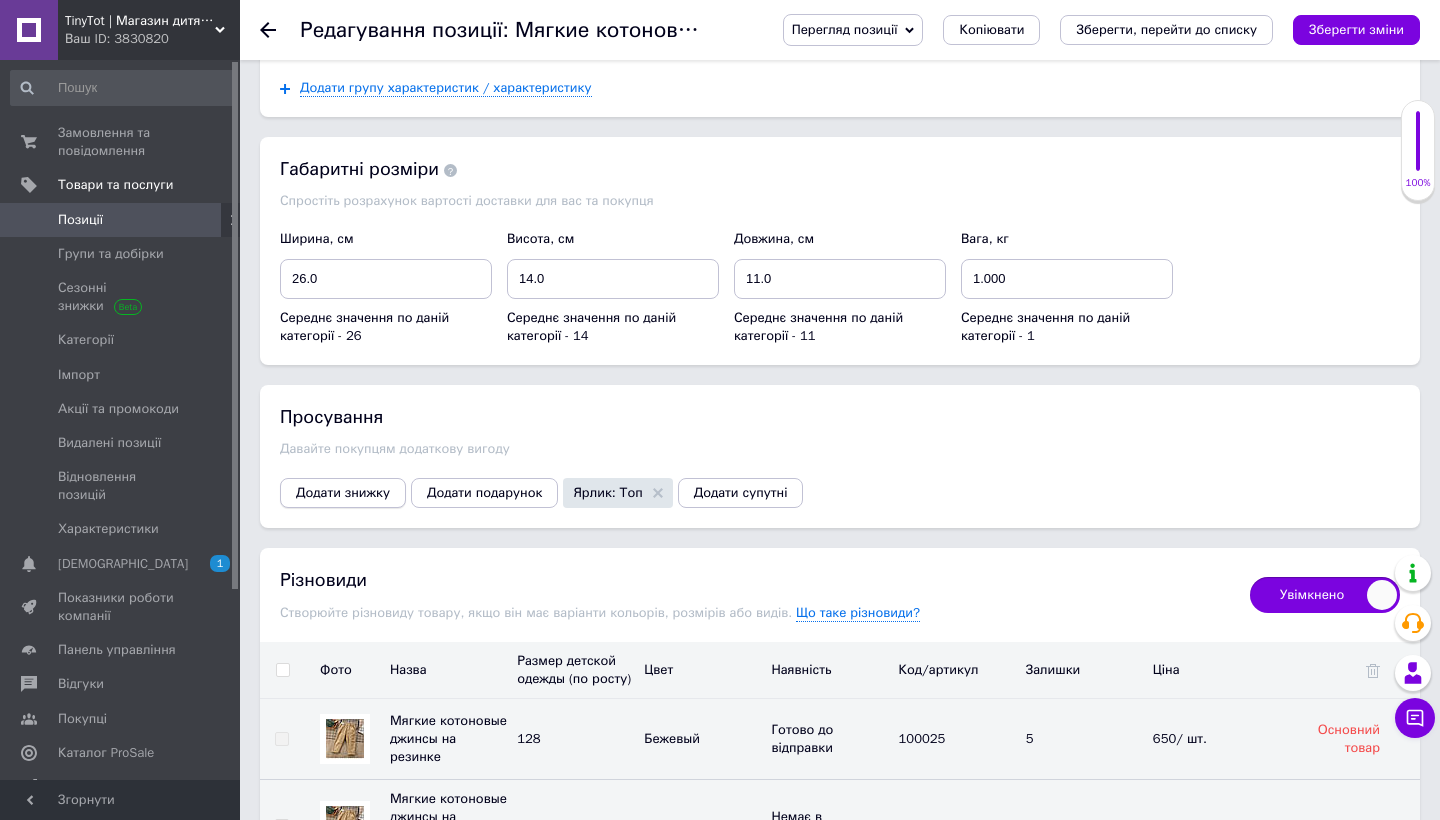 click on "Додати знижку" at bounding box center [343, 493] 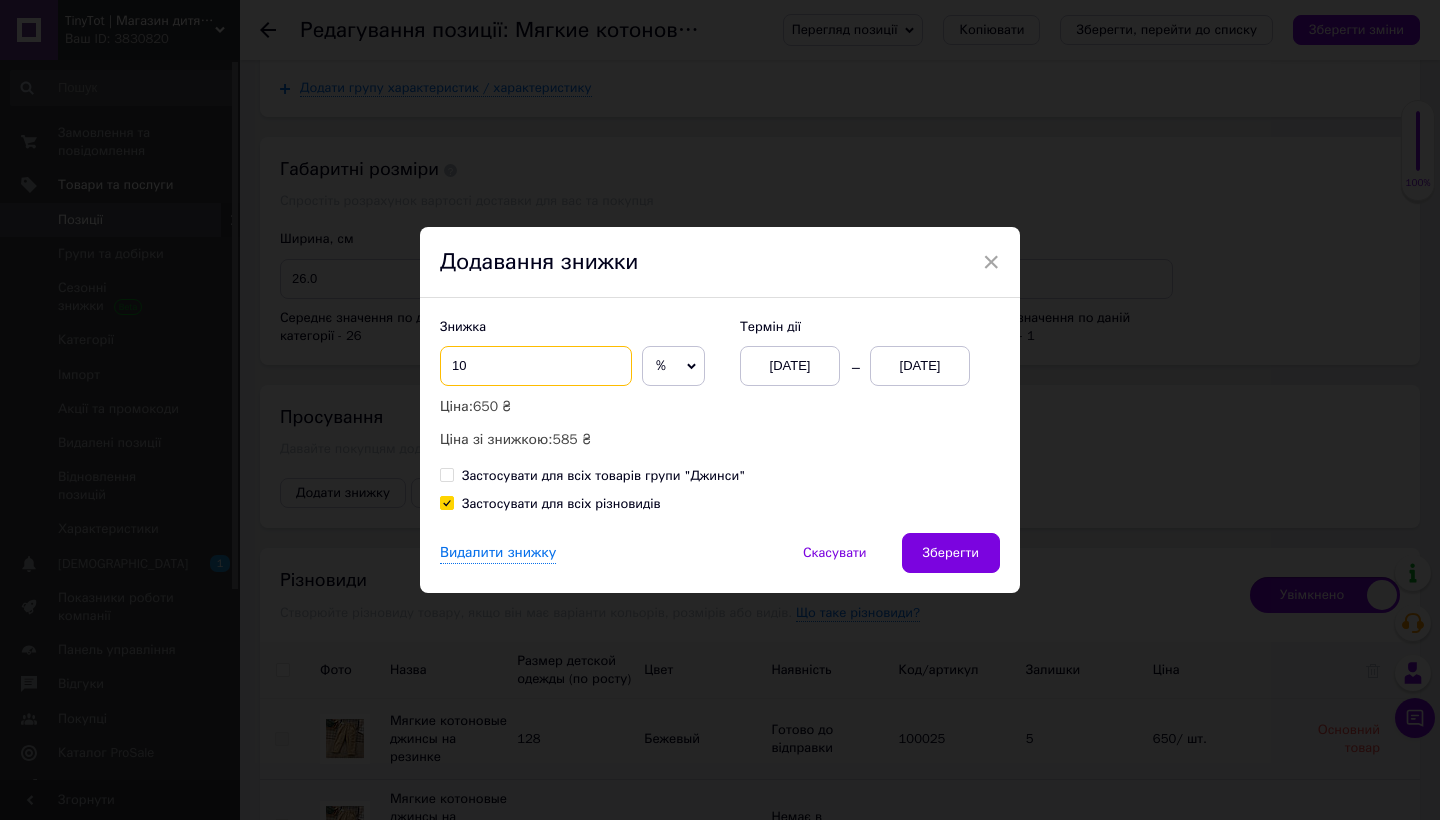 click on "10" at bounding box center [536, 366] 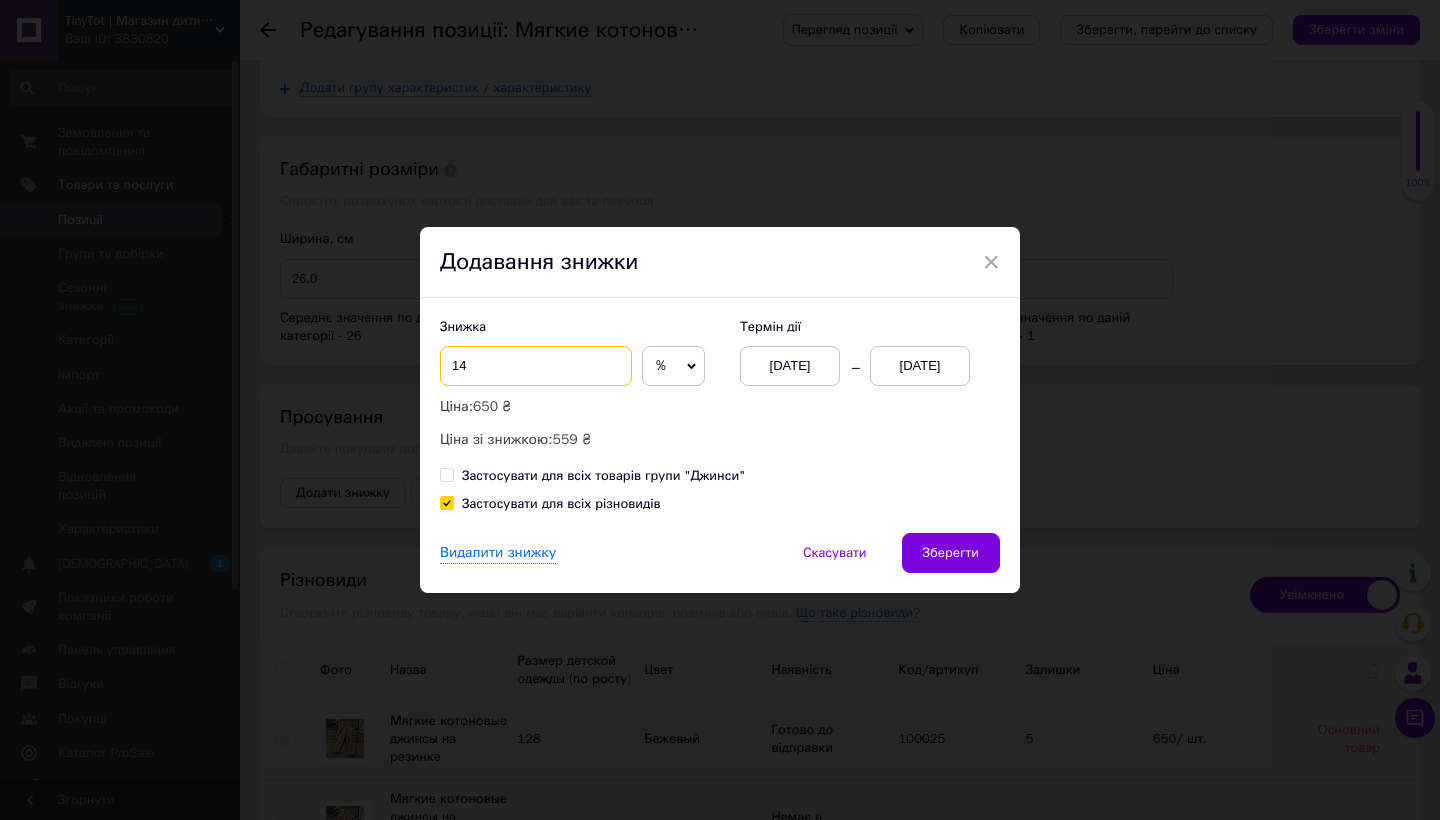 type on "14" 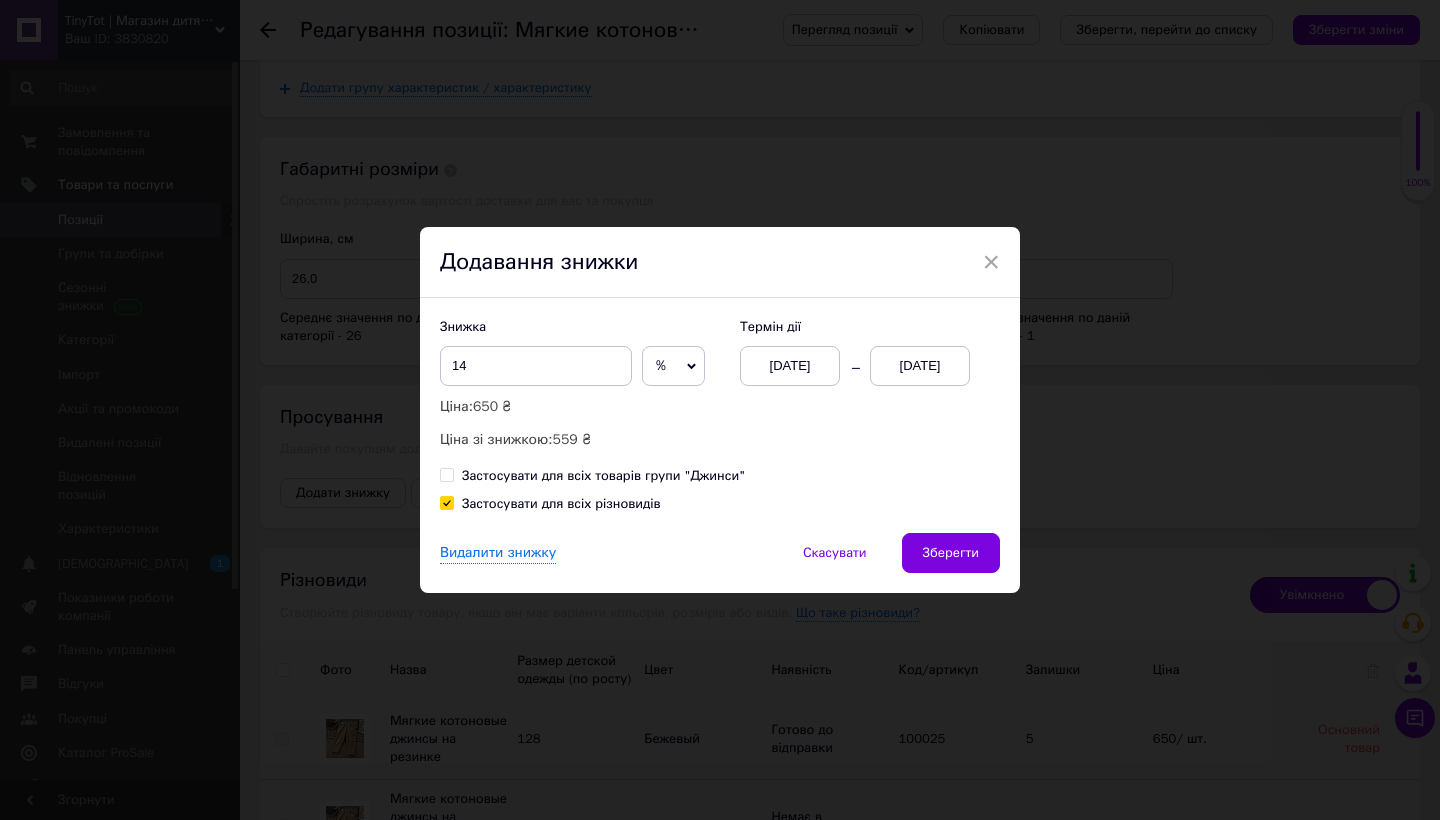 click on "[DATE]" at bounding box center (920, 366) 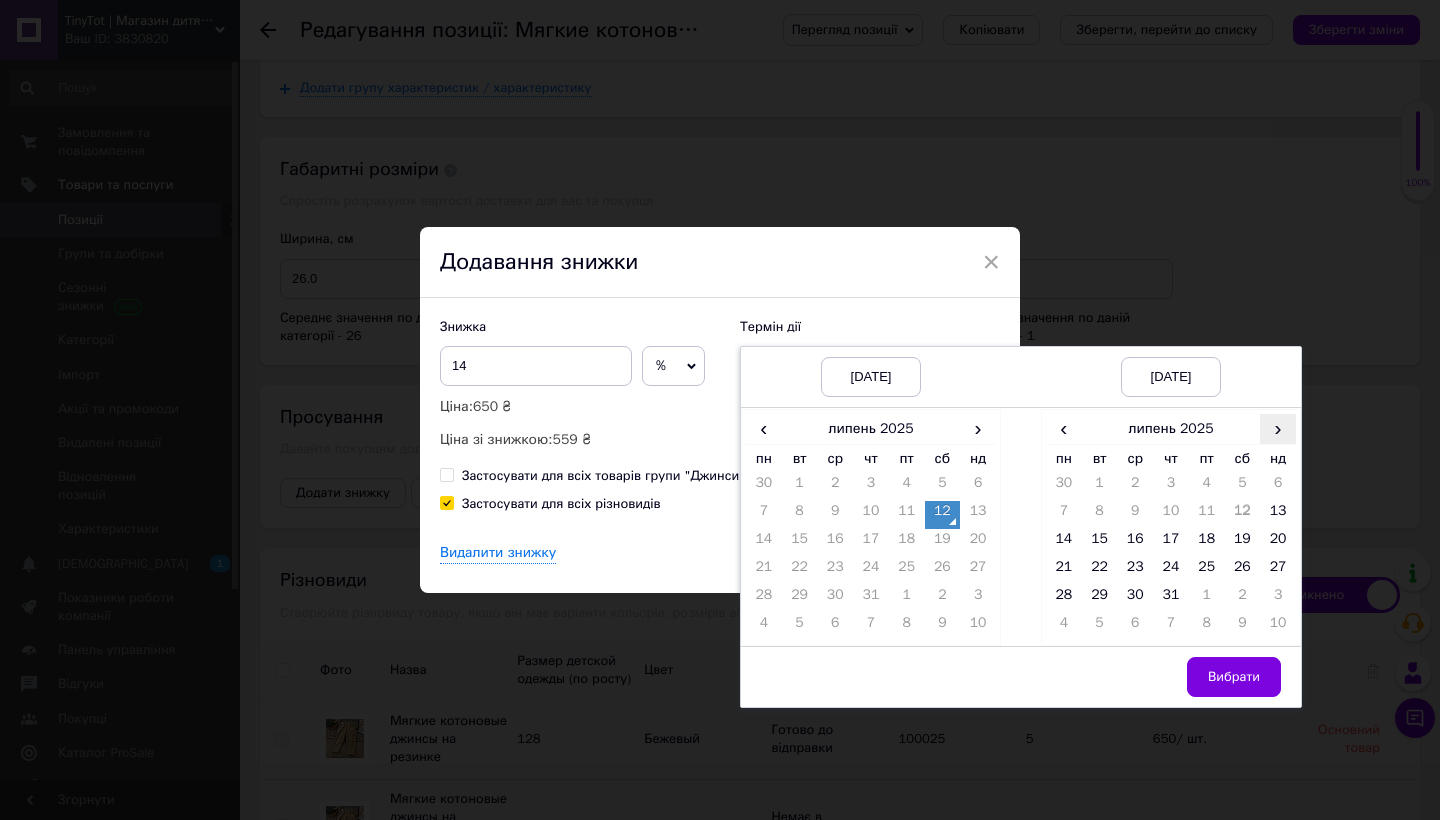 click on "›" at bounding box center [1278, 428] 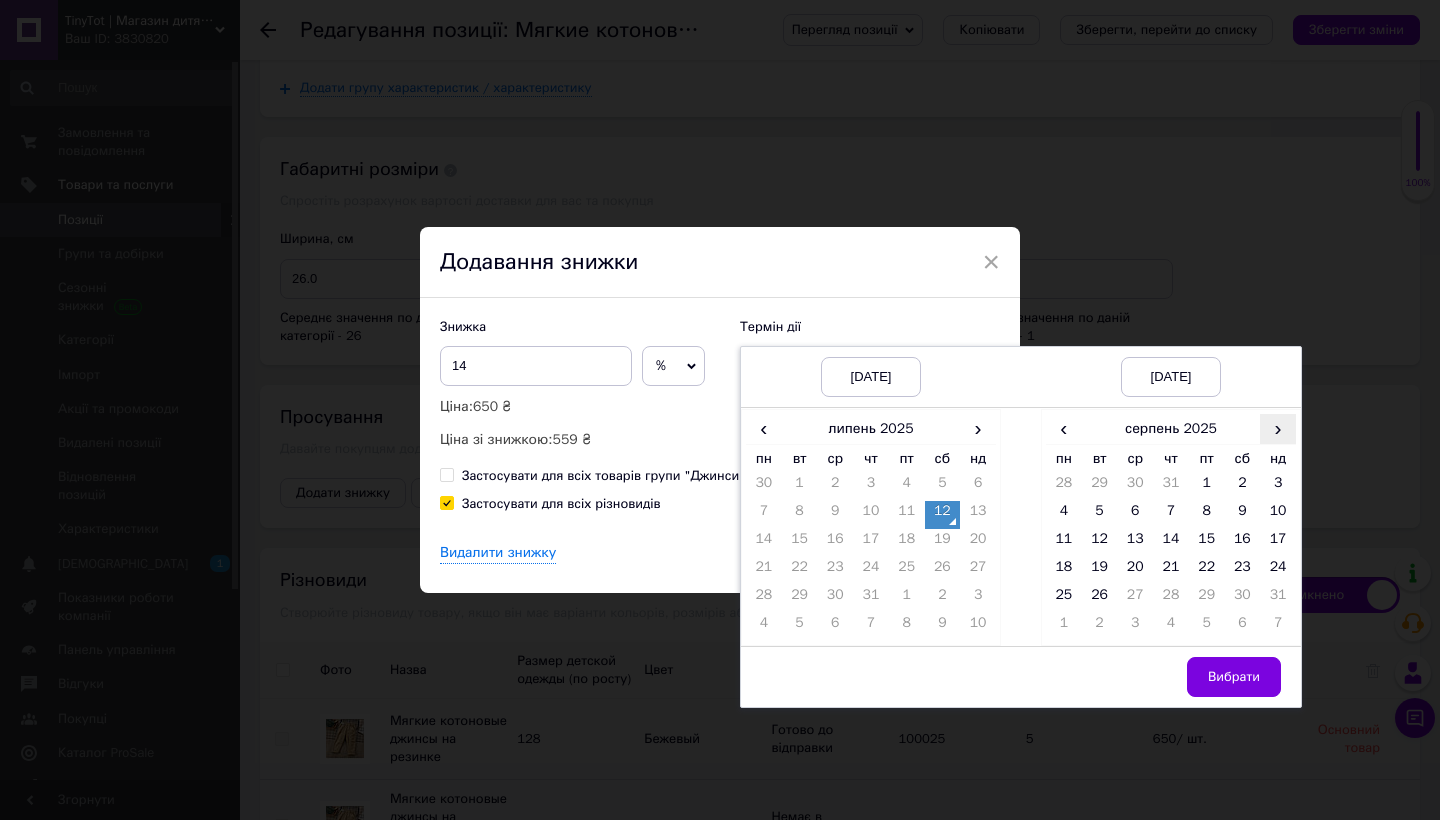 click on "›" at bounding box center (1278, 428) 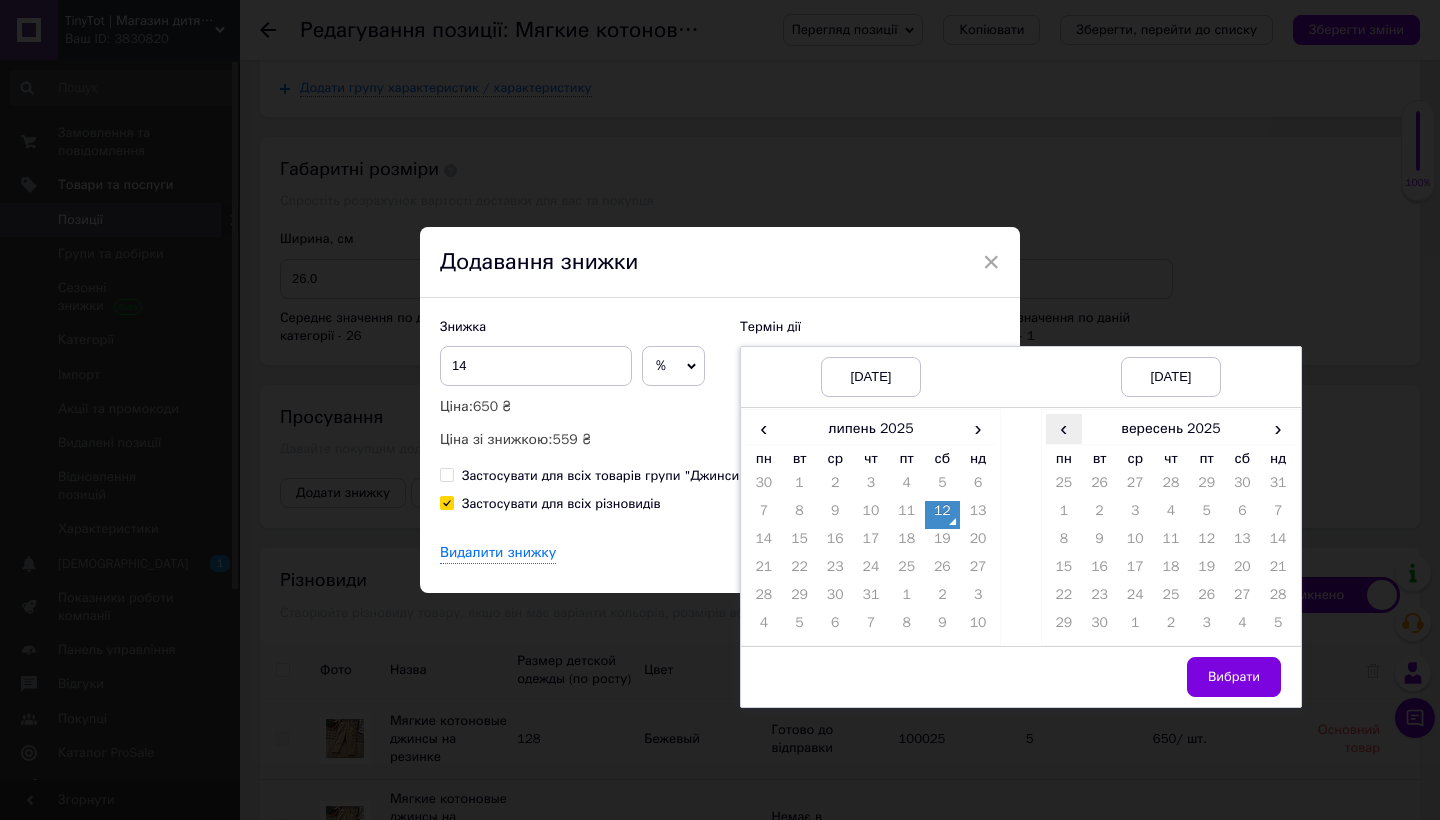 click on "‹" at bounding box center [1064, 428] 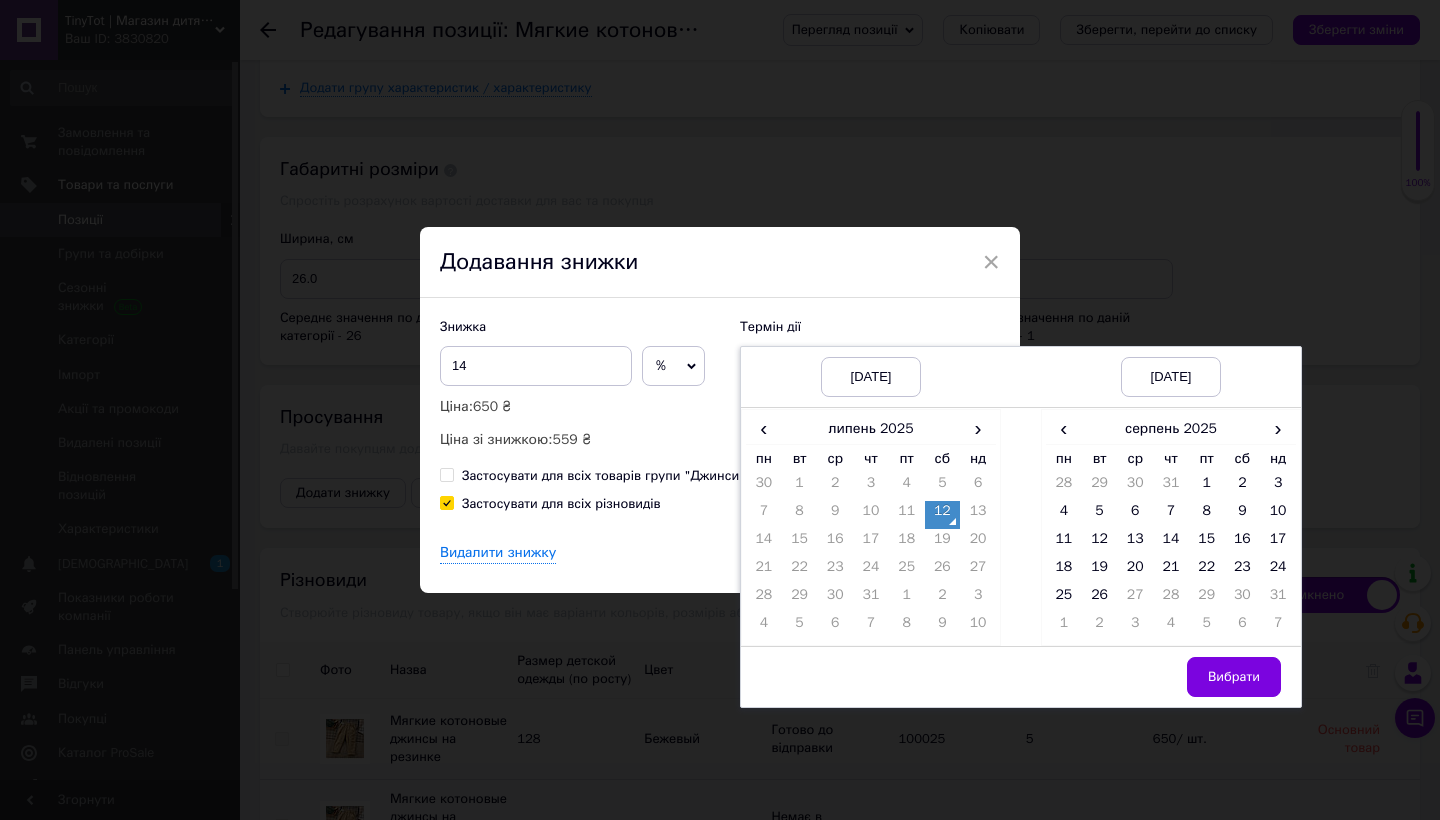 drag, startPoint x: 1100, startPoint y: 595, endPoint x: 1117, endPoint y: 599, distance: 17.464249 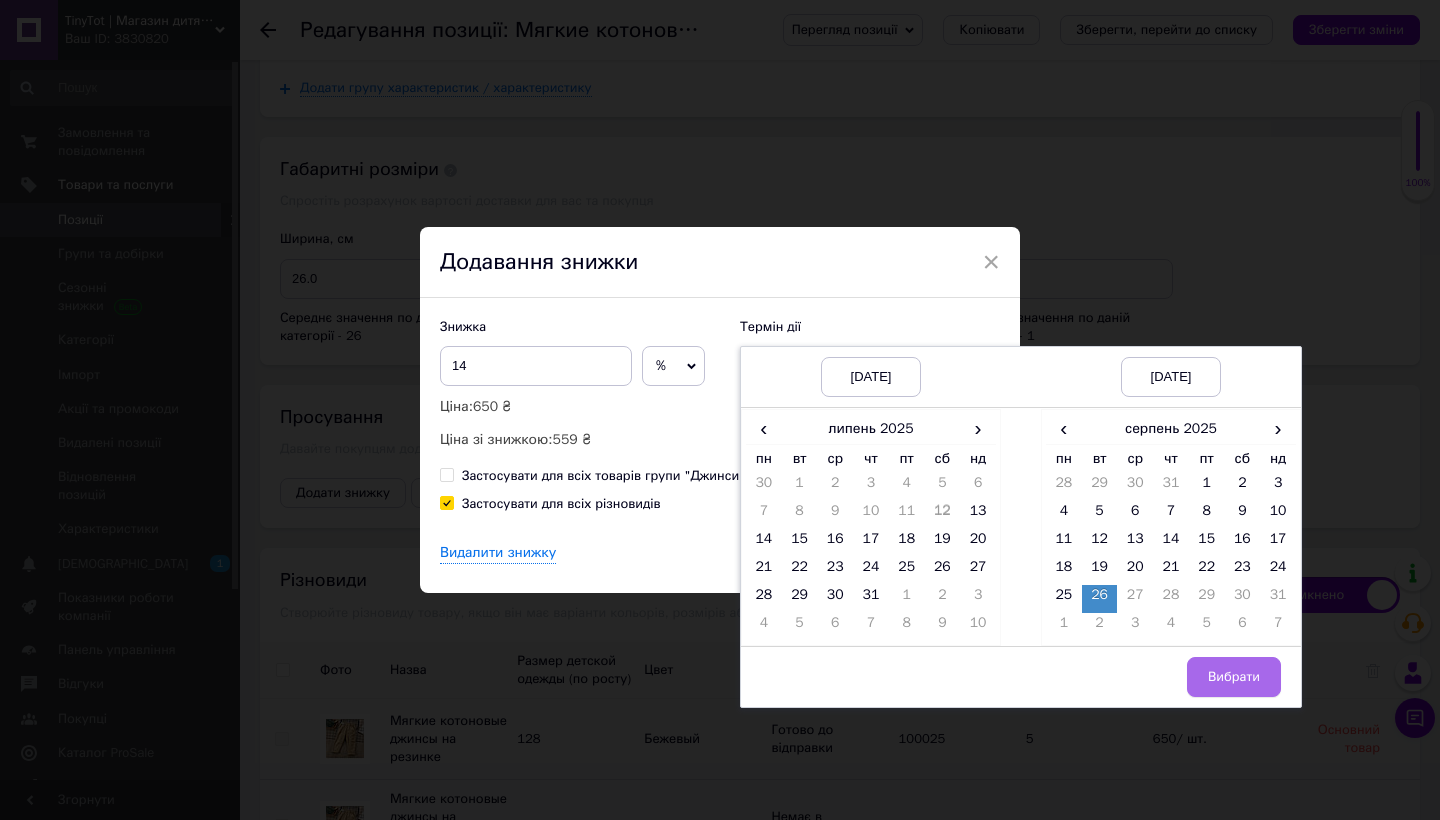 click on "Вибрати" at bounding box center (1234, 677) 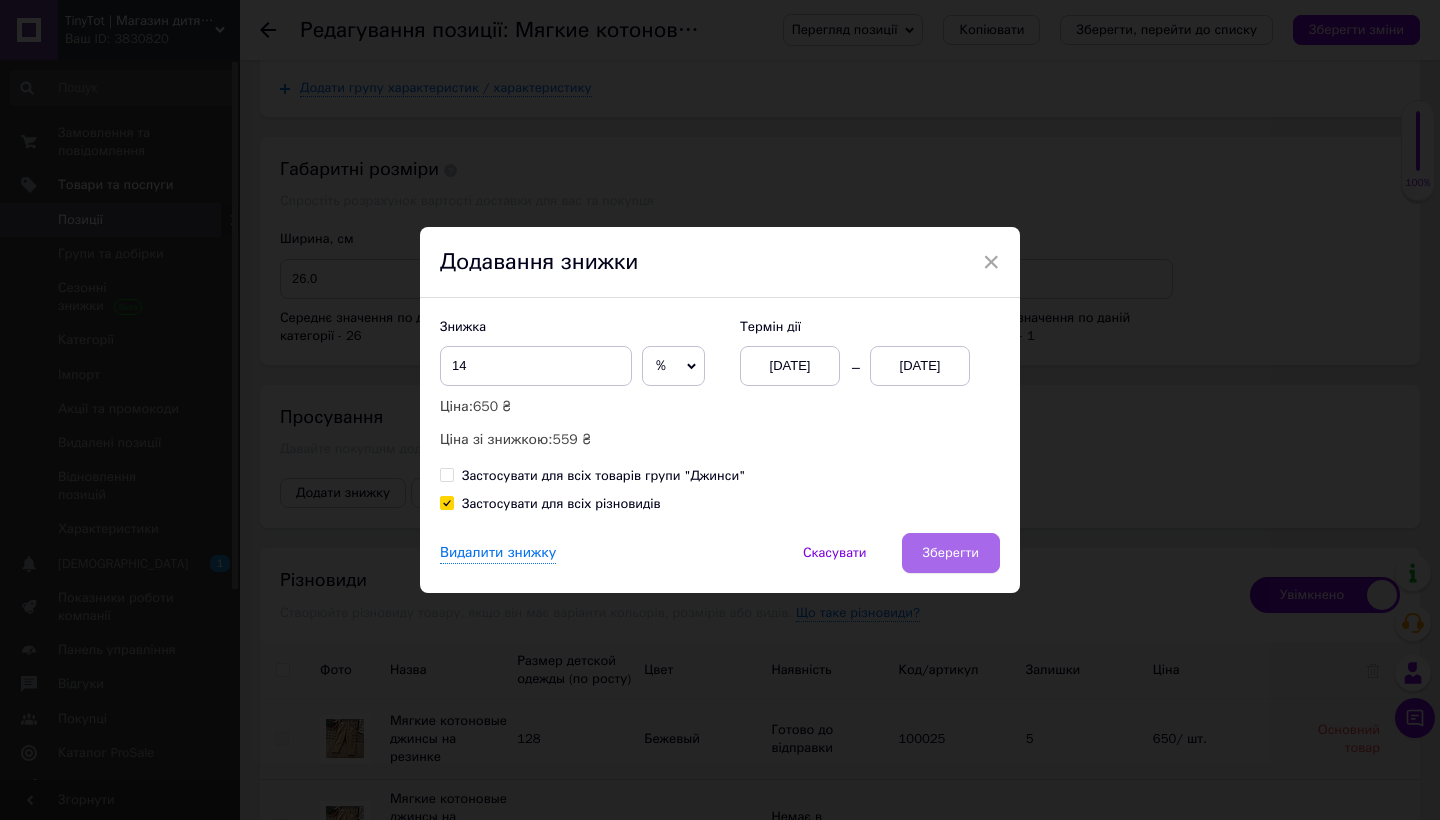 click on "Зберегти" at bounding box center (951, 553) 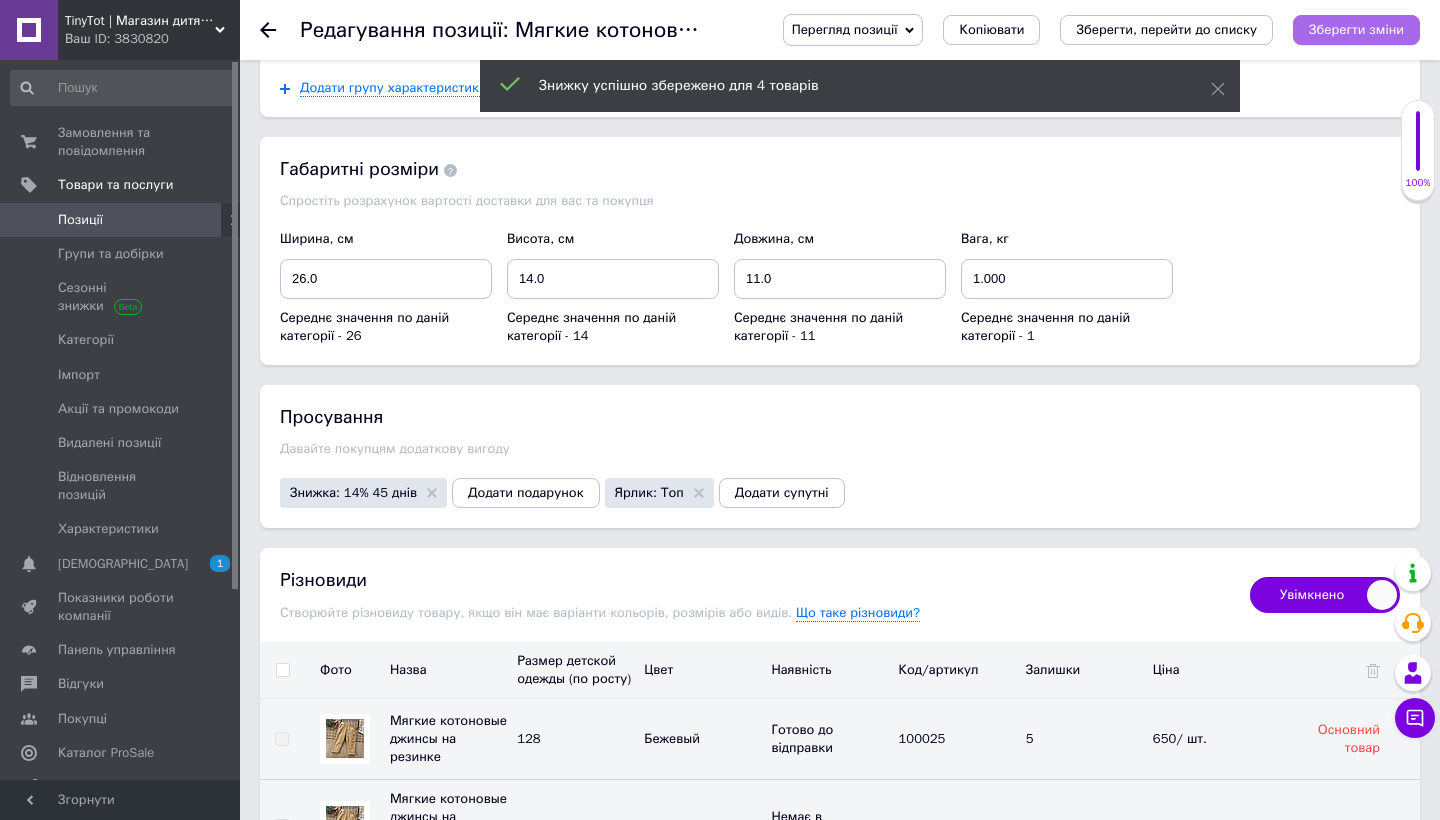 click on "Зберегти зміни" at bounding box center [1356, 29] 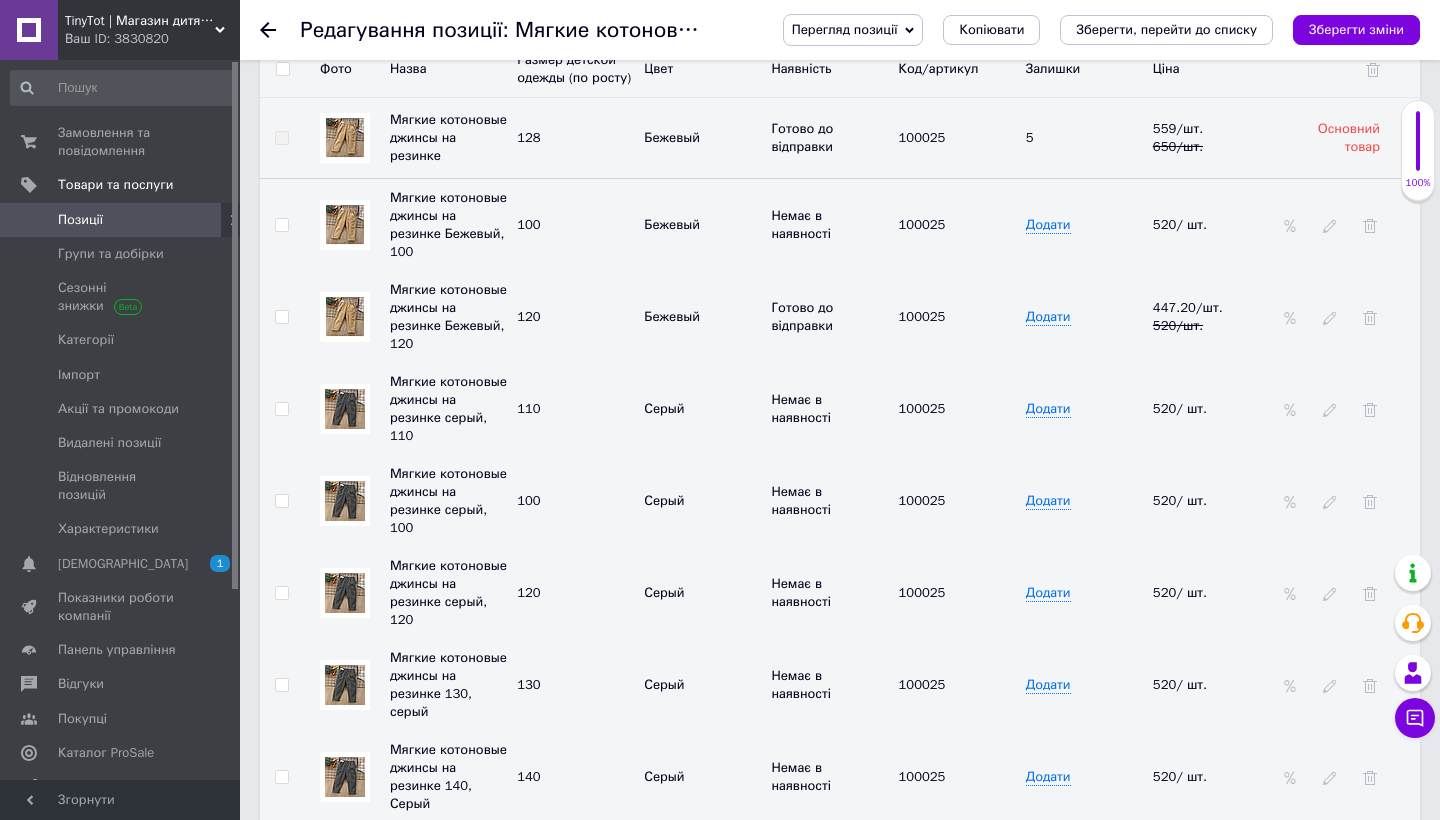 scroll, scrollTop: 2920, scrollLeft: 0, axis: vertical 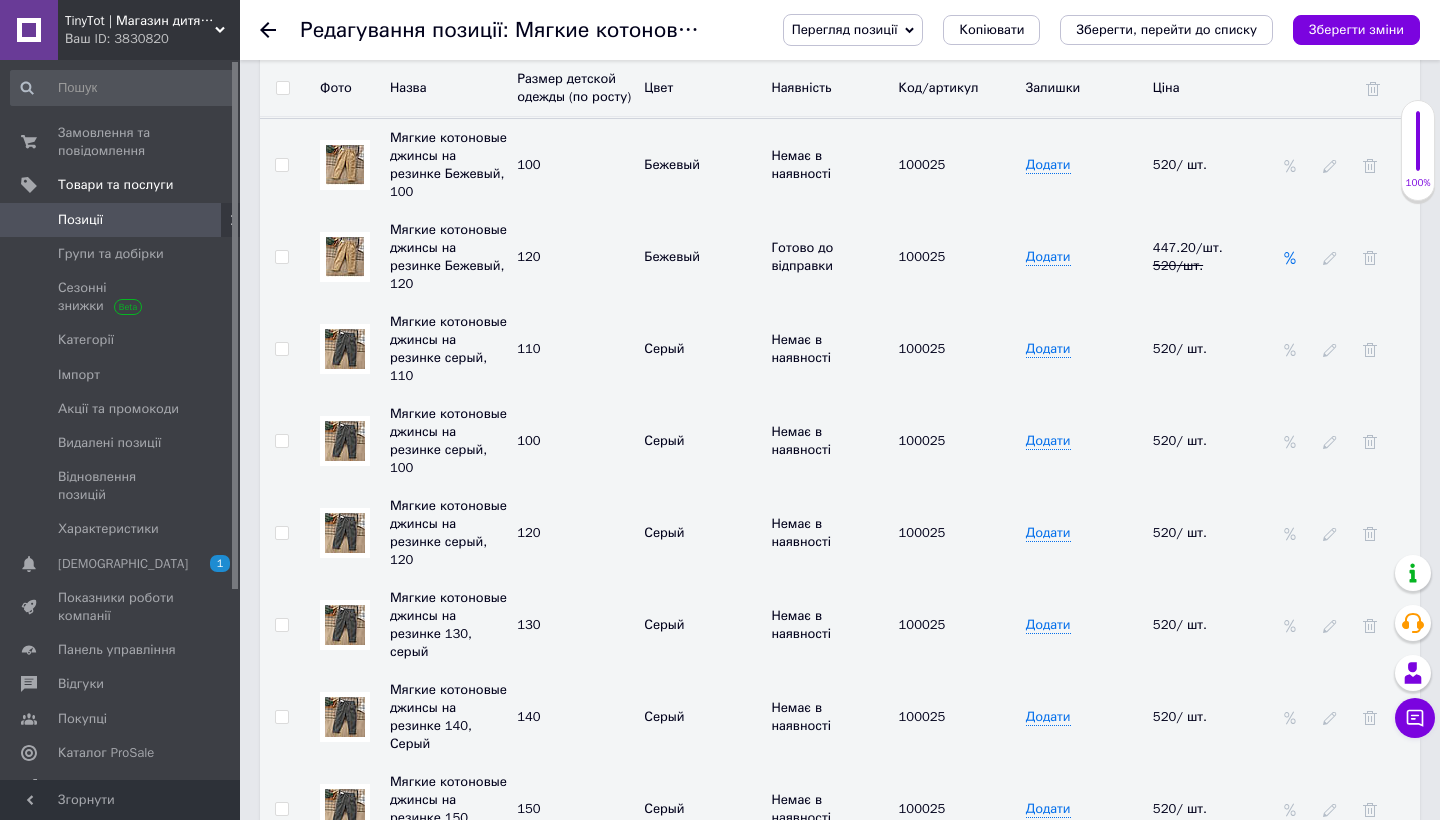 click 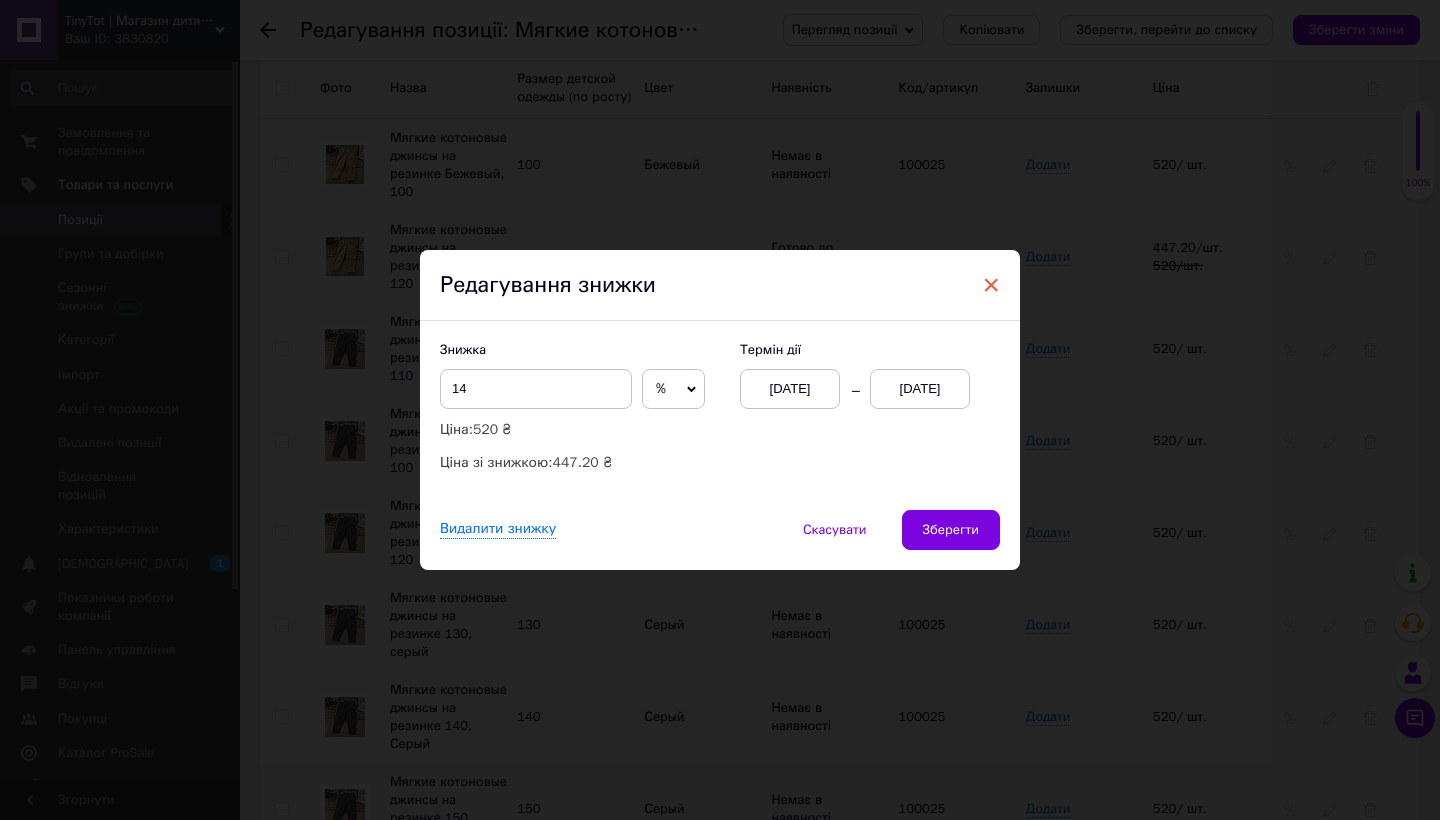 click on "×" at bounding box center (991, 285) 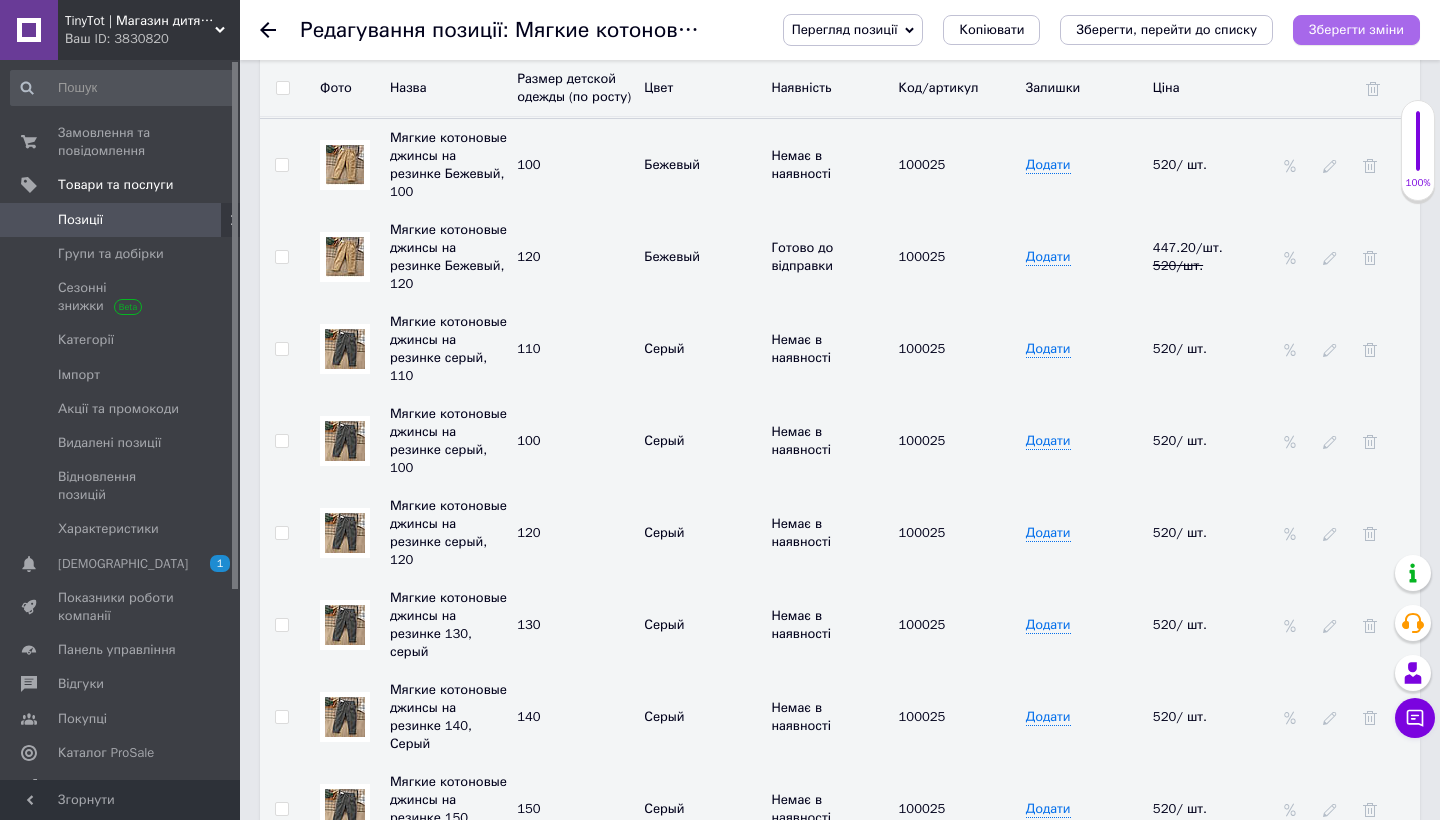 click on "Зберегти зміни" at bounding box center (1356, 29) 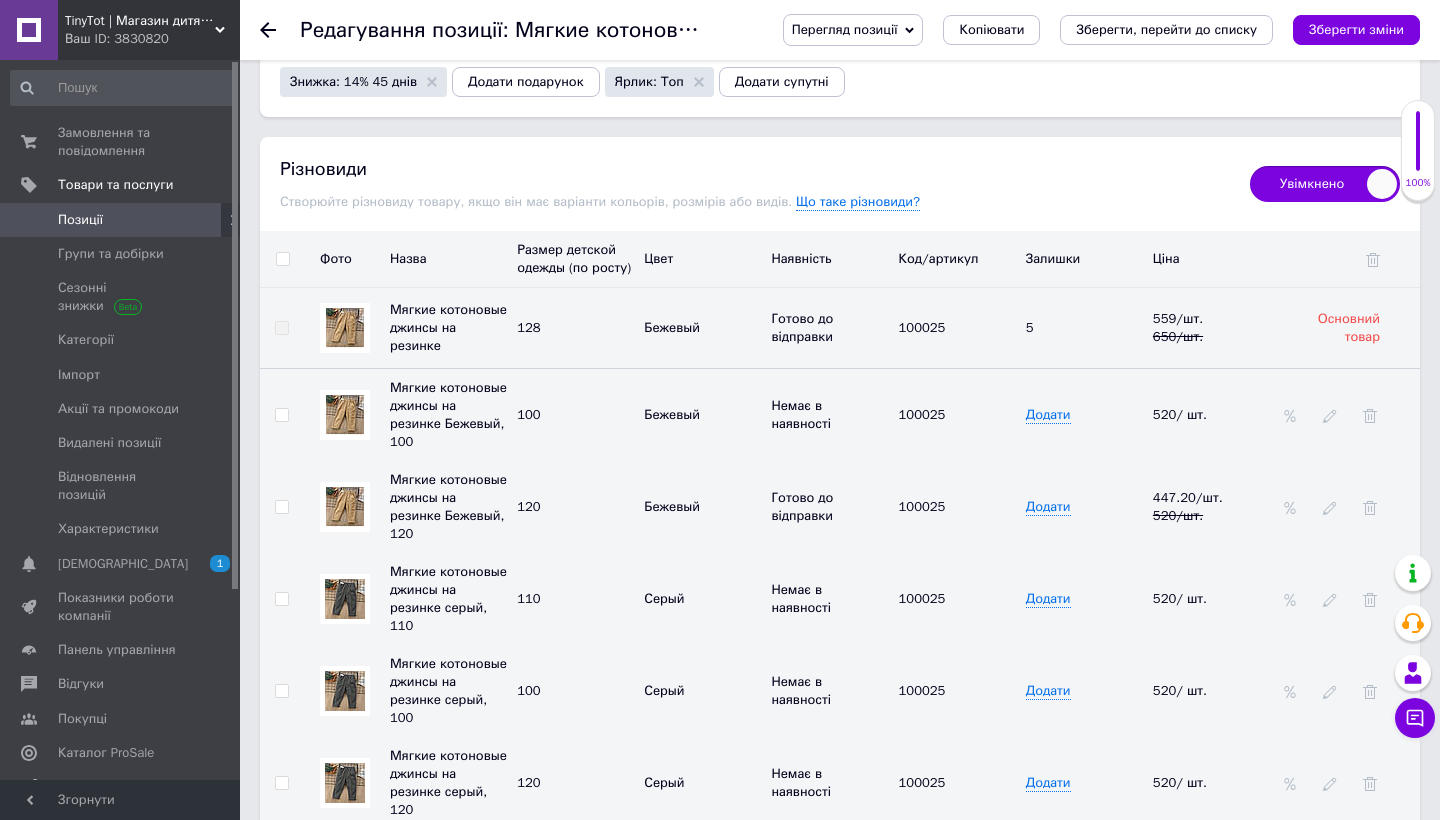 scroll, scrollTop: 2729, scrollLeft: 0, axis: vertical 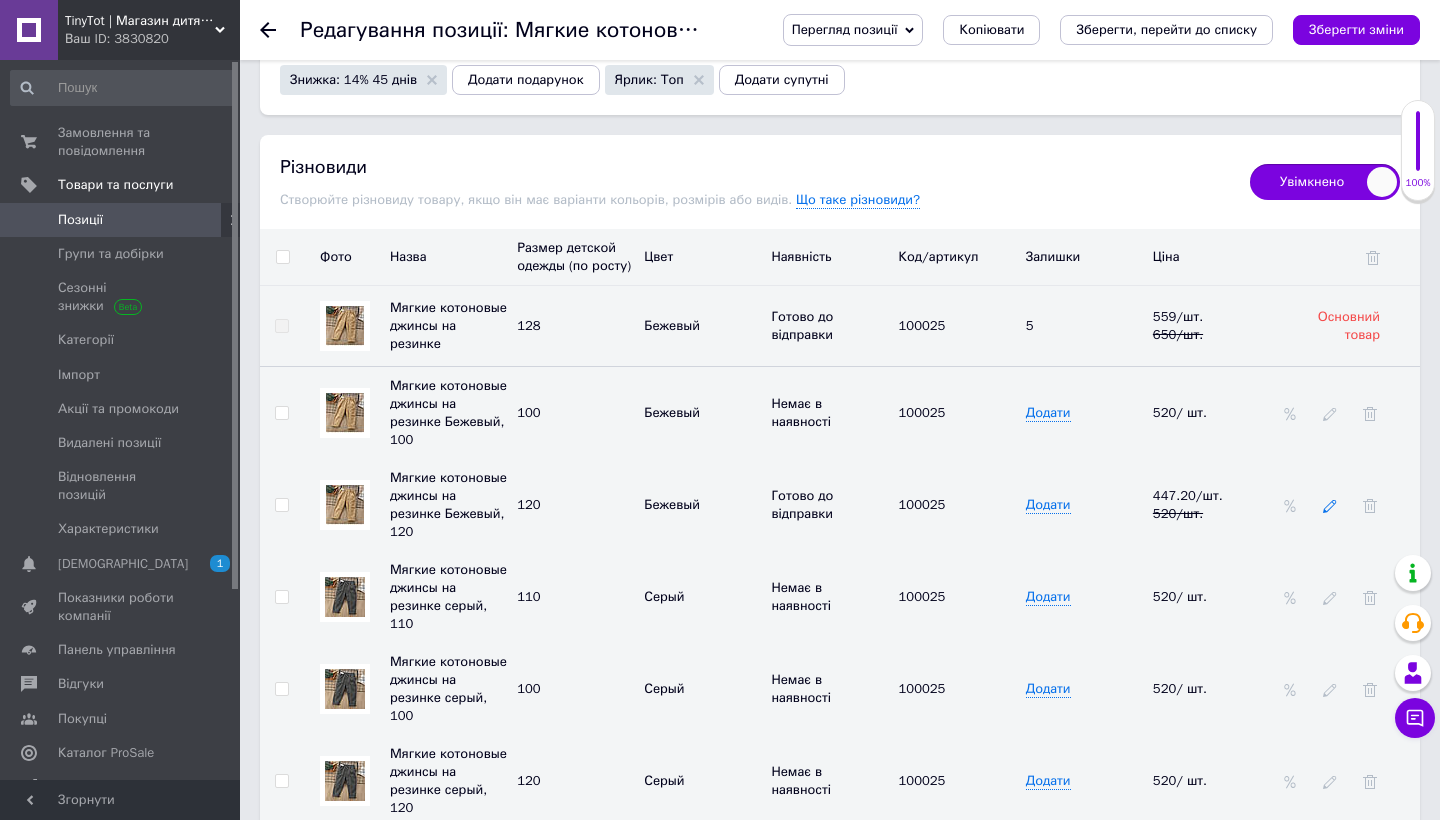 click 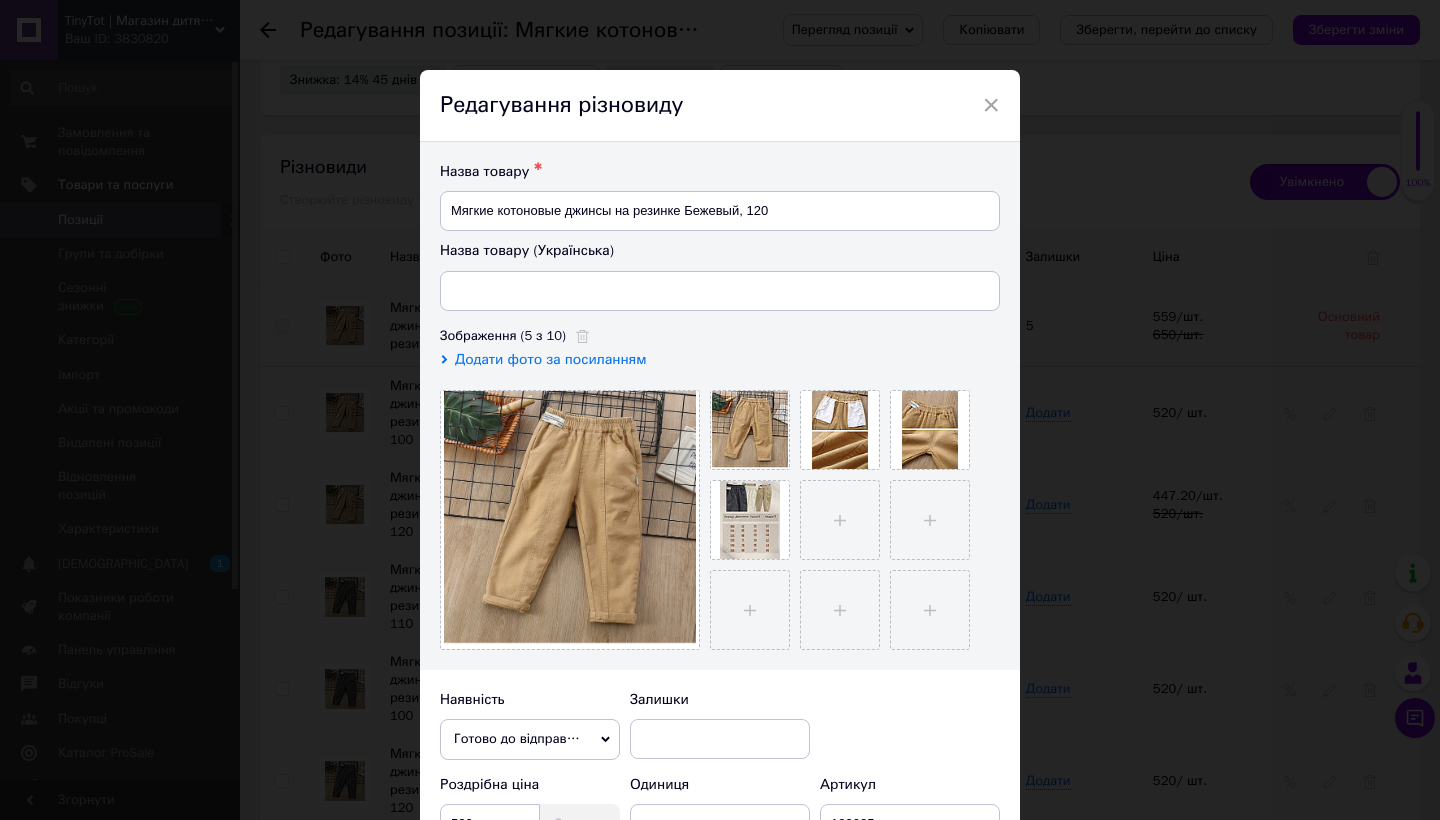 type on "М'які котонові джинси на гумці Бежевий, 120" 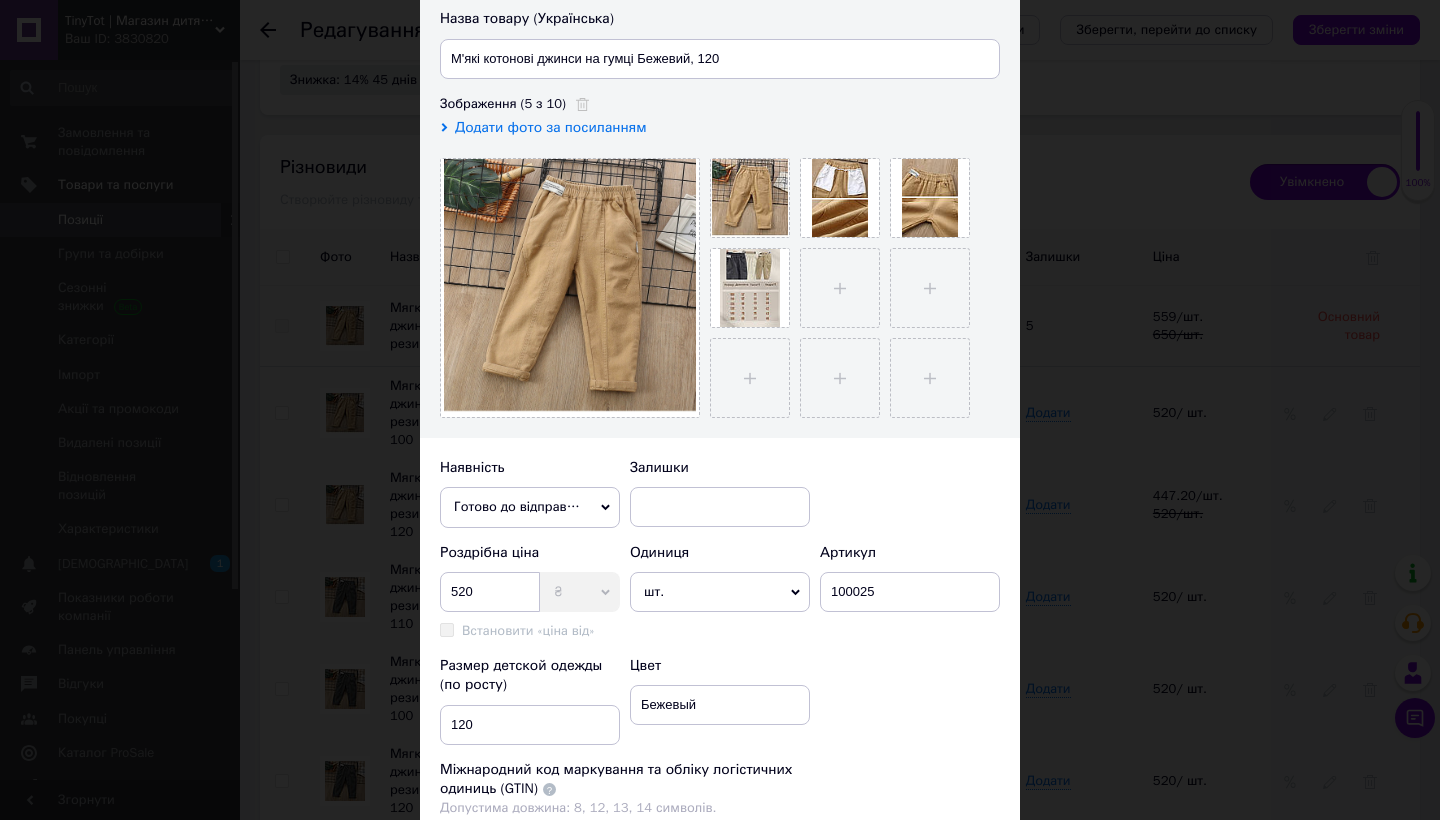 scroll, scrollTop: 294, scrollLeft: 0, axis: vertical 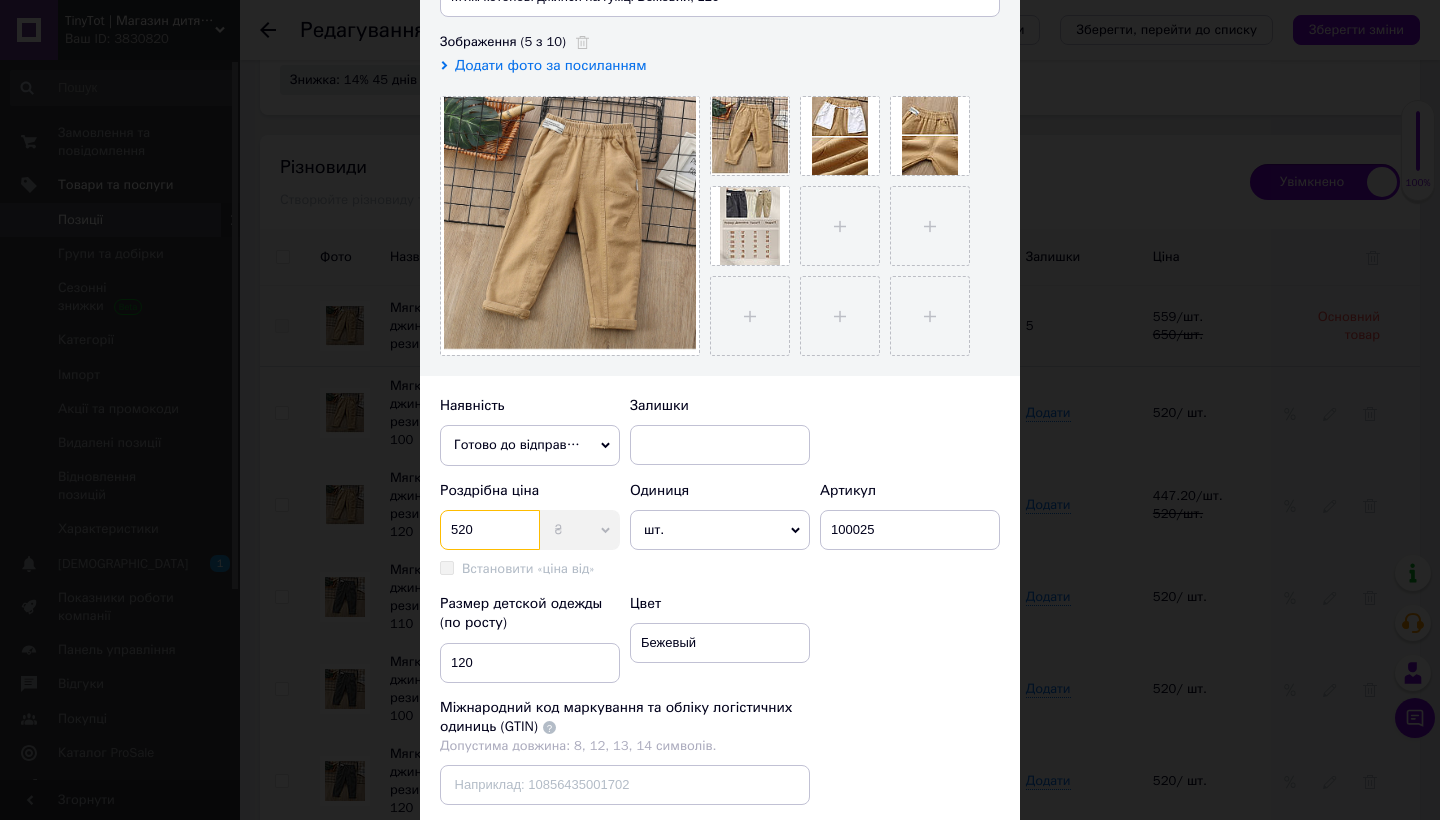 click on "× Редагування різновиду Назва товару ✱ Мягкие котоновые джинсы на резинке Бежевый, 120 Назва товару (Українська) М'які котонові джинси на гумці Бежевий, 120 Зображення (5 з 10) Додати фото за посиланням Наявність Готово до відправки В наявності Немає в наявності Під замовлення Залишки Роздрібна ціна 520 ₴ $ EUR CHF GBP ¥ PLN ₸ MDL HUF KGS CNY TRY KRW Lei Встановити «ціна від» «Ціна від» успадкована з основного товару Одиниця шт. 100 шт. 10 шт. тис. шт. т.у.шт. т кг г куб.м л кв.м кв.см кв.фут кв.дм м км дав мішок пара чол. упаковка тисяча сотка га пог.м ящик відро банка бут каністра пач мм мл" at bounding box center (720, 410) 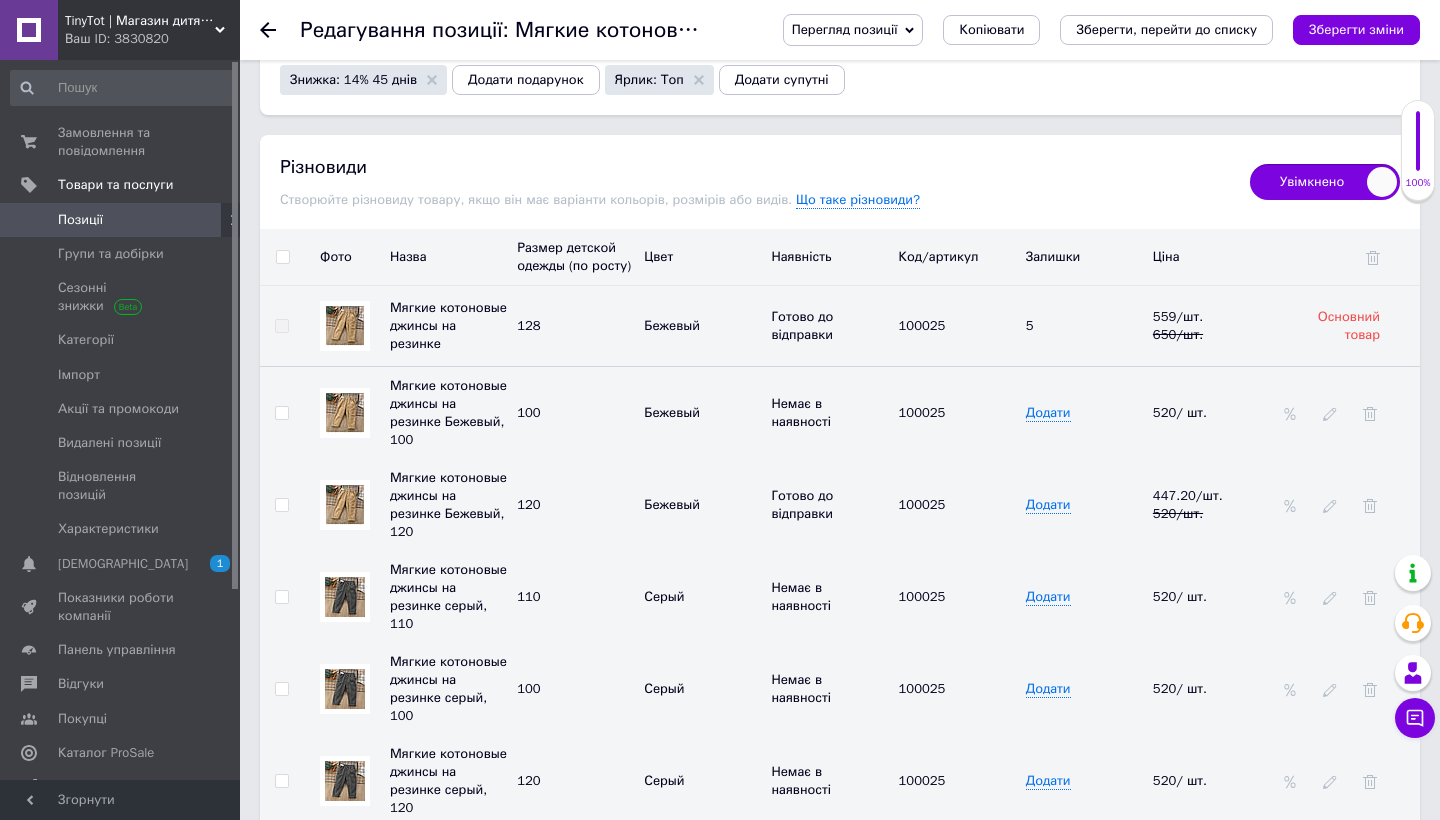 click at bounding box center (1330, 505) 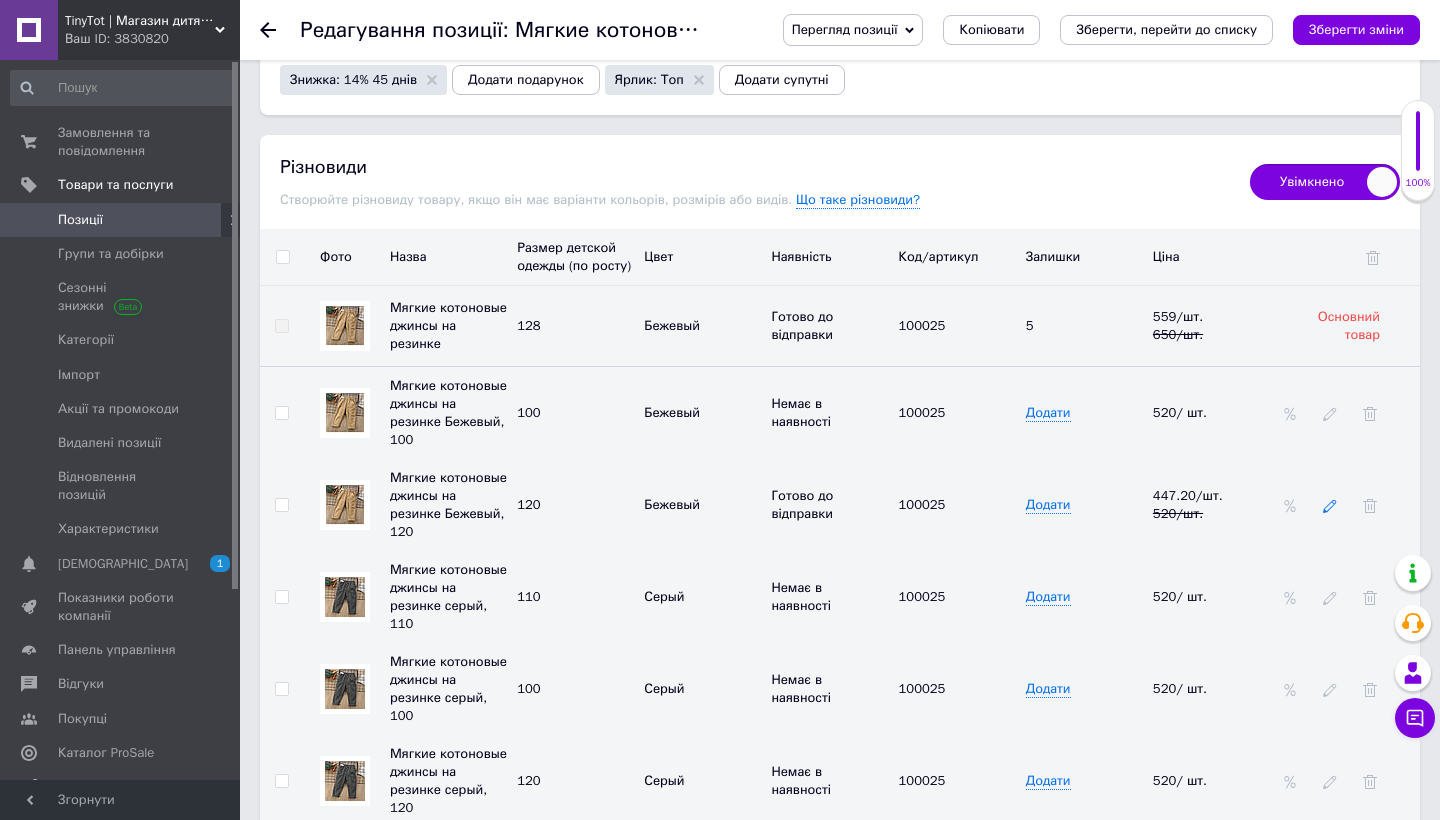 click 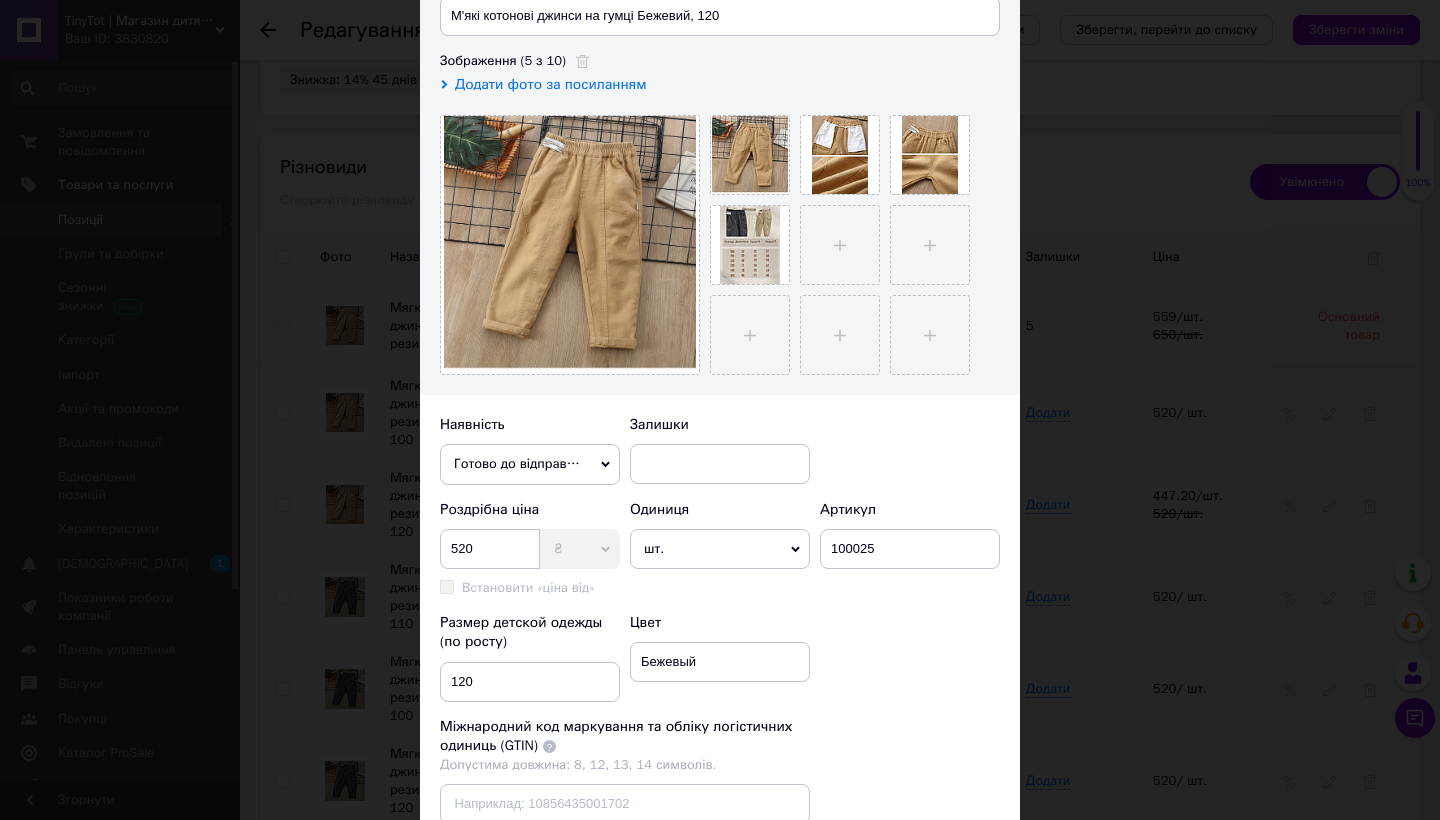 scroll, scrollTop: 305, scrollLeft: 0, axis: vertical 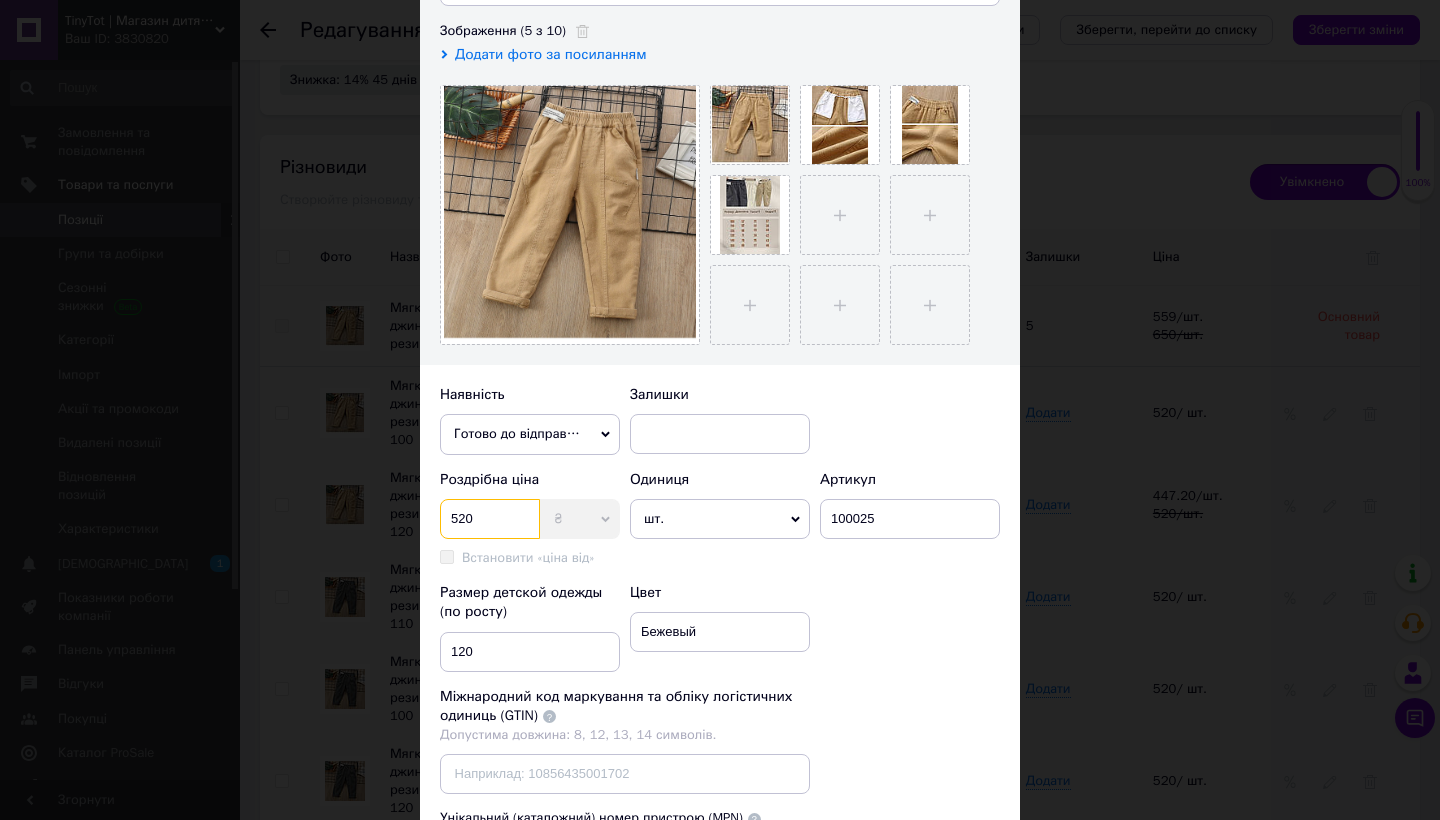 click on "520" at bounding box center [490, 519] 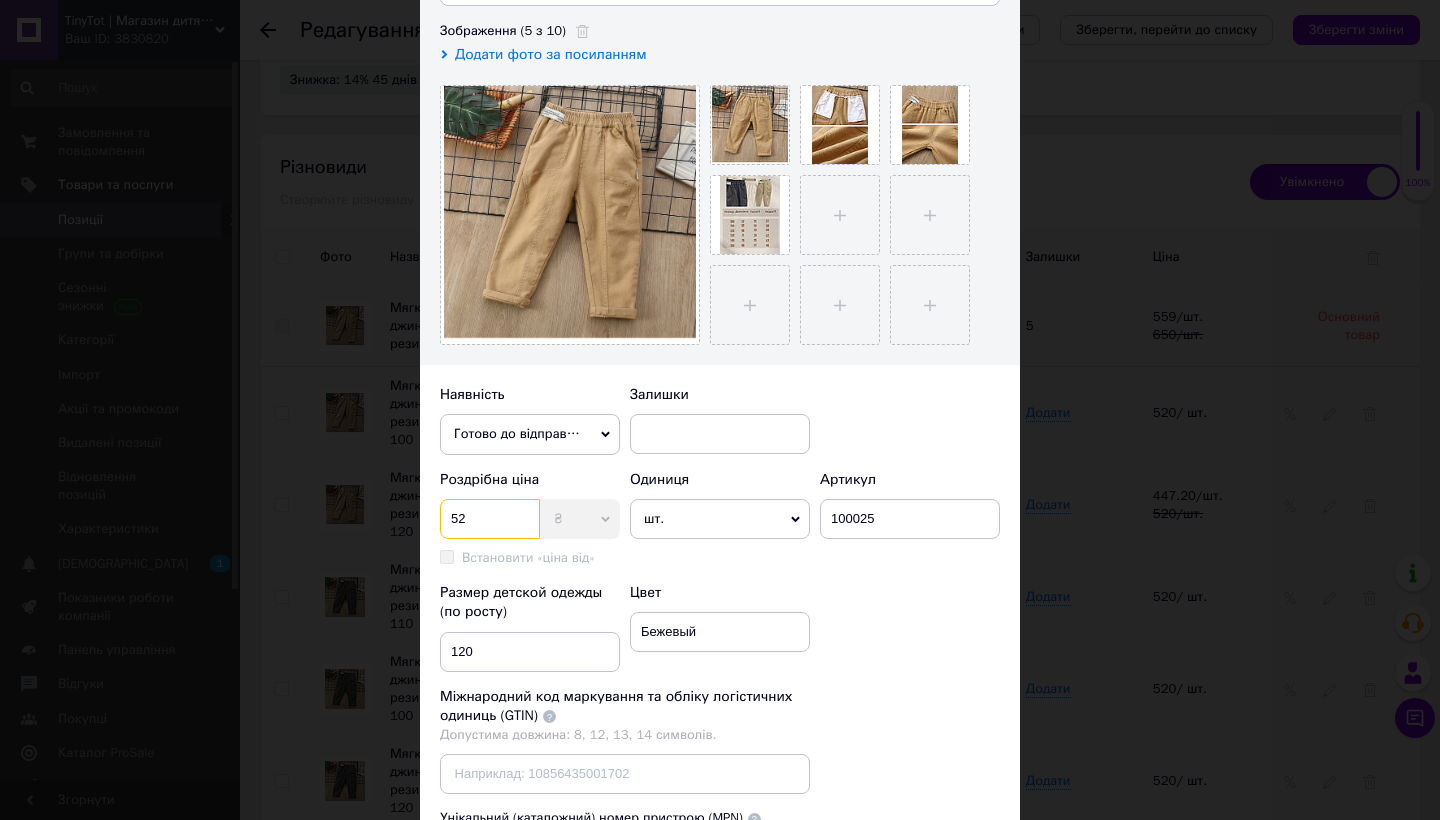 type on "5" 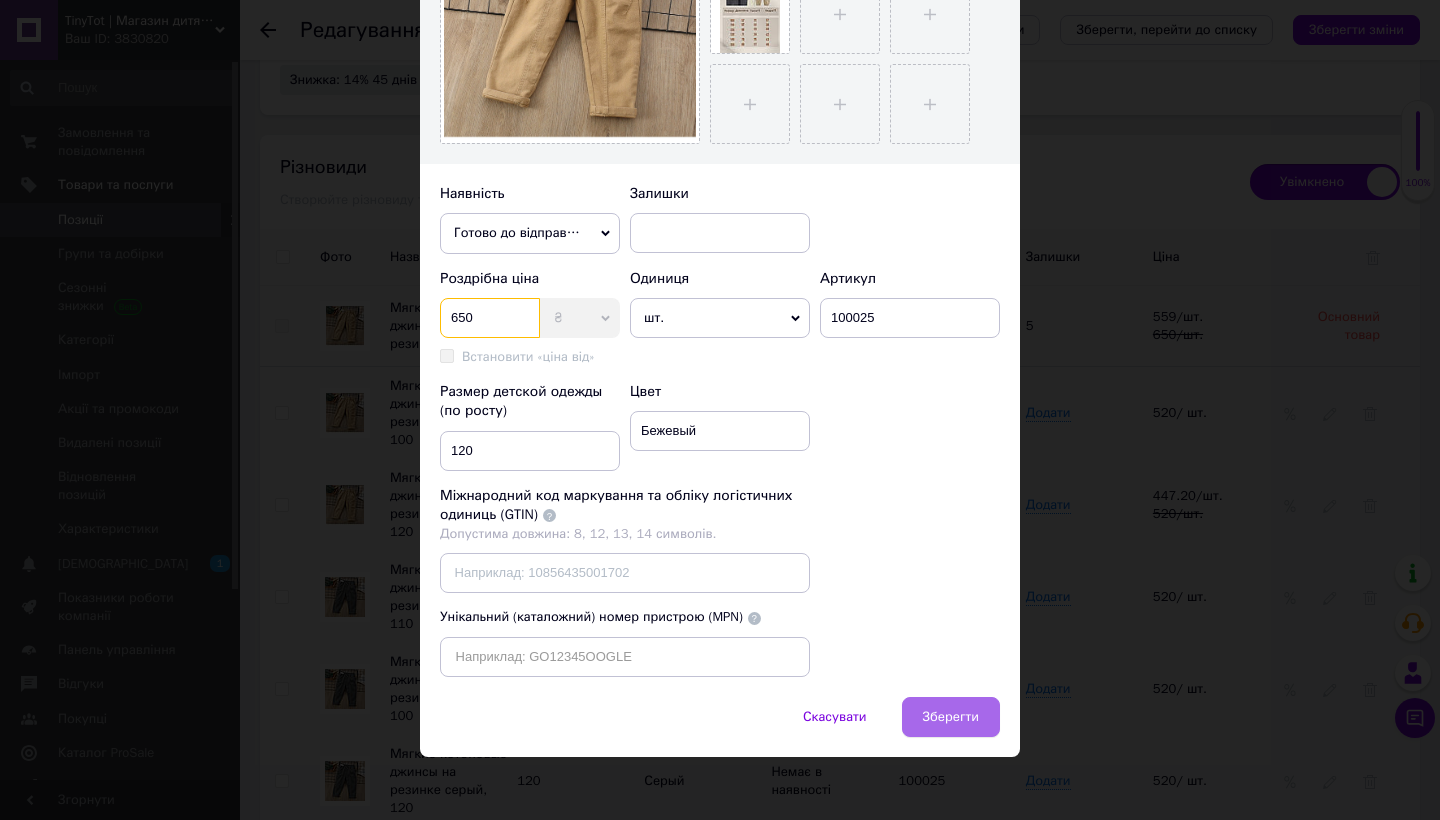 scroll, scrollTop: 505, scrollLeft: 0, axis: vertical 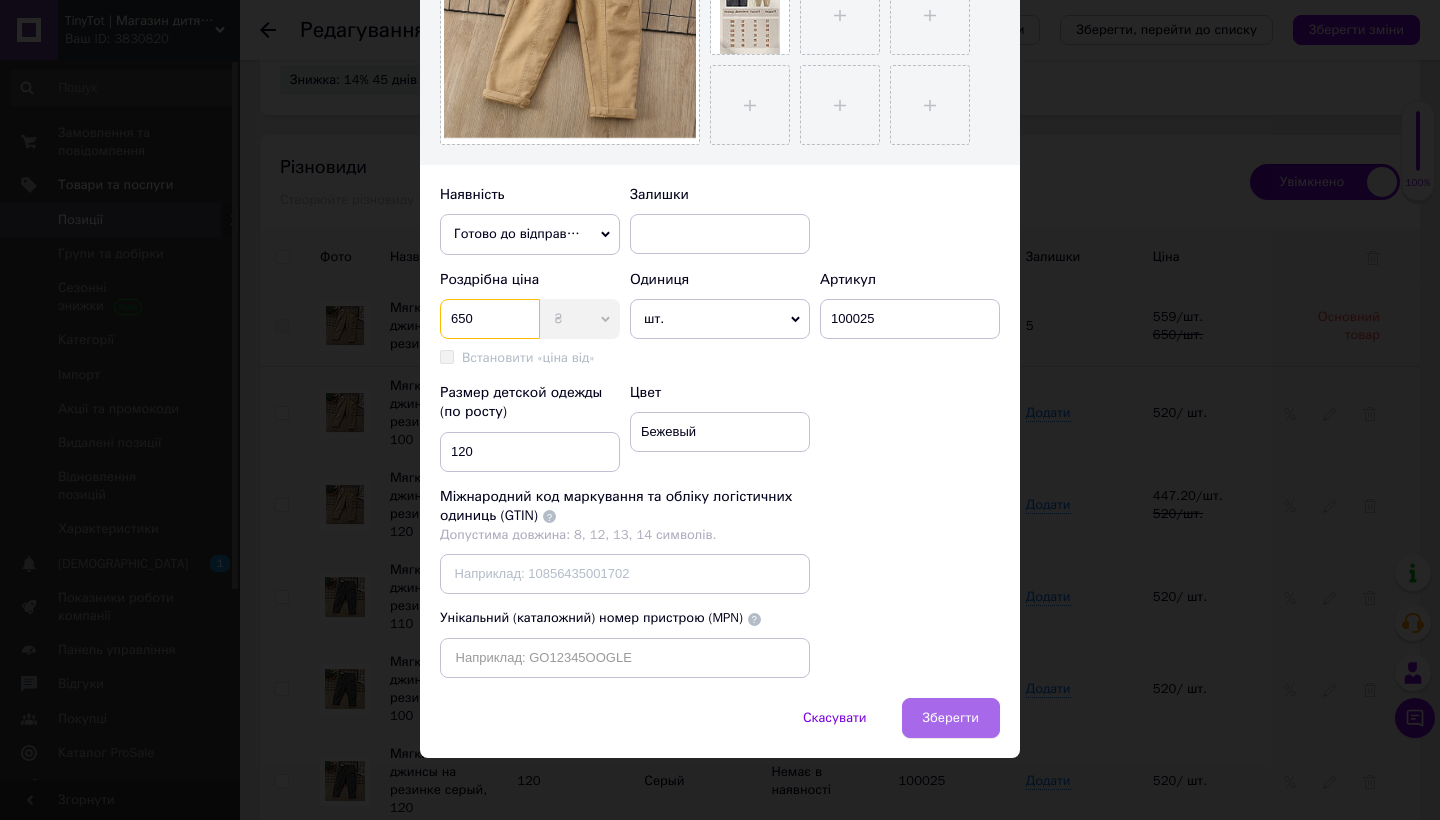 type on "650" 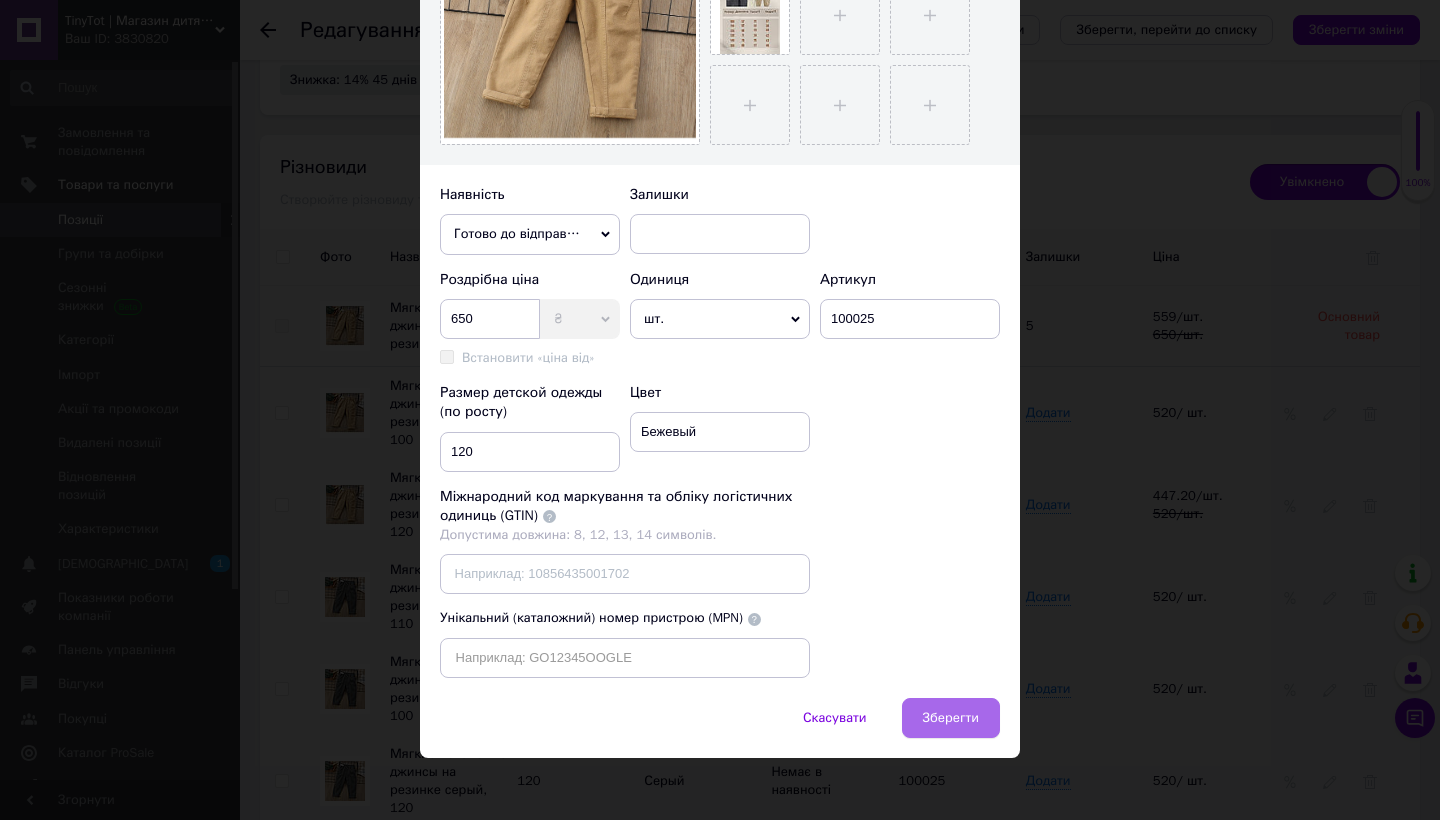 click on "Зберегти" at bounding box center (951, 718) 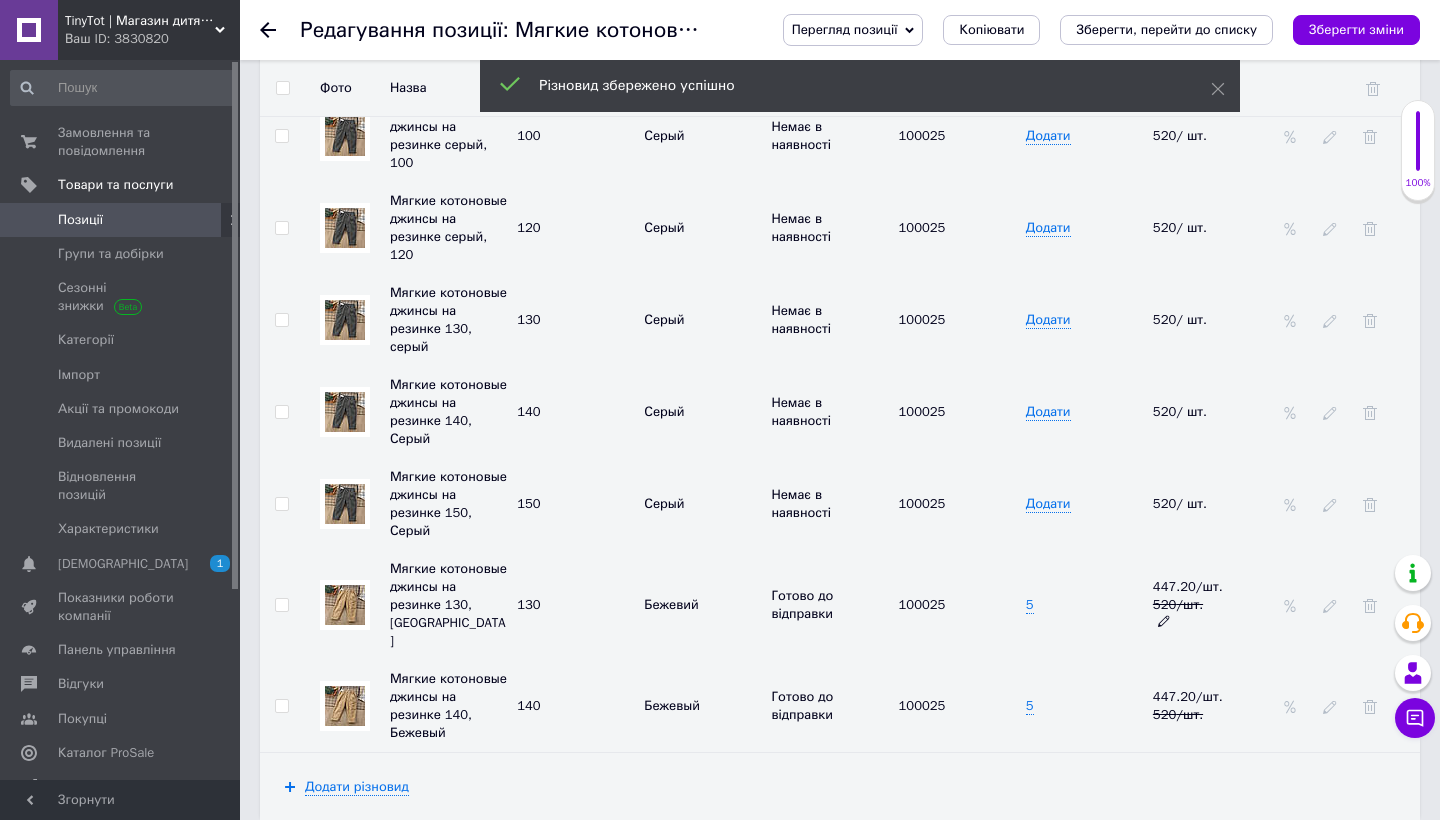 scroll, scrollTop: 3231, scrollLeft: 0, axis: vertical 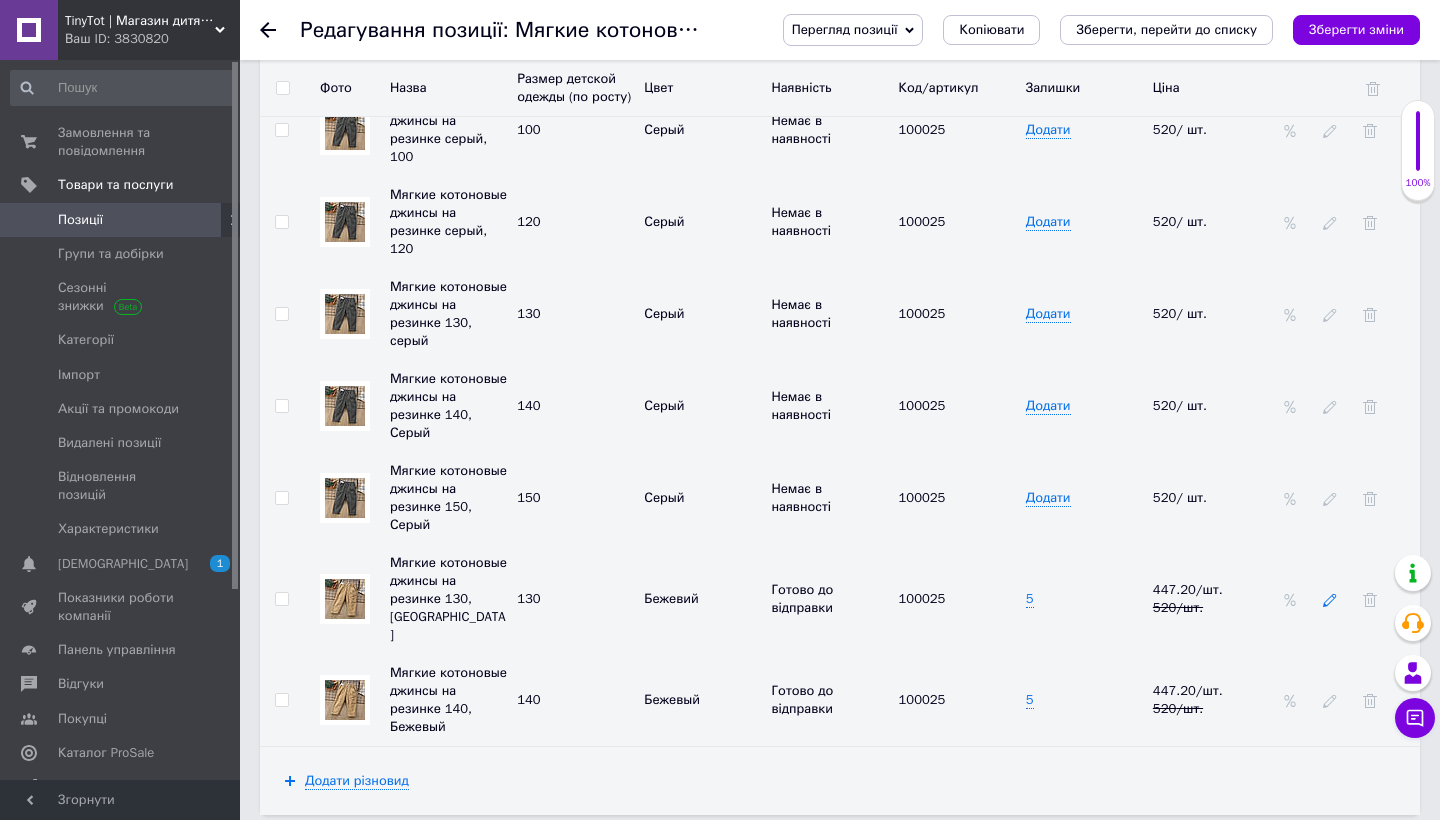 click 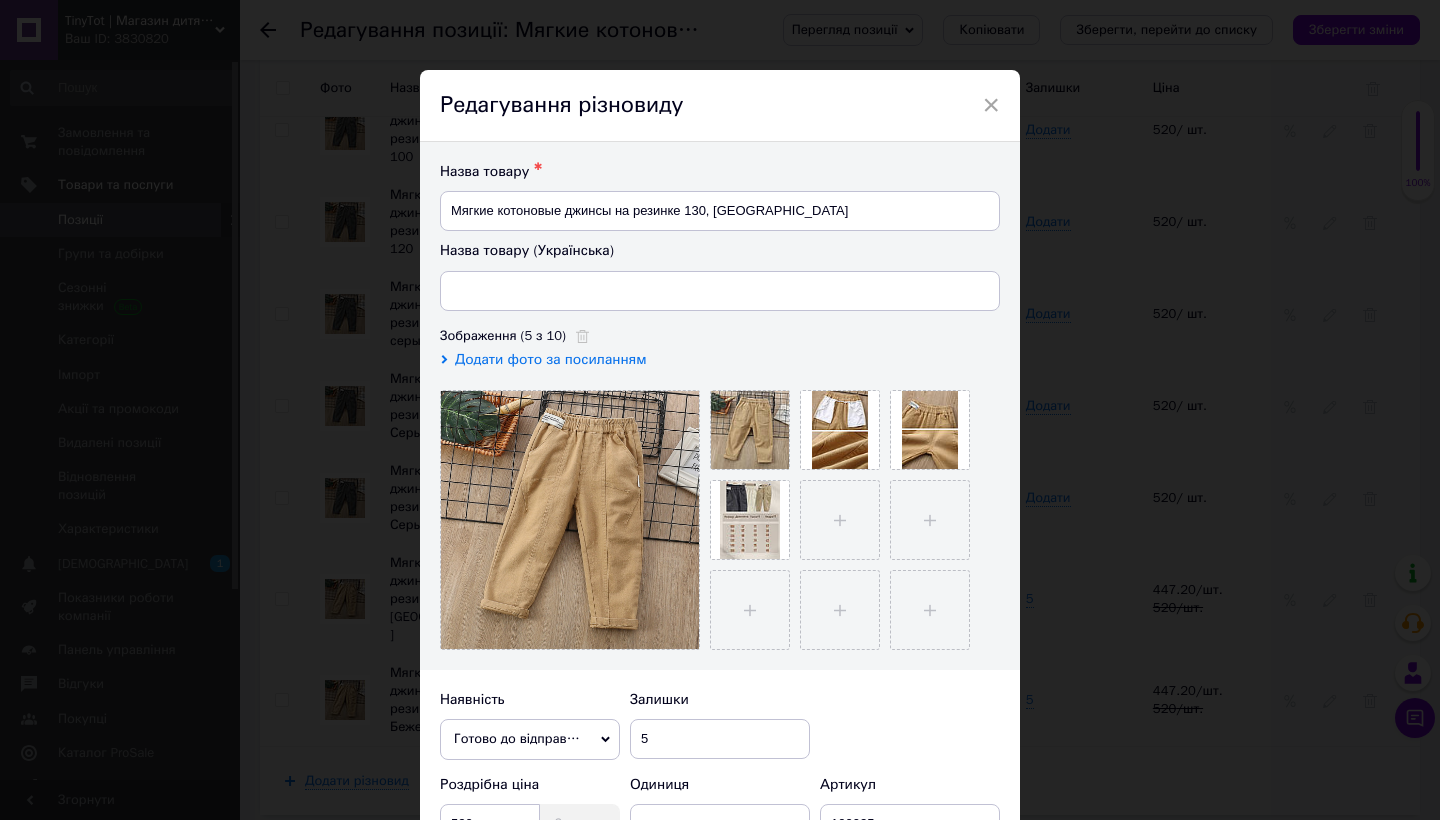 type on "М'які котонові джинси на резинці [PERSON_NAME]. 130" 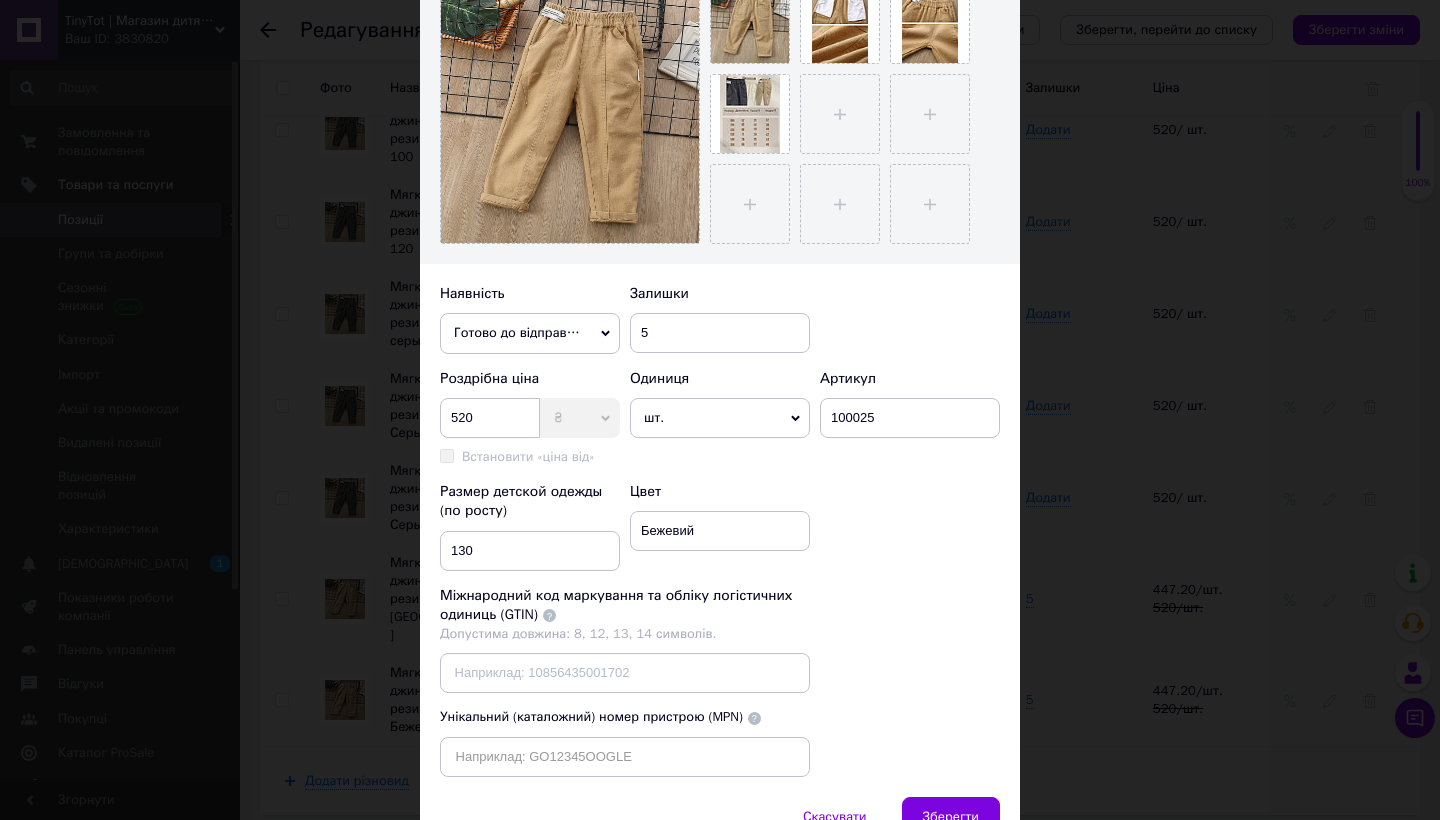 scroll, scrollTop: 464, scrollLeft: 0, axis: vertical 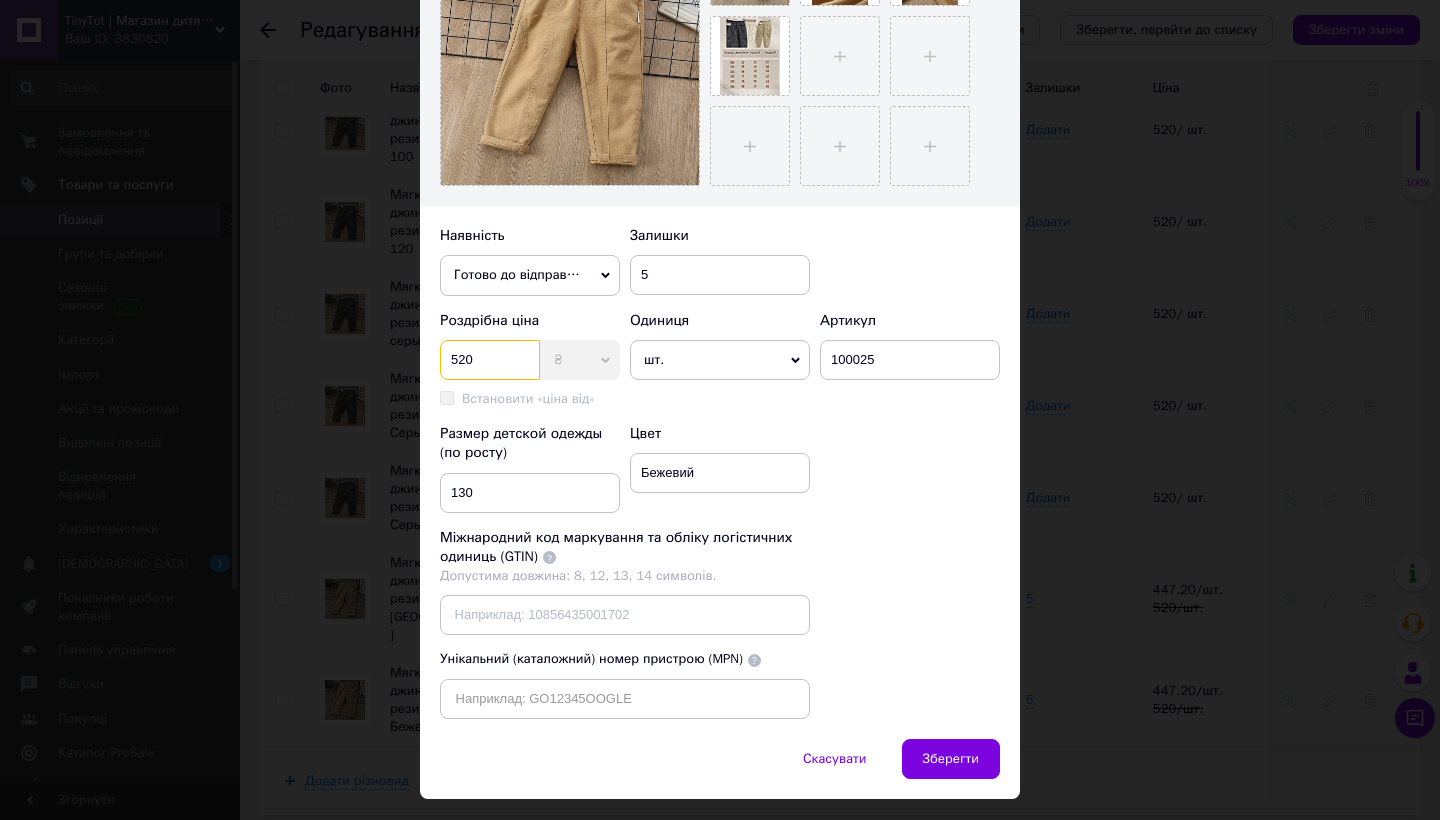 click on "520" at bounding box center (490, 360) 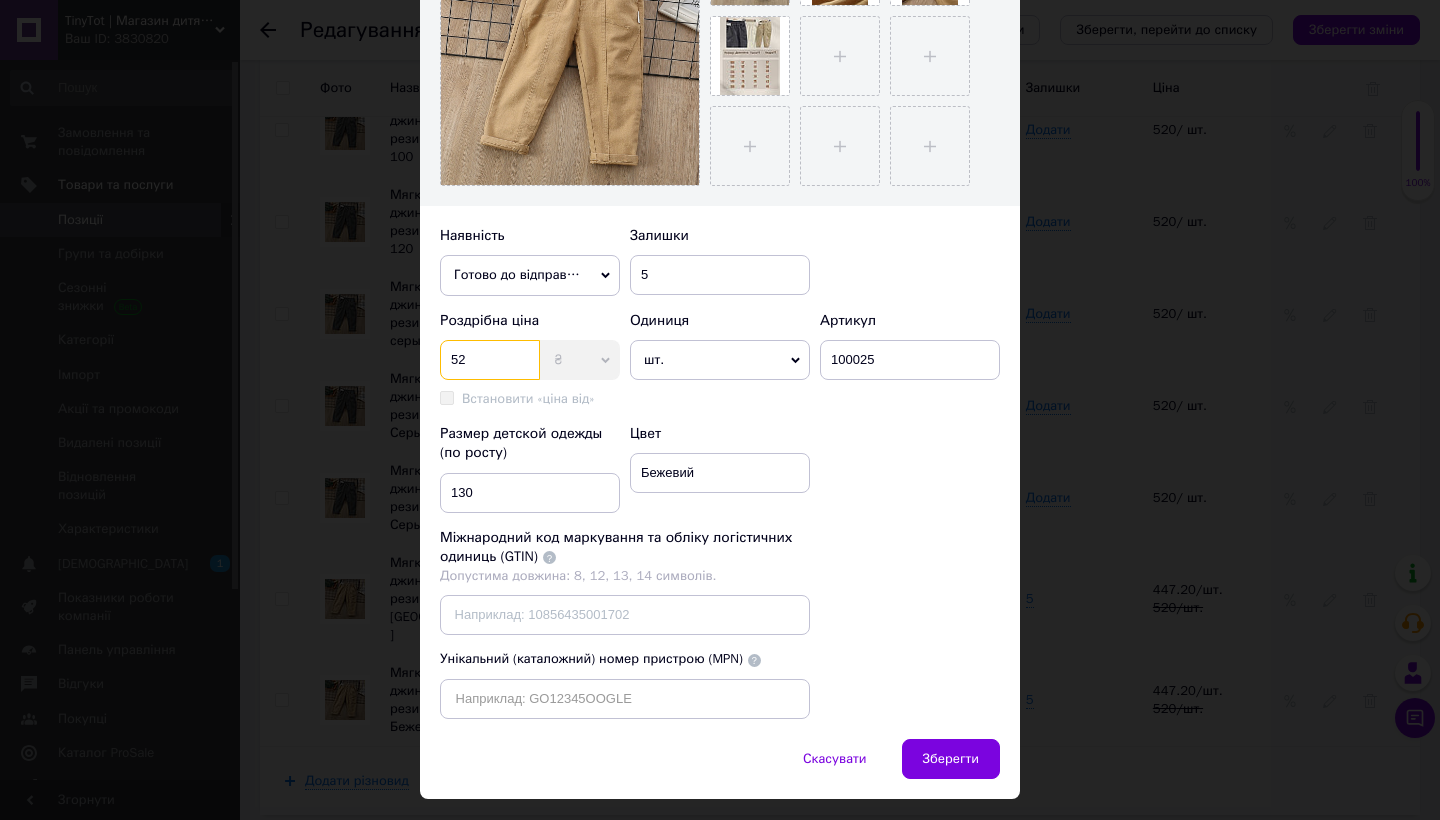 type on "5" 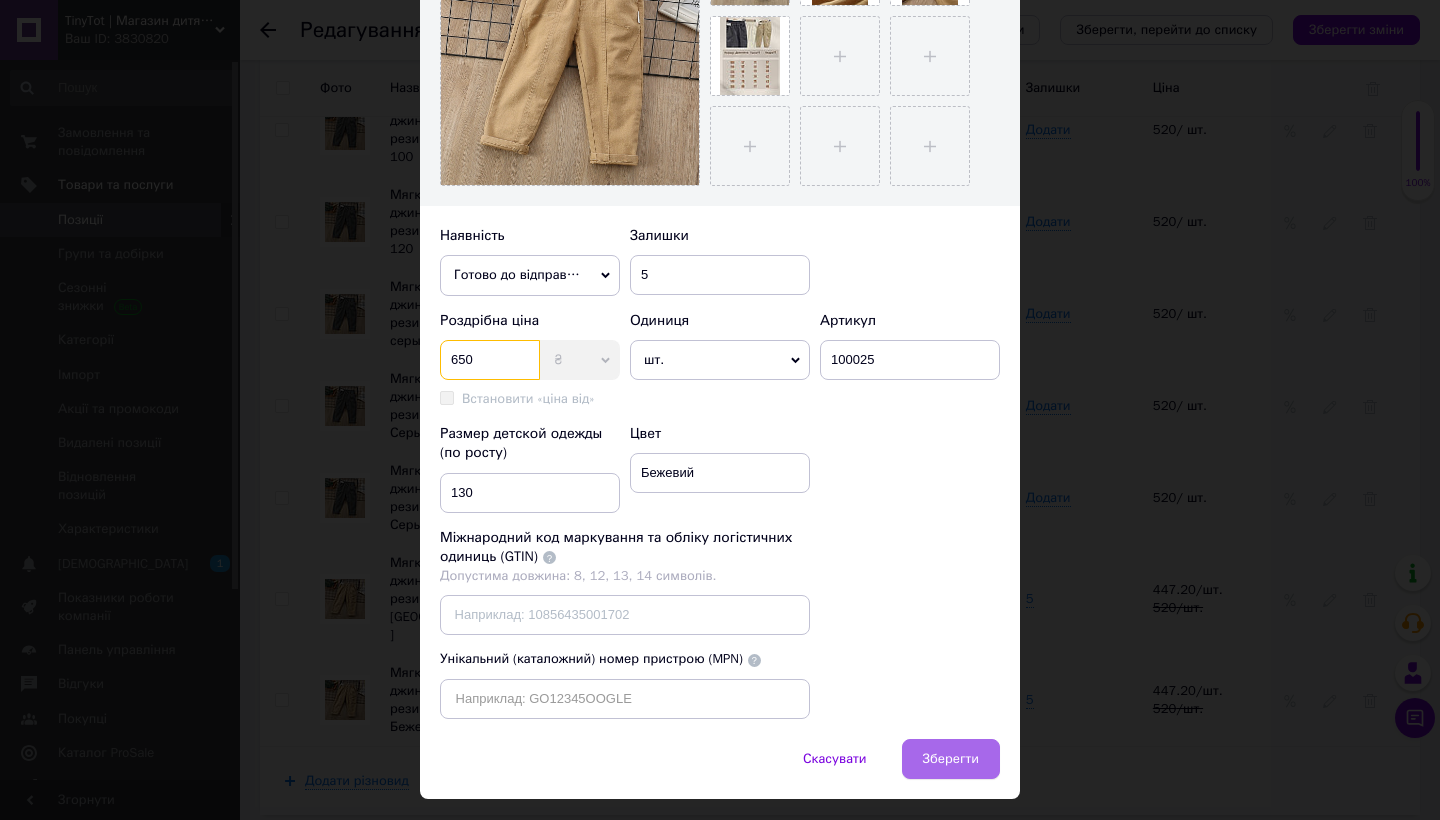 type on "650" 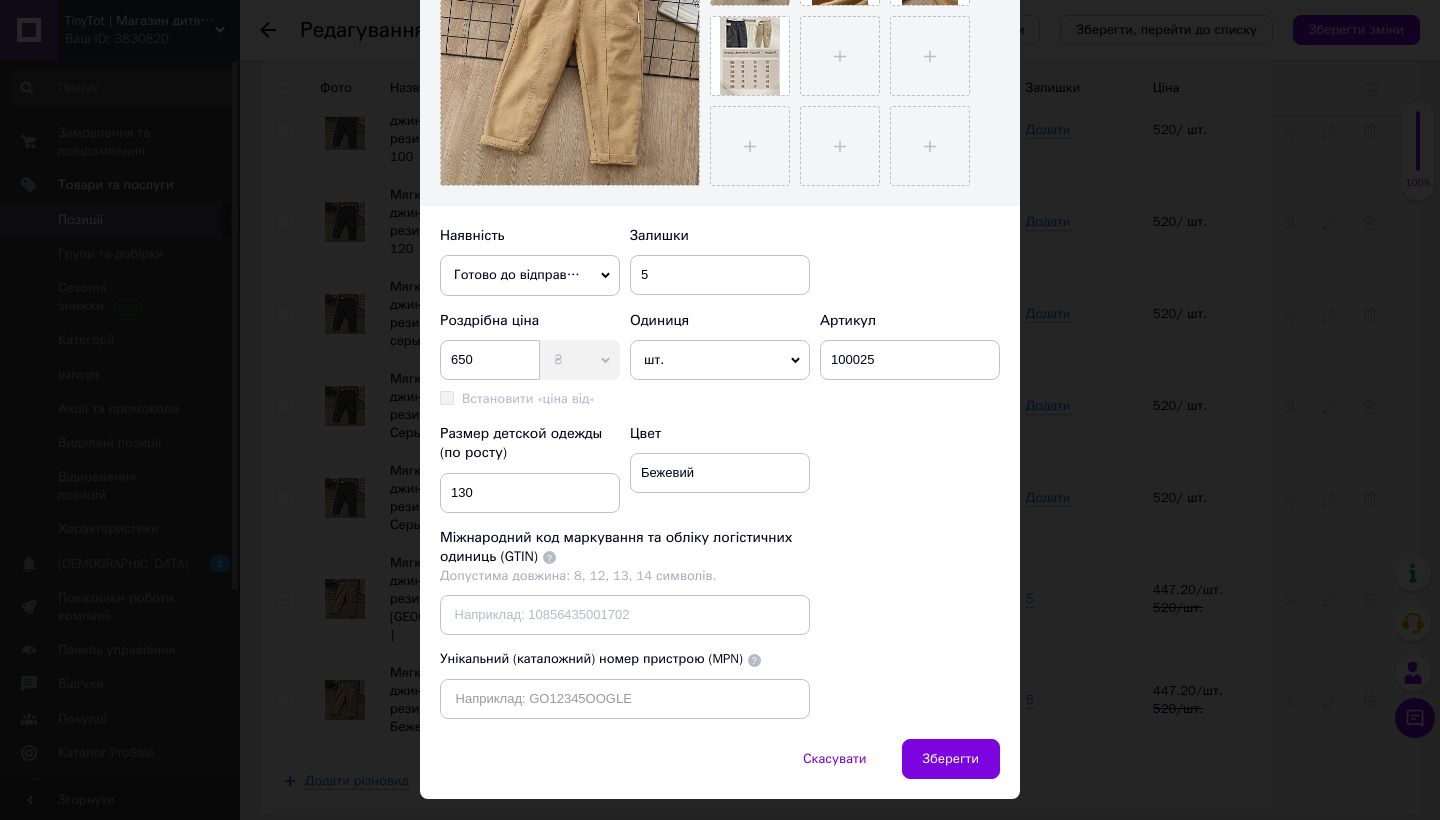 drag, startPoint x: 936, startPoint y: 750, endPoint x: 935, endPoint y: 724, distance: 26.019224 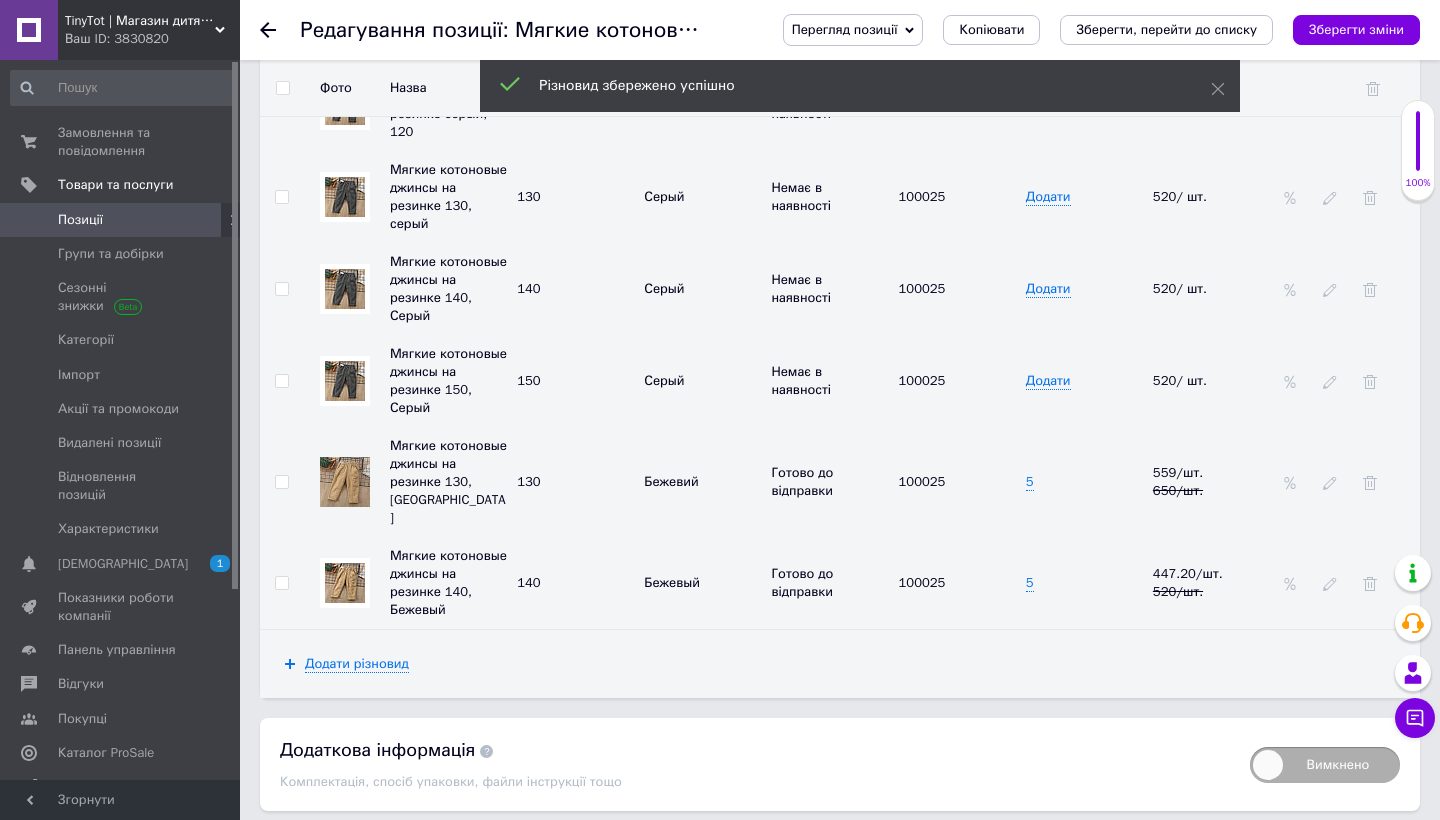 scroll, scrollTop: 3349, scrollLeft: 0, axis: vertical 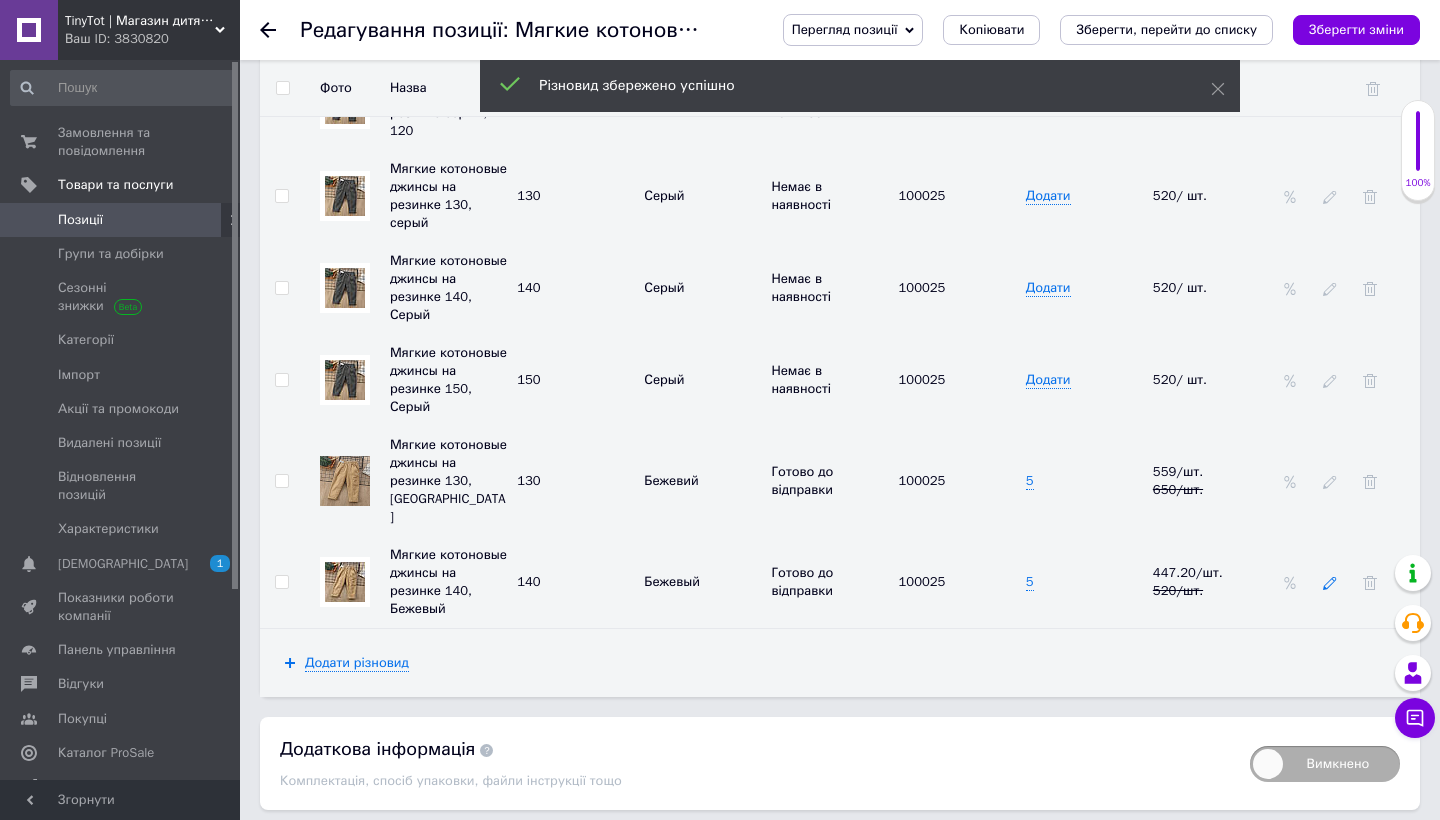 click 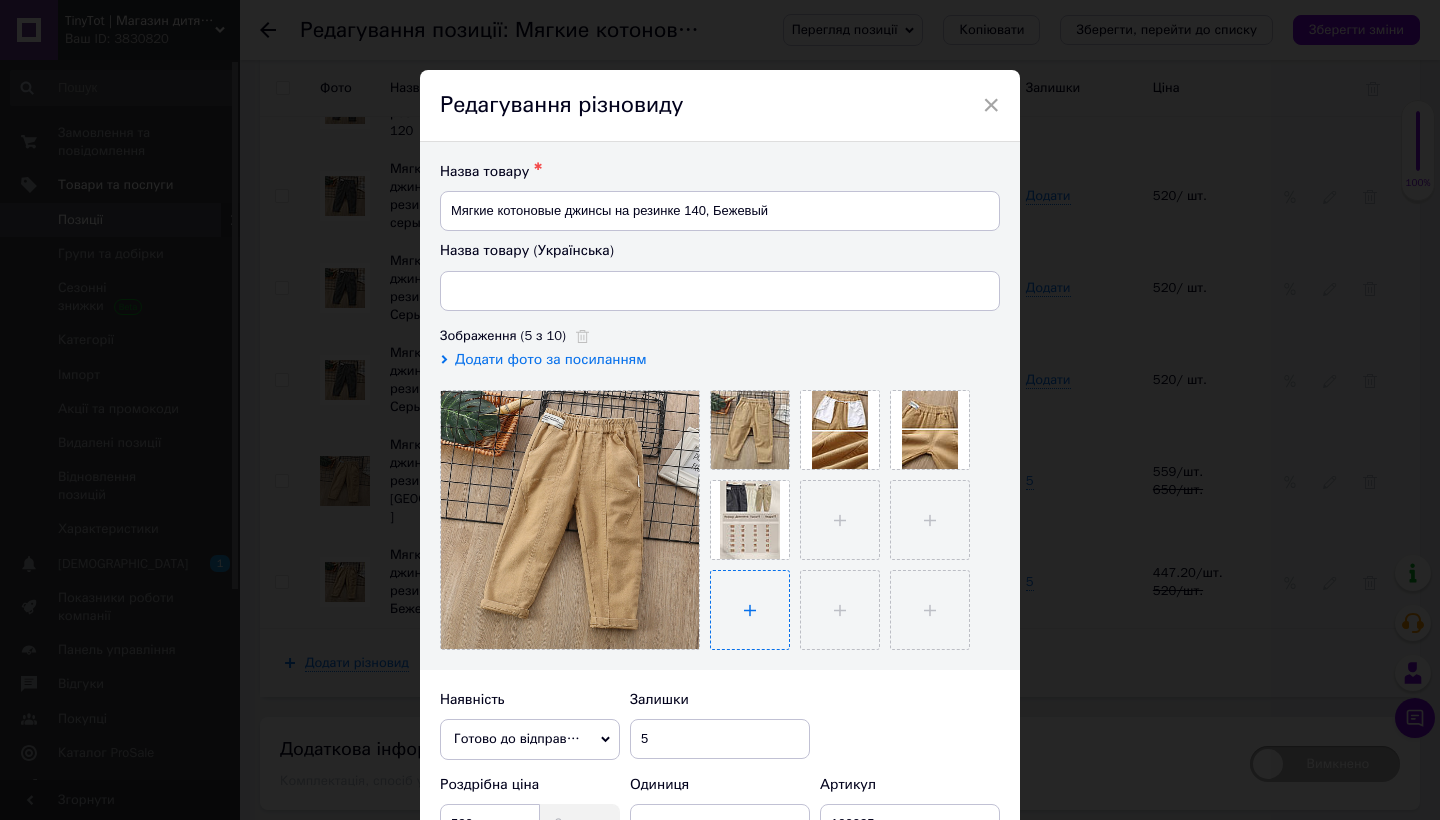 type on "М'які котонові джинси на резинці [PERSON_NAME]. 140" 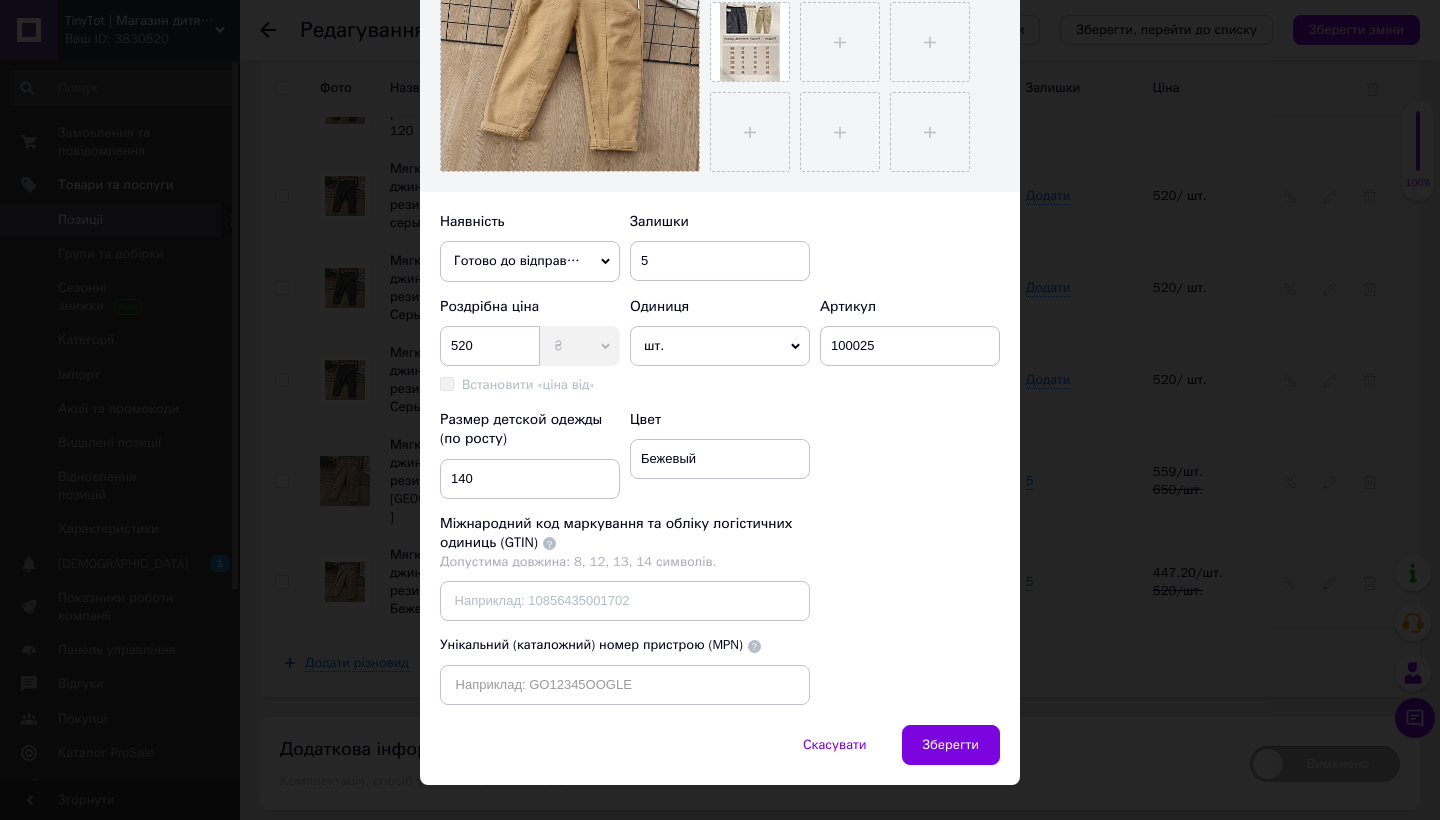 scroll, scrollTop: 489, scrollLeft: 0, axis: vertical 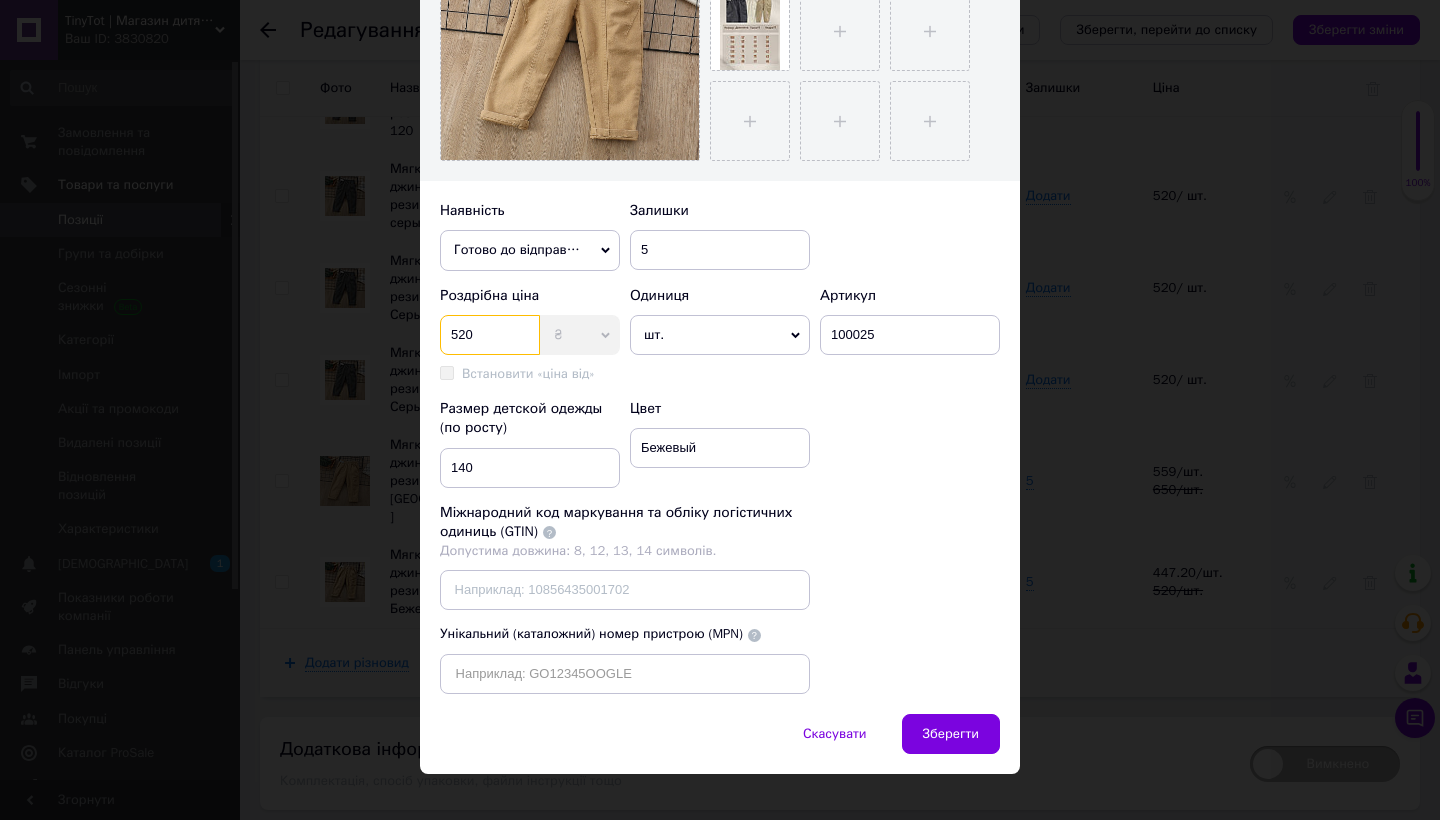 drag, startPoint x: 488, startPoint y: 334, endPoint x: 424, endPoint y: 334, distance: 64 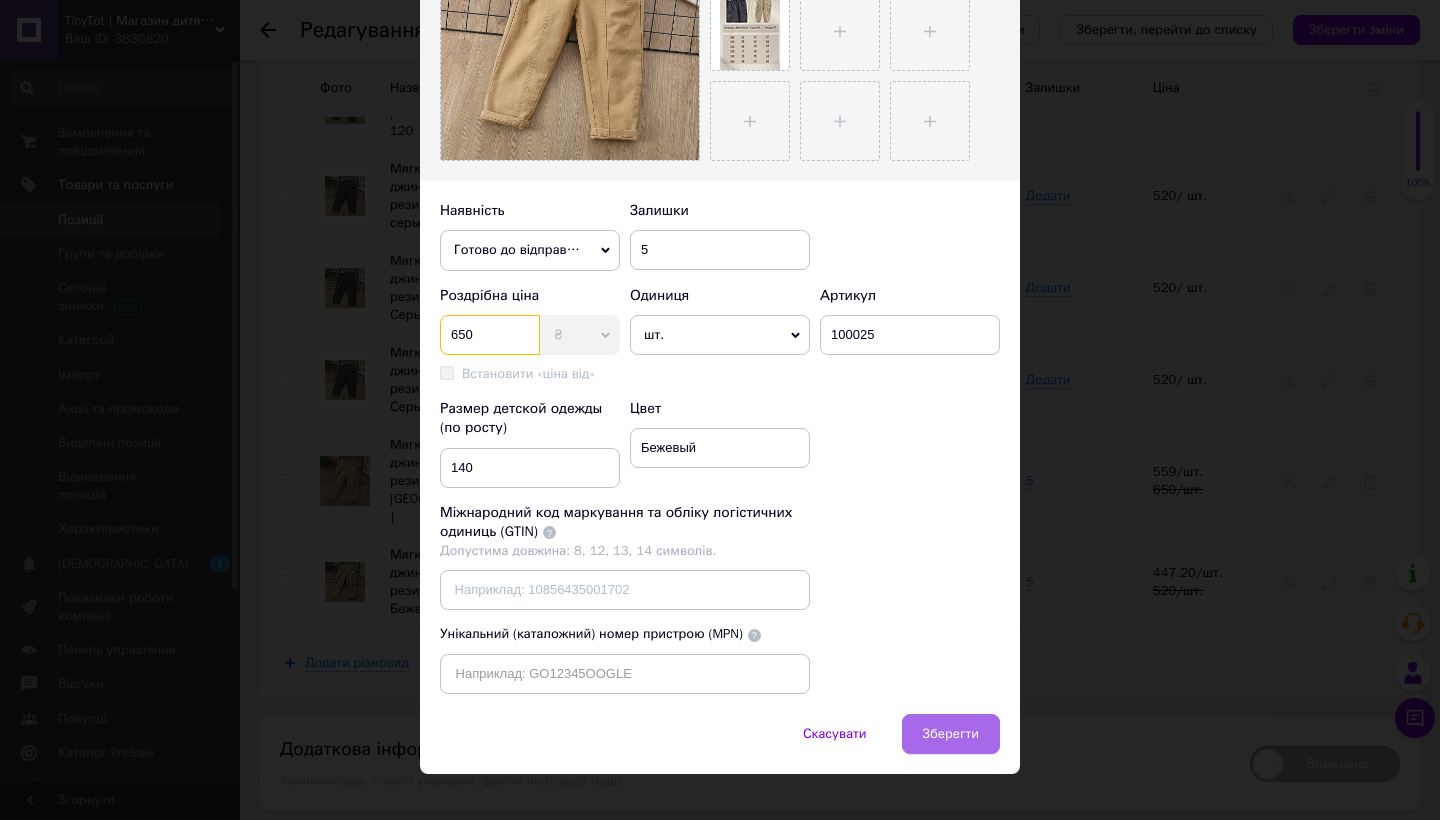 type on "650" 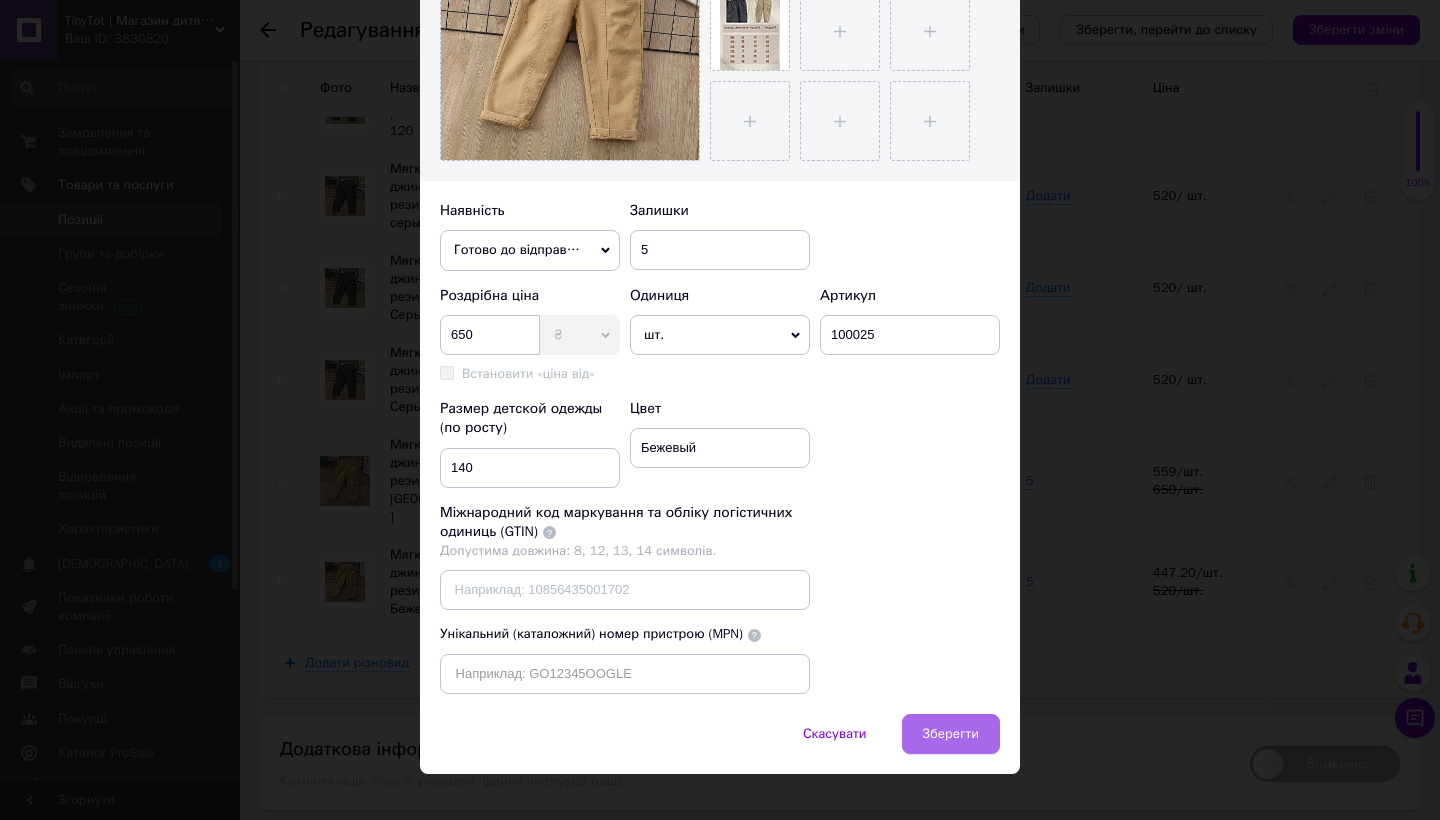 click on "Зберегти" at bounding box center (951, 734) 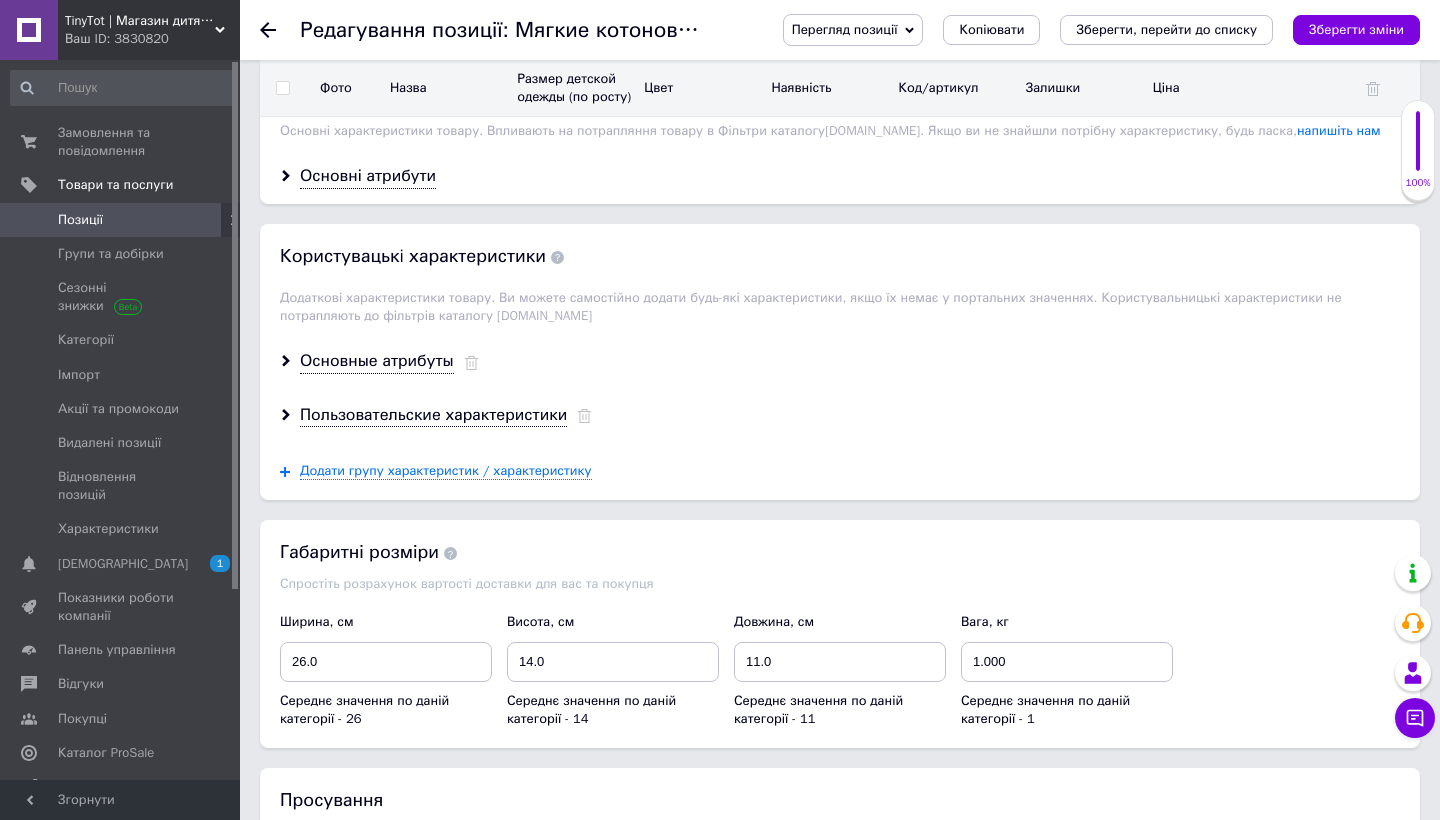 scroll, scrollTop: 1782, scrollLeft: 0, axis: vertical 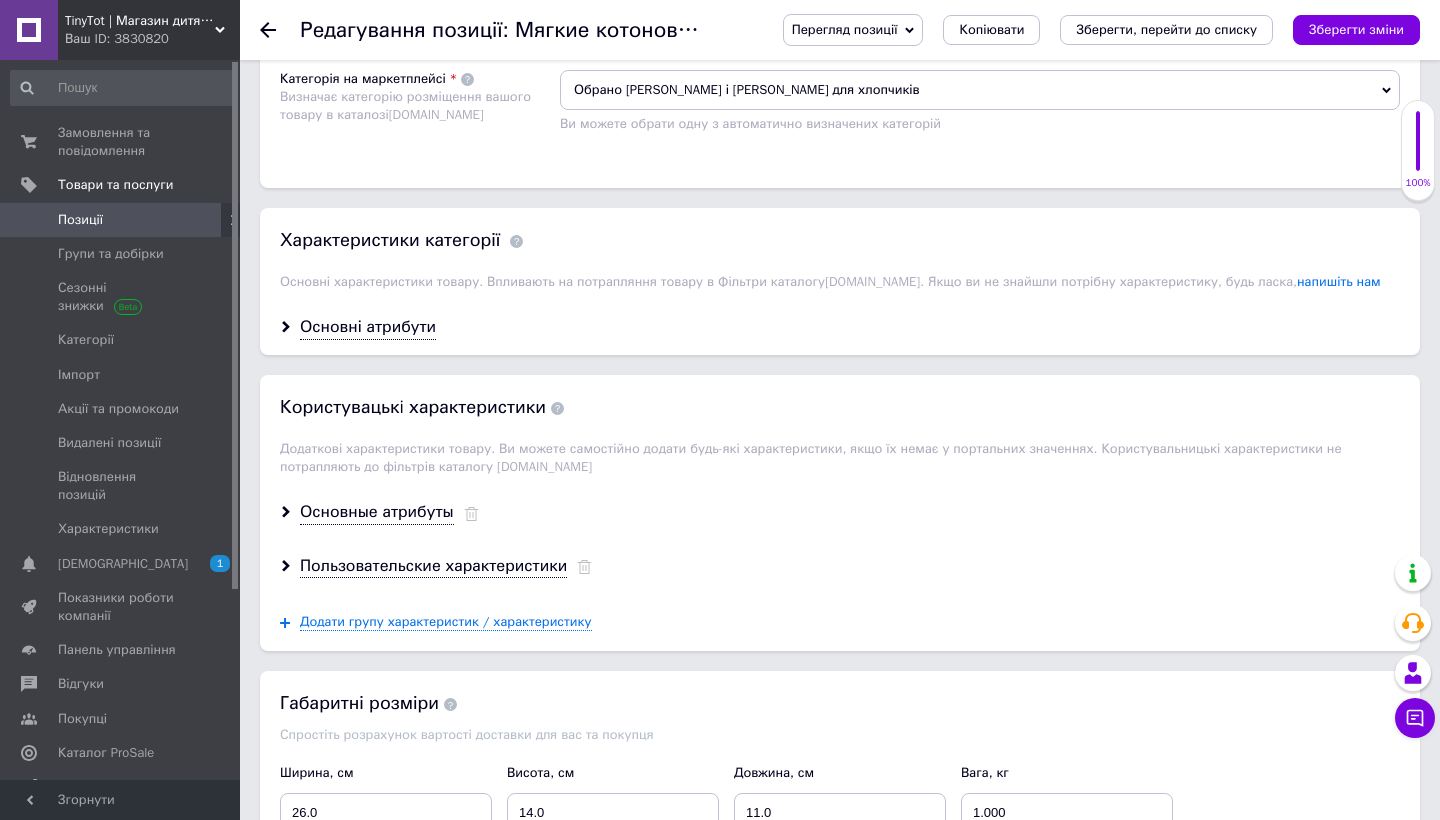 click on "Зберегти зміни" at bounding box center (1356, 29) 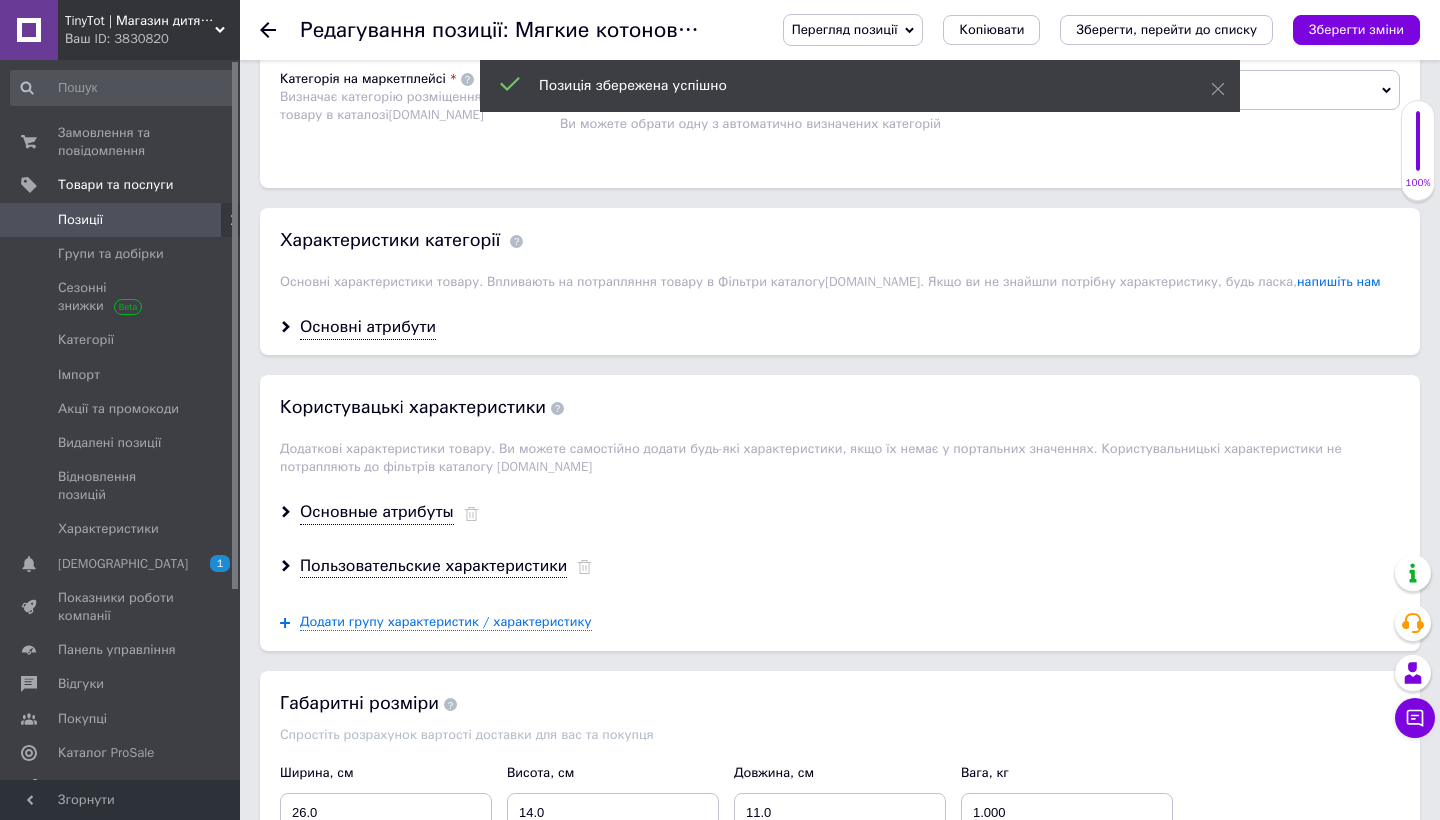 click 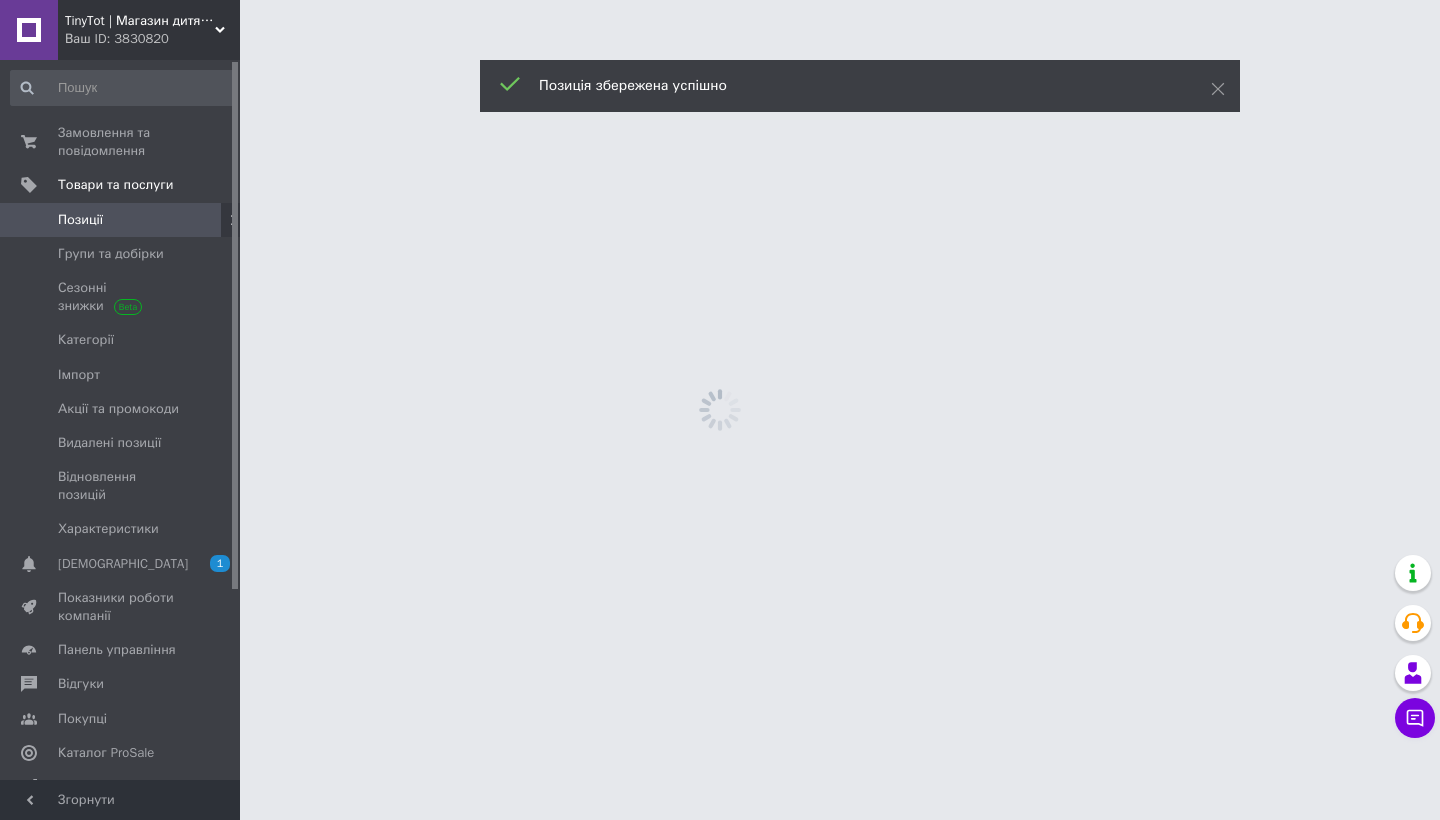 scroll, scrollTop: 0, scrollLeft: 0, axis: both 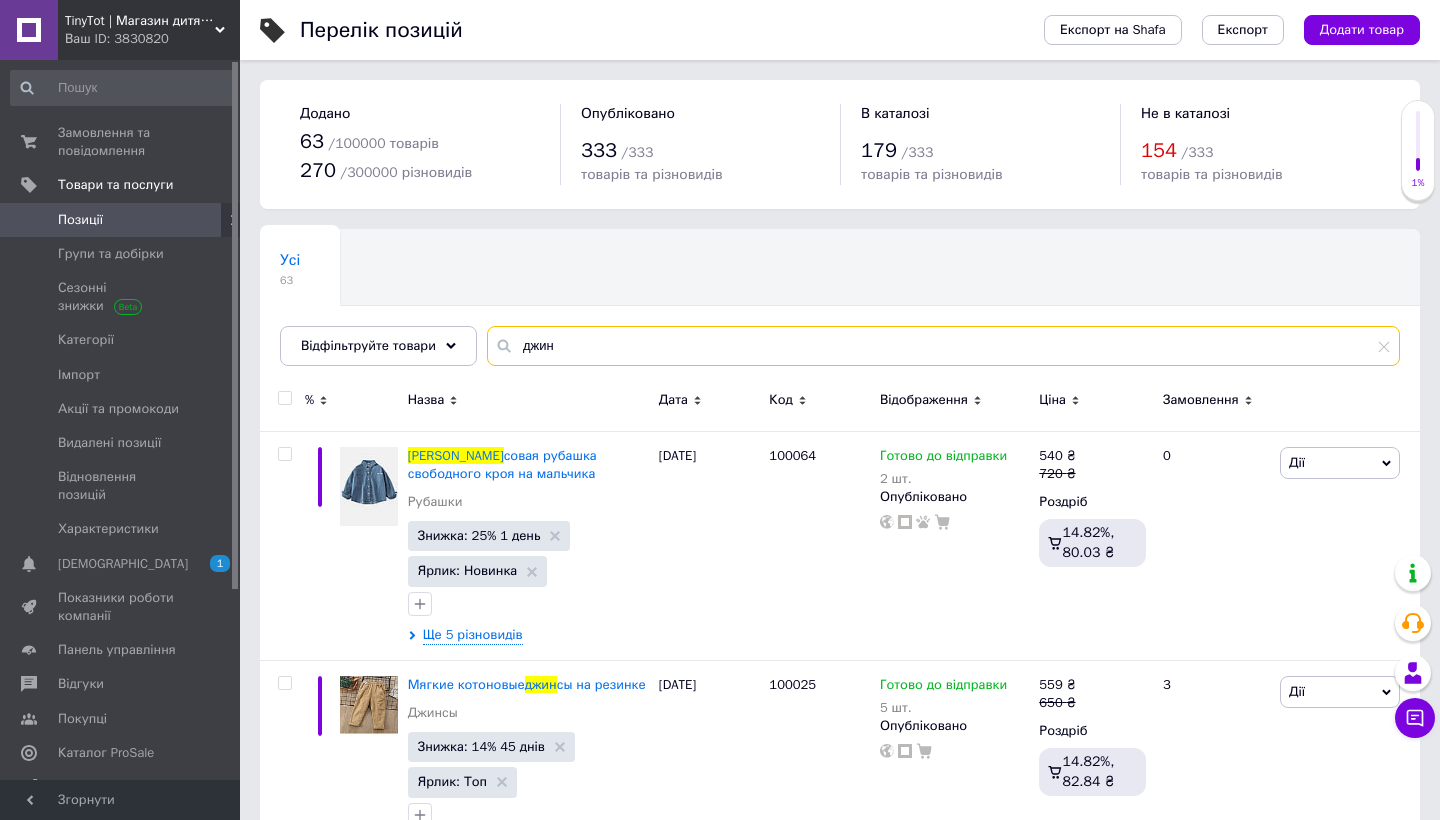 click on "джин" at bounding box center [943, 346] 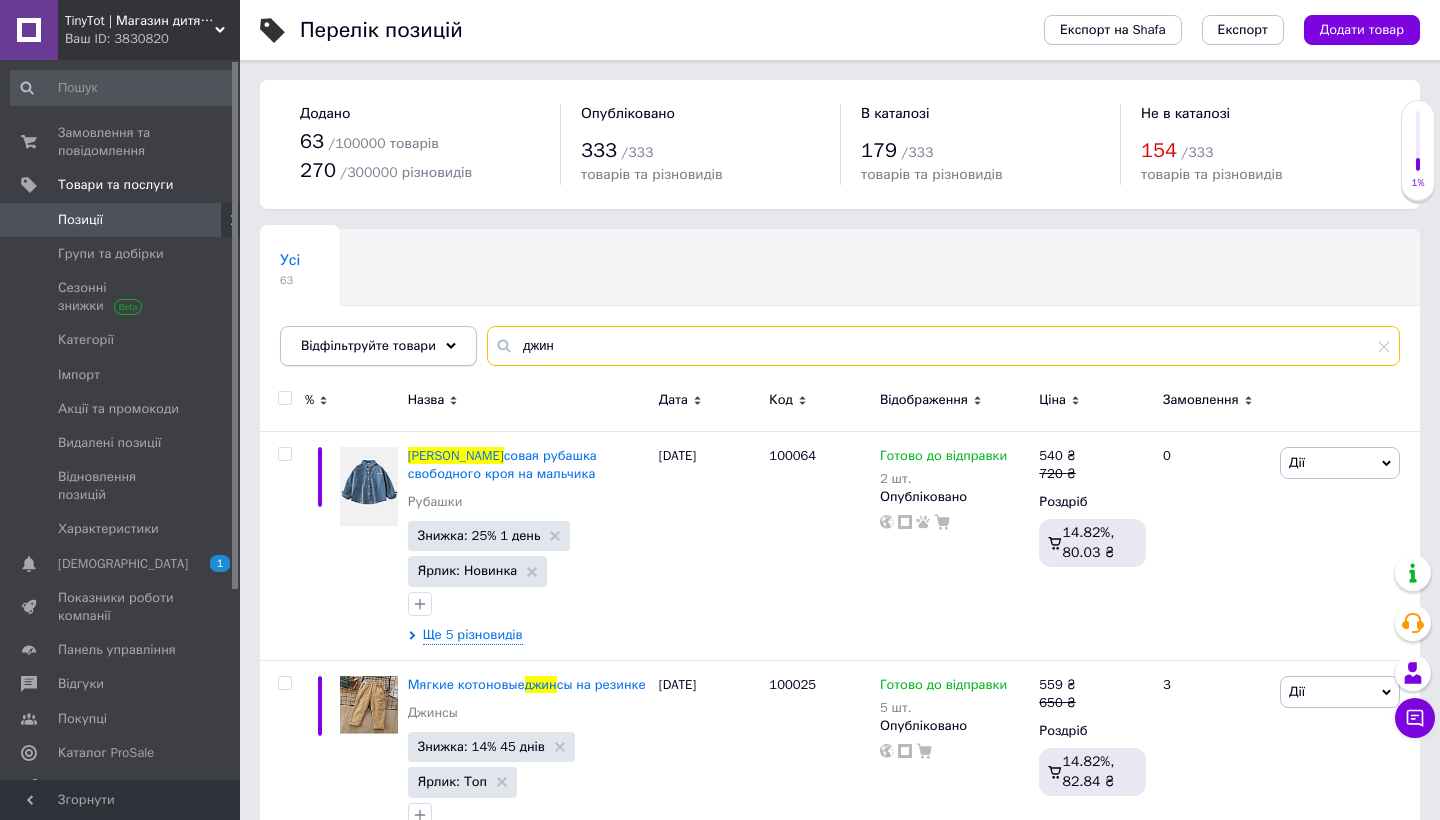 drag, startPoint x: 492, startPoint y: 348, endPoint x: 438, endPoint y: 341, distance: 54.451813 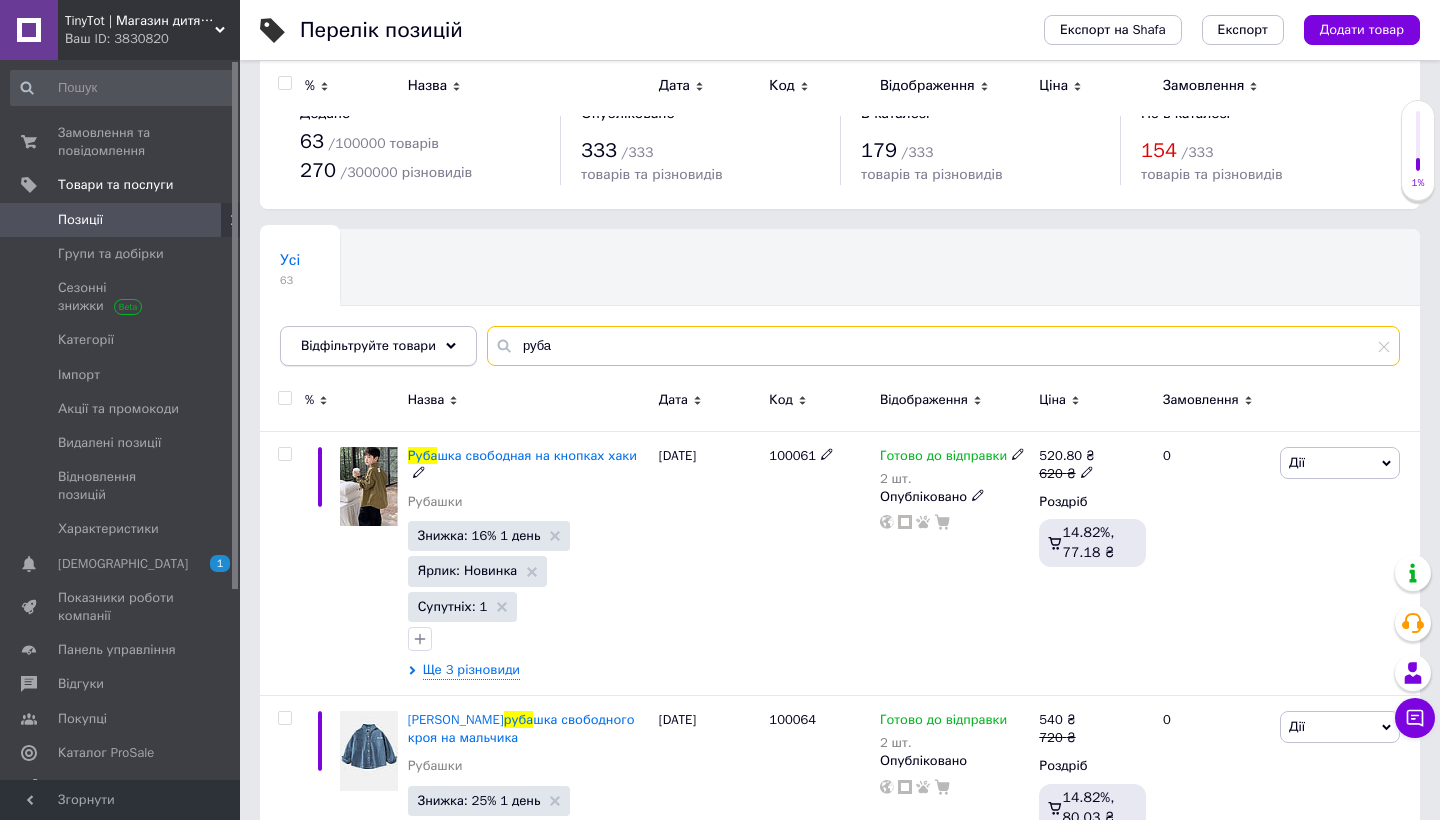 scroll, scrollTop: 0, scrollLeft: 0, axis: both 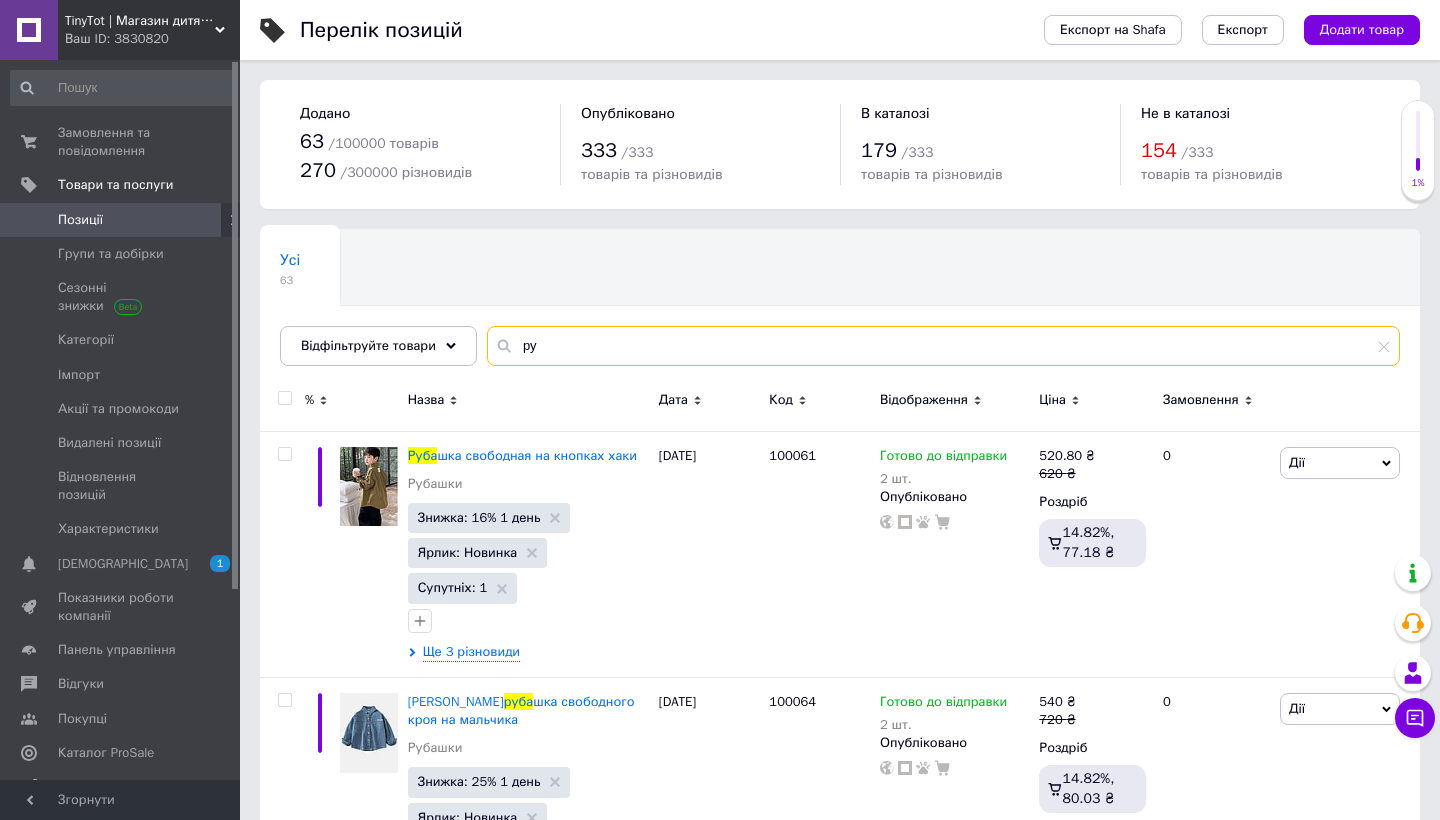type on "р" 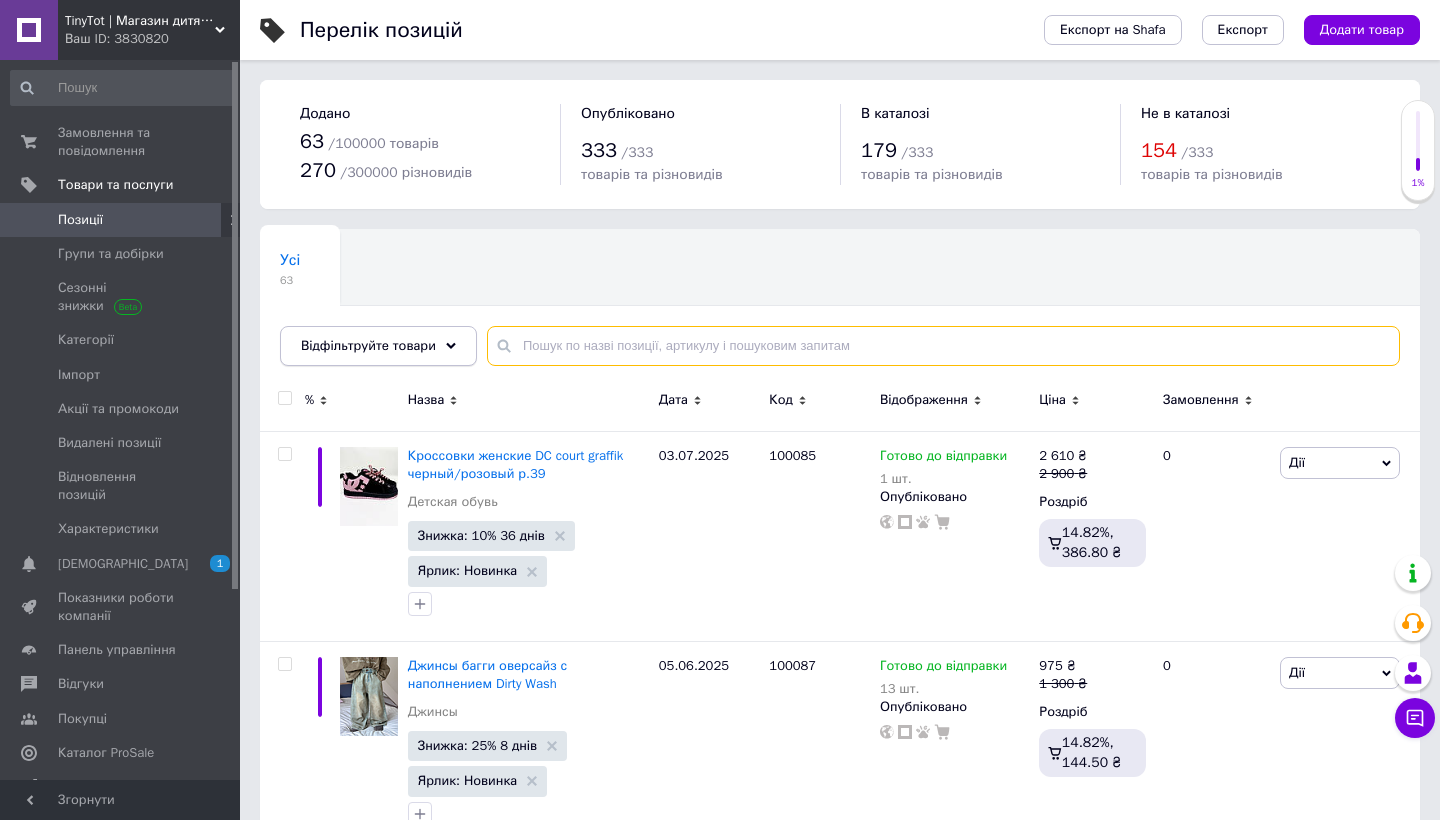 type 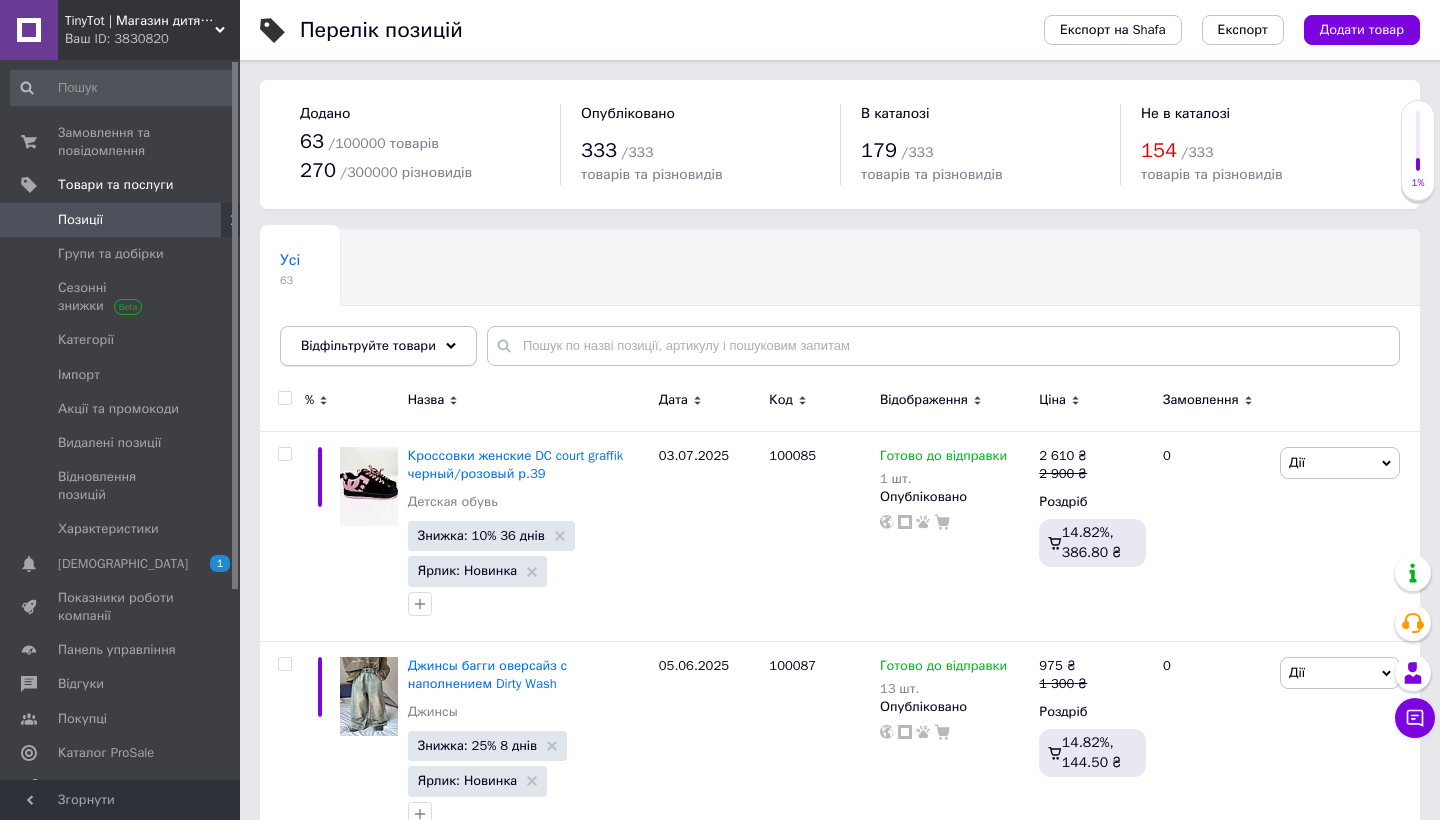 click on "Відфільтруйте товари" at bounding box center (378, 346) 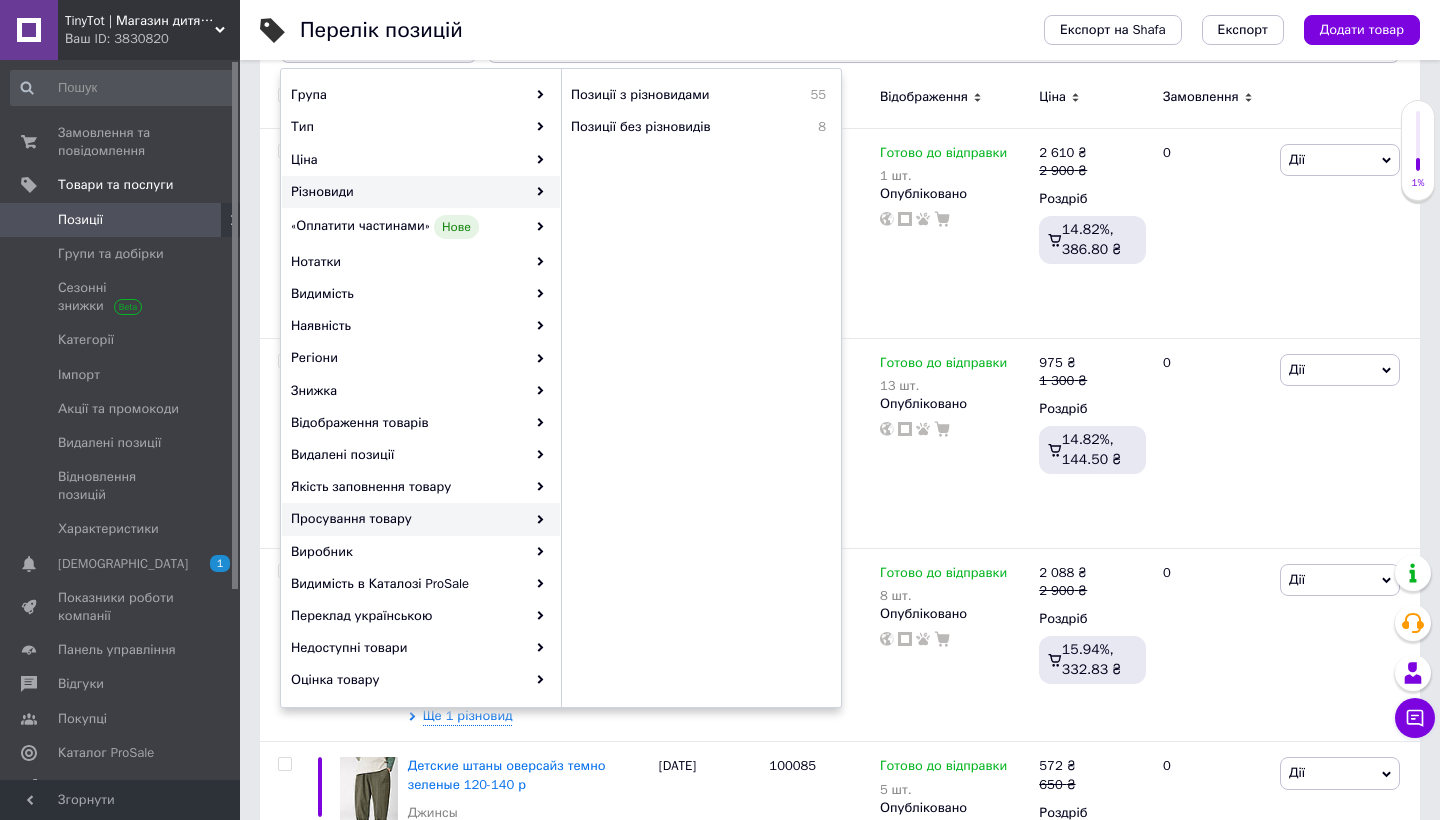 scroll, scrollTop: 325, scrollLeft: 0, axis: vertical 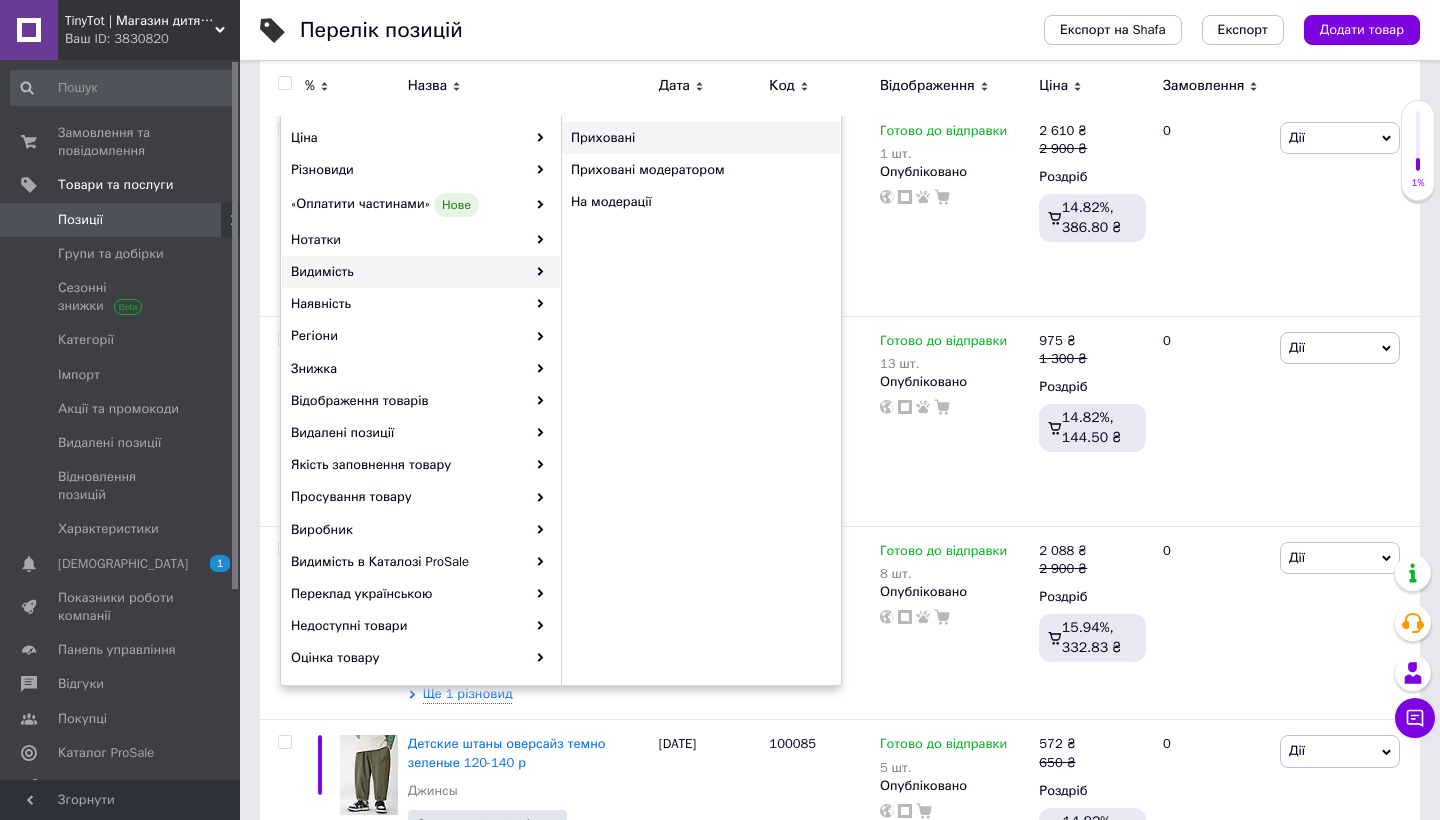 click on "Приховані" at bounding box center (681, 138) 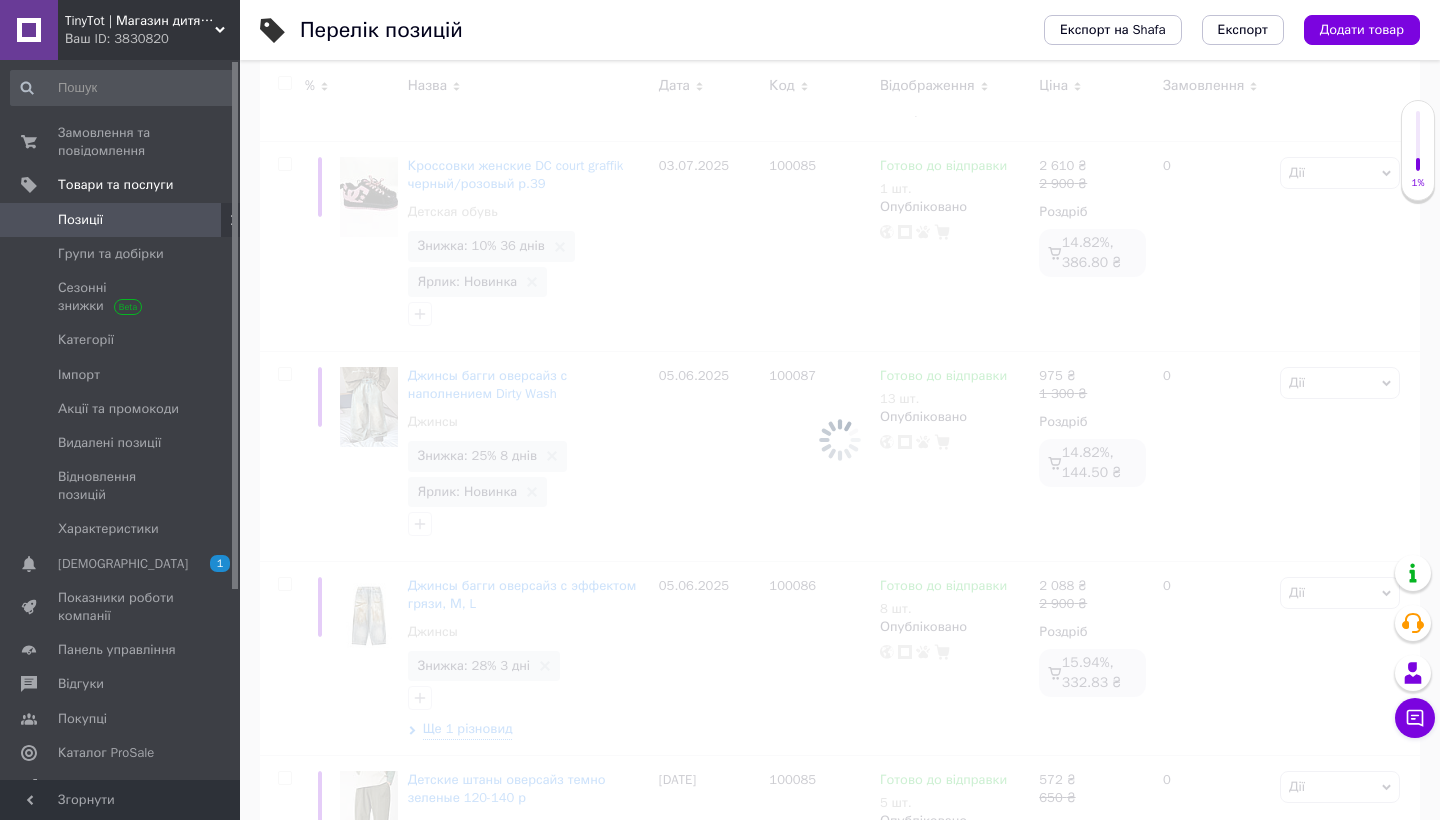 scroll, scrollTop: 185, scrollLeft: 0, axis: vertical 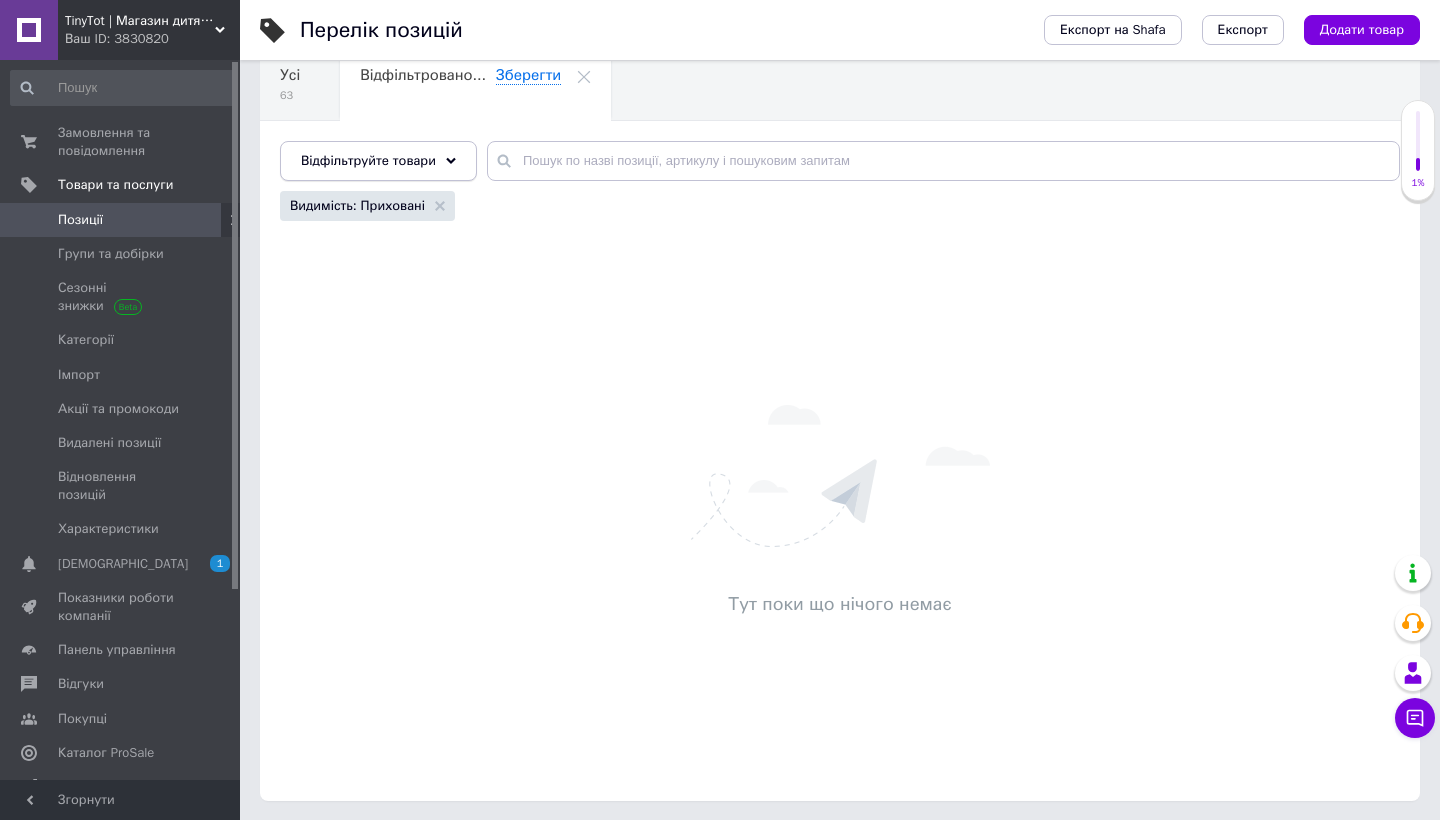 click on "Відфільтруйте товари" at bounding box center (378, 161) 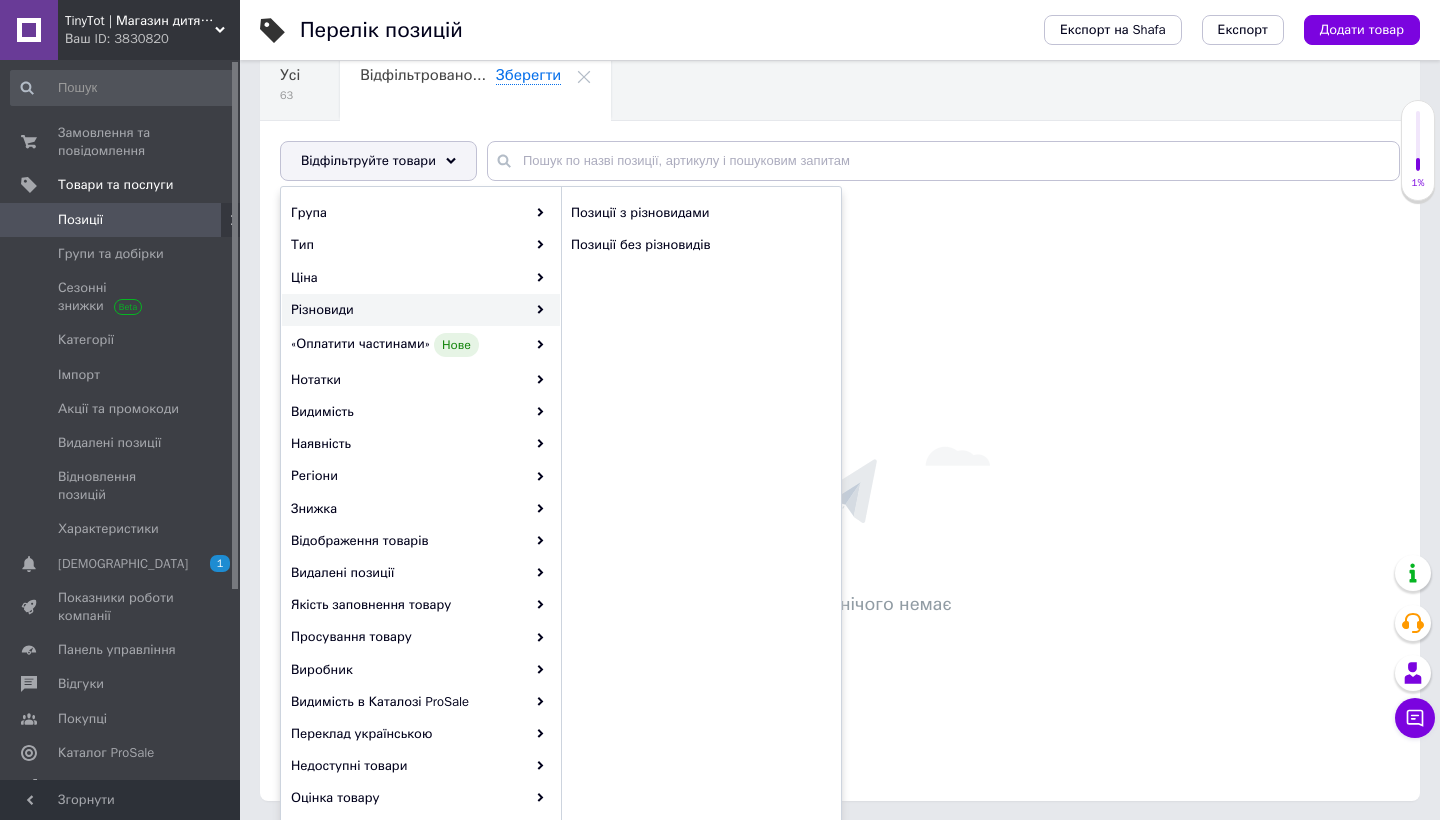 drag, startPoint x: 1015, startPoint y: 288, endPoint x: 937, endPoint y: 287, distance: 78.00641 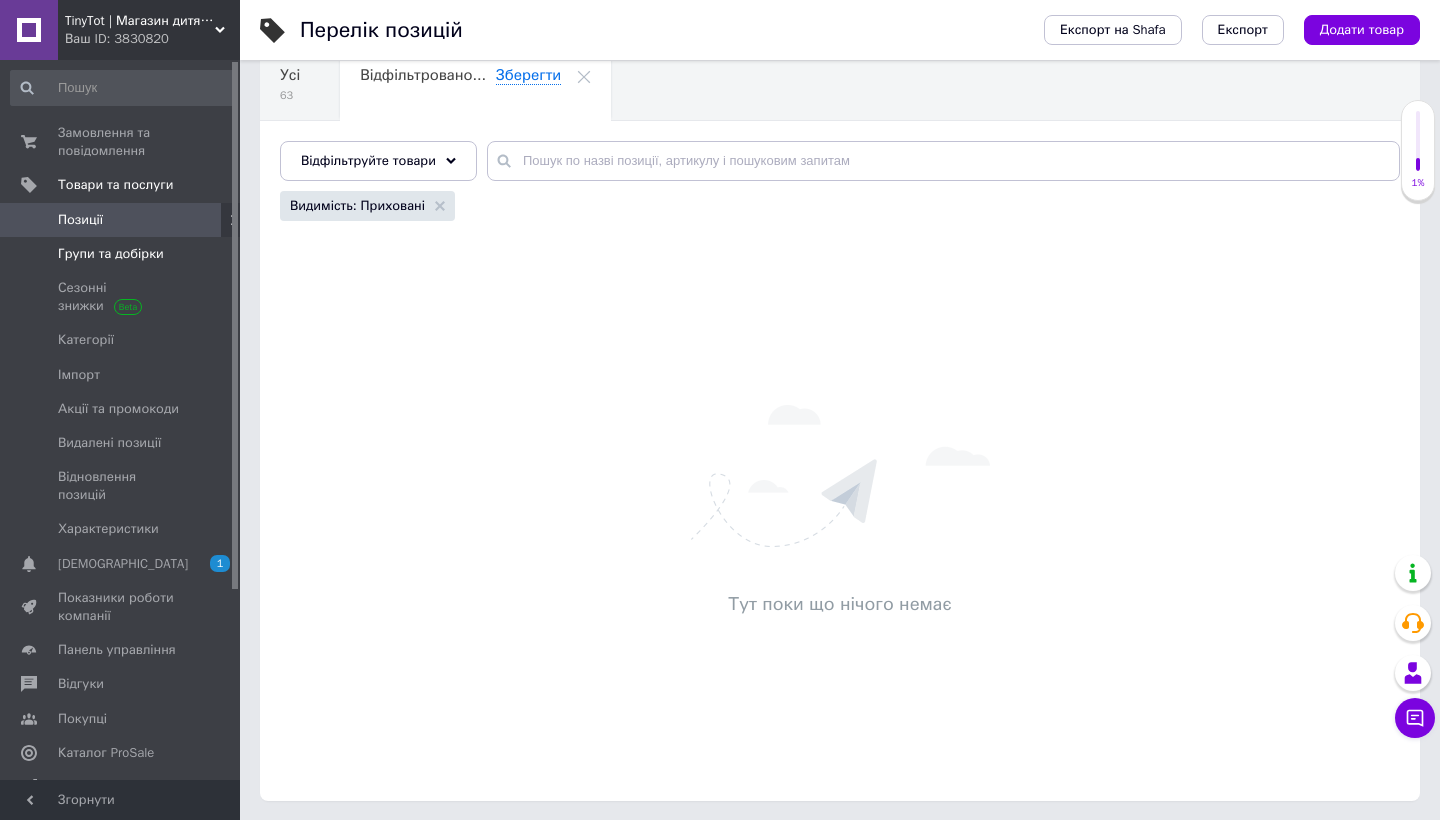 click on "Групи та добірки" at bounding box center (111, 254) 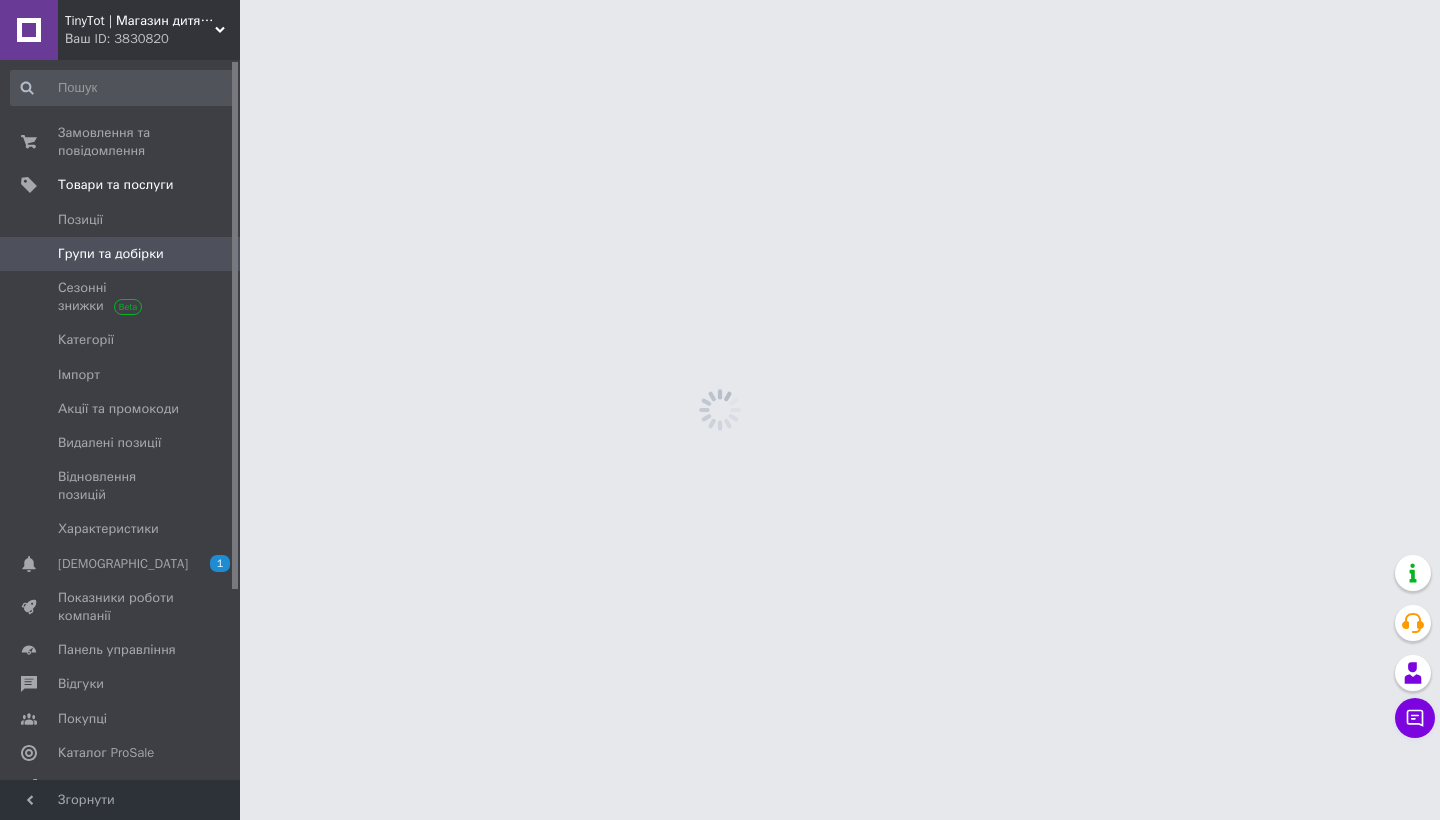 scroll, scrollTop: 0, scrollLeft: 0, axis: both 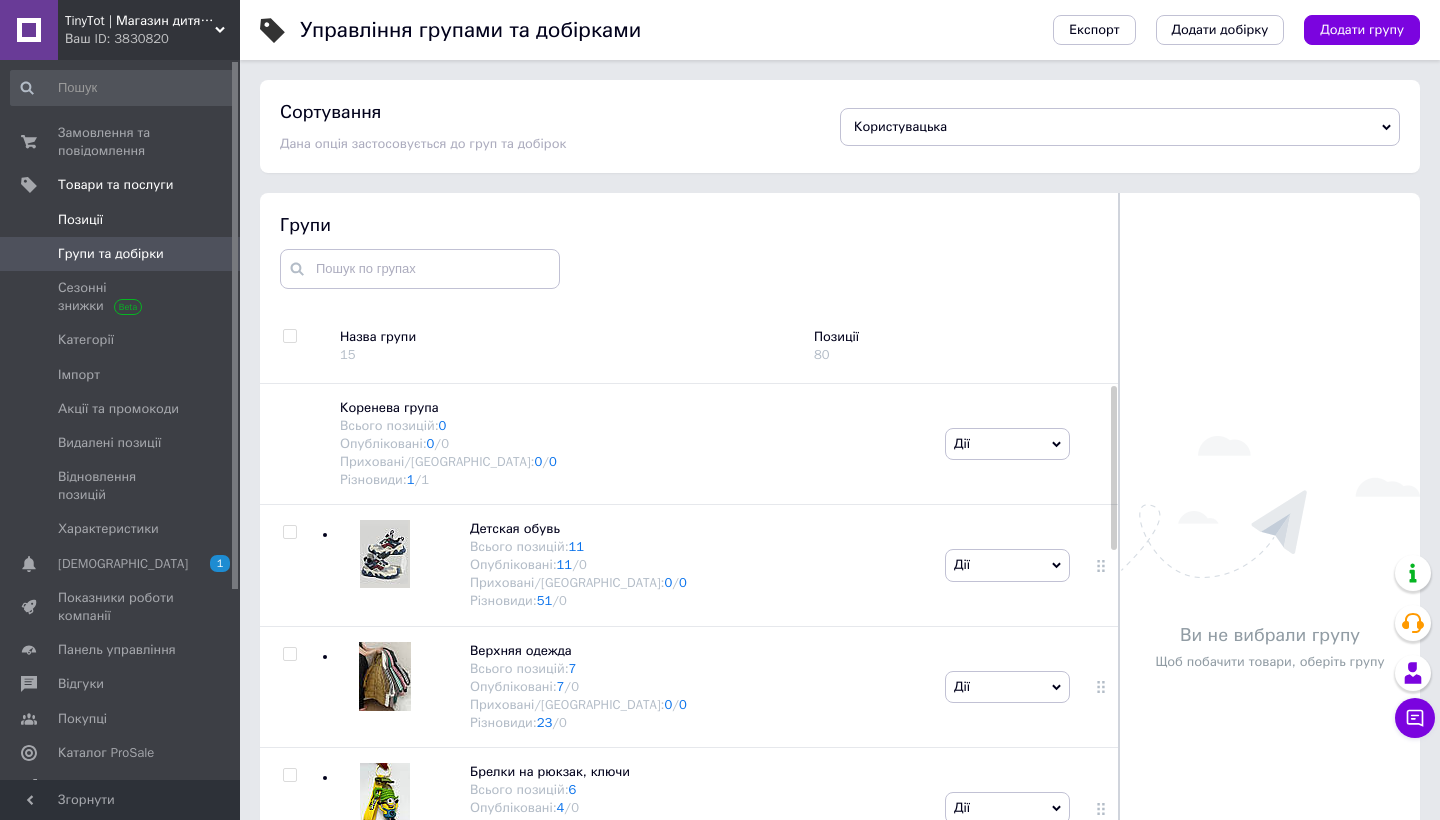 click on "Позиції" at bounding box center [123, 220] 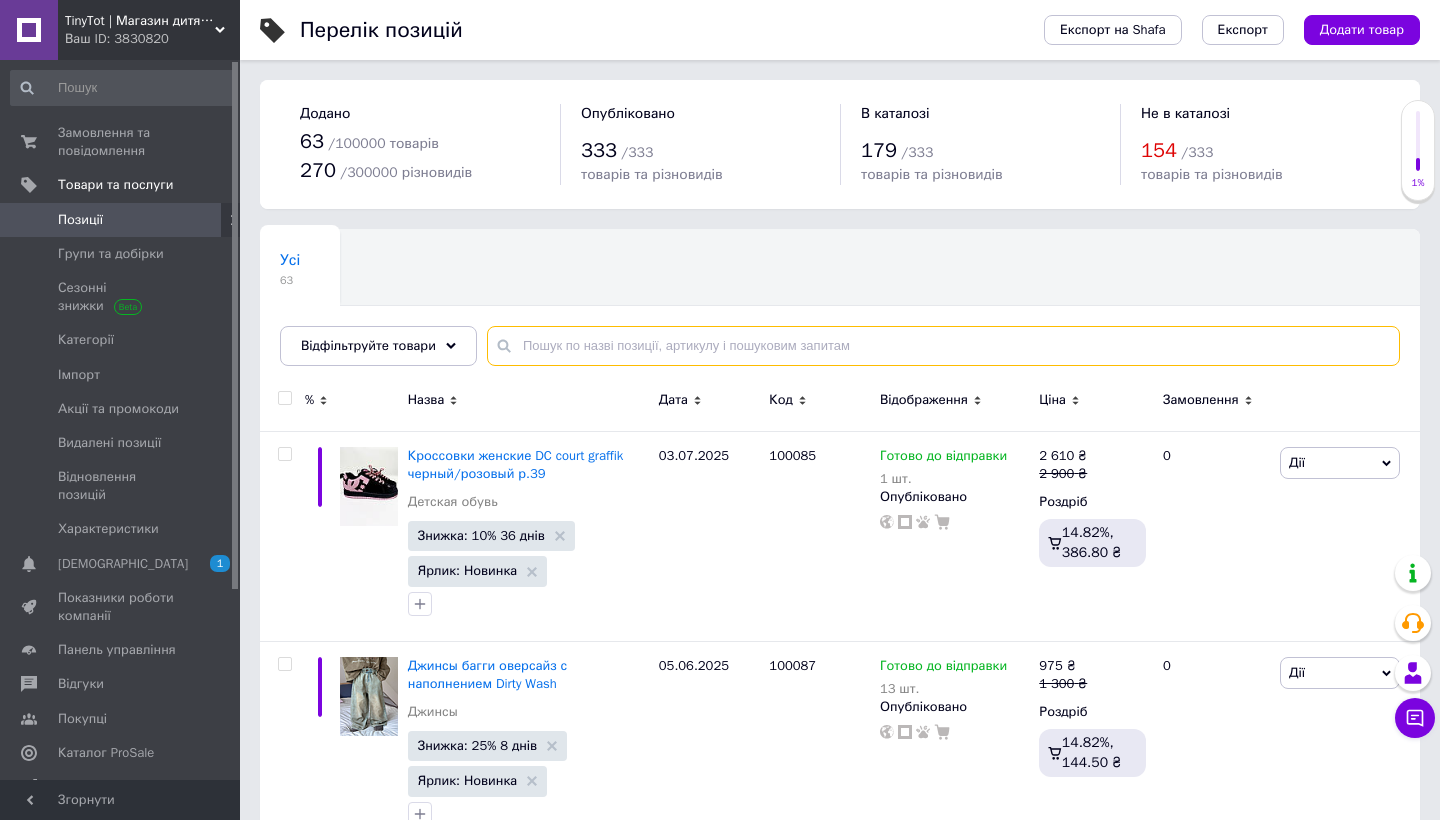 click at bounding box center (943, 346) 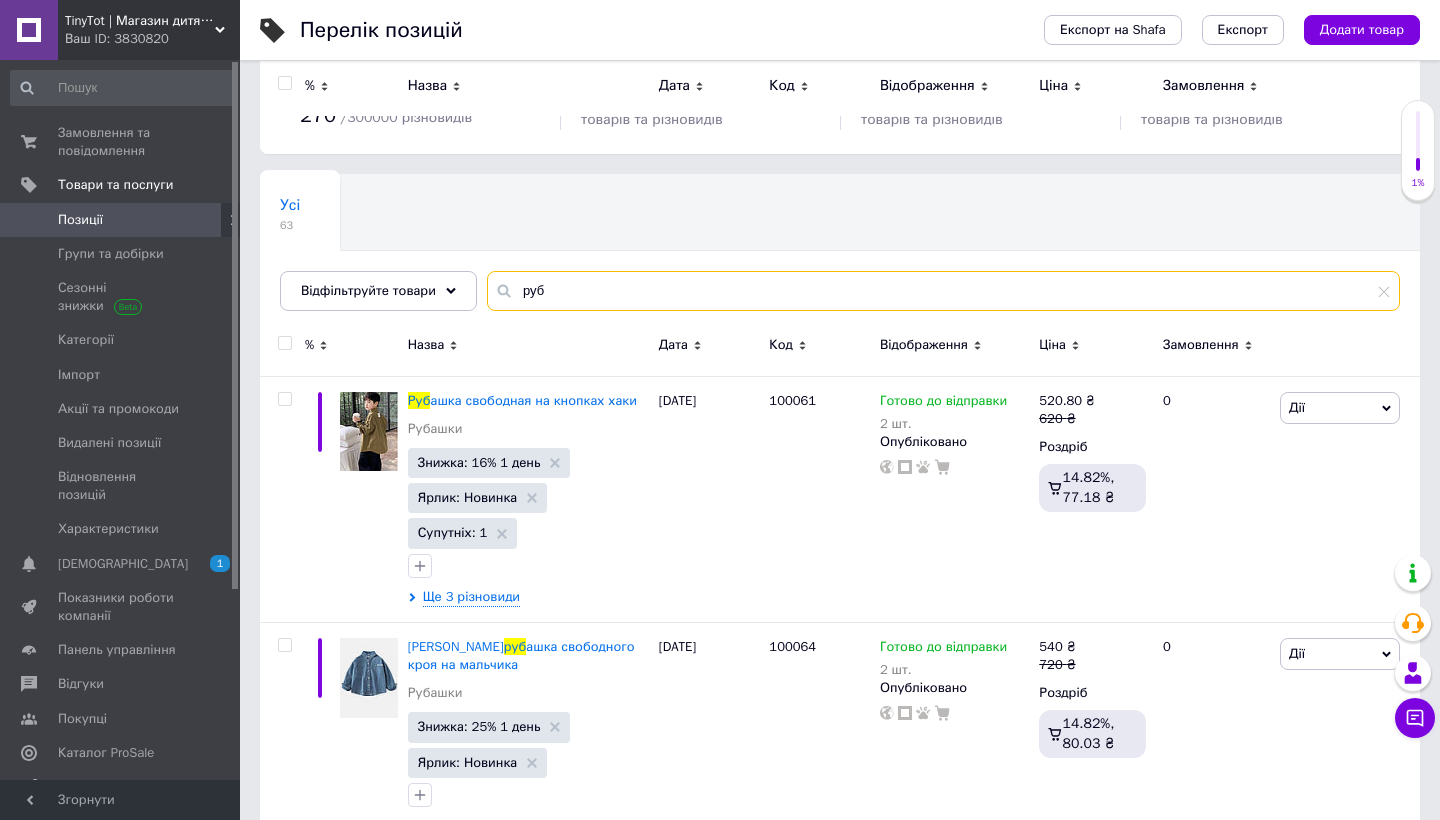 scroll, scrollTop: 30, scrollLeft: 0, axis: vertical 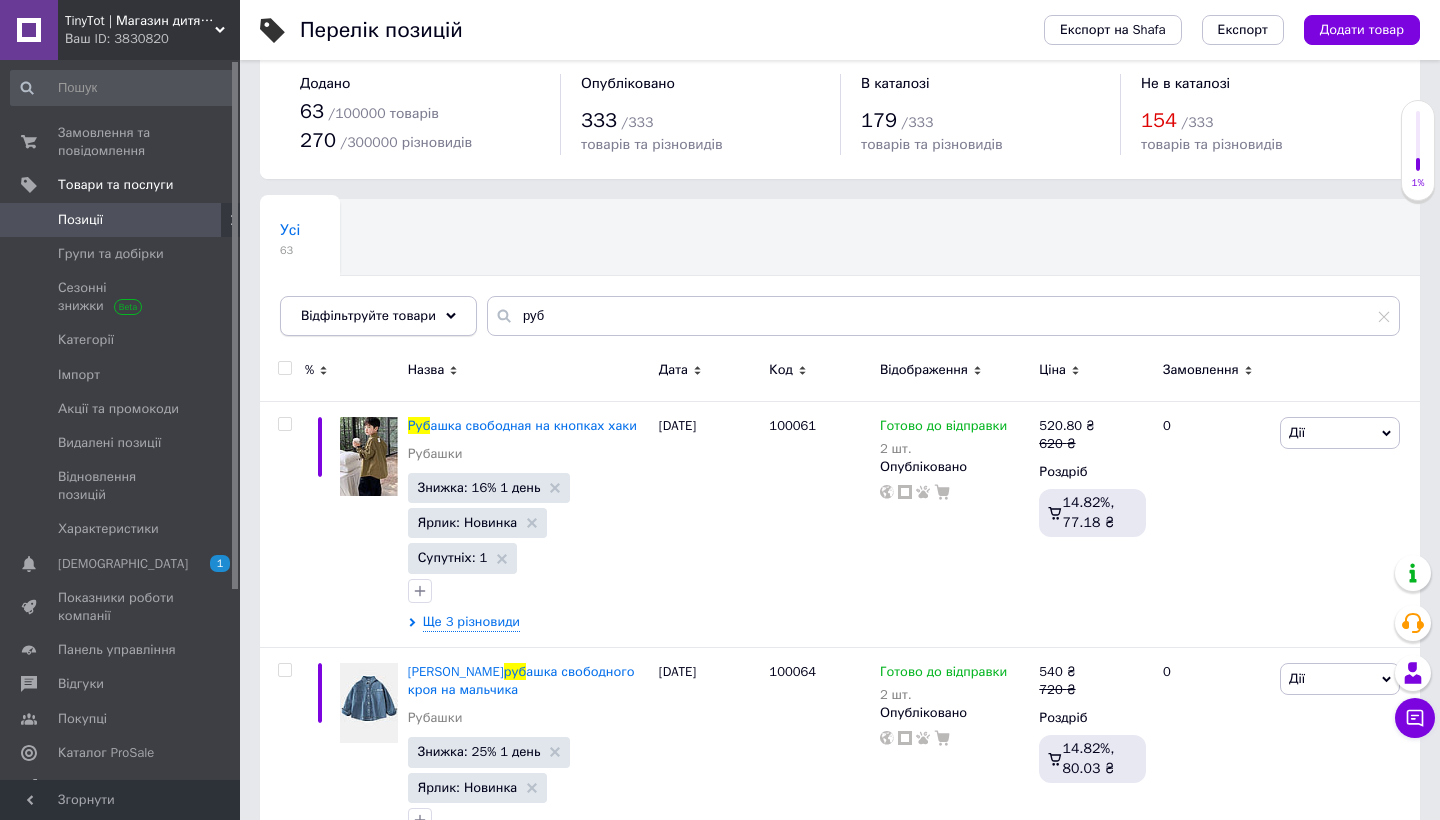 click on "Відфільтруйте товари" at bounding box center [368, 315] 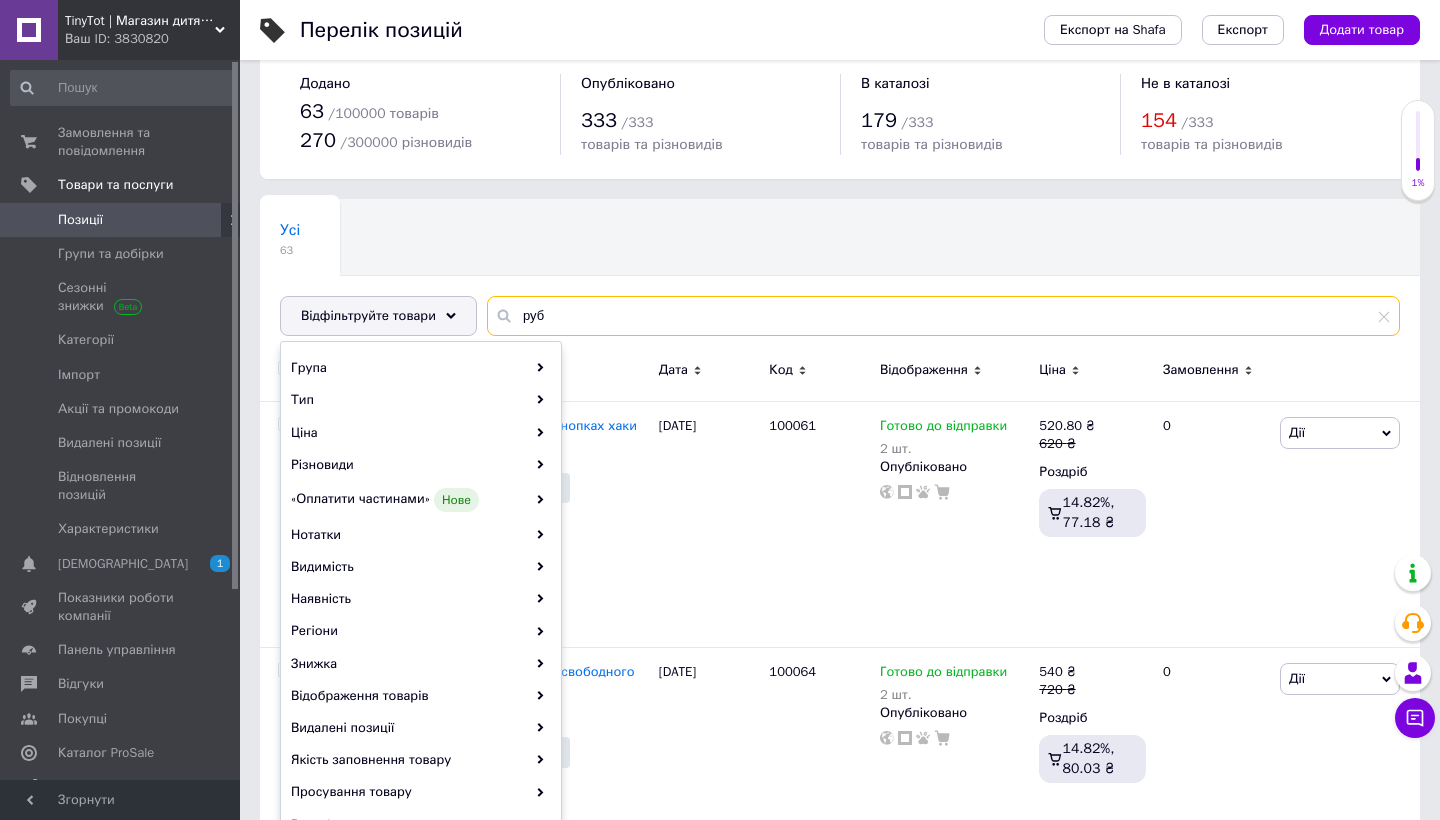 click on "руб" at bounding box center [943, 316] 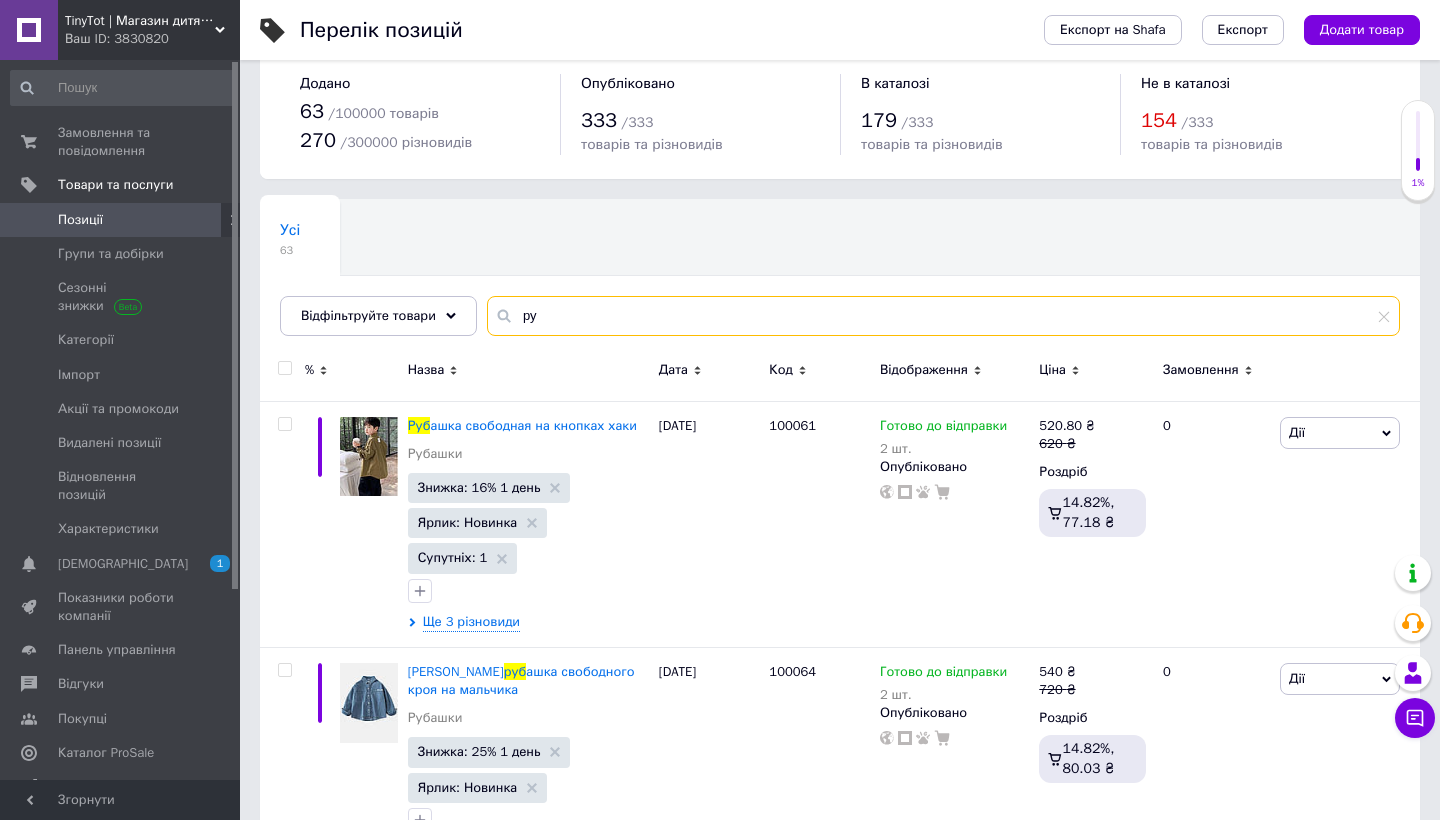 type on "р" 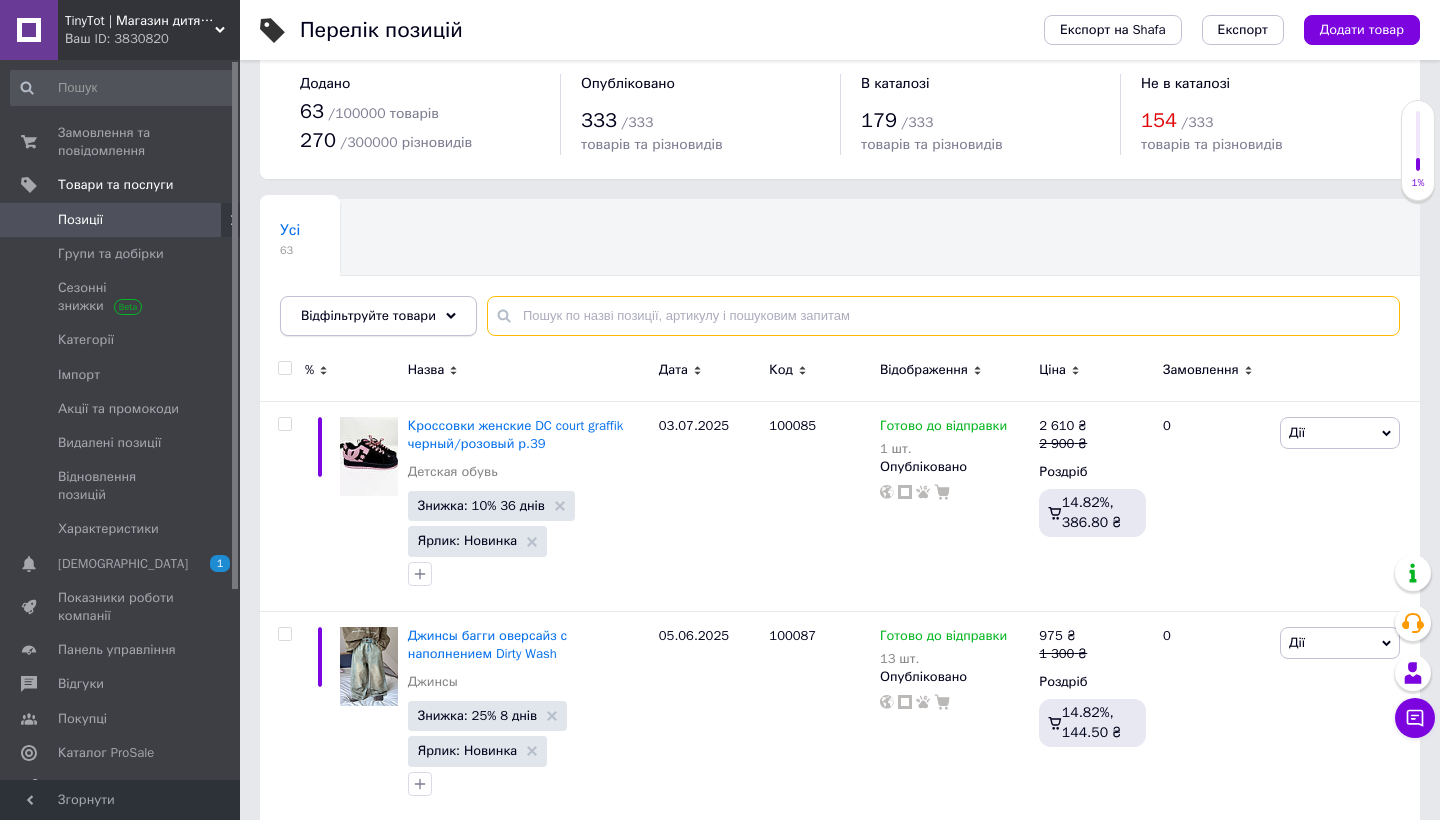 type 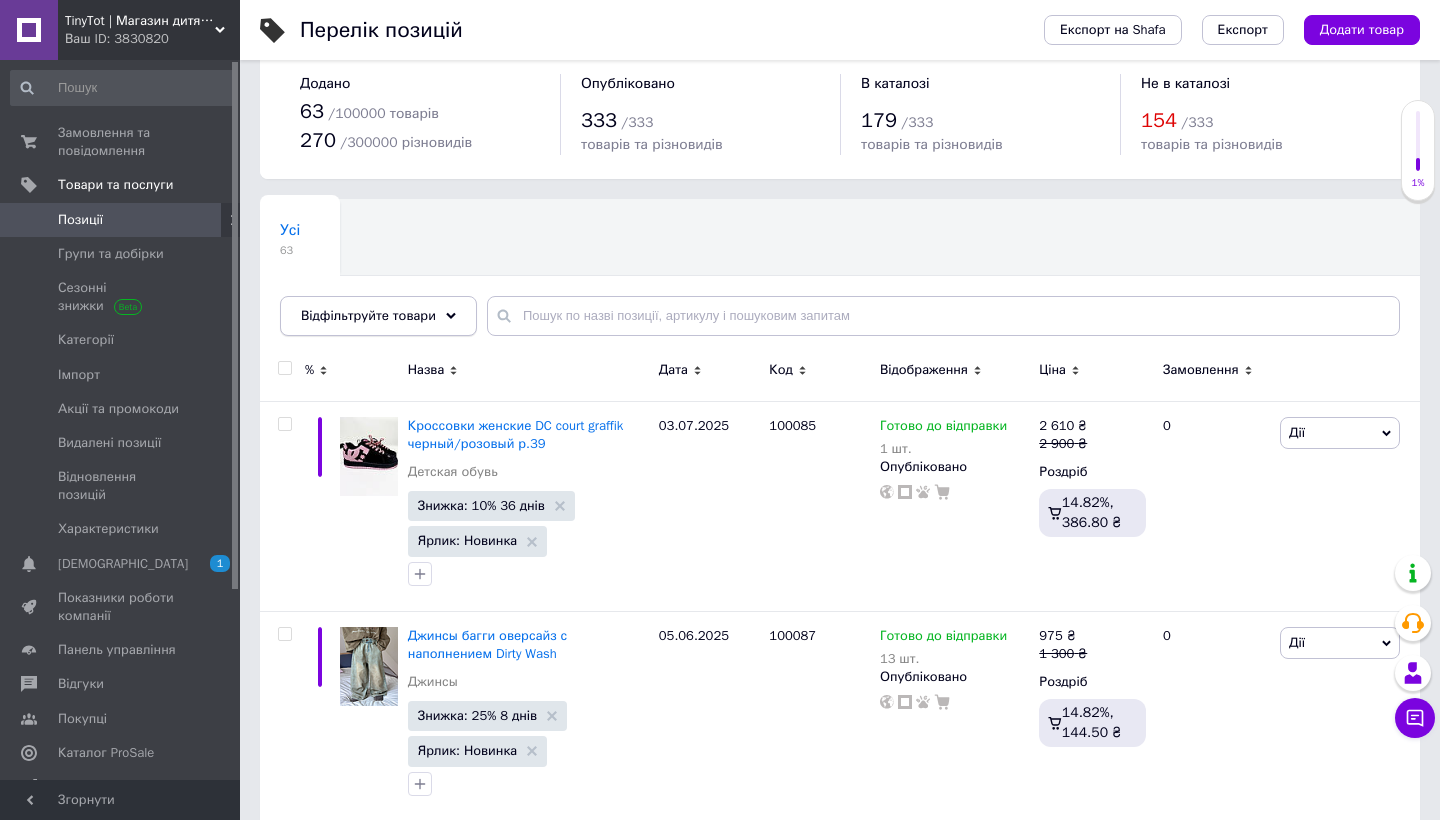 click on "Відфільтруйте товари" at bounding box center (378, 316) 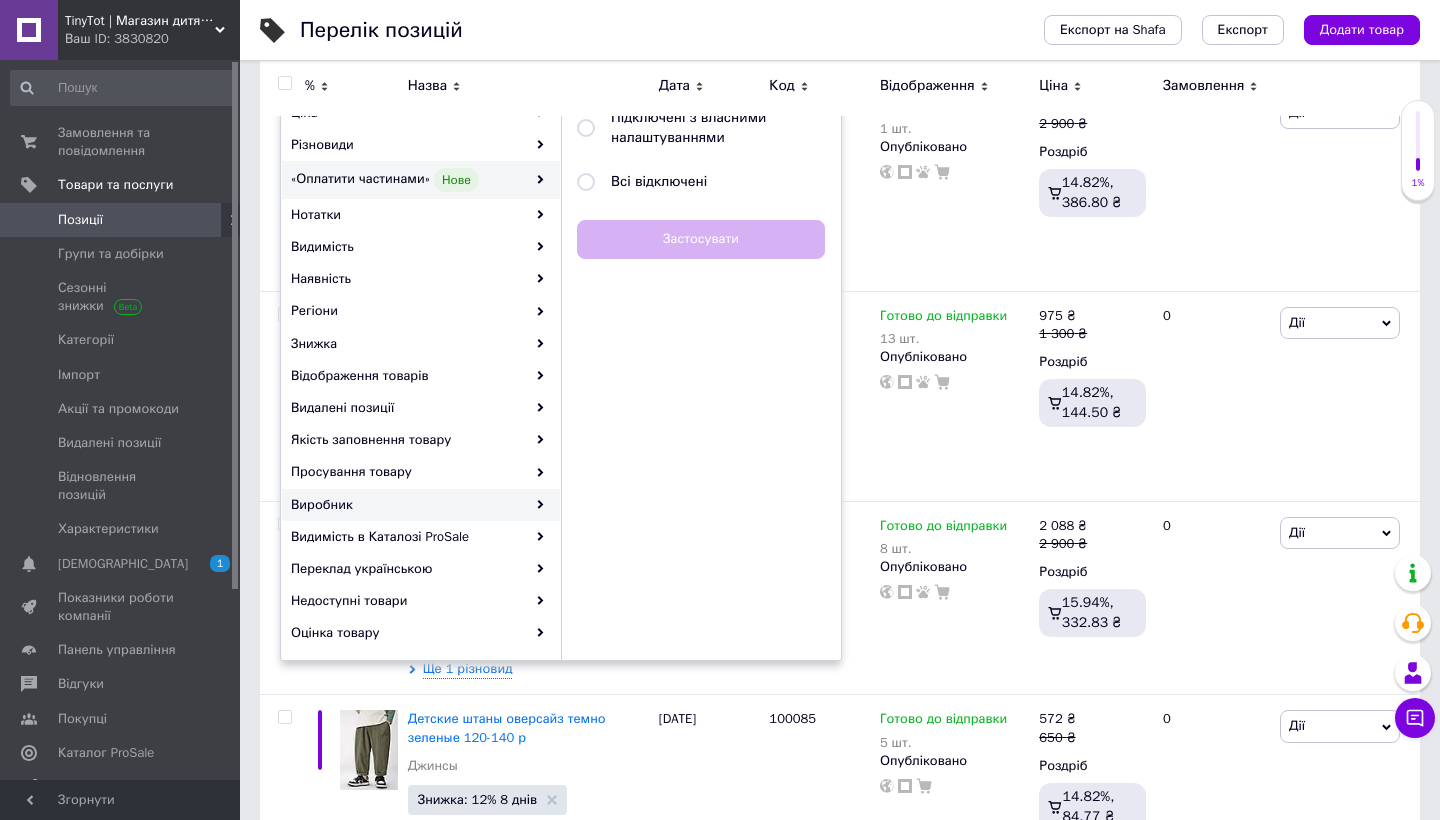 scroll, scrollTop: 347, scrollLeft: 0, axis: vertical 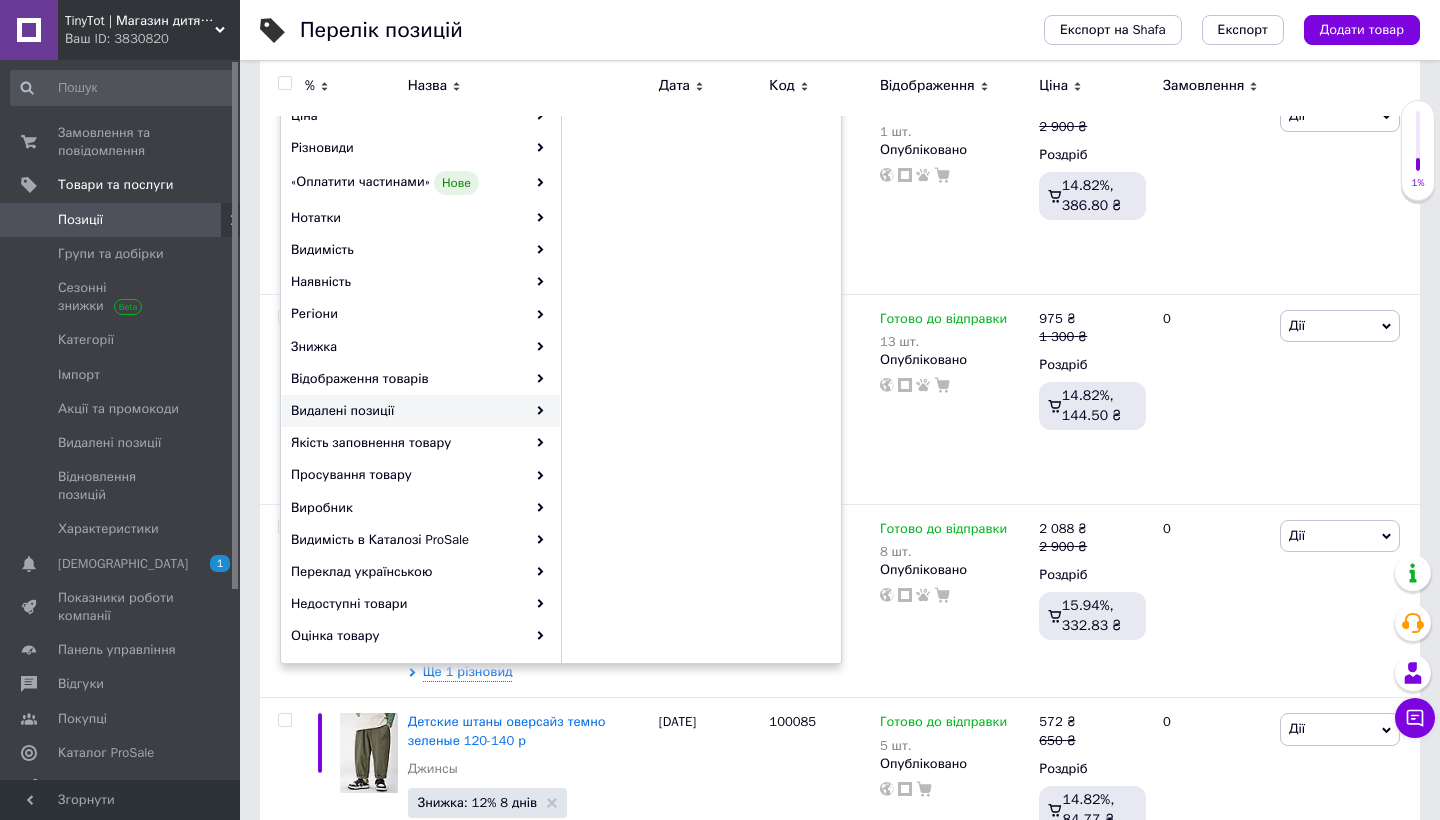 click on "Видалені позиції" at bounding box center (421, 411) 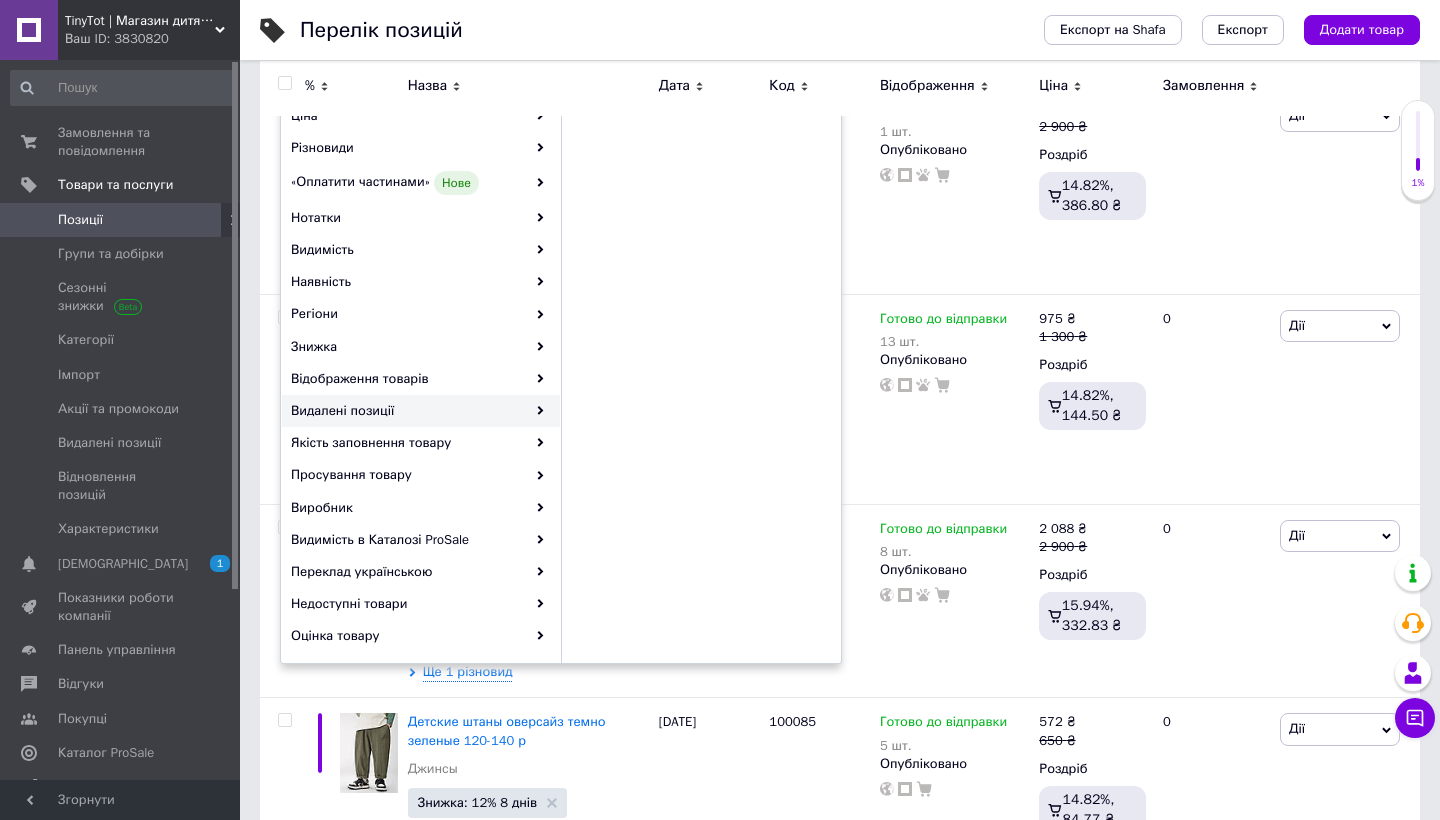 click on "Видалені позиції" at bounding box center (421, 411) 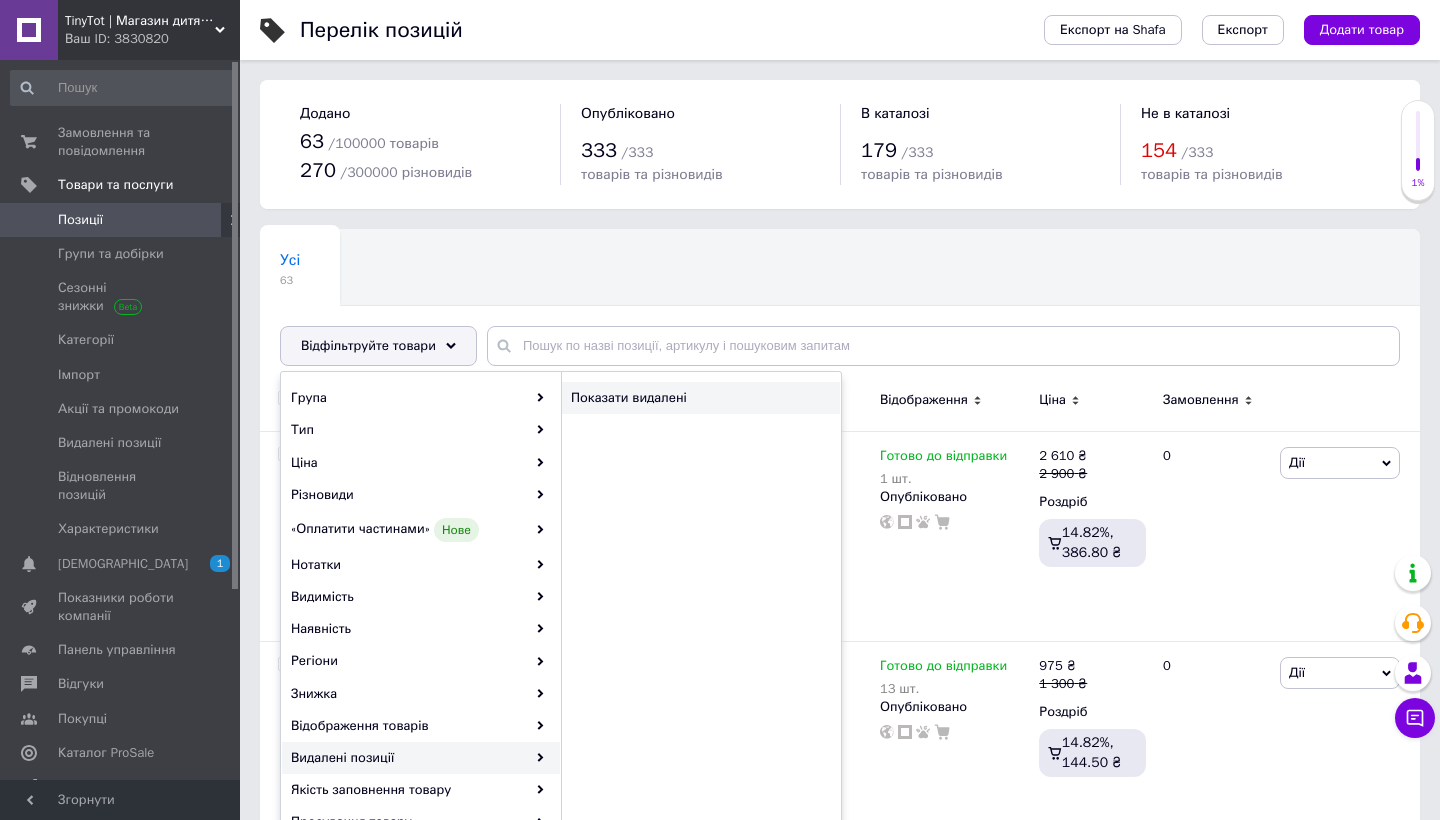 scroll, scrollTop: 0, scrollLeft: 0, axis: both 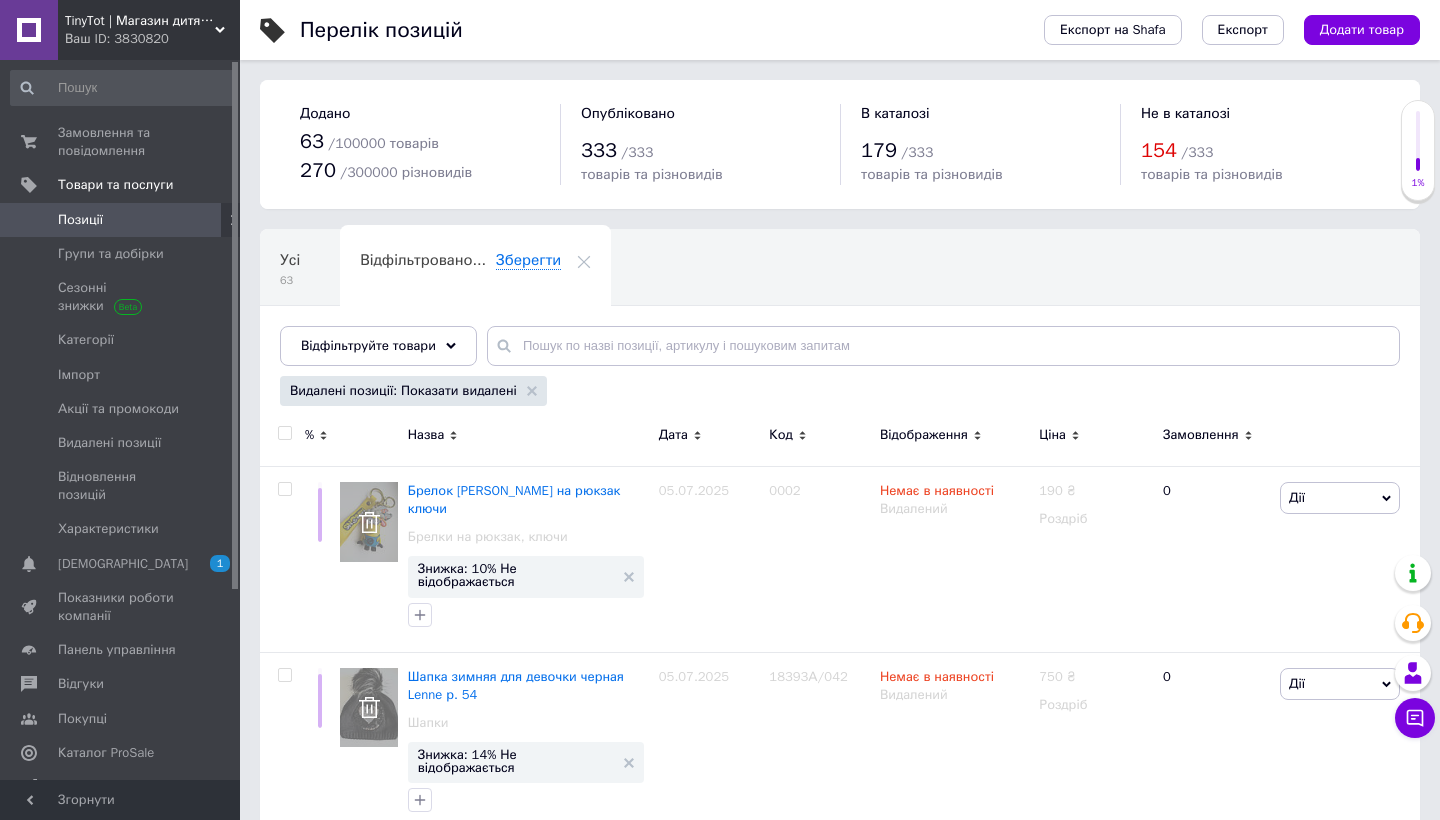 click 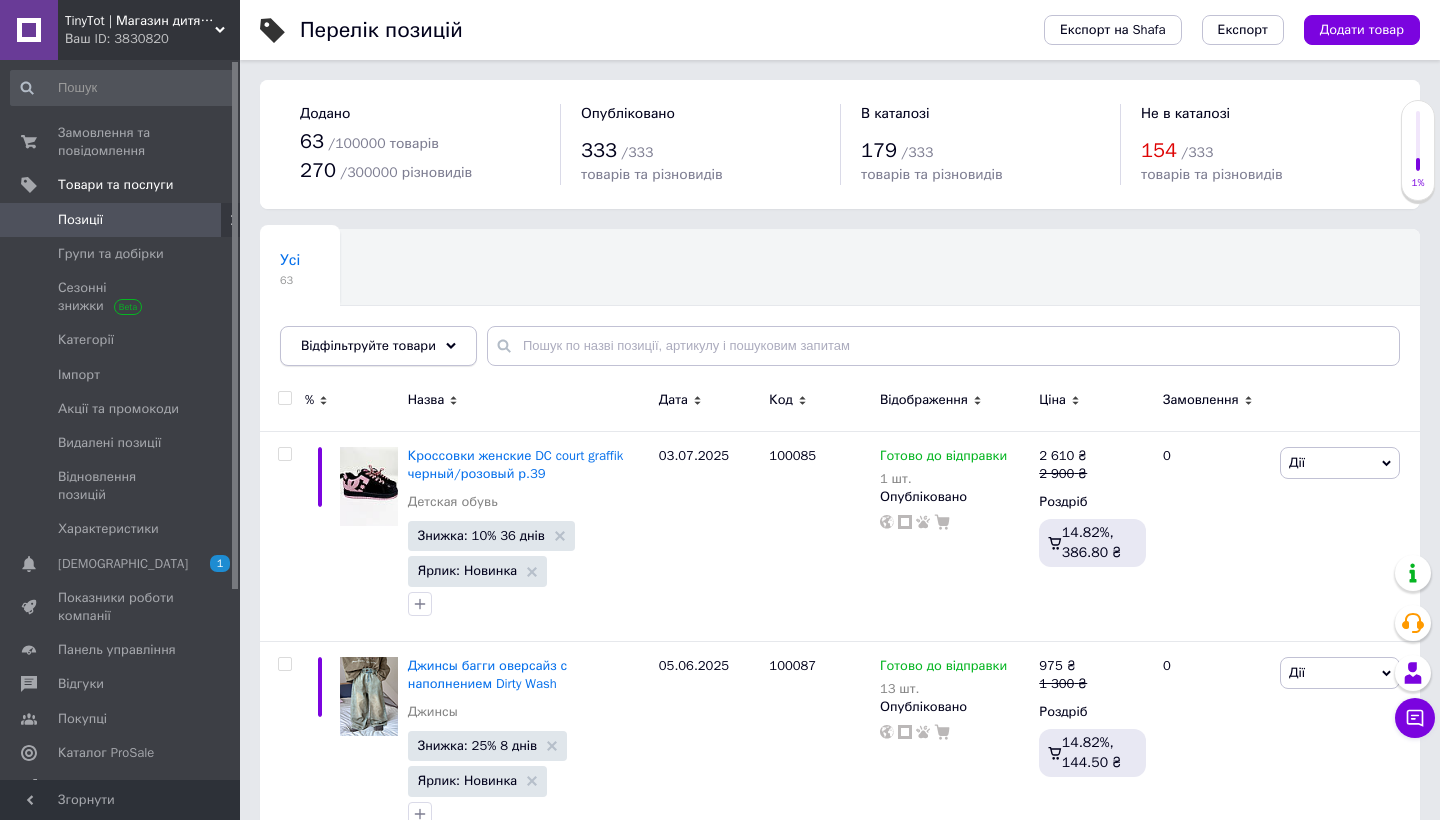 click on "Відфільтруйте товари" at bounding box center (368, 345) 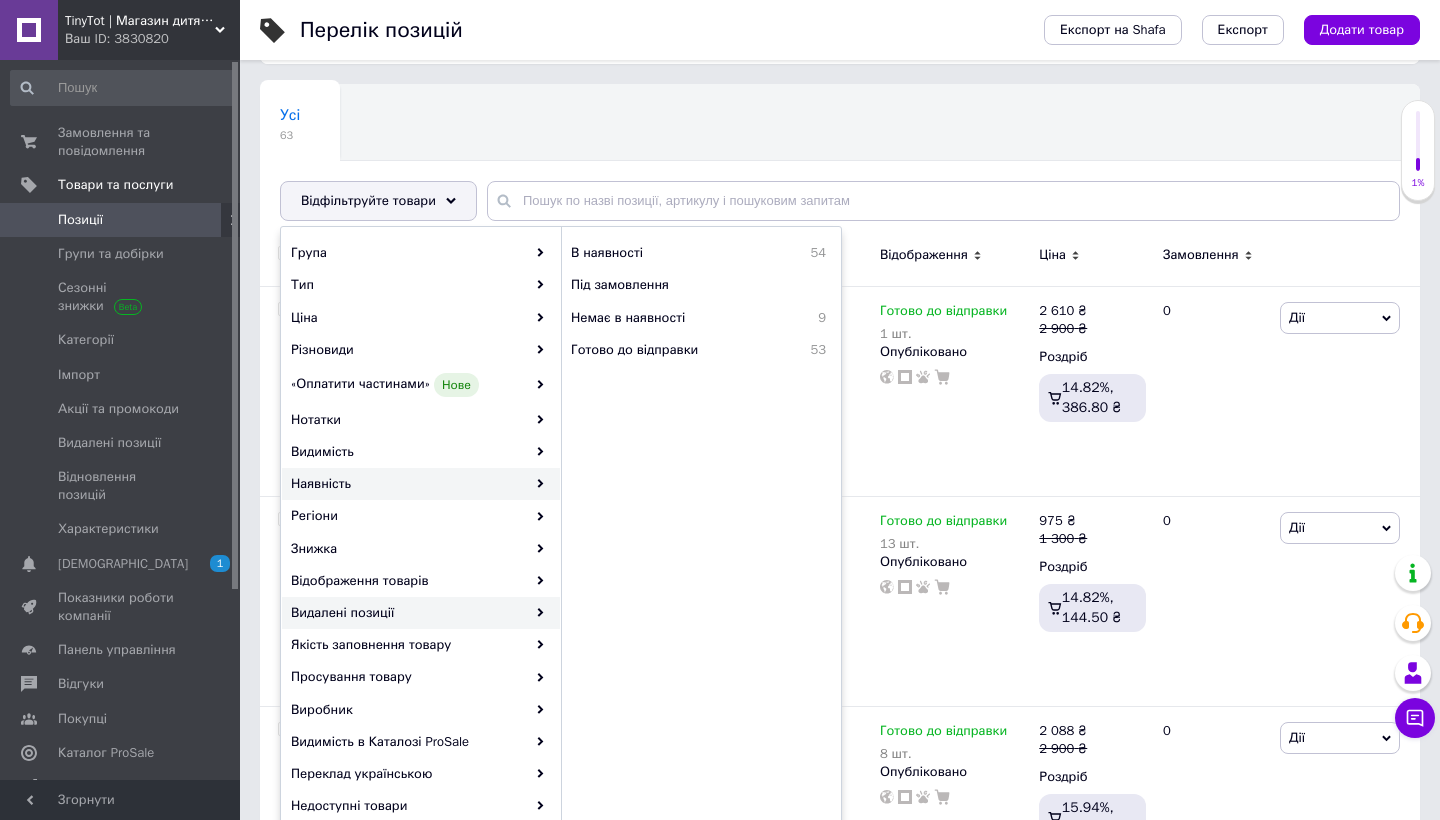 scroll, scrollTop: 154, scrollLeft: 0, axis: vertical 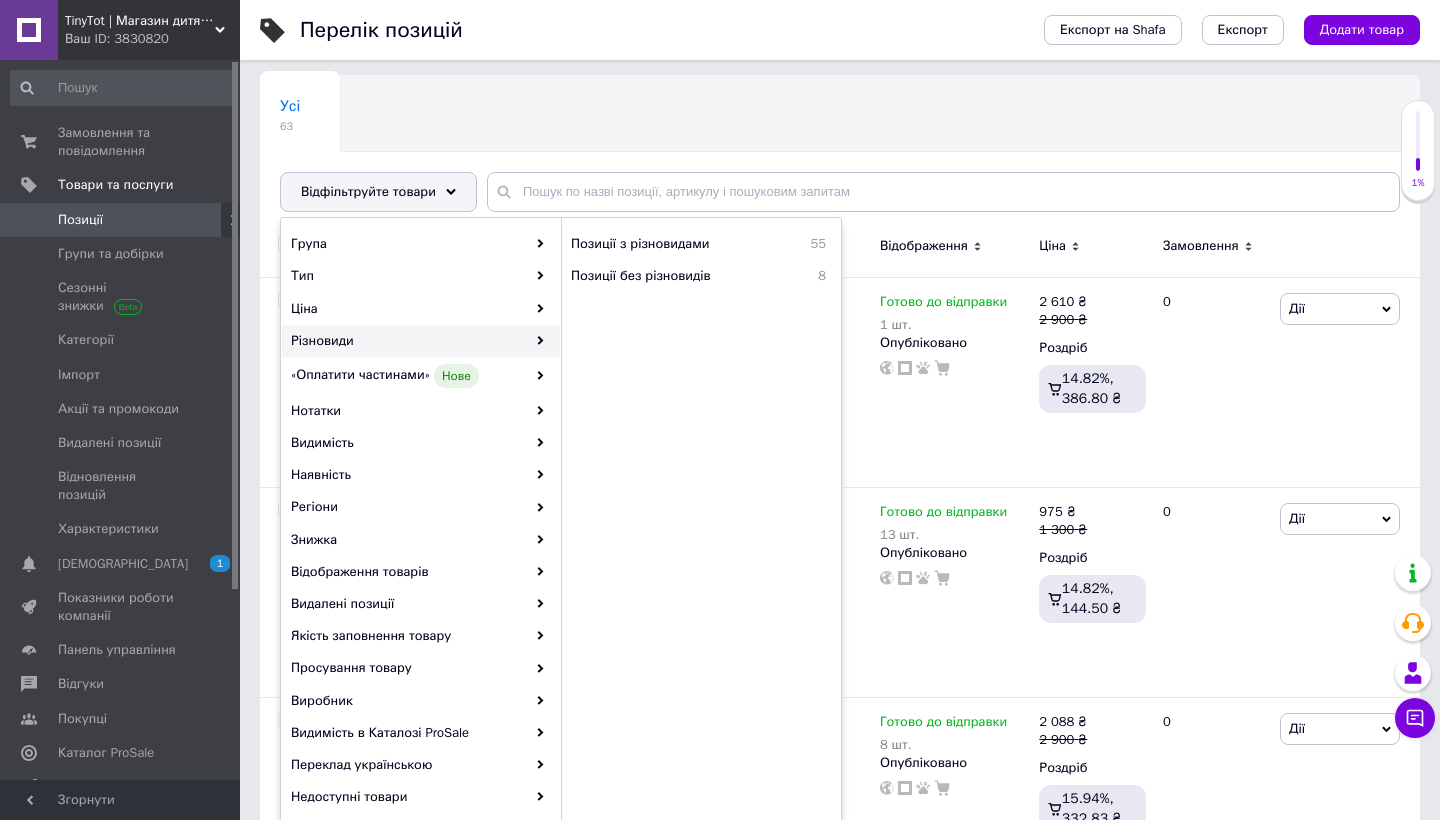 click on "Нічого не знайдено Можливо, помилка у слові  або немає відповідностей за вашим запитом. Позиції з різновидами  55 Позиції без різновидів  8" at bounding box center [701, 536] 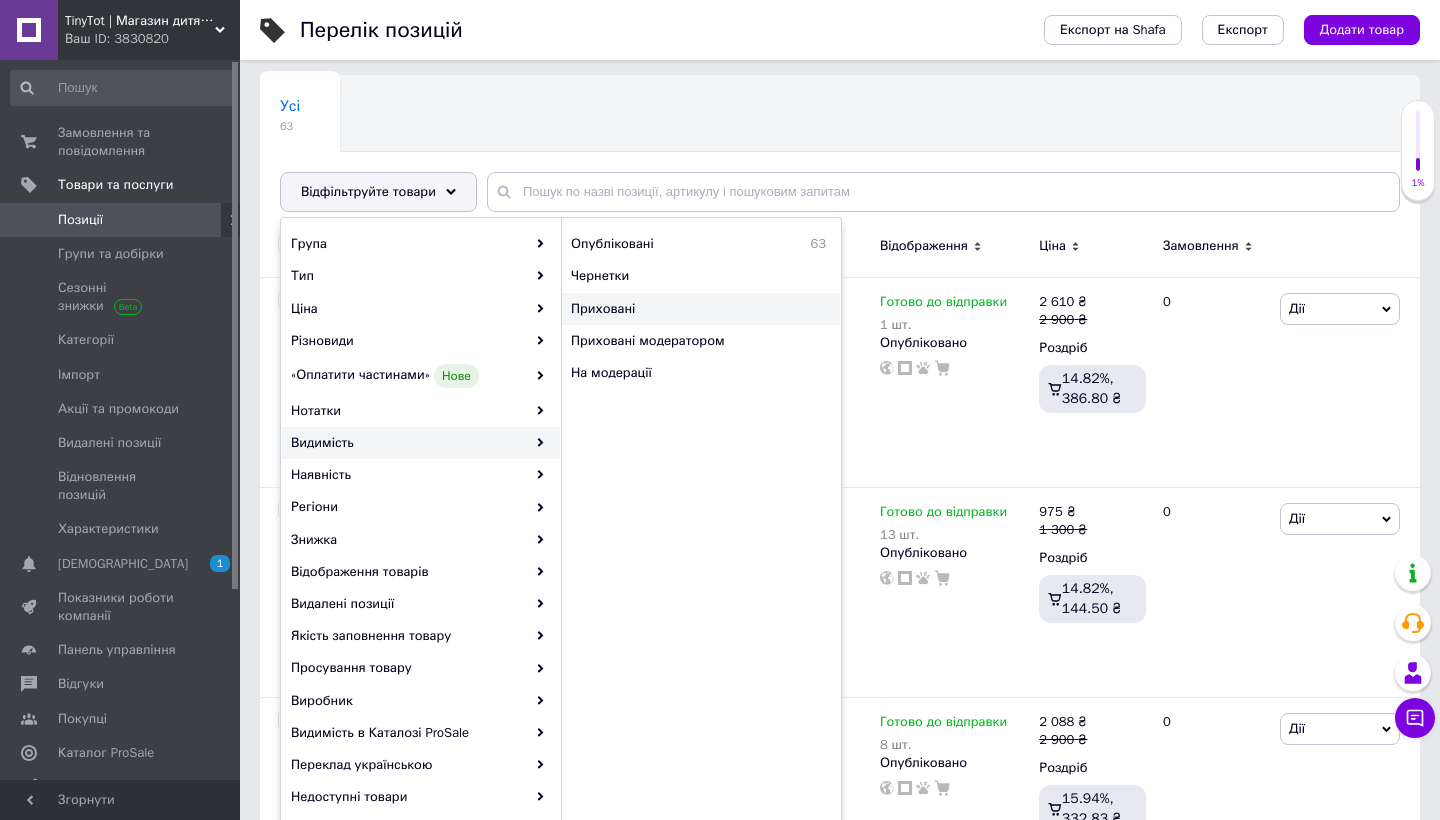 click on "Приховані" at bounding box center [681, 309] 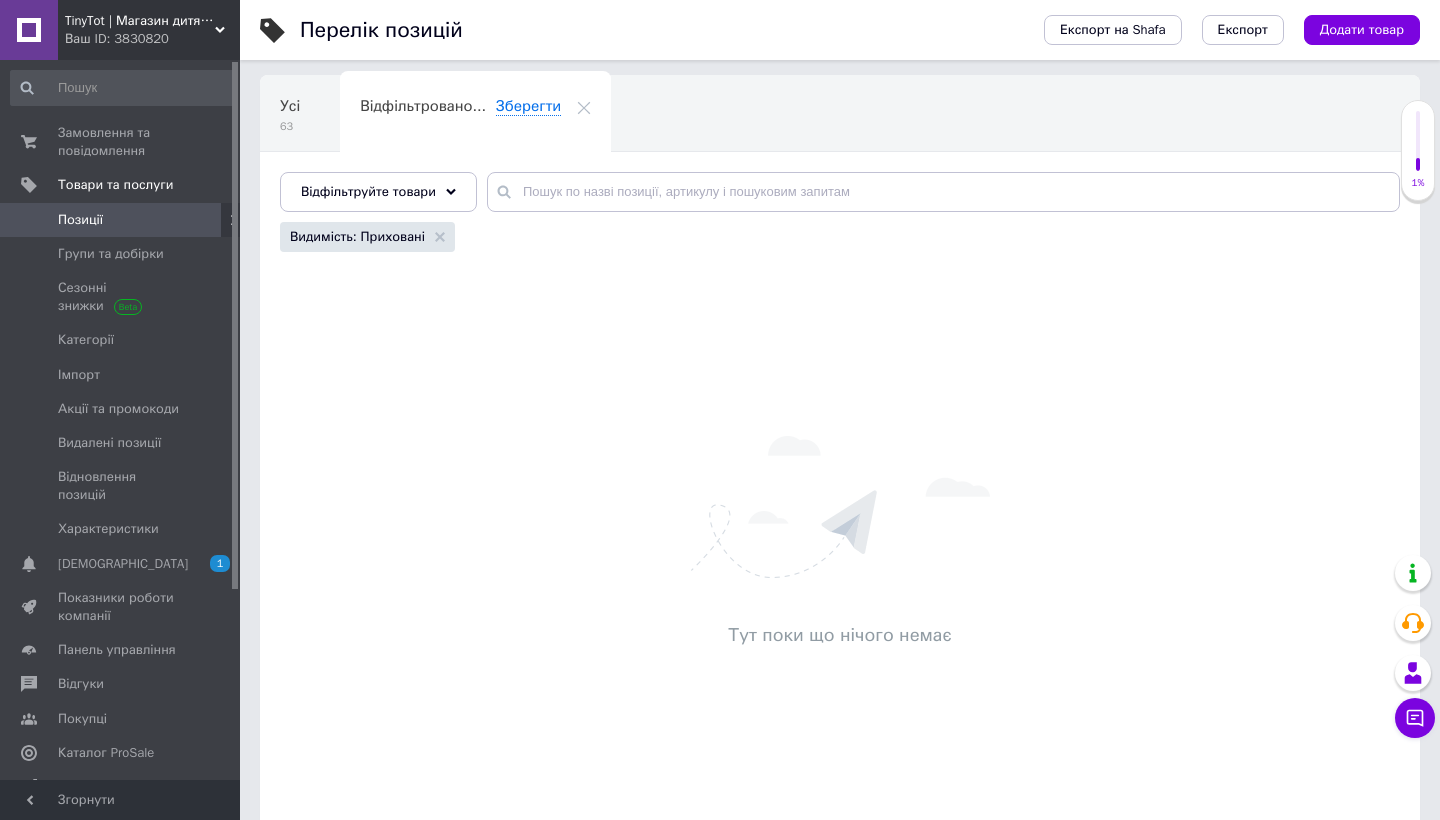 click 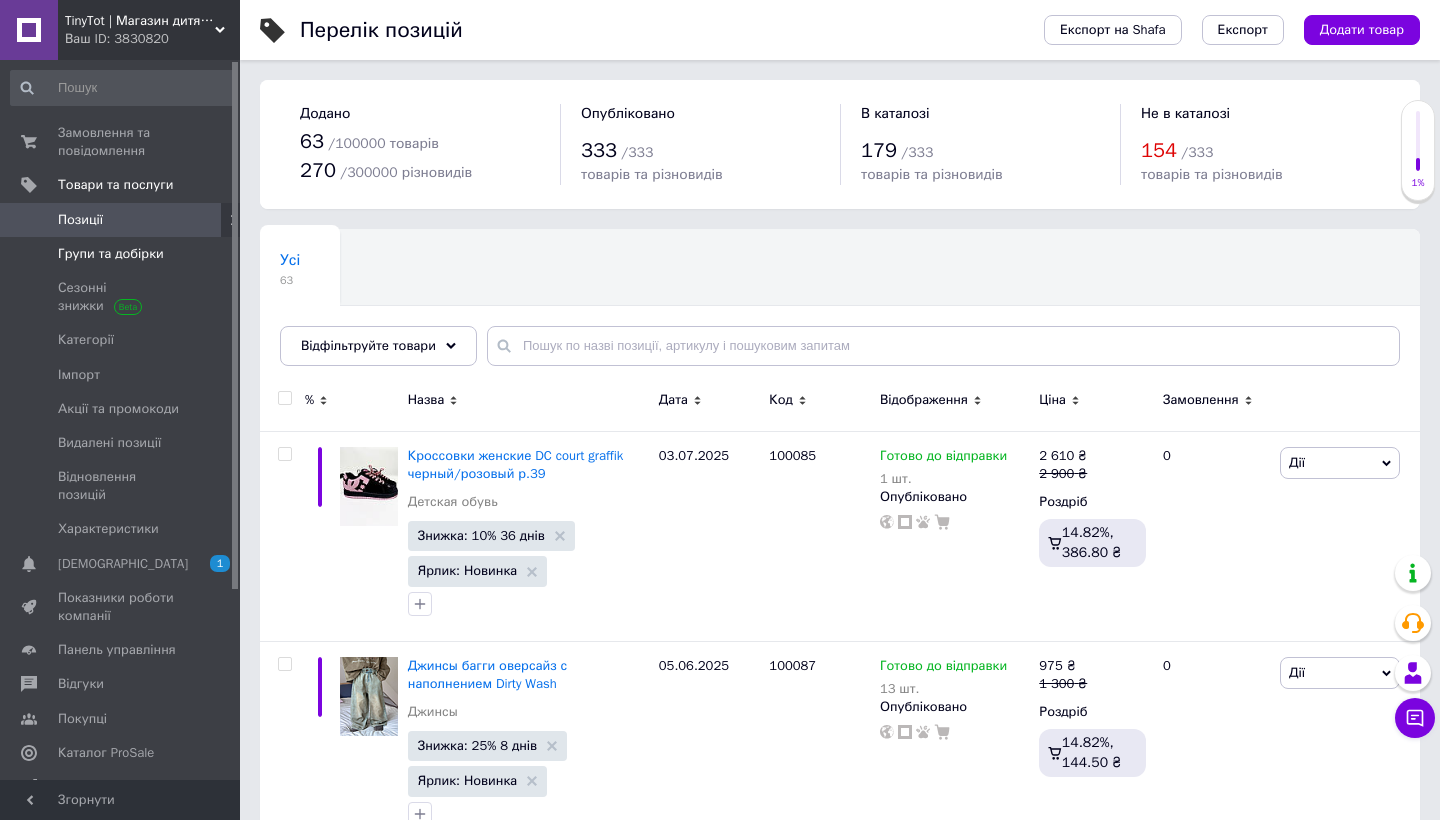click on "Групи та добірки" at bounding box center (111, 254) 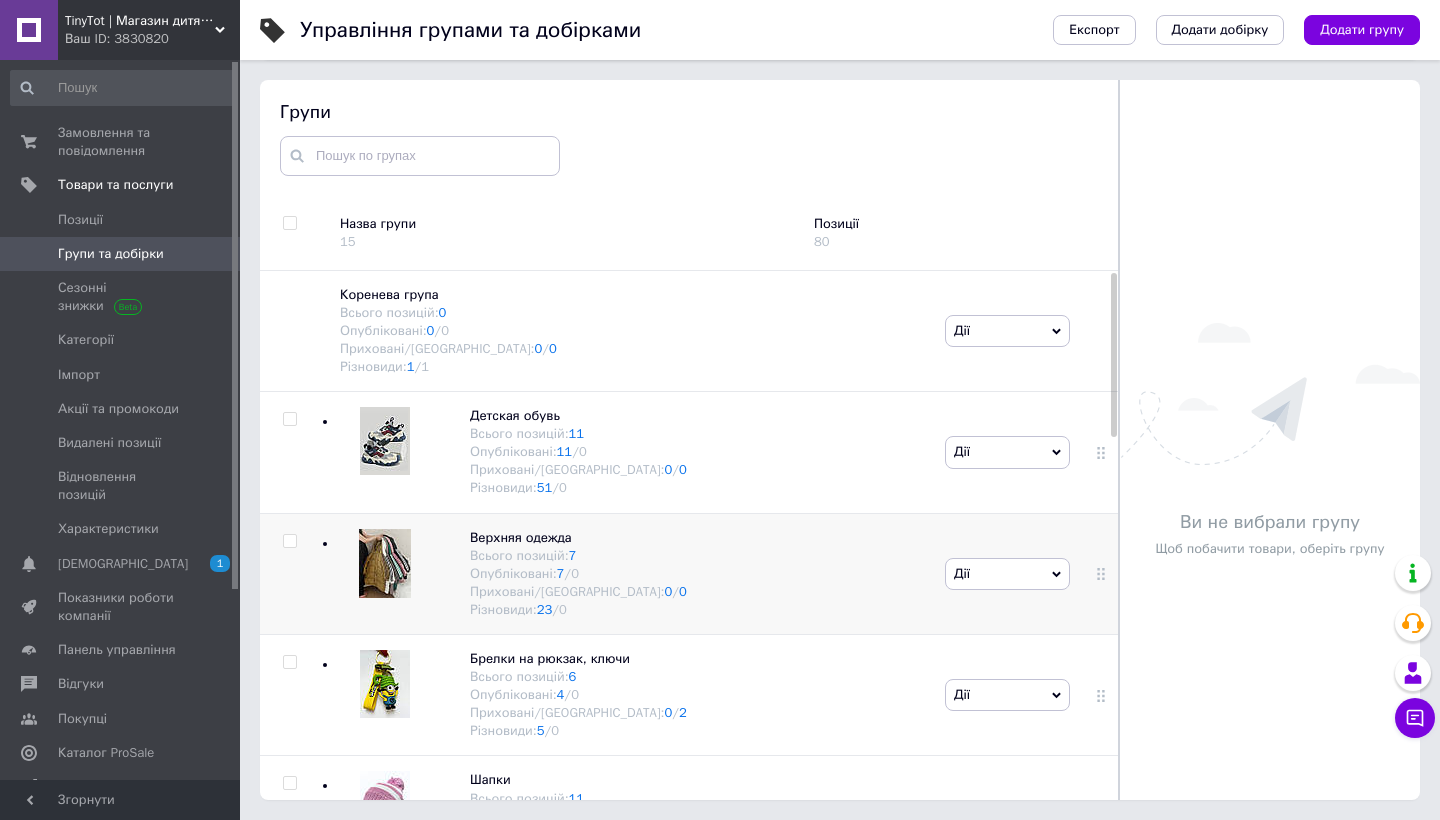 scroll, scrollTop: 115, scrollLeft: 0, axis: vertical 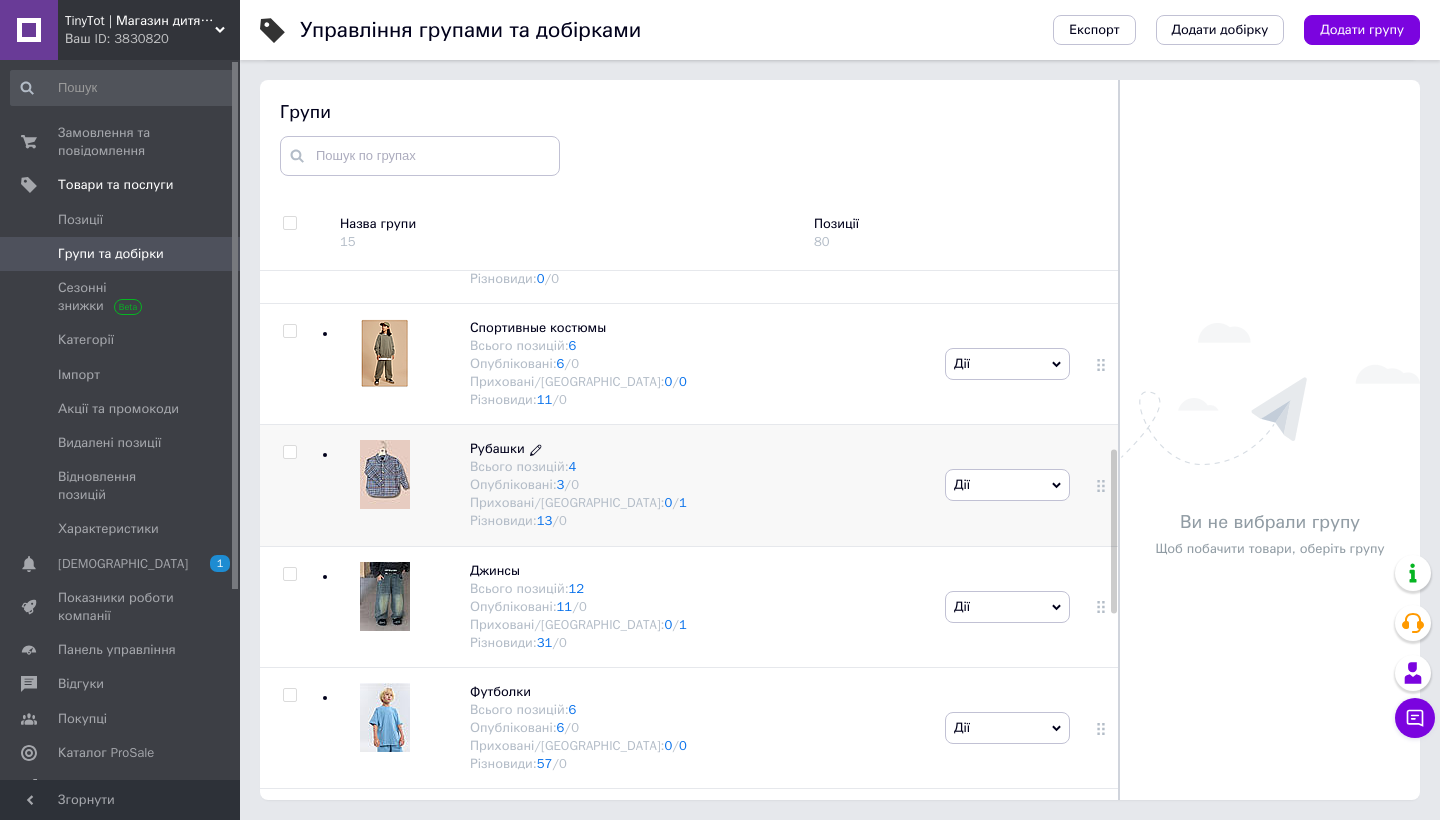 click on "Рубашки" at bounding box center [497, 448] 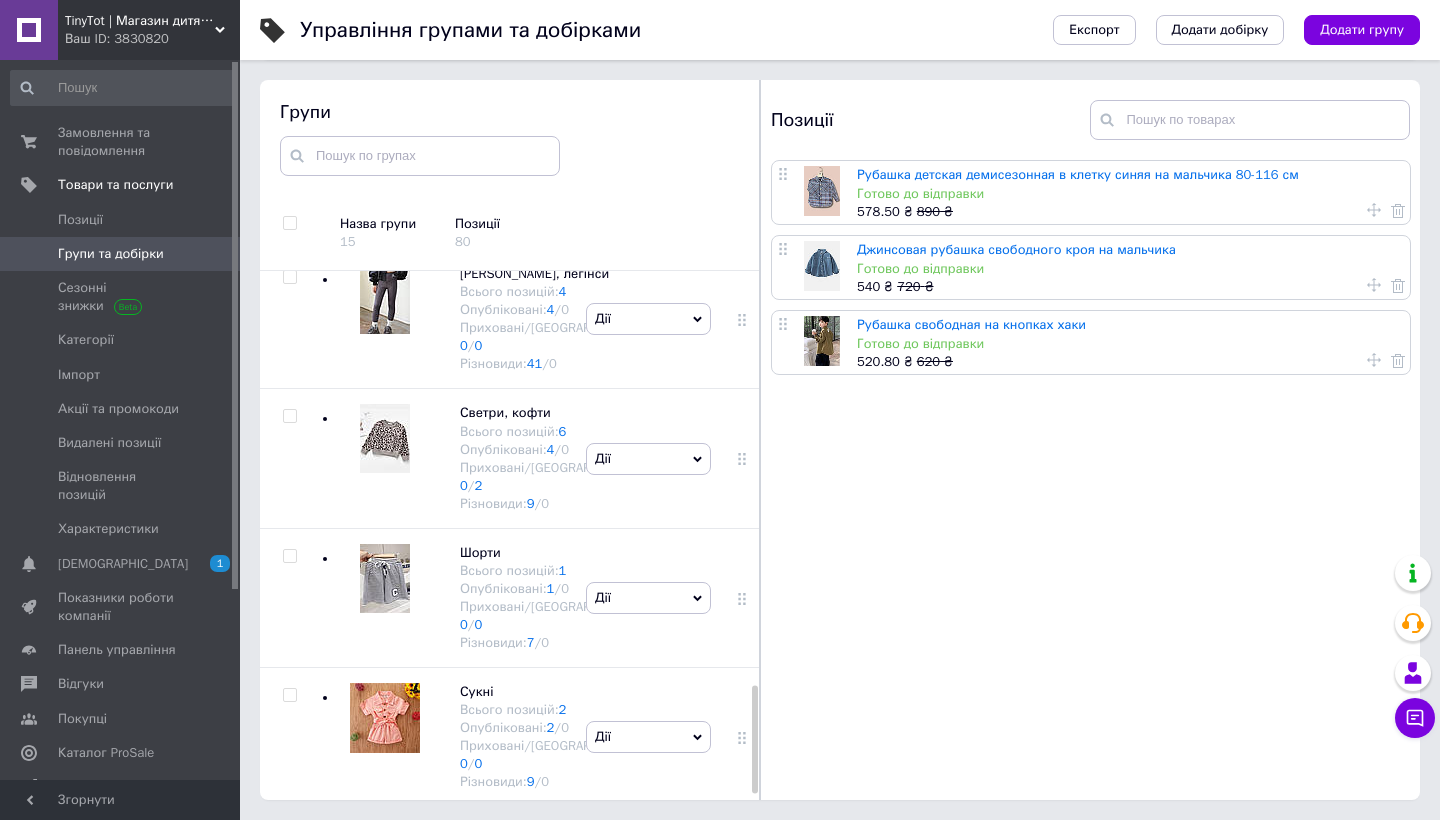 scroll, scrollTop: 2075, scrollLeft: 0, axis: vertical 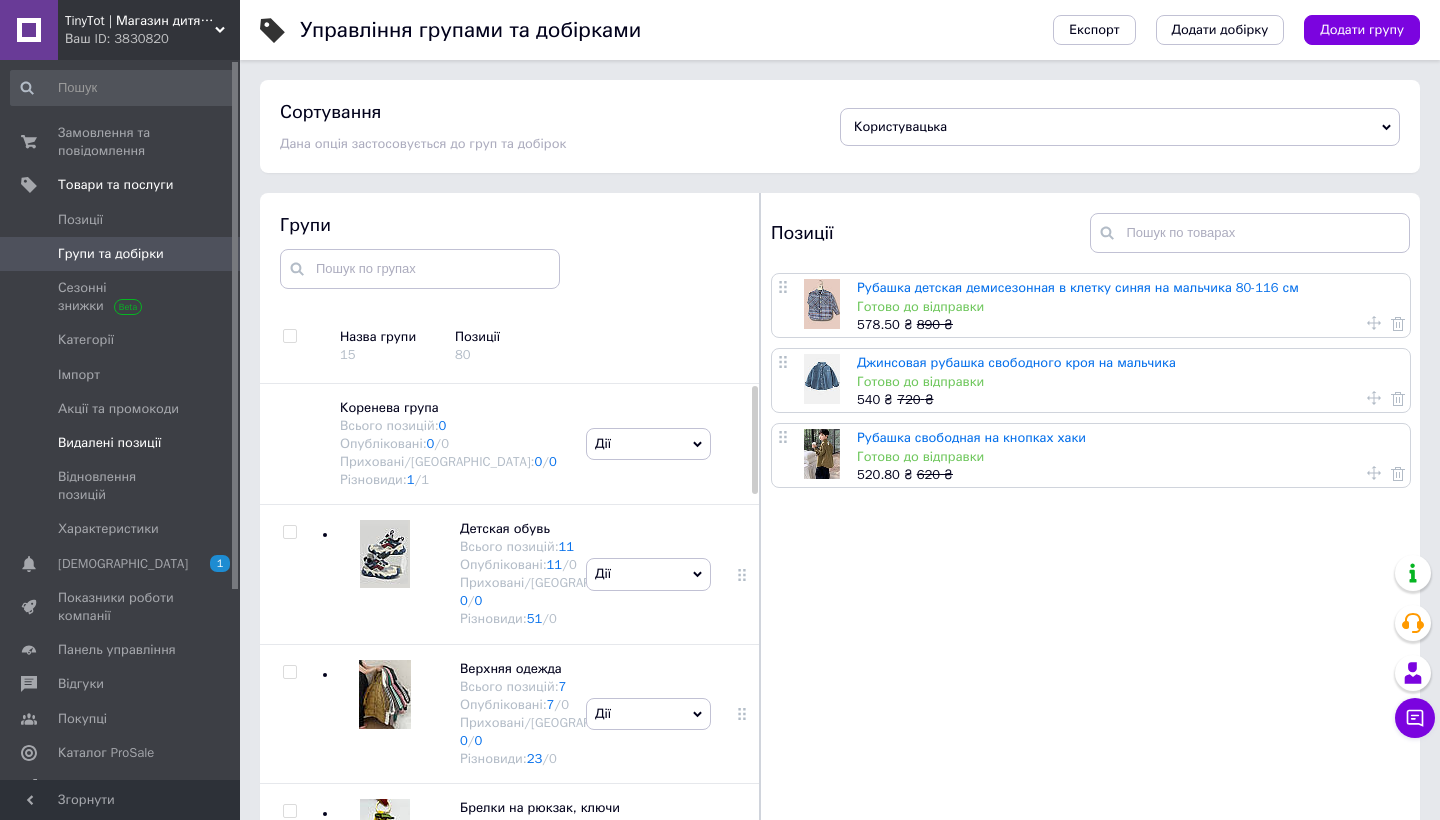 click on "Видалені позиції" at bounding box center [109, 443] 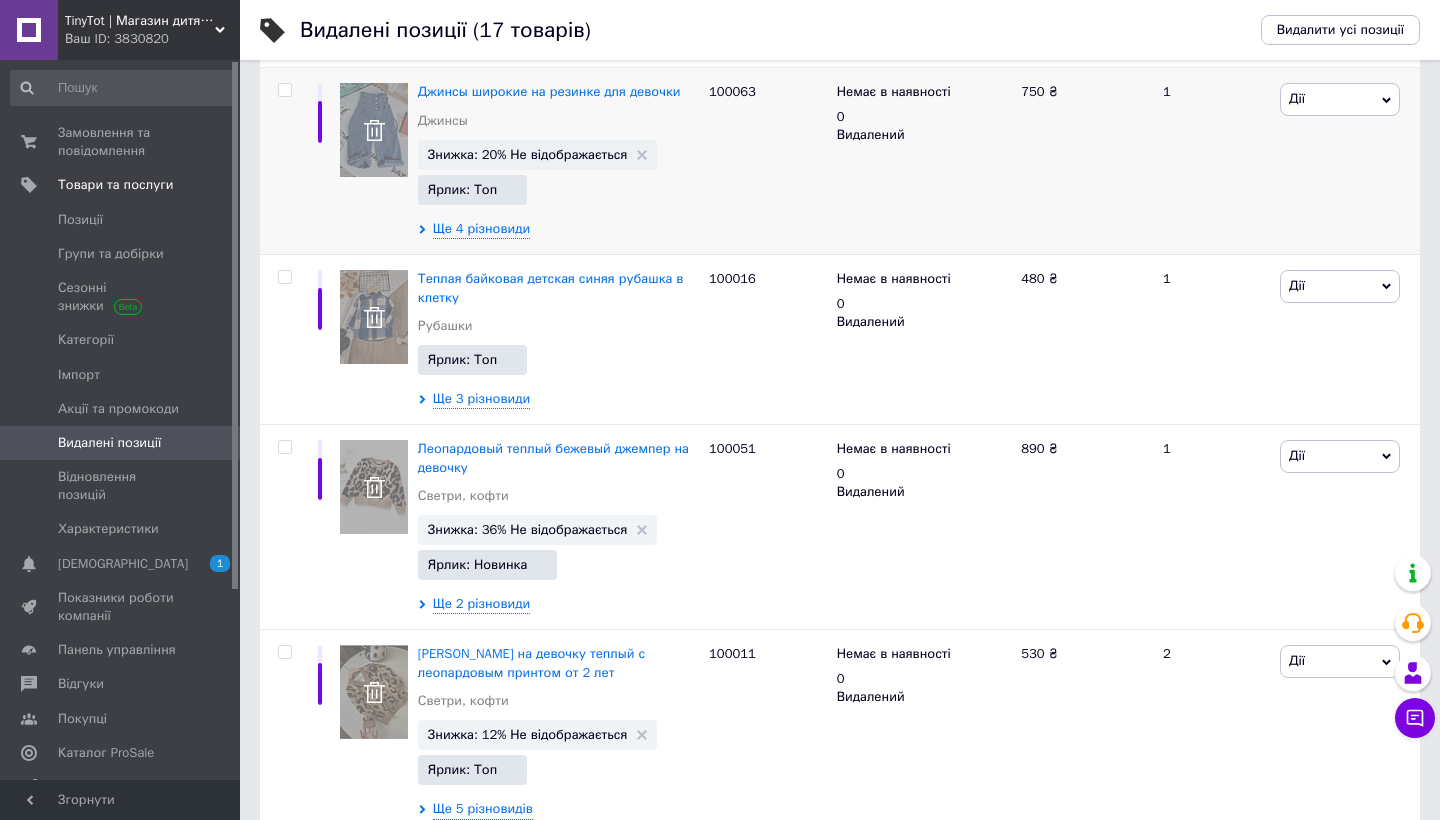 scroll, scrollTop: 2015, scrollLeft: 0, axis: vertical 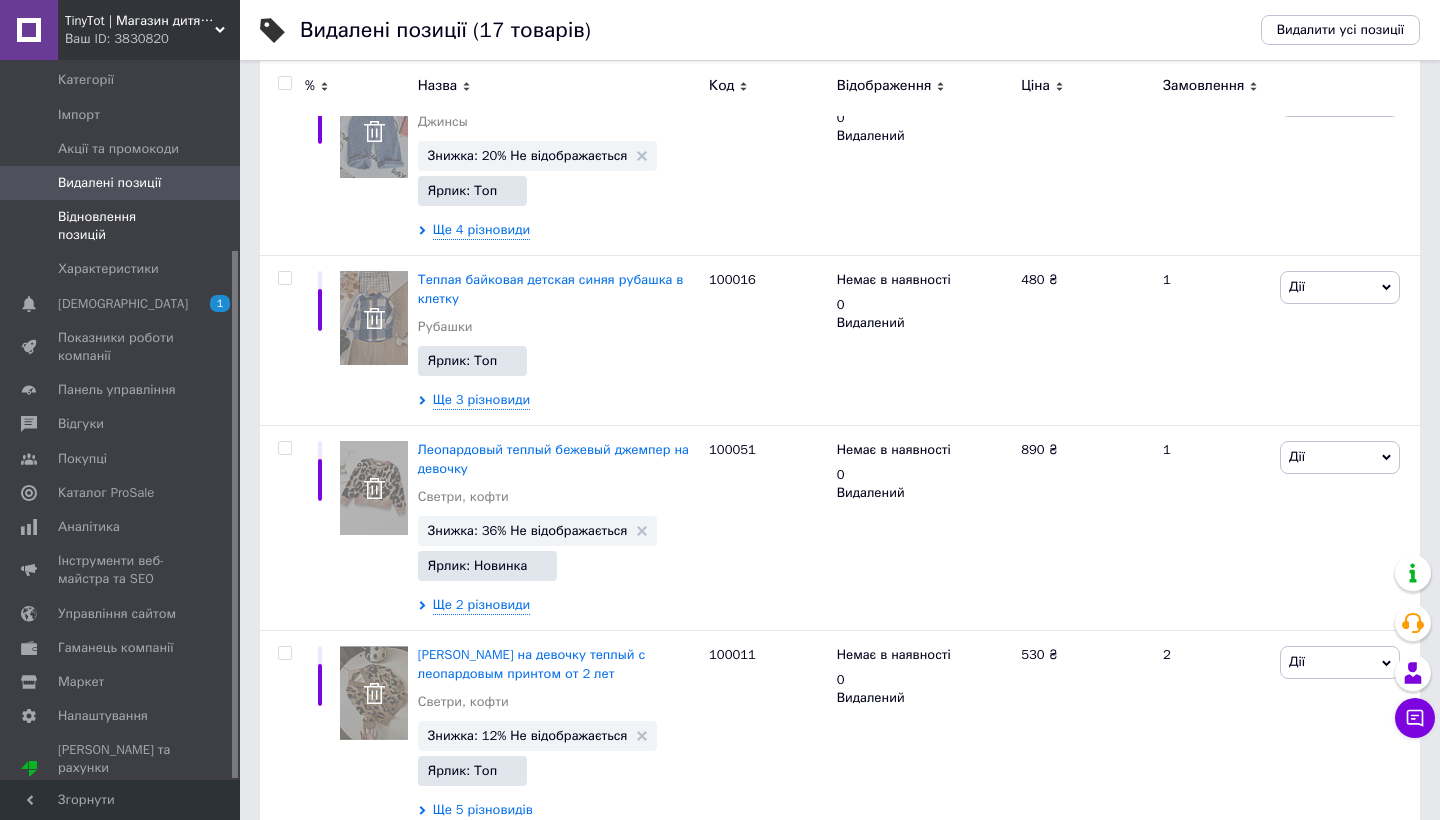 click on "Відновлення позицій" at bounding box center (121, 226) 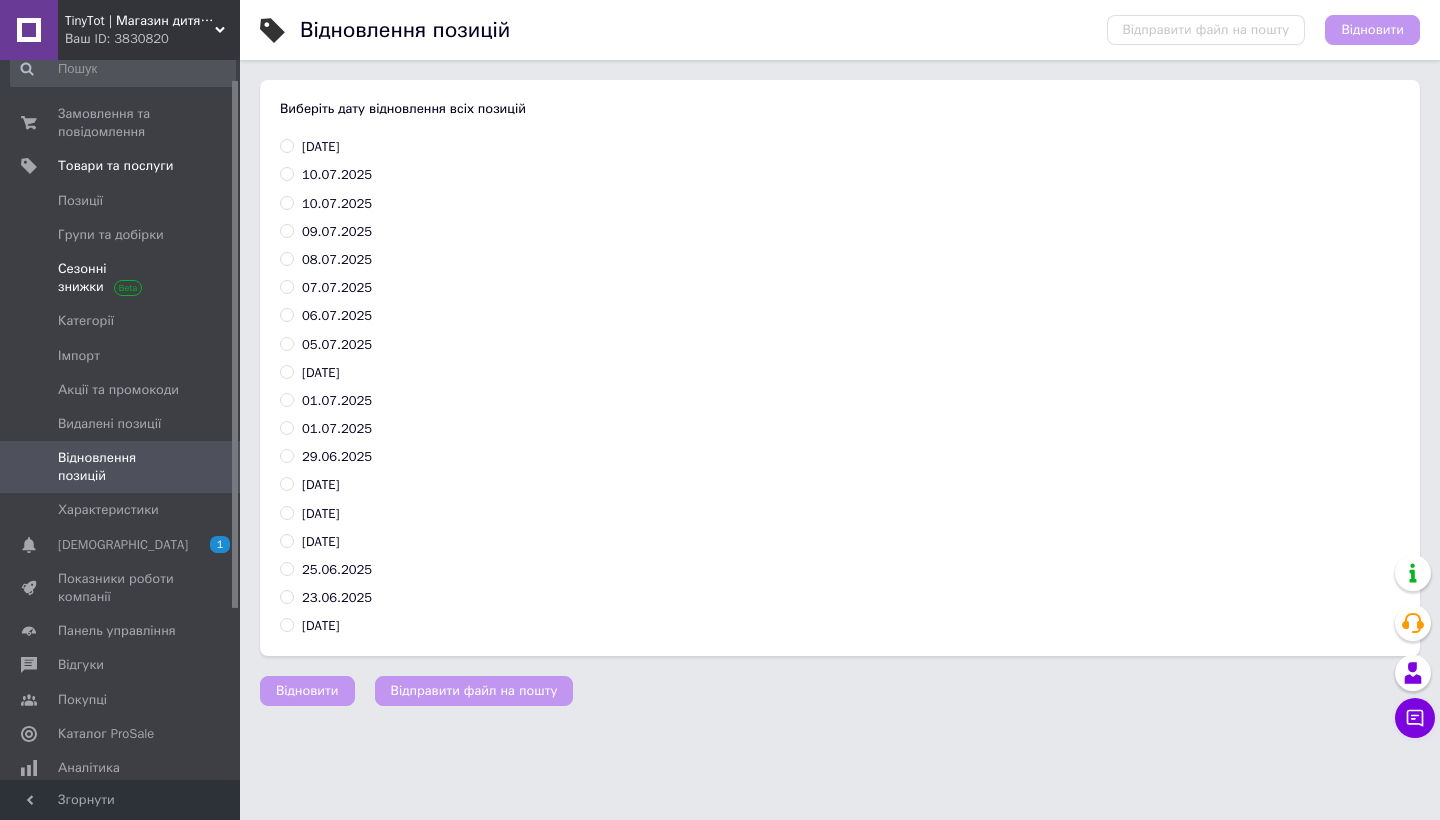 scroll, scrollTop: 14, scrollLeft: 0, axis: vertical 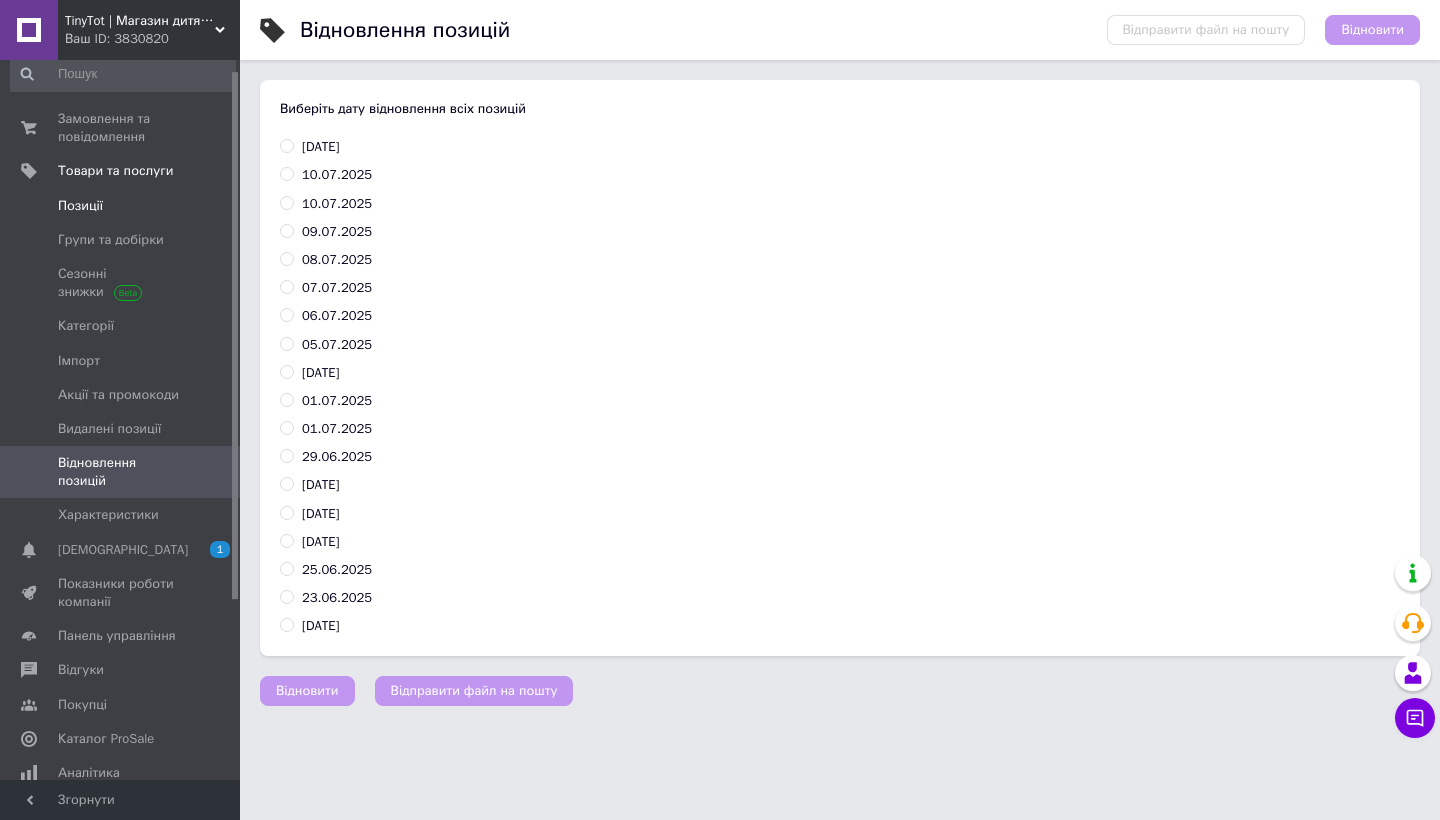 click on "Позиції" at bounding box center (80, 206) 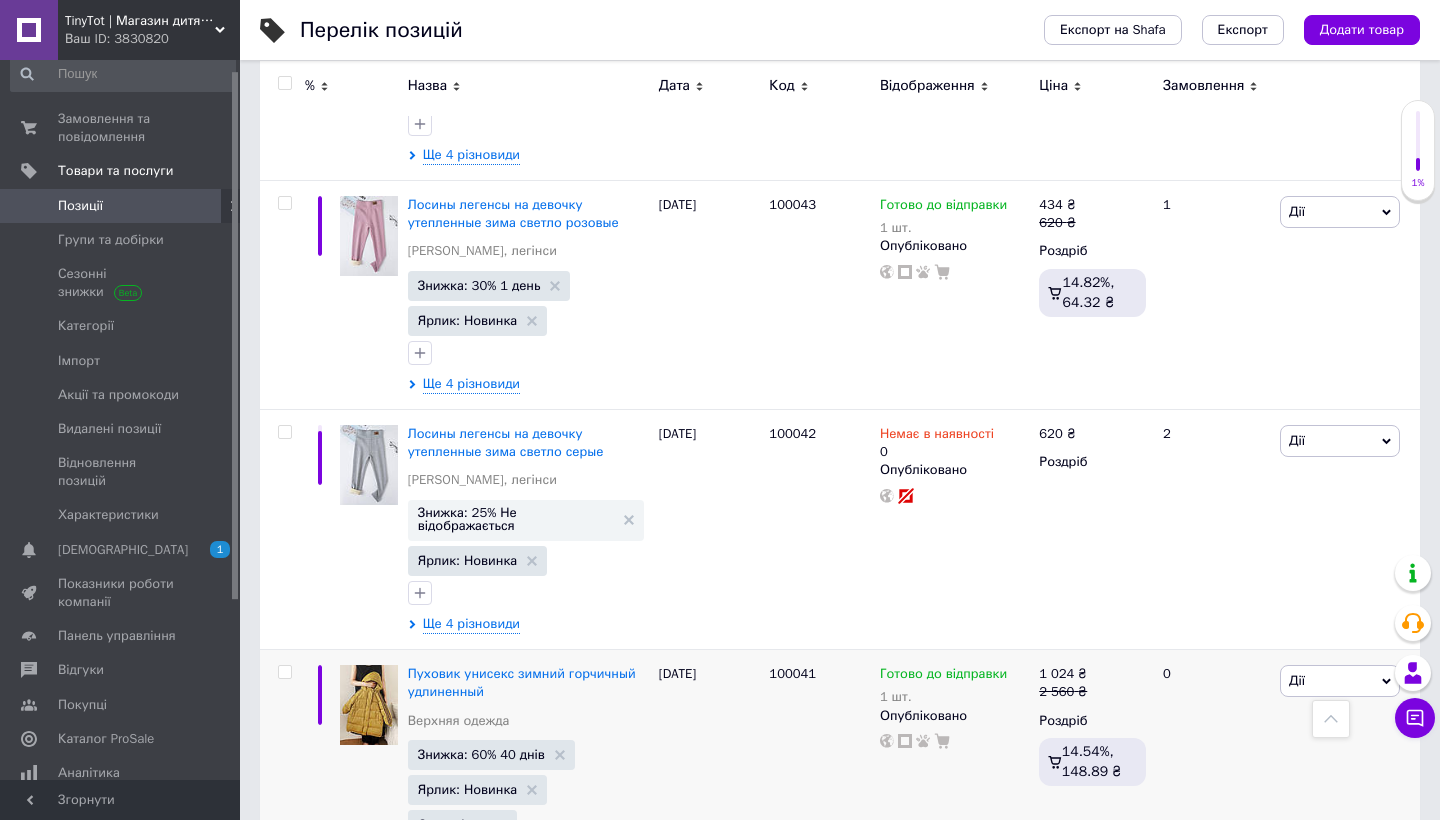 scroll, scrollTop: 11652, scrollLeft: 0, axis: vertical 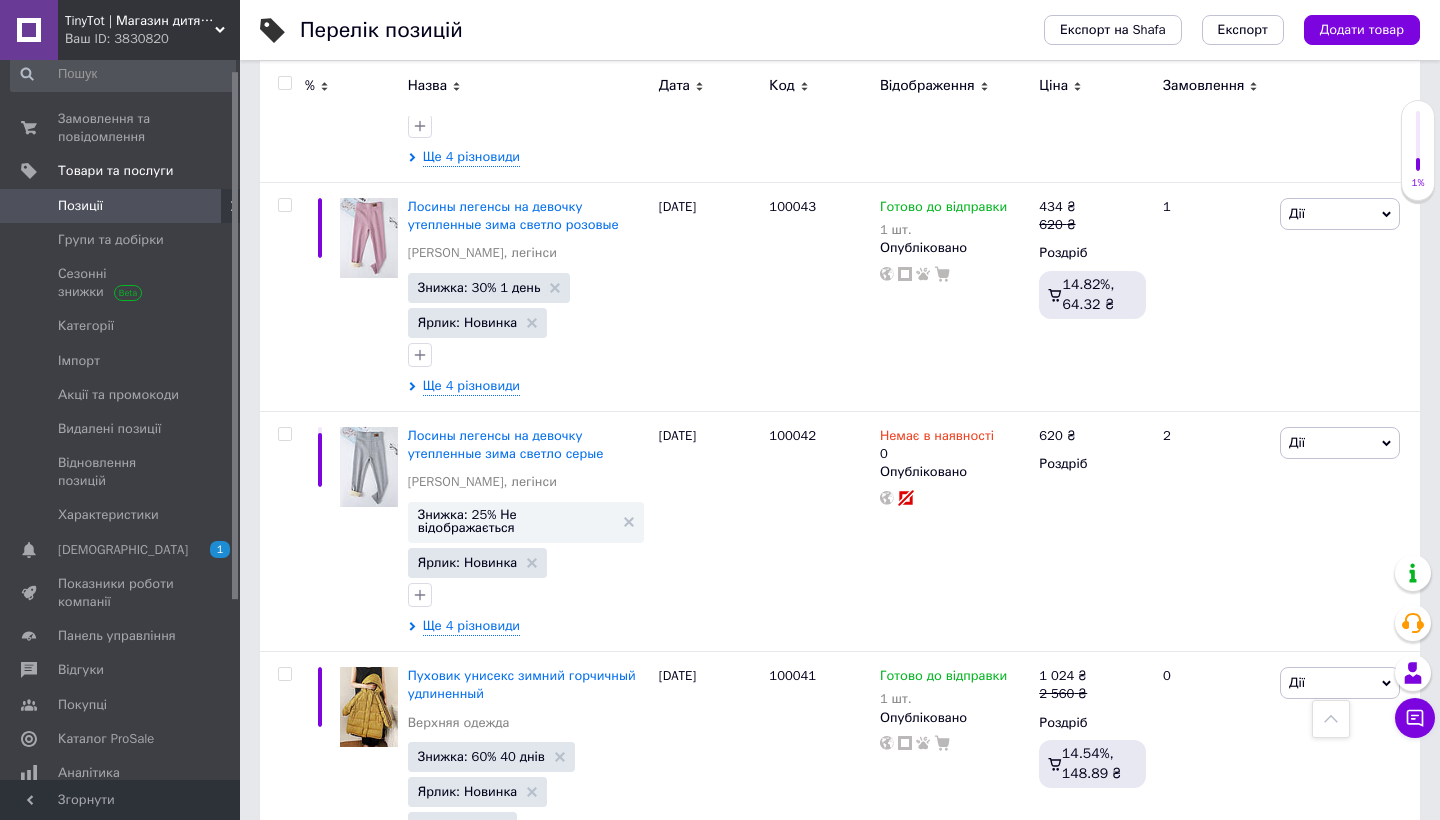 click on "2" at bounding box center [327, 957] 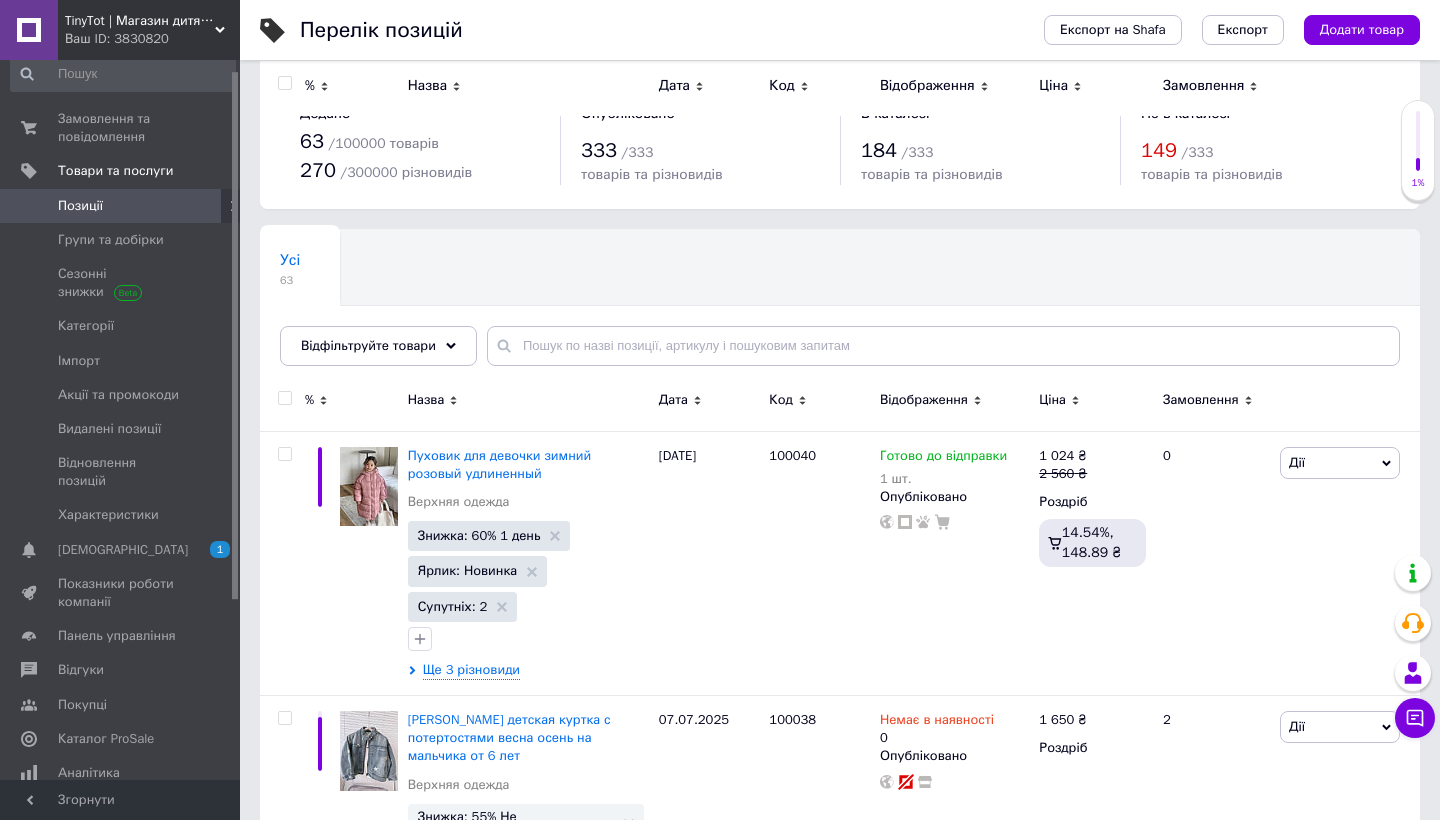 scroll, scrollTop: 0, scrollLeft: 0, axis: both 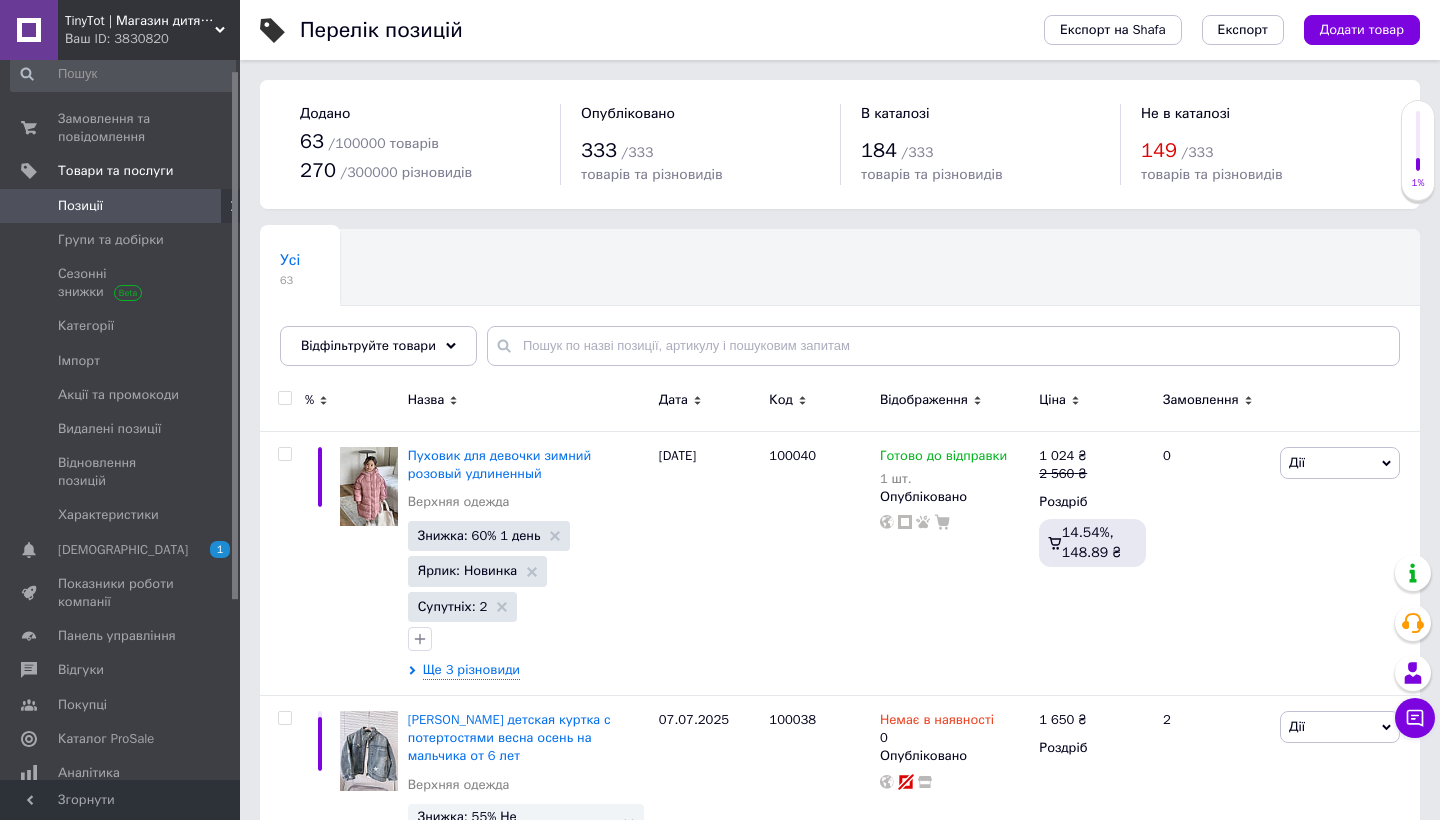 click on "Позиції" at bounding box center (121, 206) 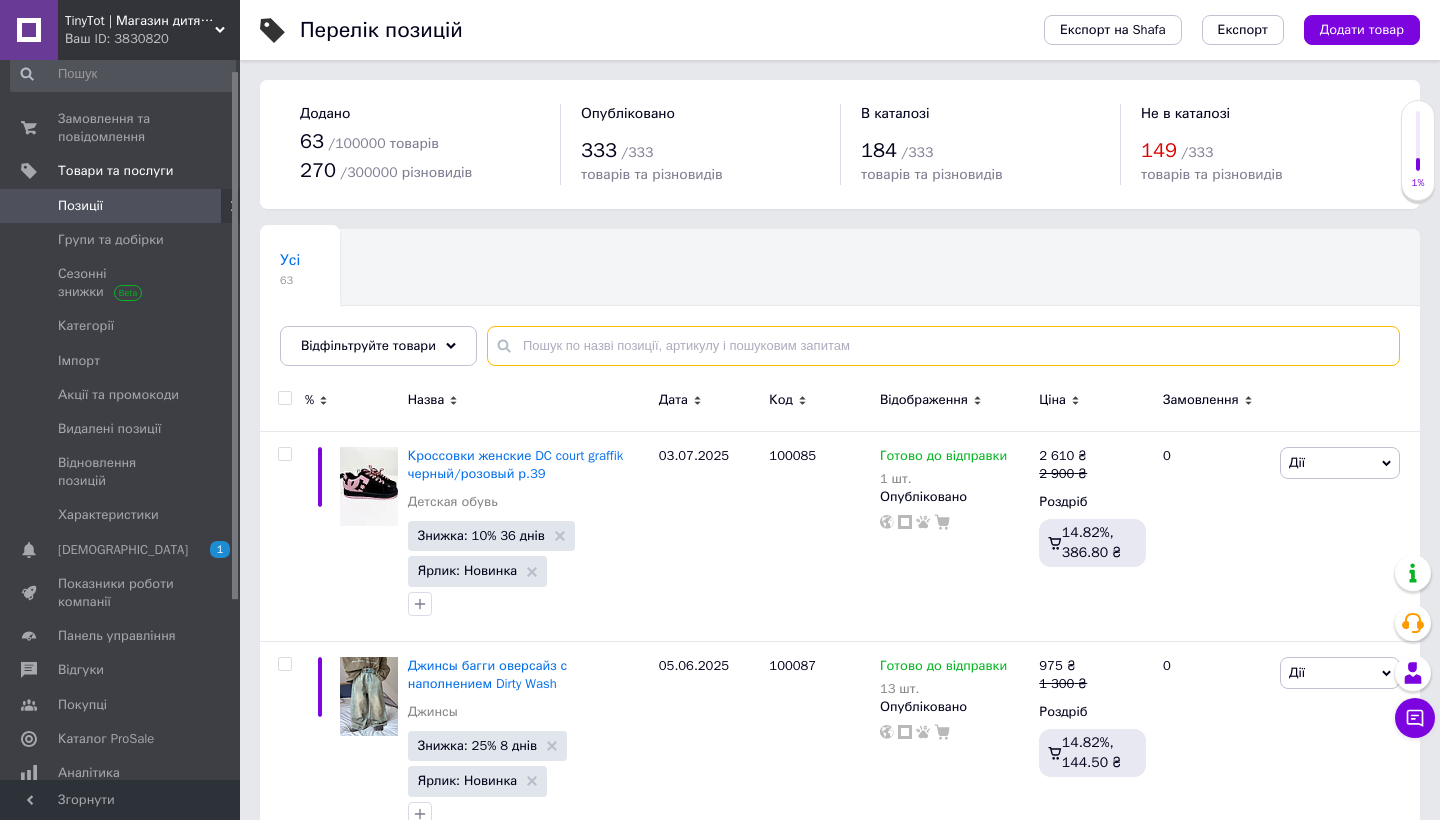 click at bounding box center (943, 346) 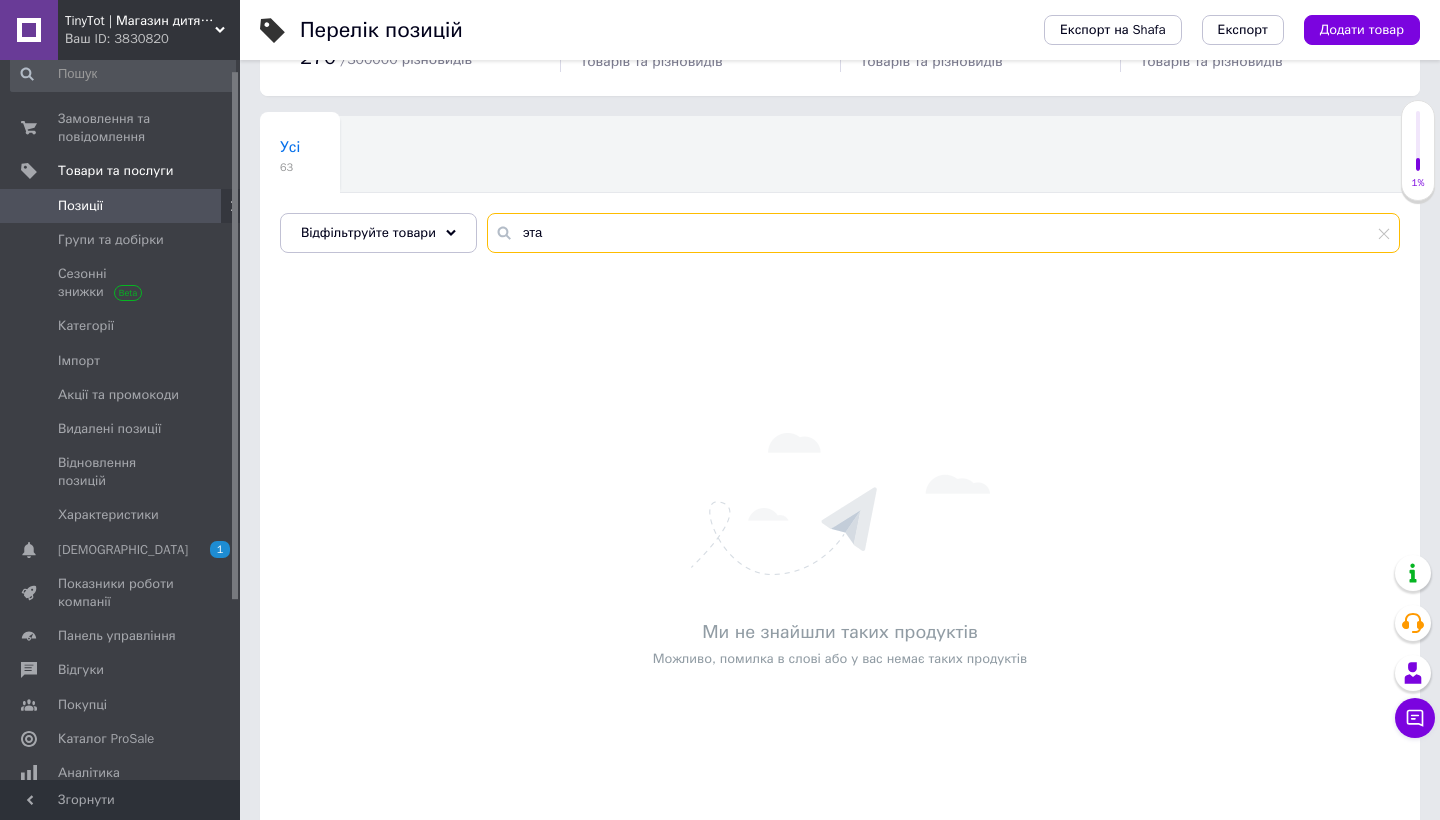 scroll, scrollTop: 118, scrollLeft: 0, axis: vertical 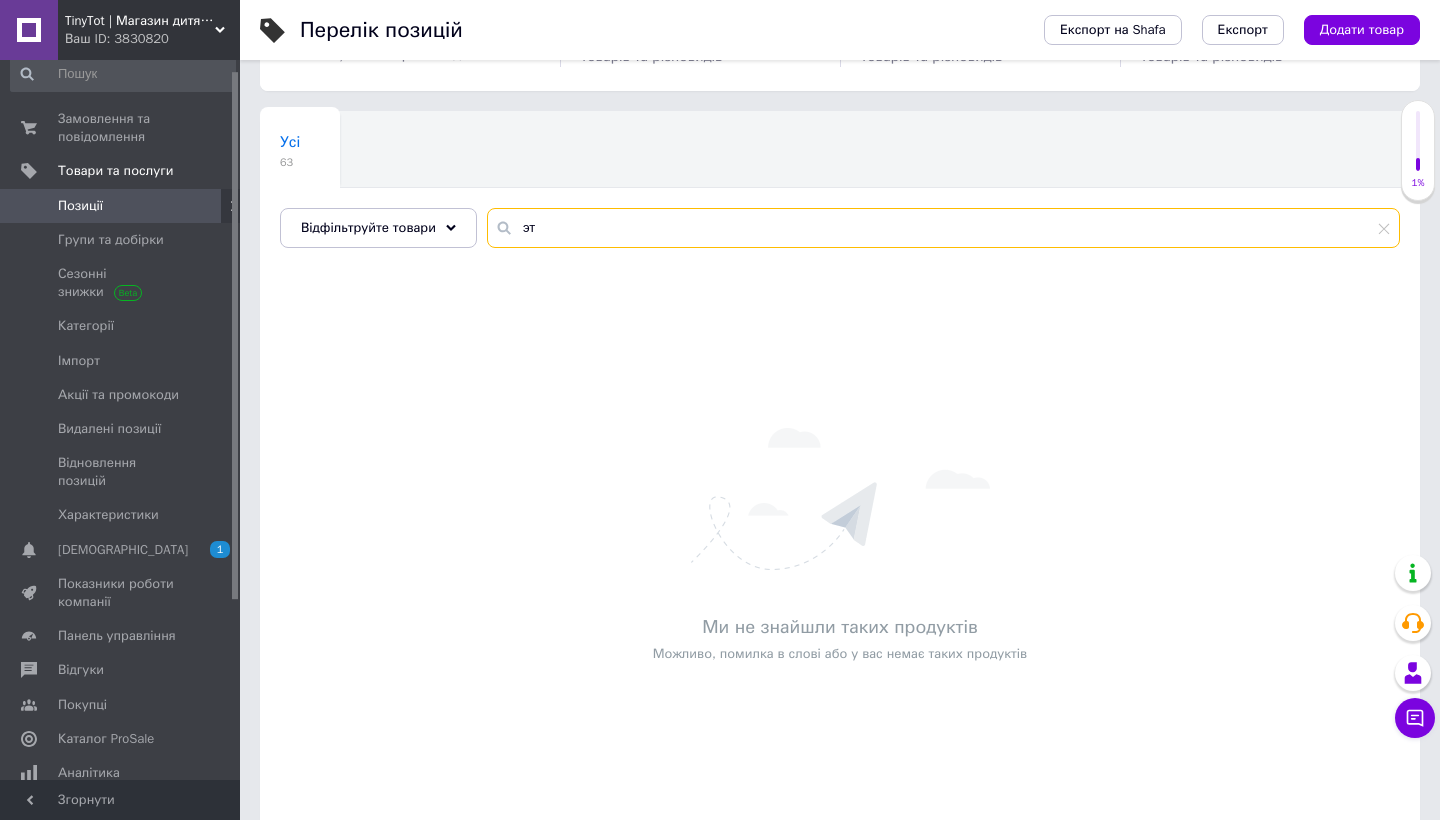type on "э" 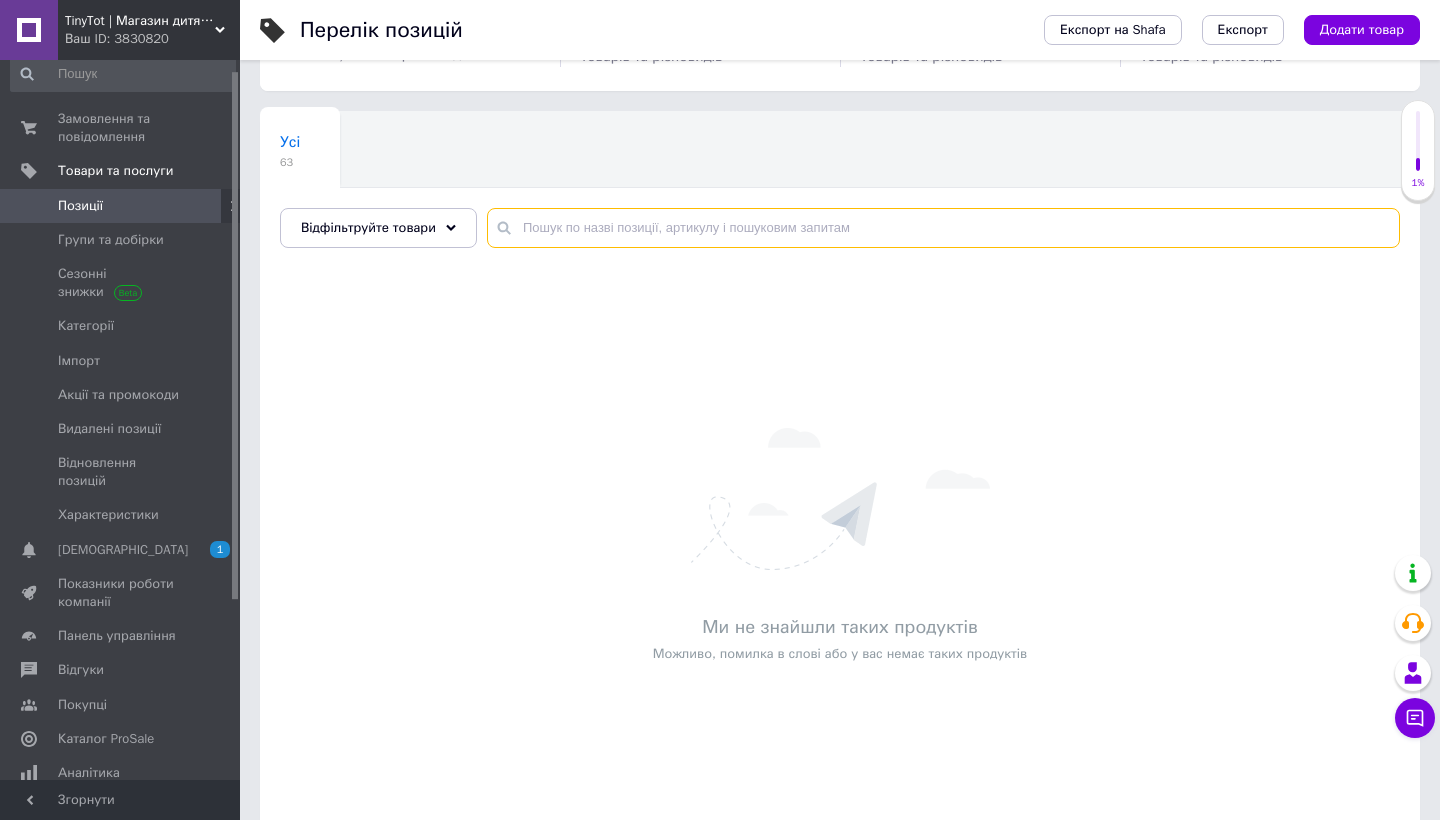 scroll, scrollTop: 0, scrollLeft: 0, axis: both 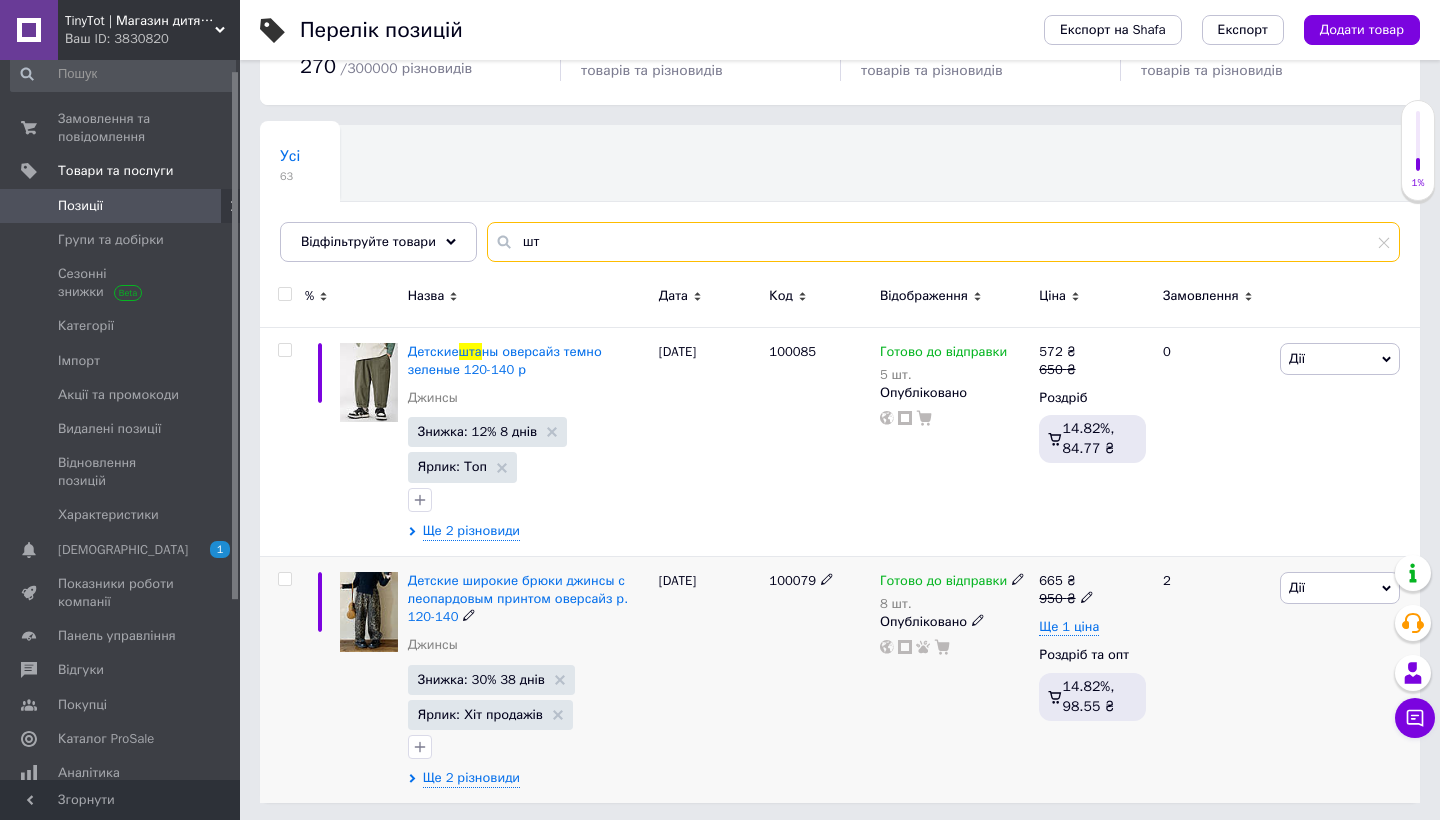 type on "ш" 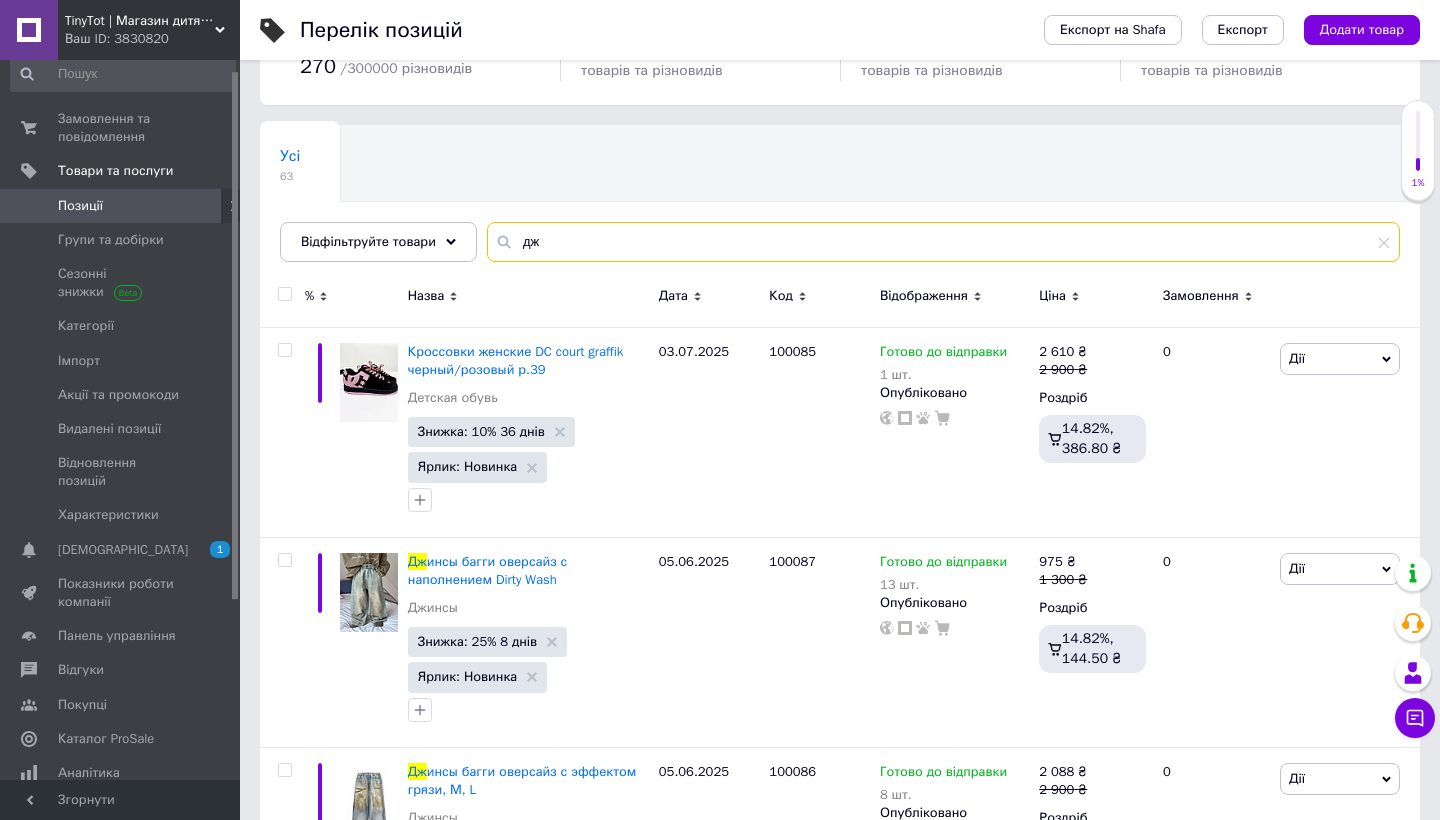 type on "джи" 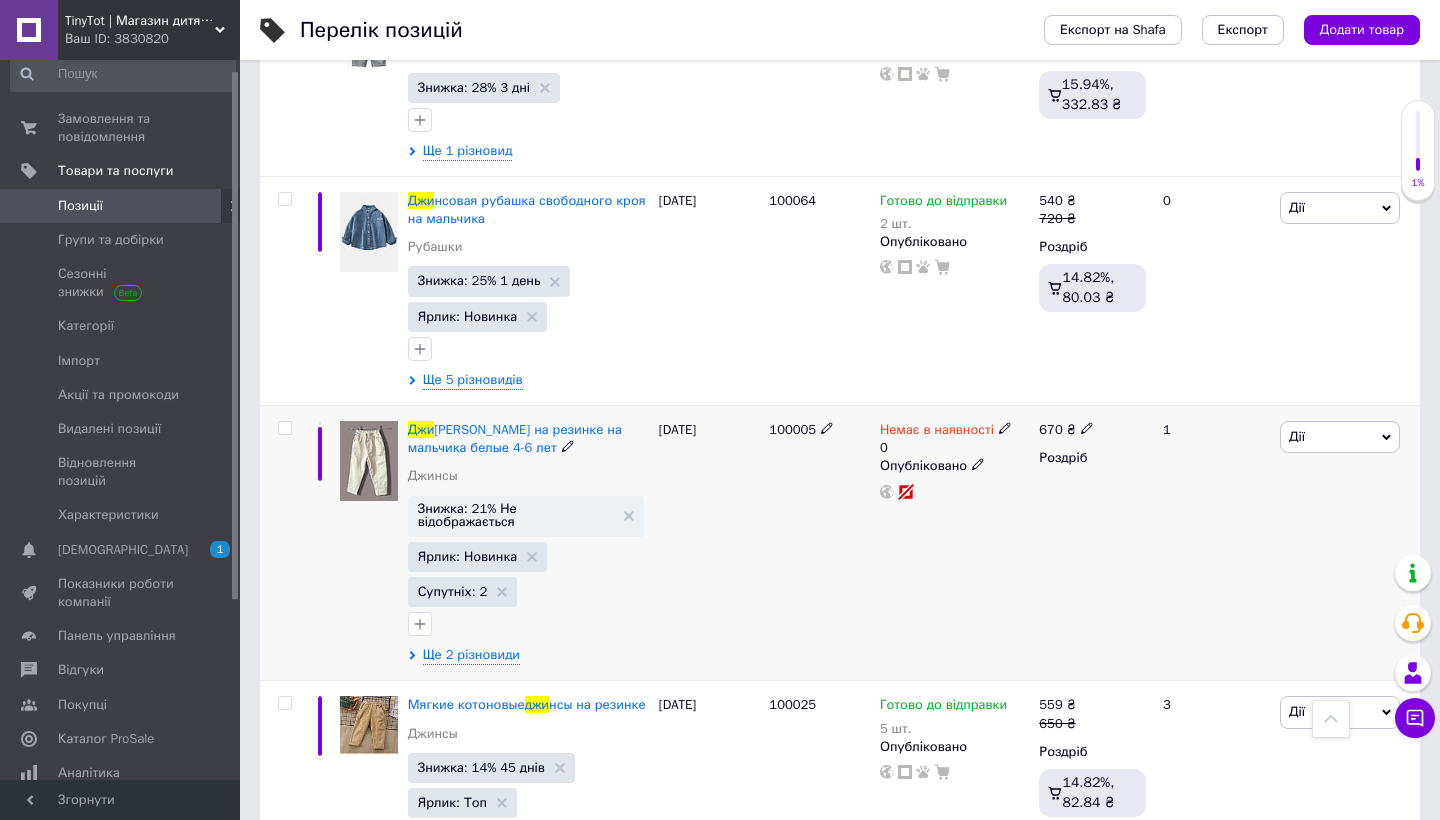 scroll, scrollTop: 732, scrollLeft: 0, axis: vertical 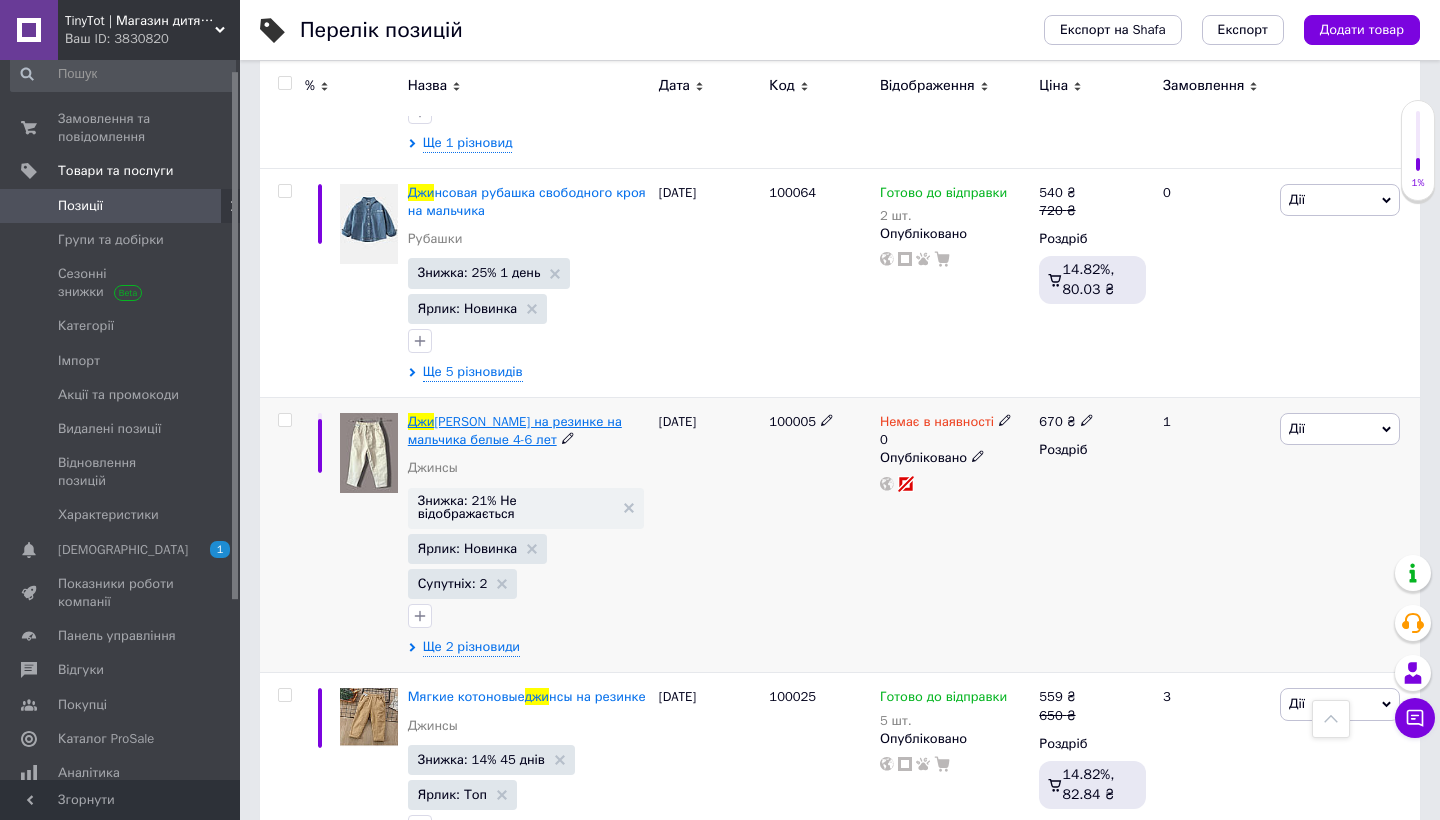 click on "[PERSON_NAME] на резинке на мальчика белые 4-6 лет" at bounding box center [515, 430] 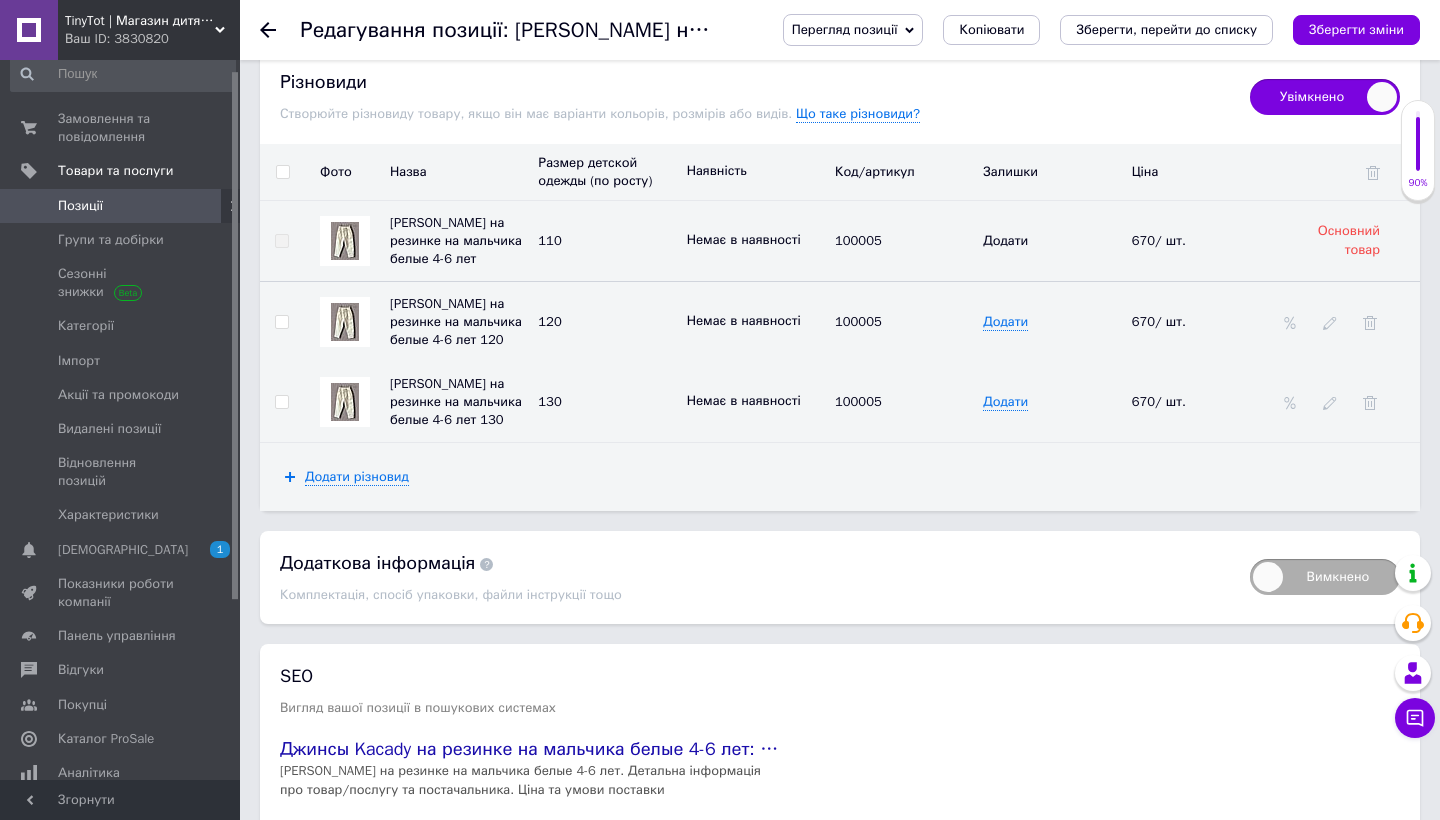 scroll, scrollTop: 2556, scrollLeft: 0, axis: vertical 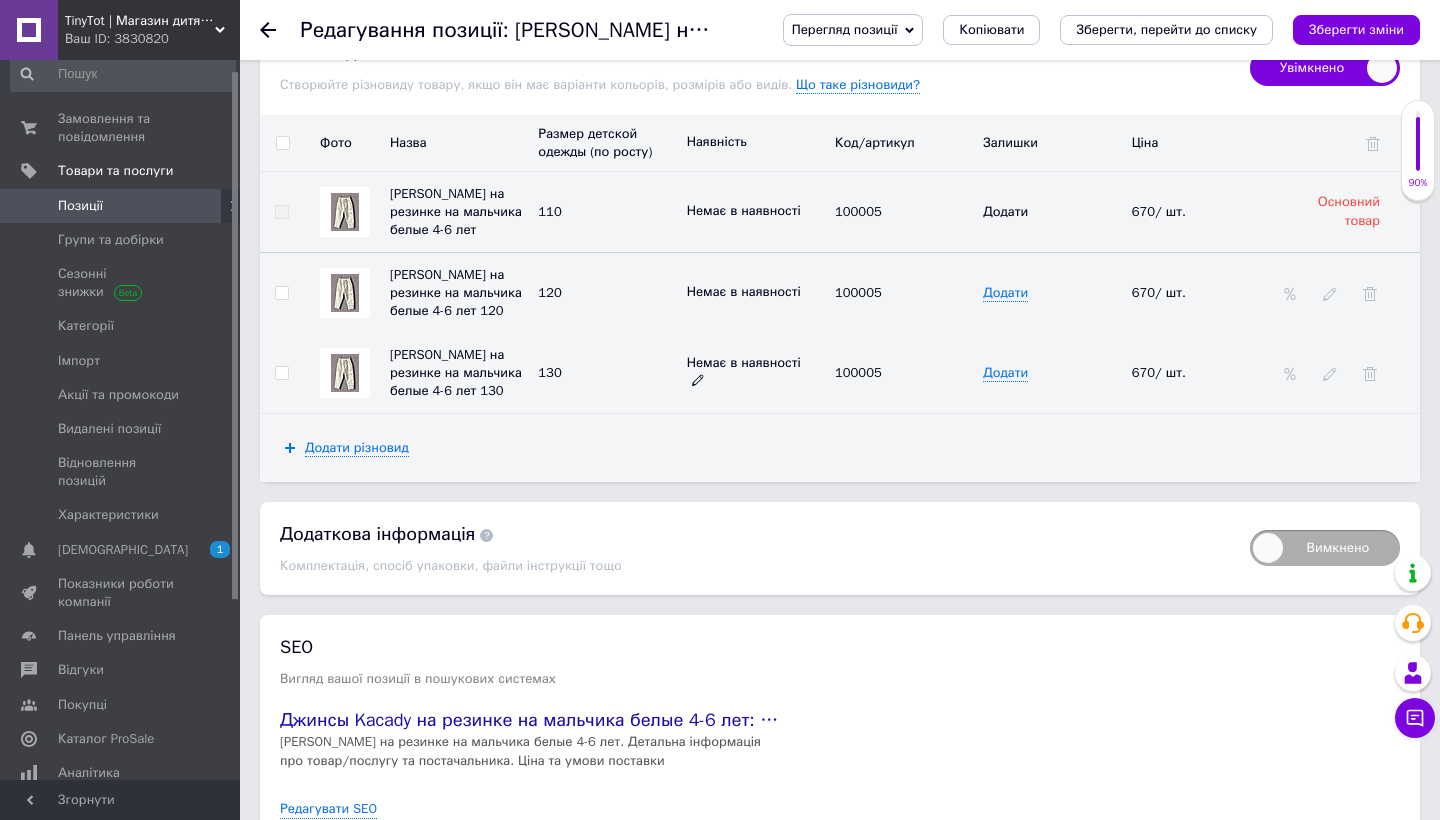 click 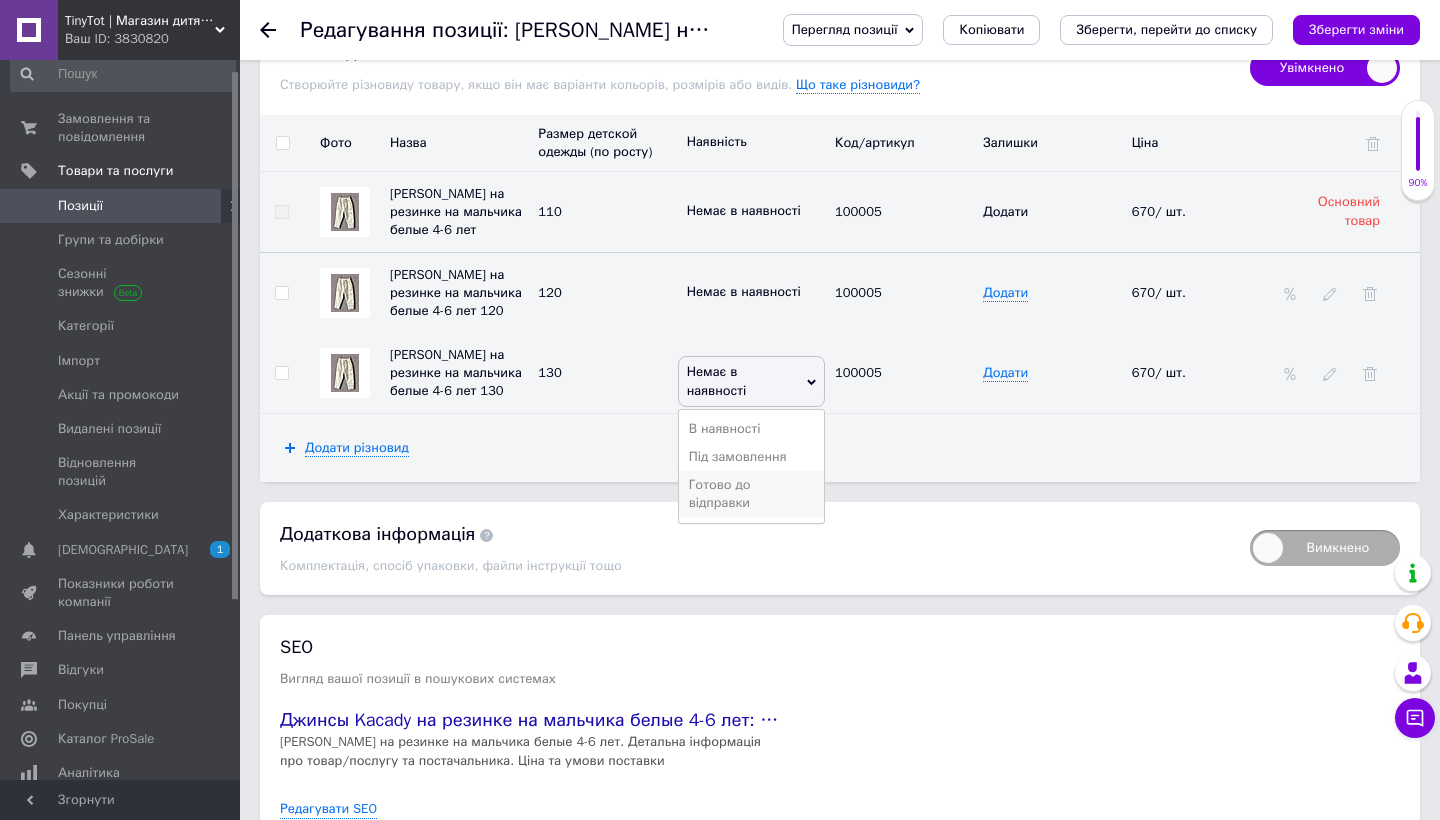 click on "Готово до відправки" at bounding box center (751, 494) 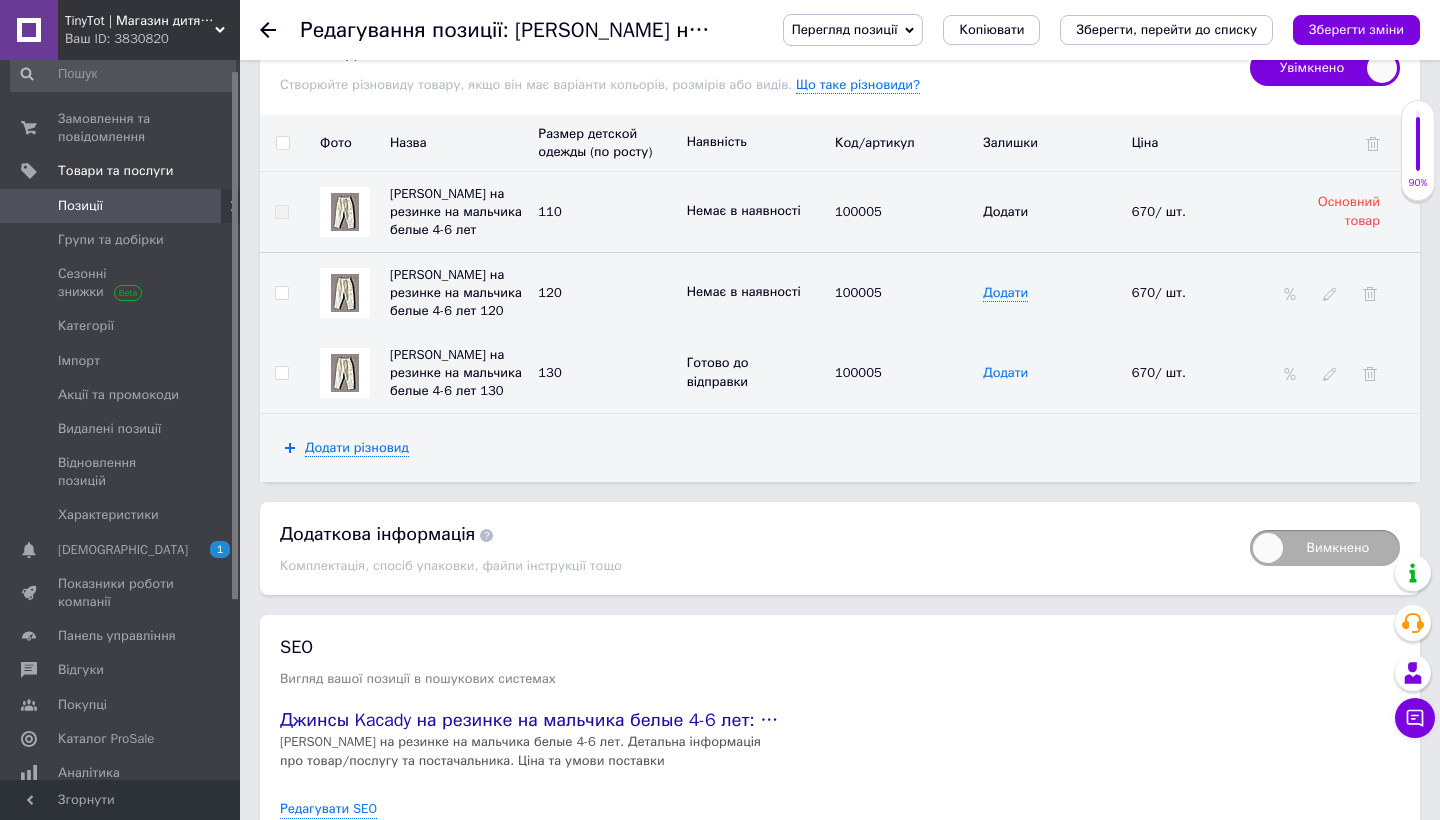 click on "Додати" at bounding box center [1005, 373] 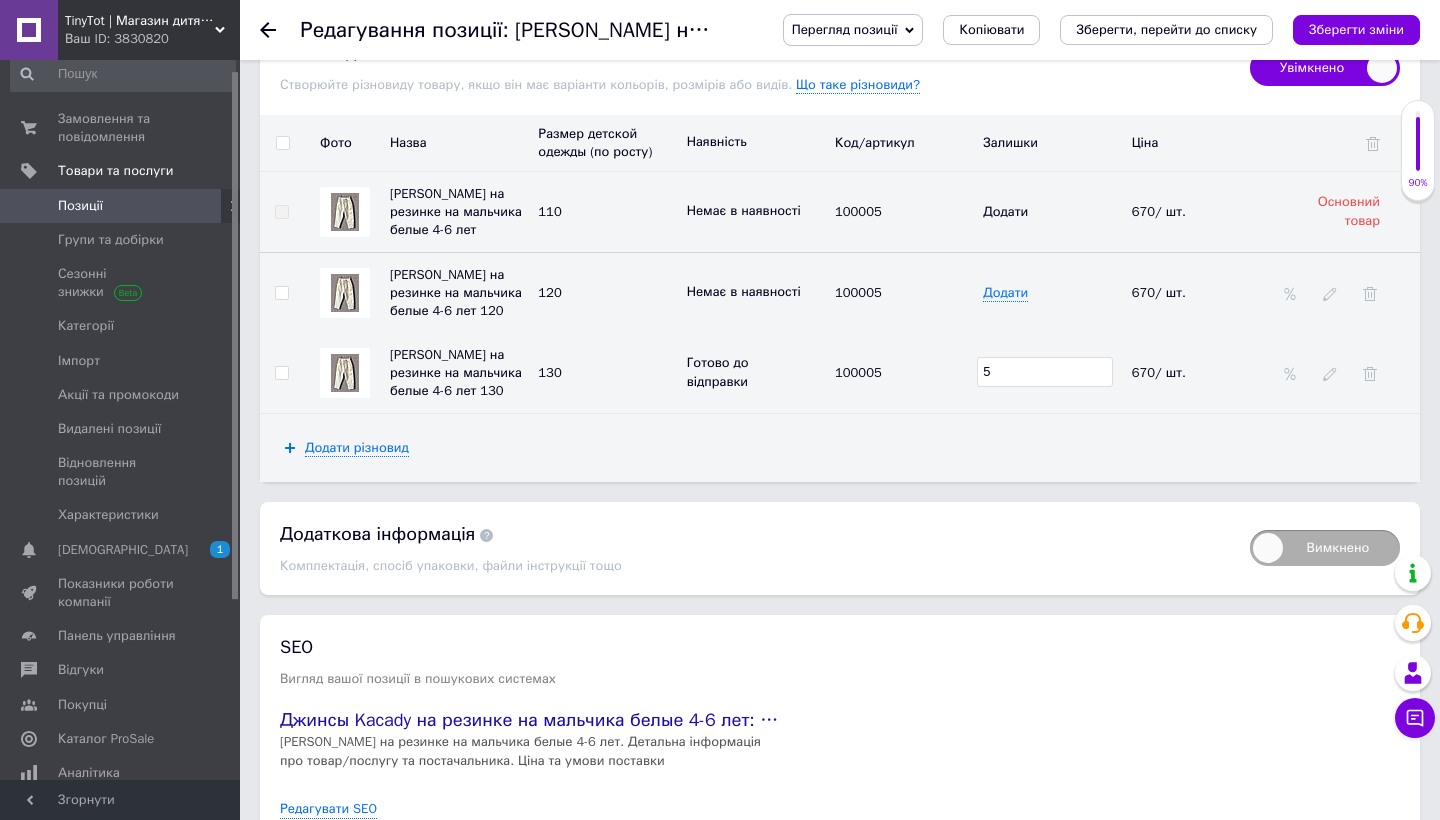 type on "5" 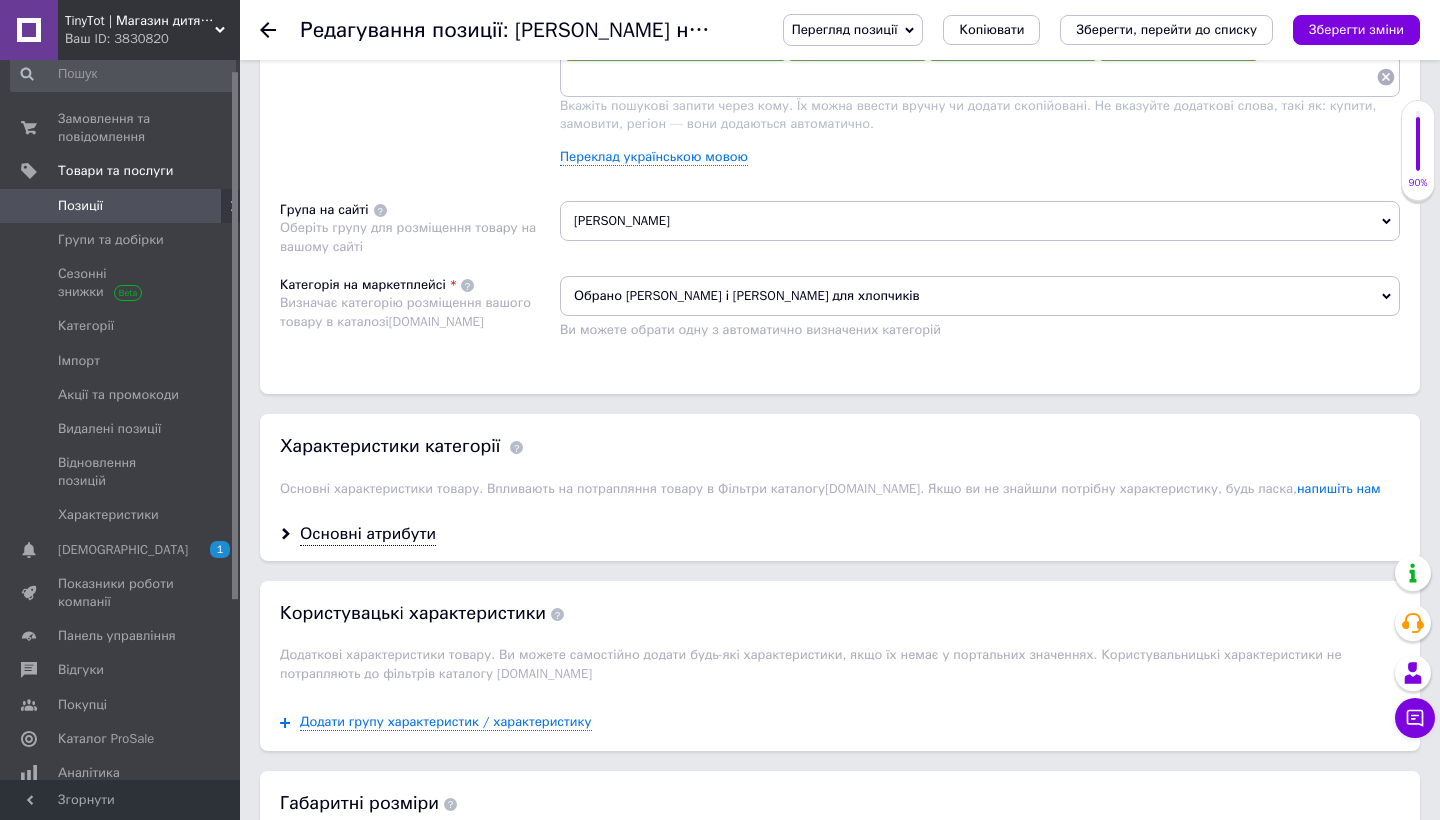 scroll, scrollTop: 1401, scrollLeft: 0, axis: vertical 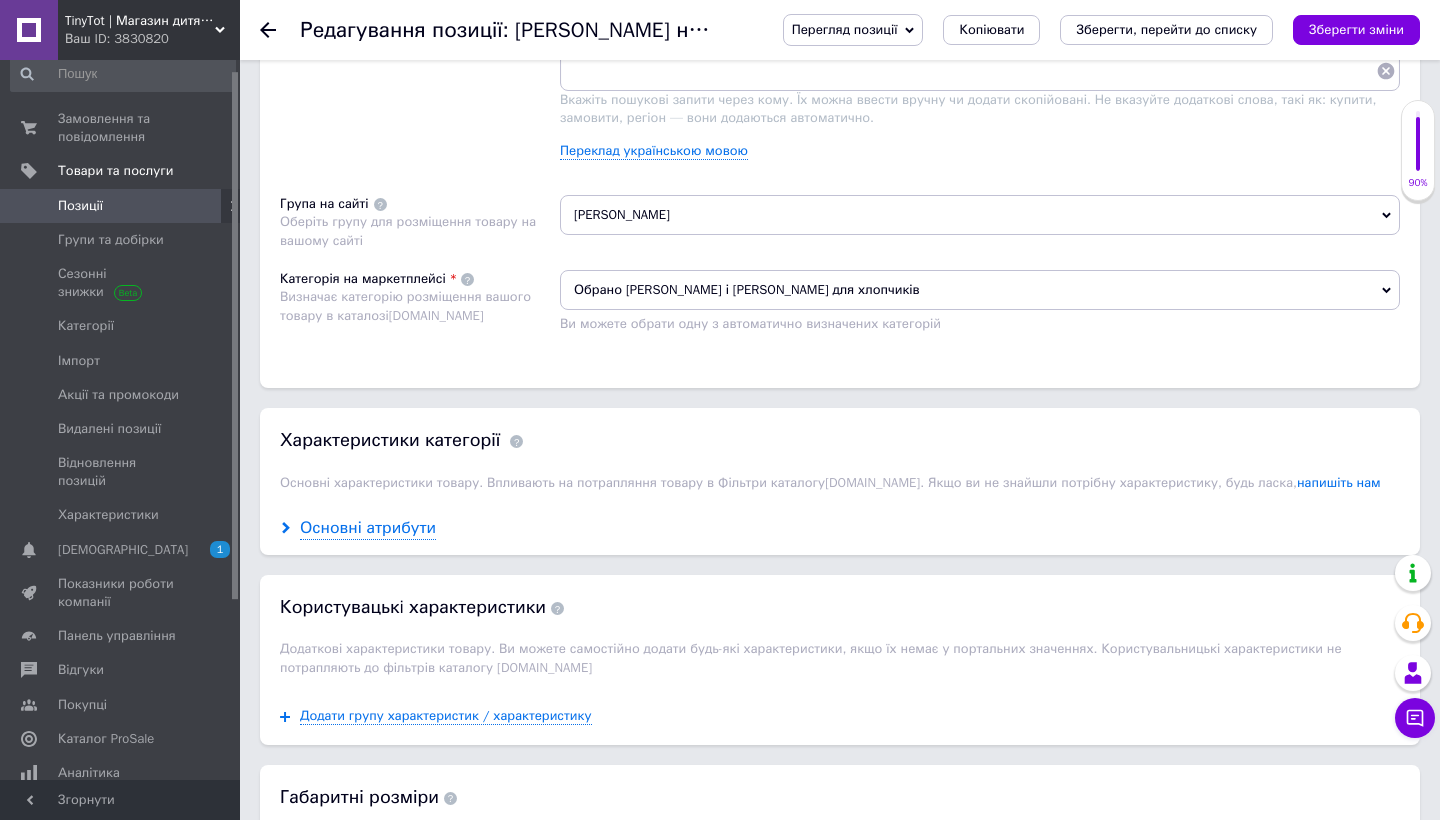 click on "Основні атрибути" at bounding box center [368, 528] 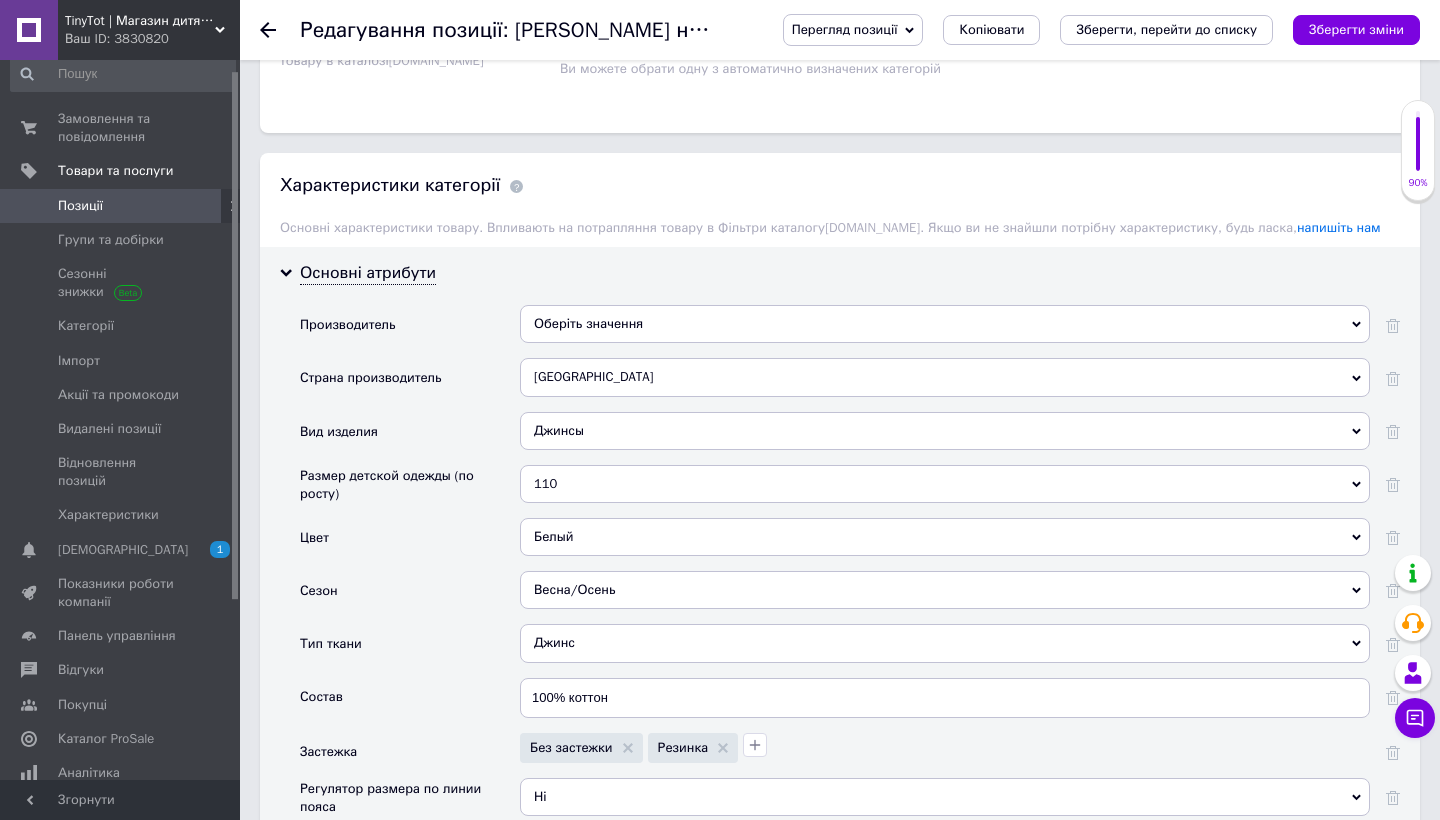 scroll, scrollTop: 1693, scrollLeft: 0, axis: vertical 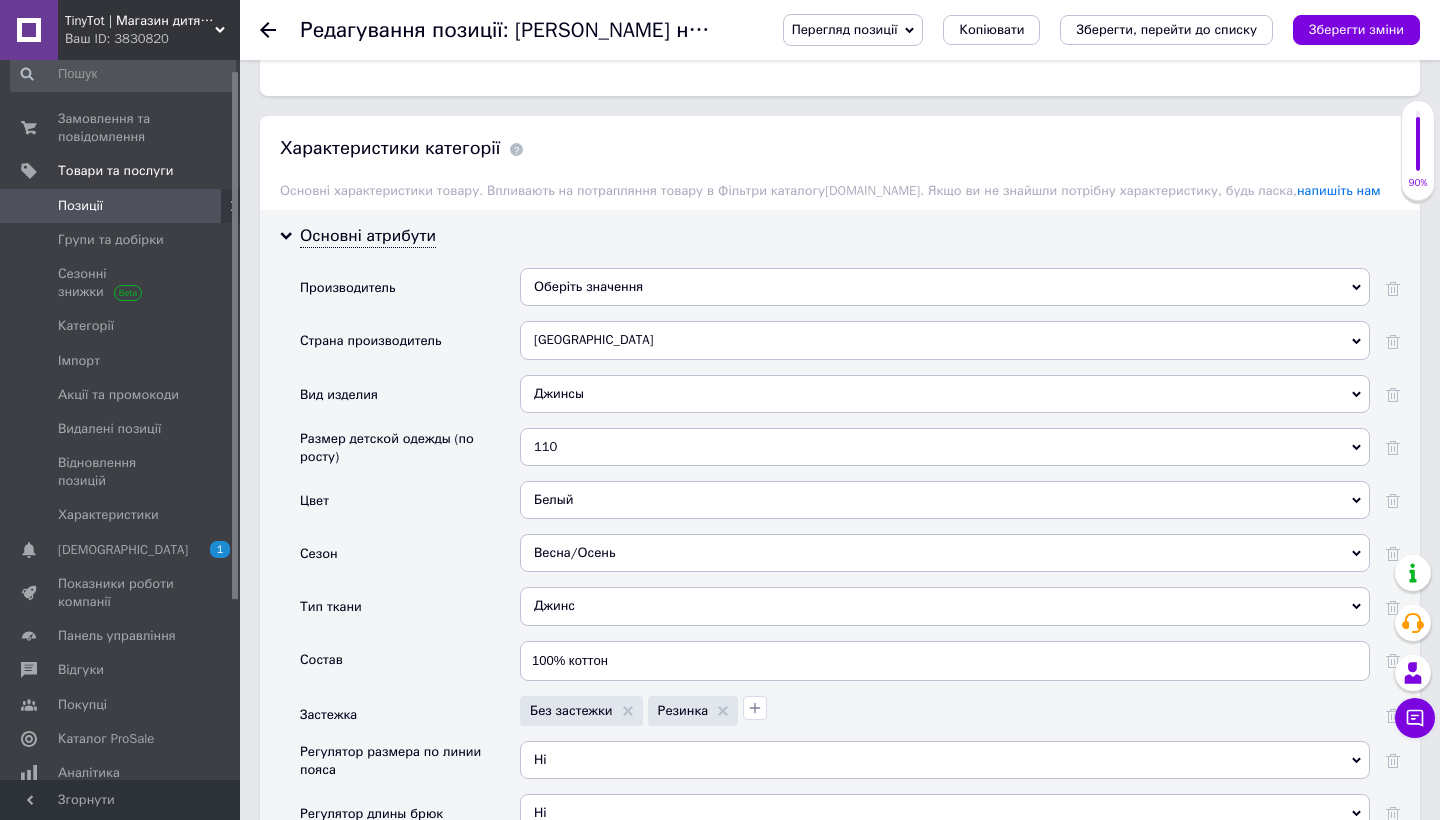 drag, startPoint x: 613, startPoint y: 439, endPoint x: 536, endPoint y: 442, distance: 77.05842 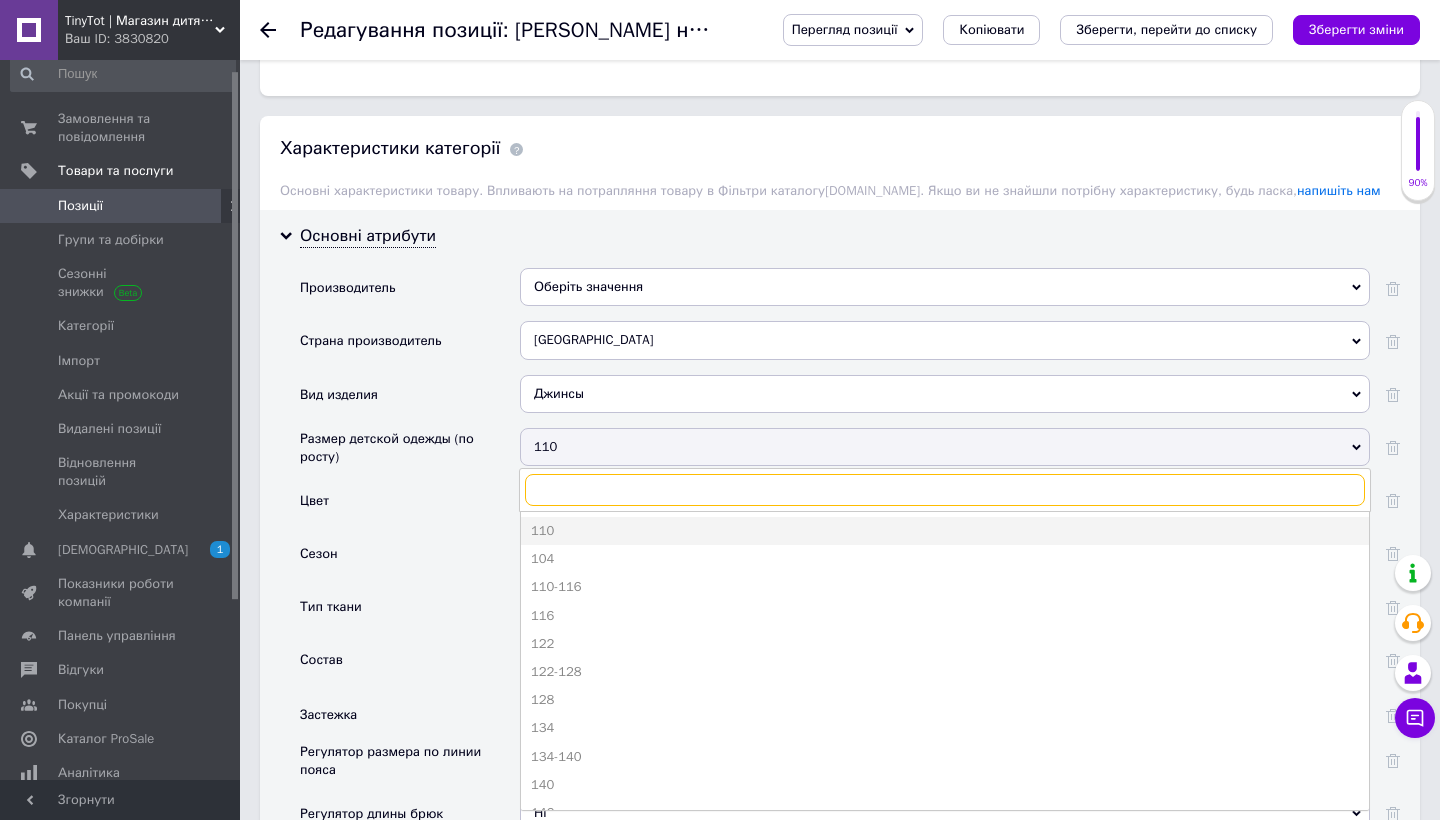 scroll, scrollTop: 1687, scrollLeft: 0, axis: vertical 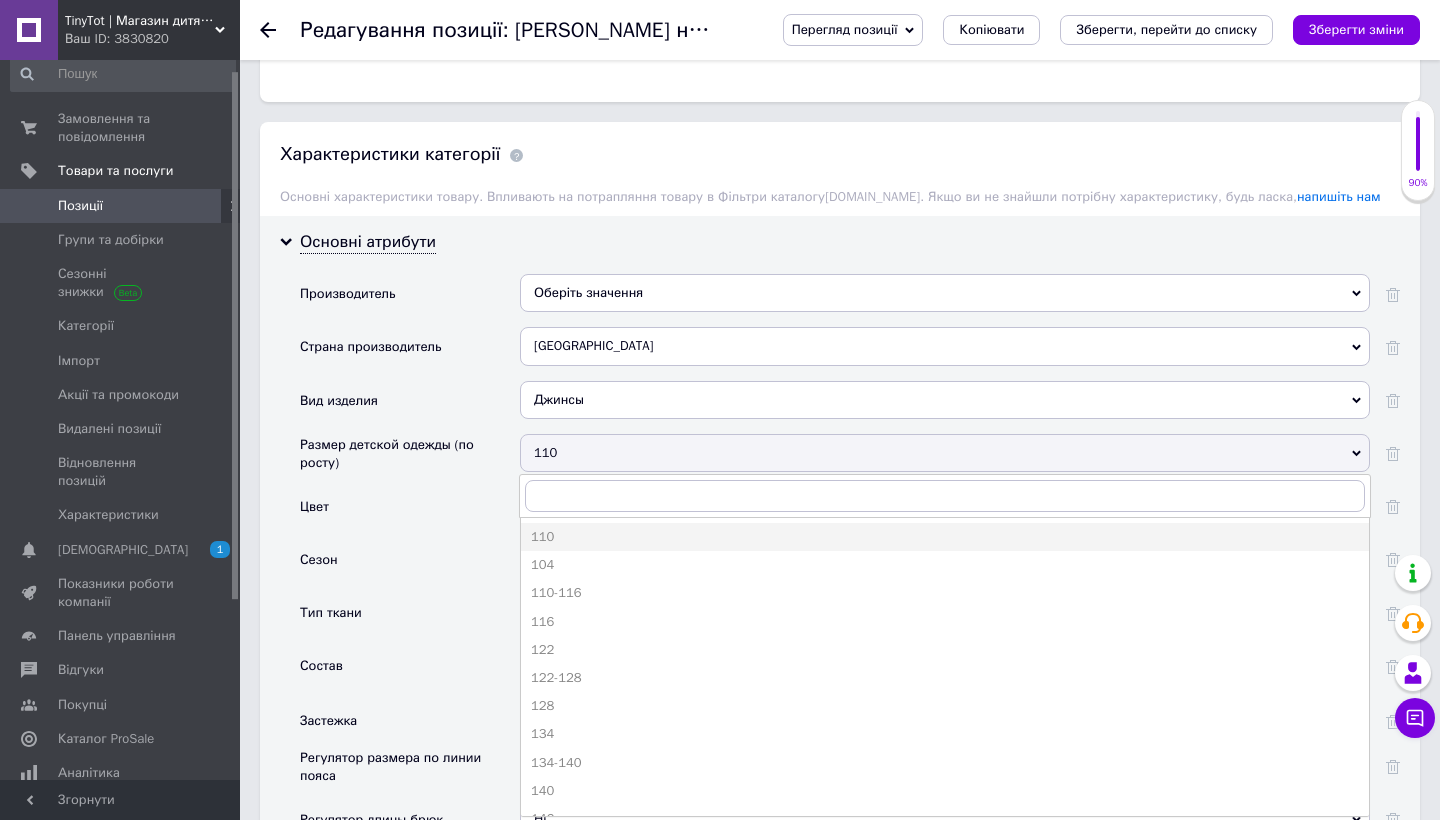 click on "110" at bounding box center (945, 453) 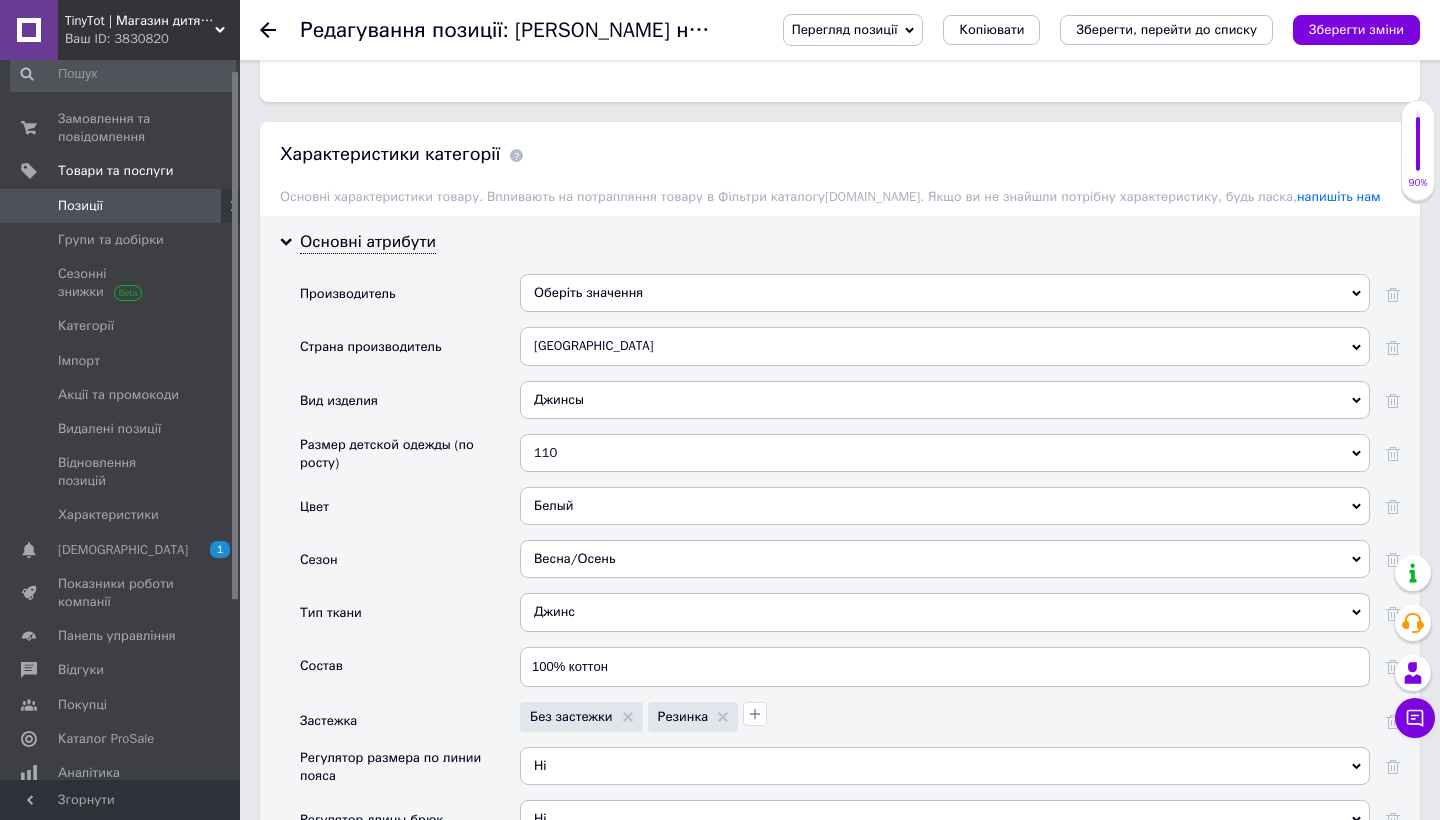 click on "110" at bounding box center [945, 453] 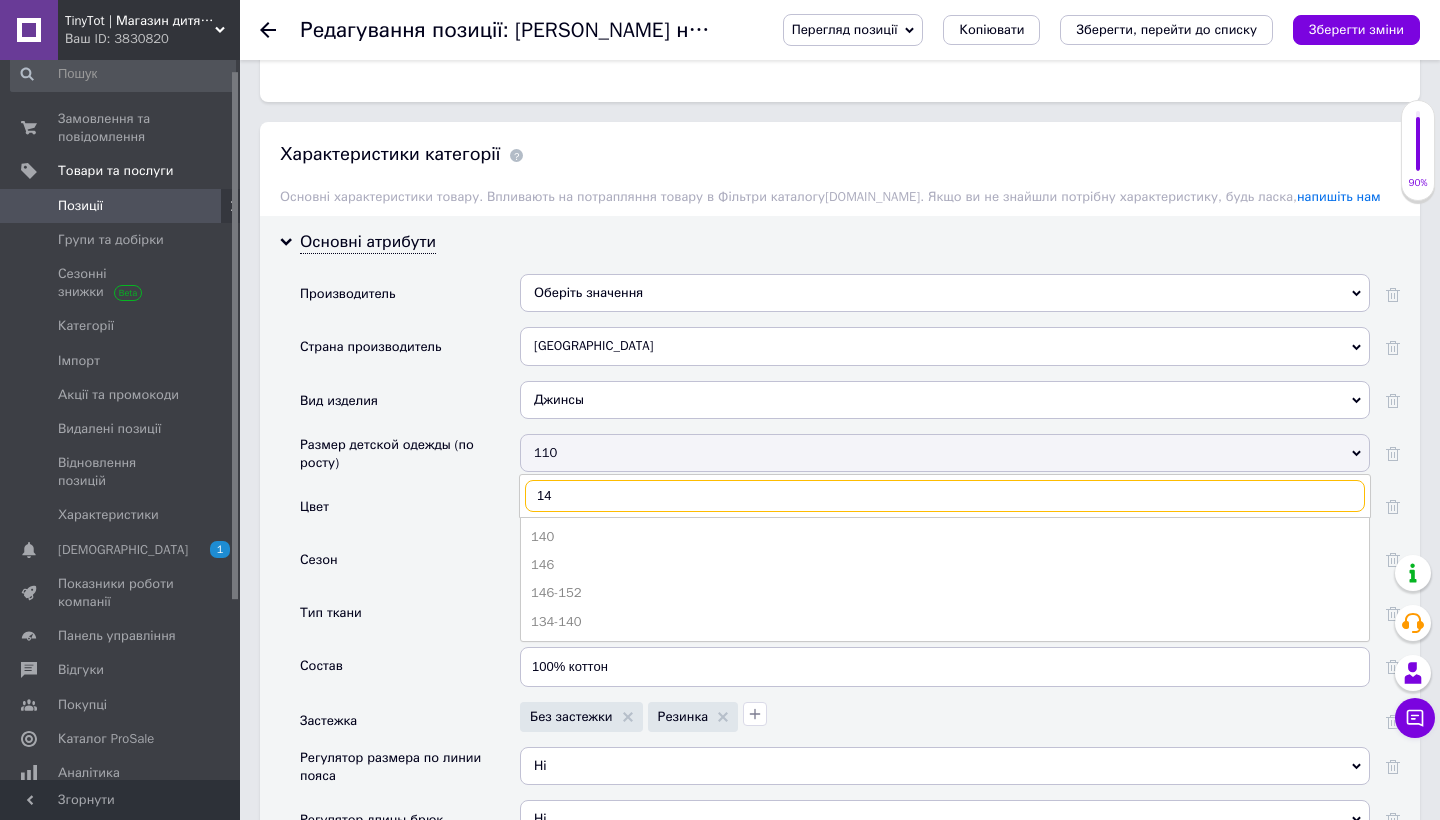 type on "140" 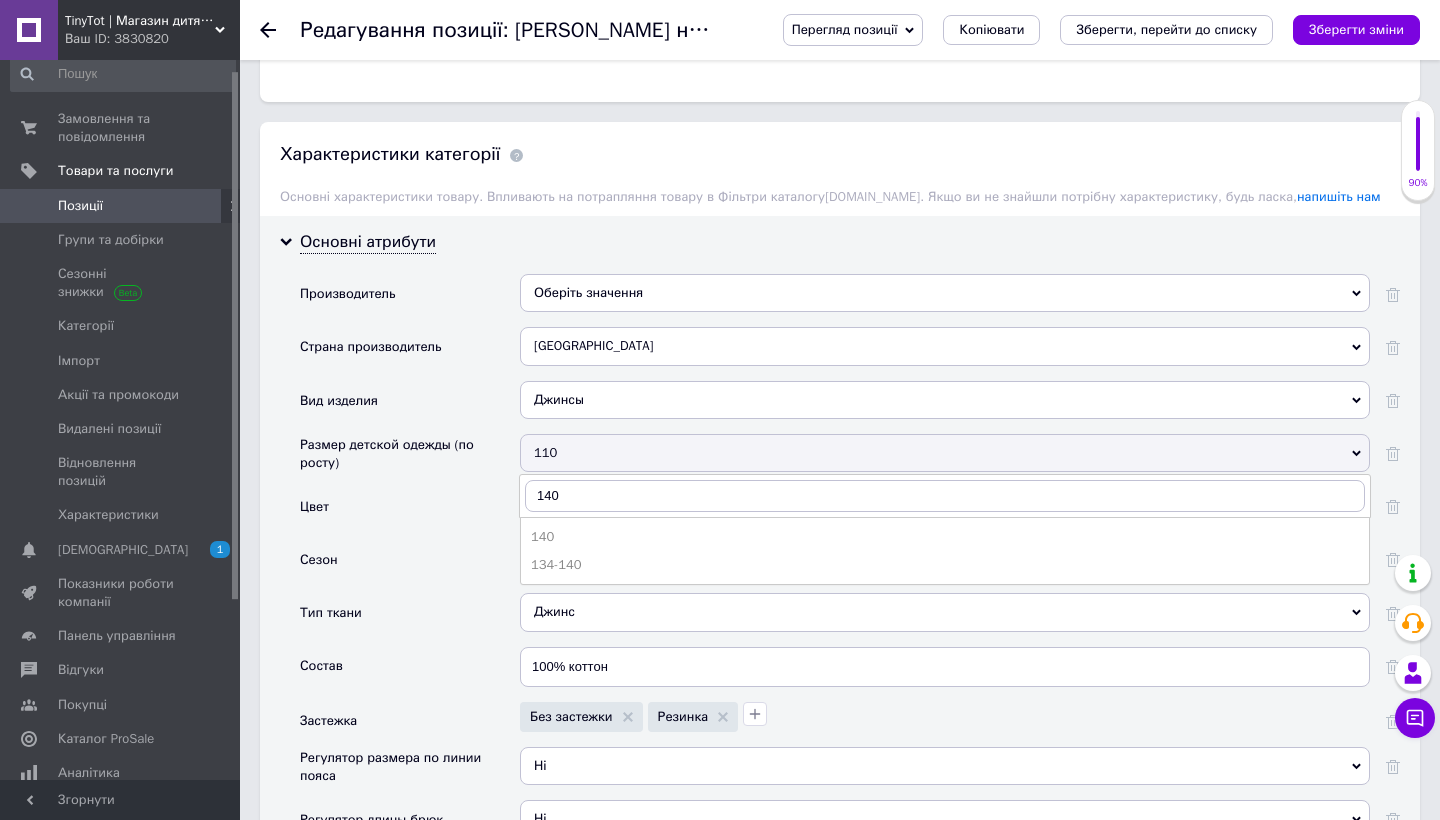 drag, startPoint x: 557, startPoint y: 529, endPoint x: 635, endPoint y: 525, distance: 78.10249 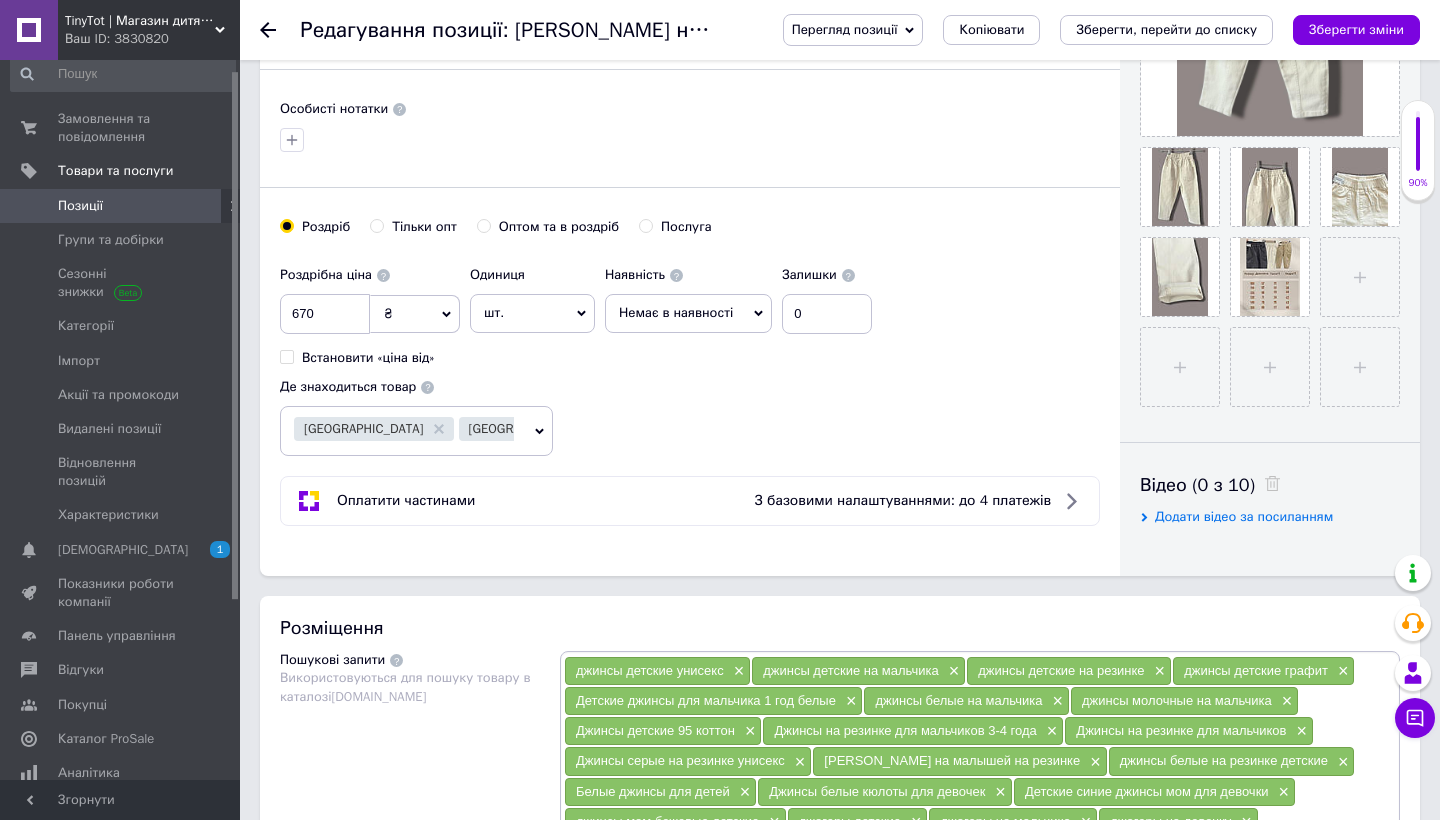 scroll, scrollTop: 565, scrollLeft: 0, axis: vertical 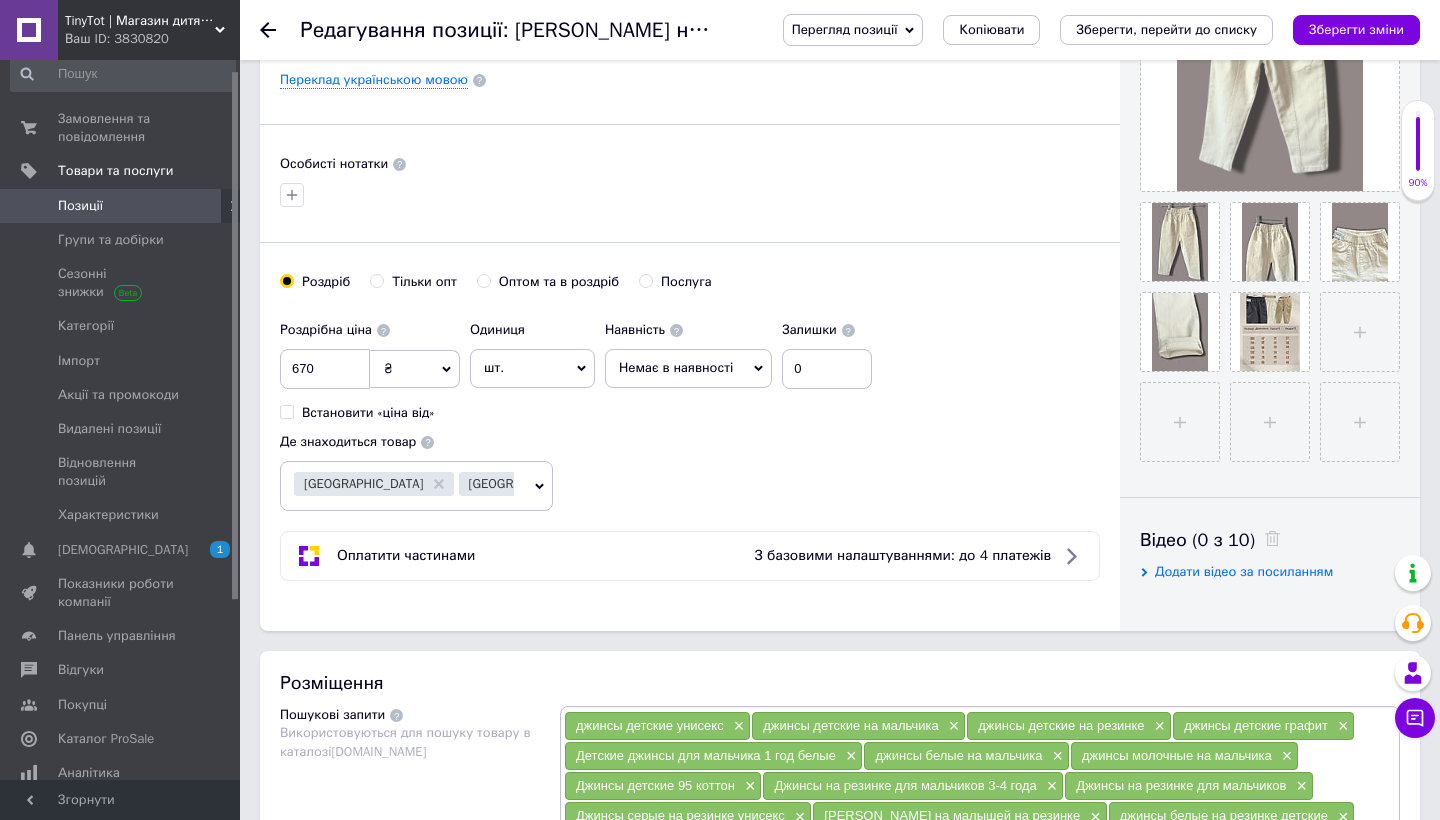 click on "Немає в наявності" at bounding box center [676, 367] 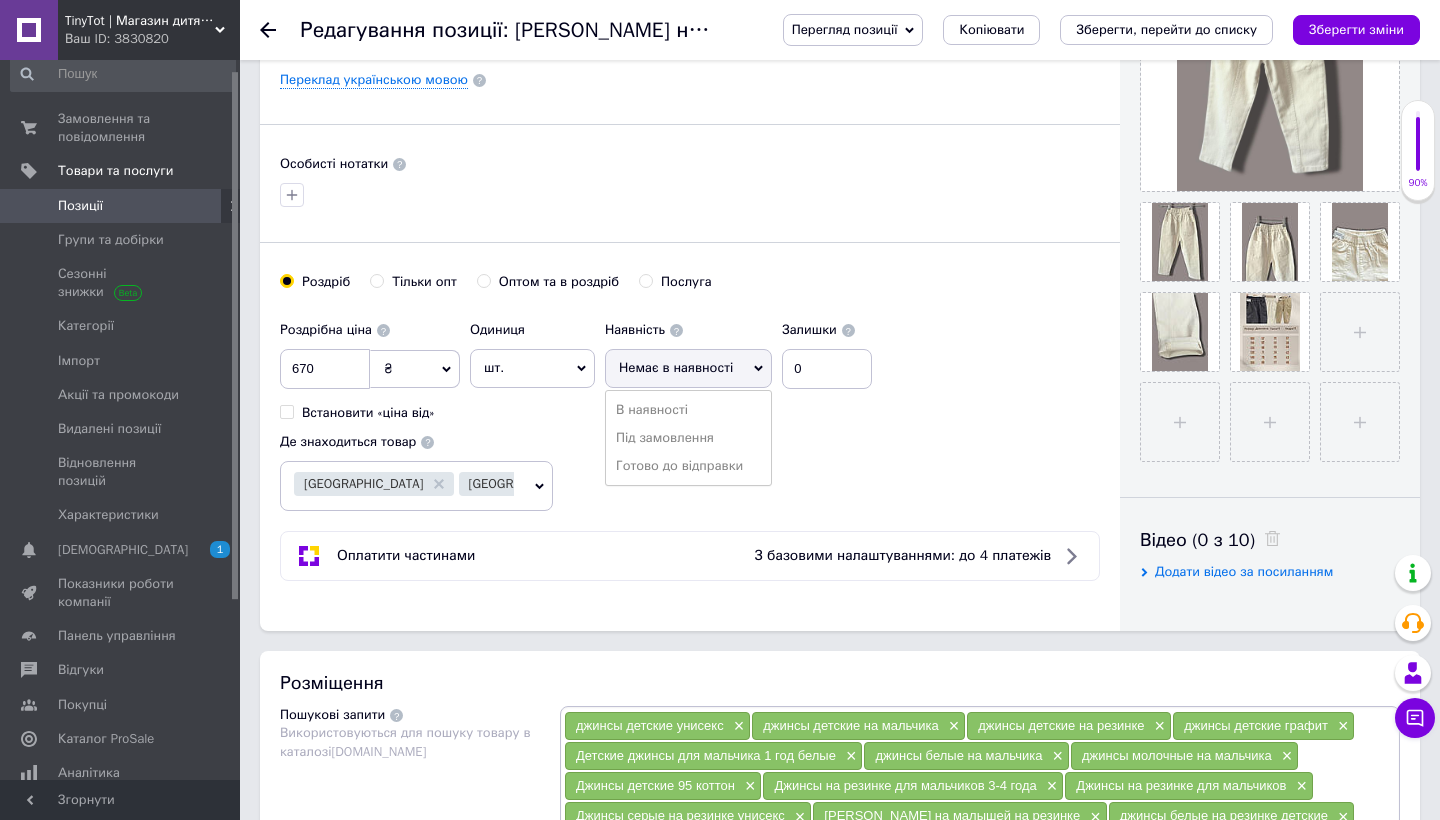 drag, startPoint x: 682, startPoint y: 464, endPoint x: 795, endPoint y: 443, distance: 114.93476 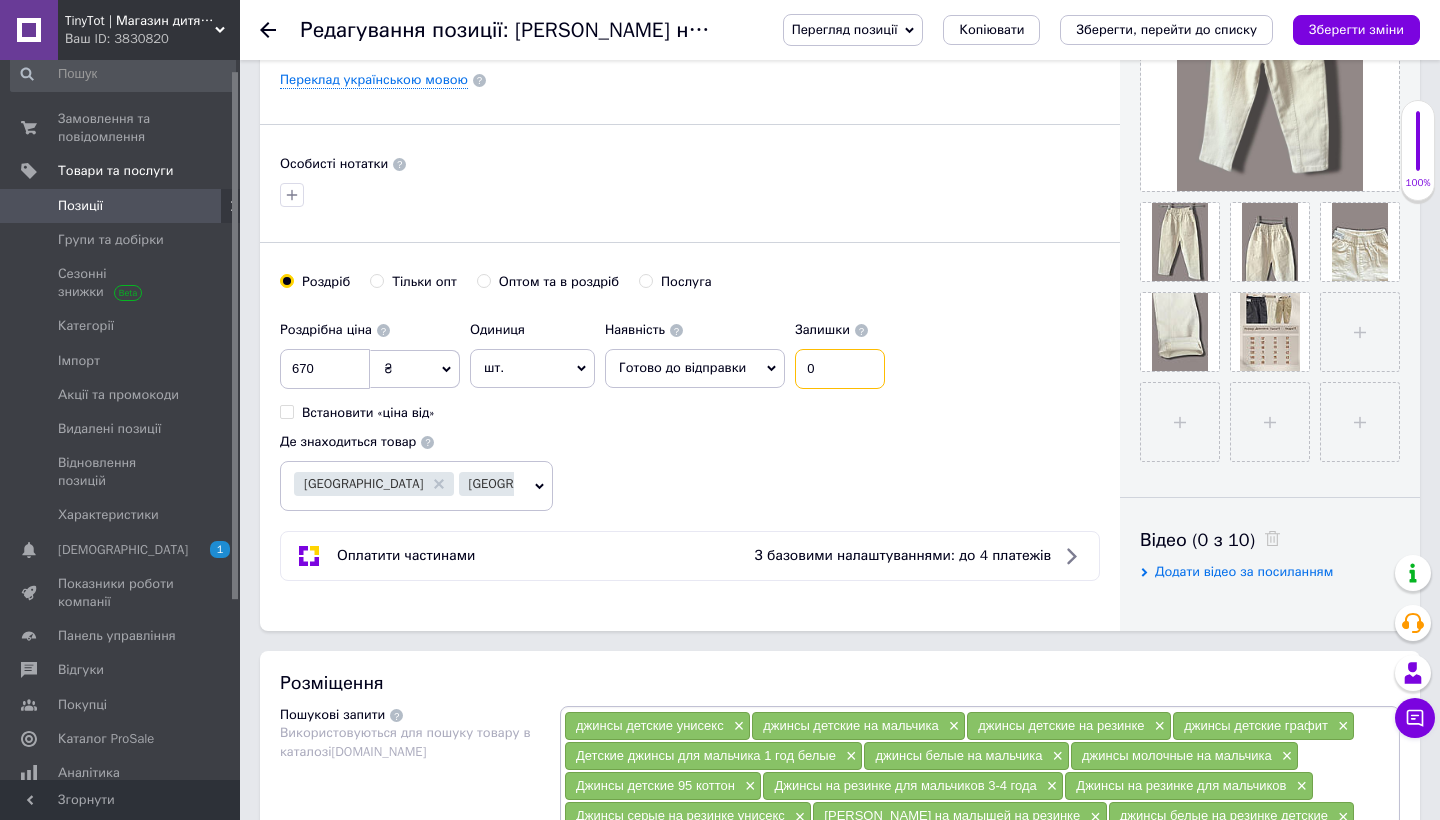 click on "0" at bounding box center [840, 369] 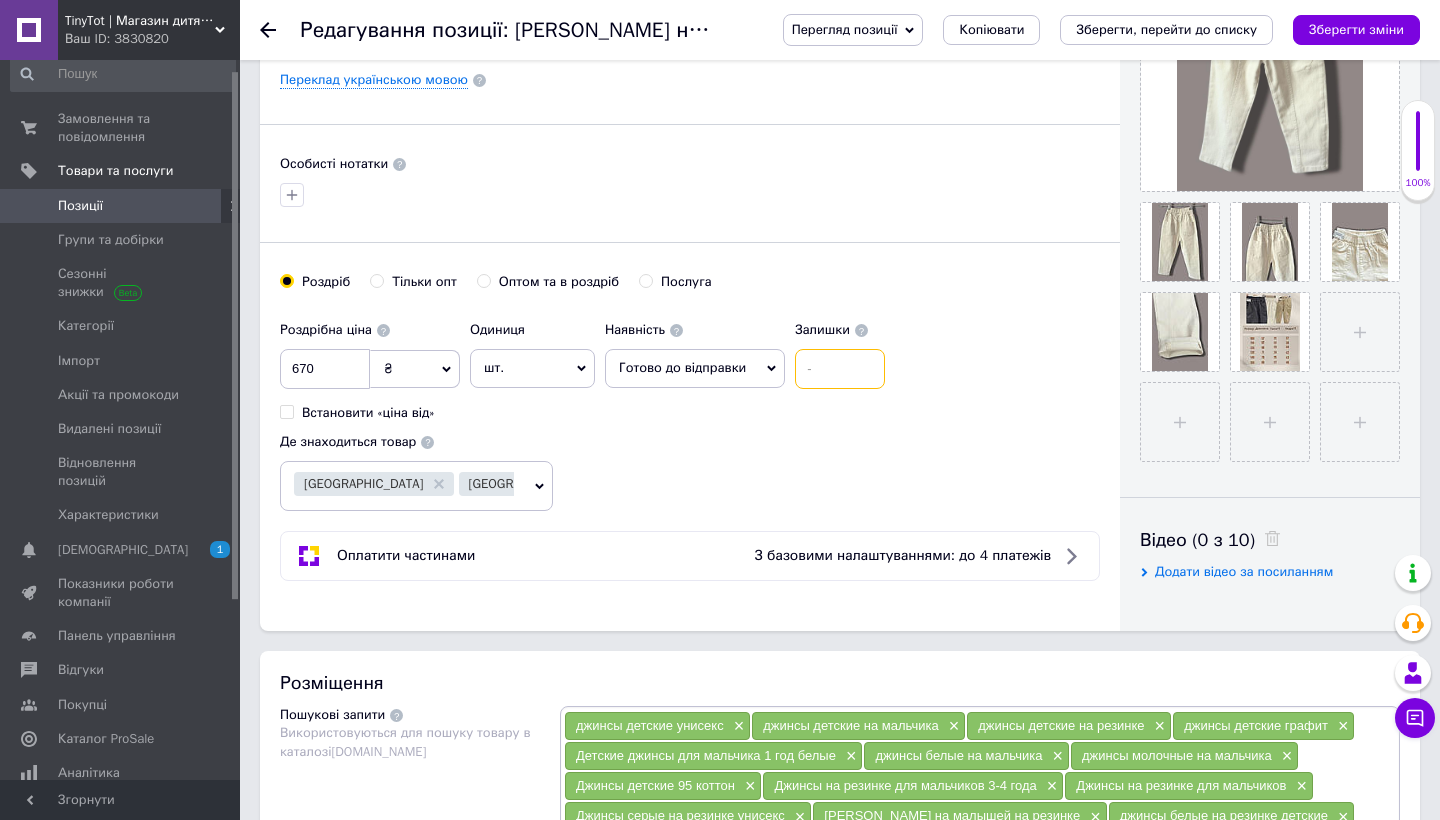 type on "4" 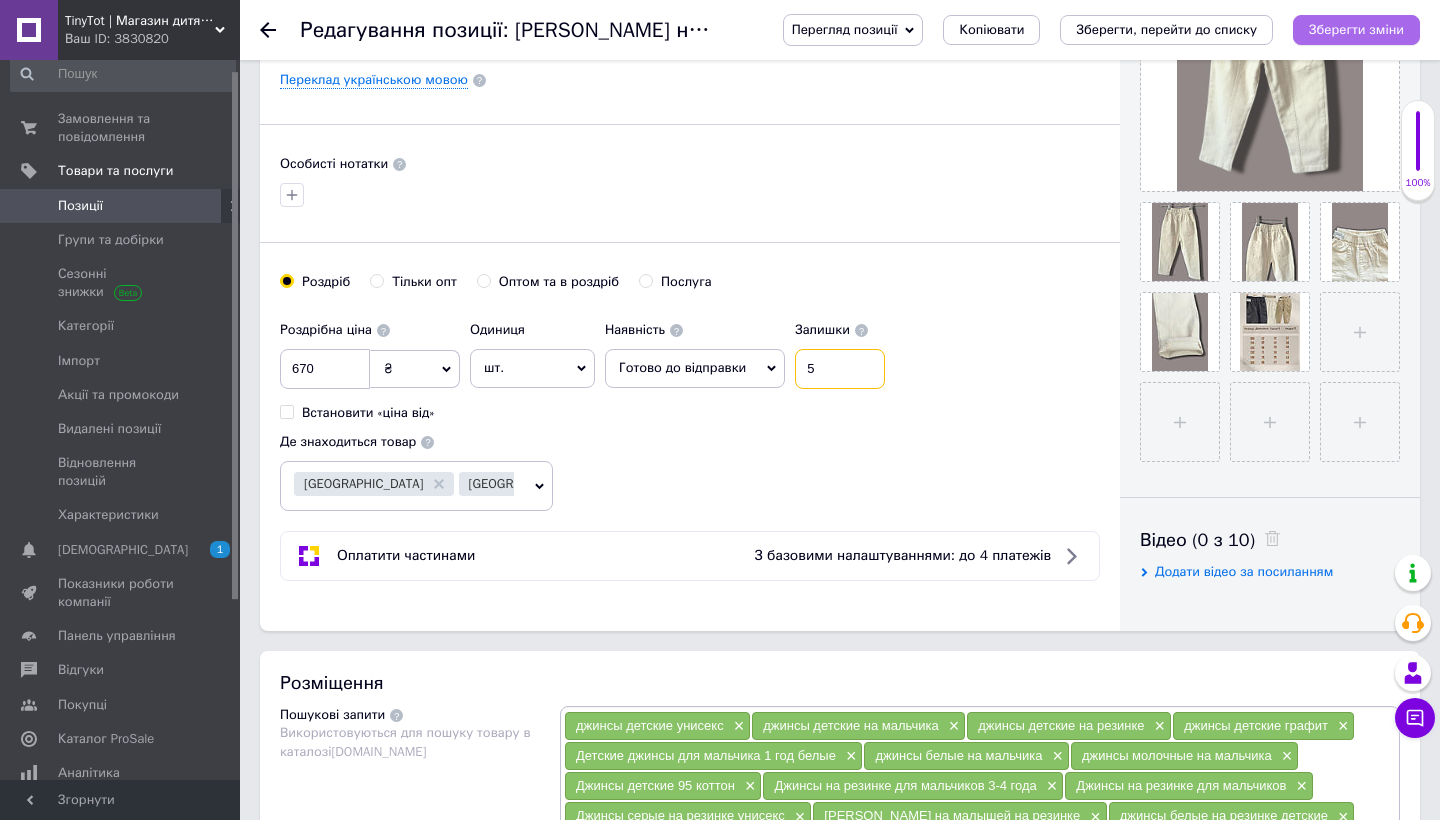 type on "5" 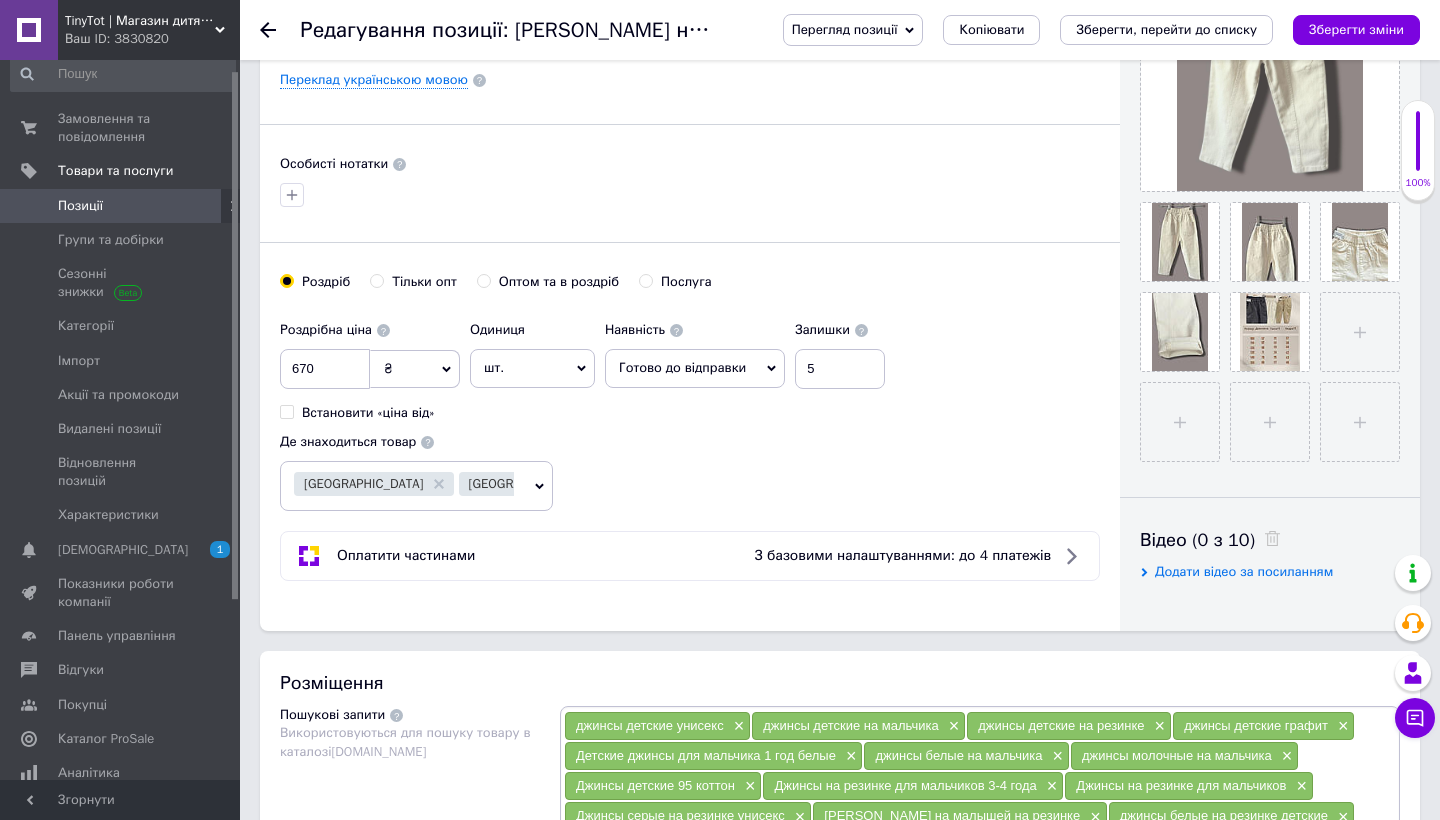 drag, startPoint x: 1366, startPoint y: 29, endPoint x: 1345, endPoint y: 28, distance: 21.023796 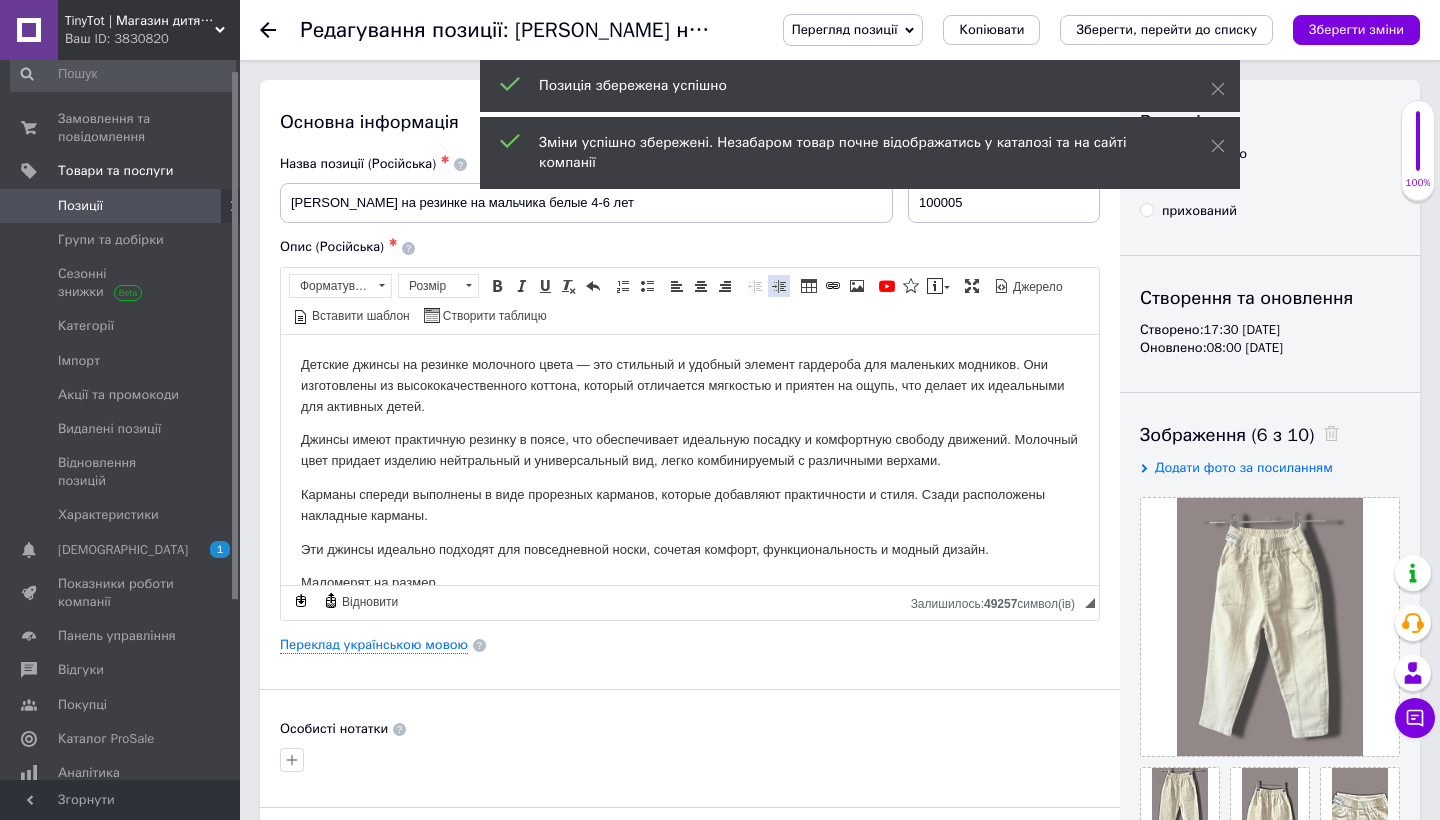scroll, scrollTop: 0, scrollLeft: 0, axis: both 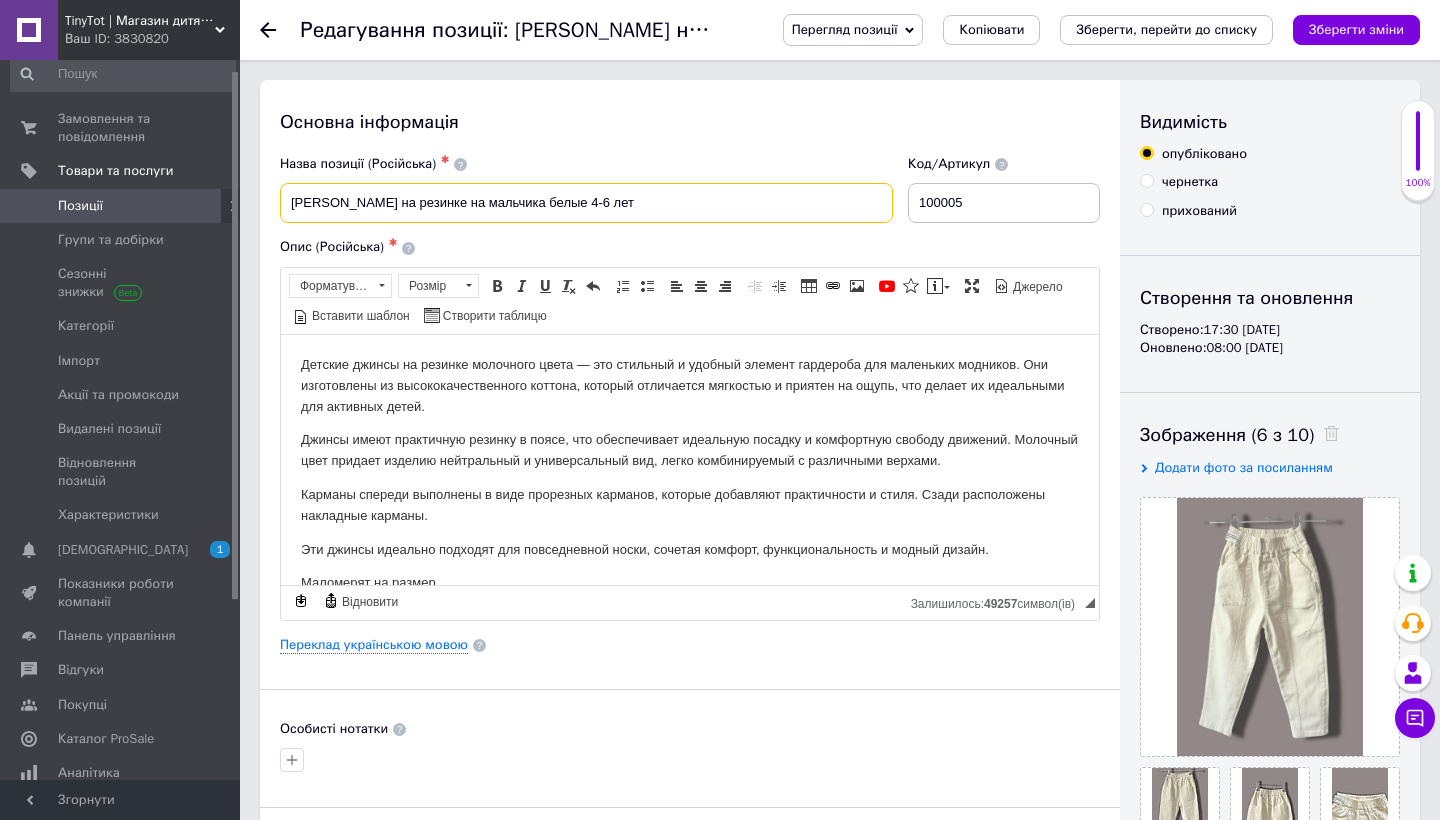 click on "[PERSON_NAME] на резинке на мальчика белые 4-6 лет" at bounding box center (586, 203) 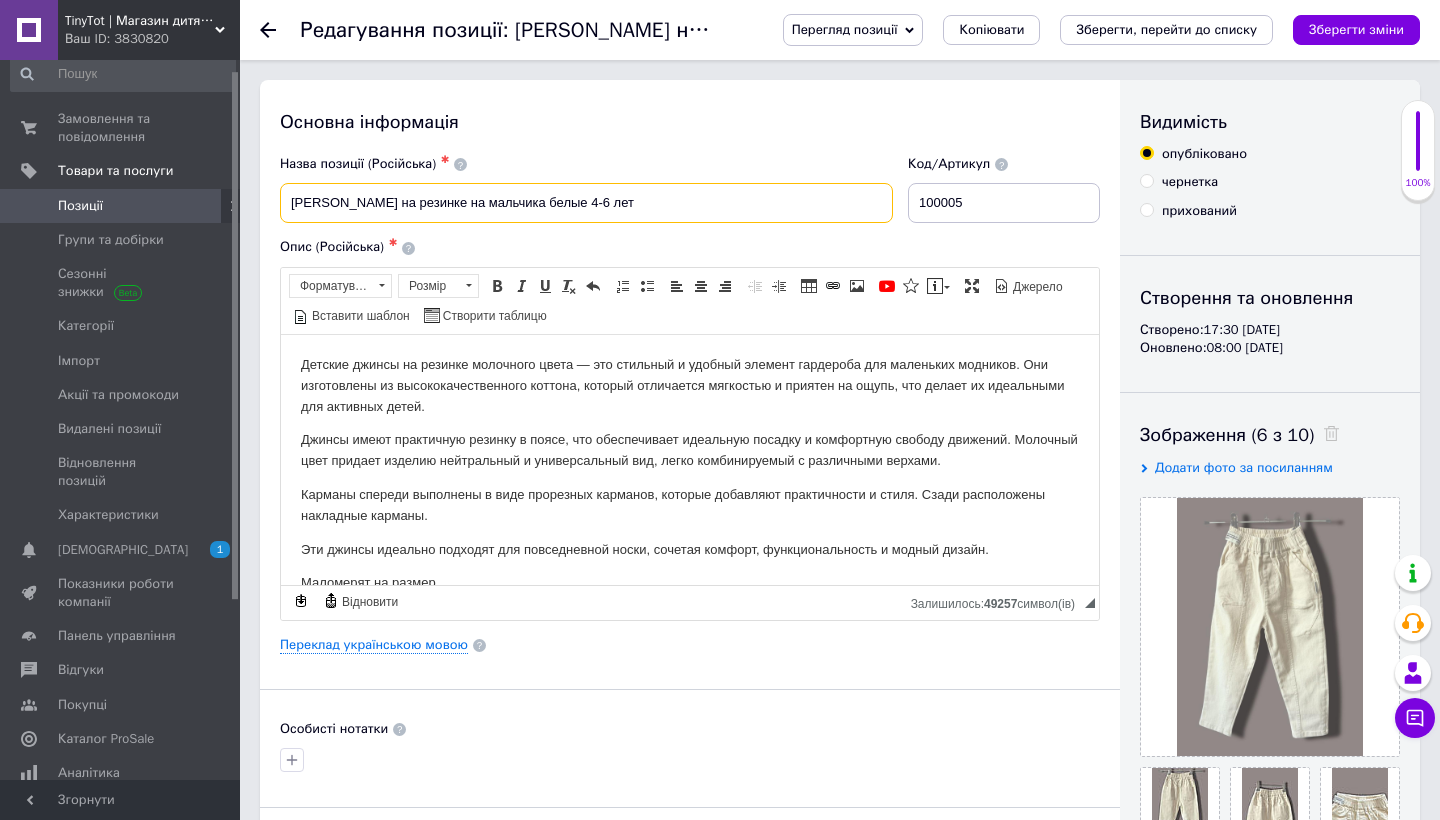 drag, startPoint x: 650, startPoint y: 206, endPoint x: 575, endPoint y: 207, distance: 75.00667 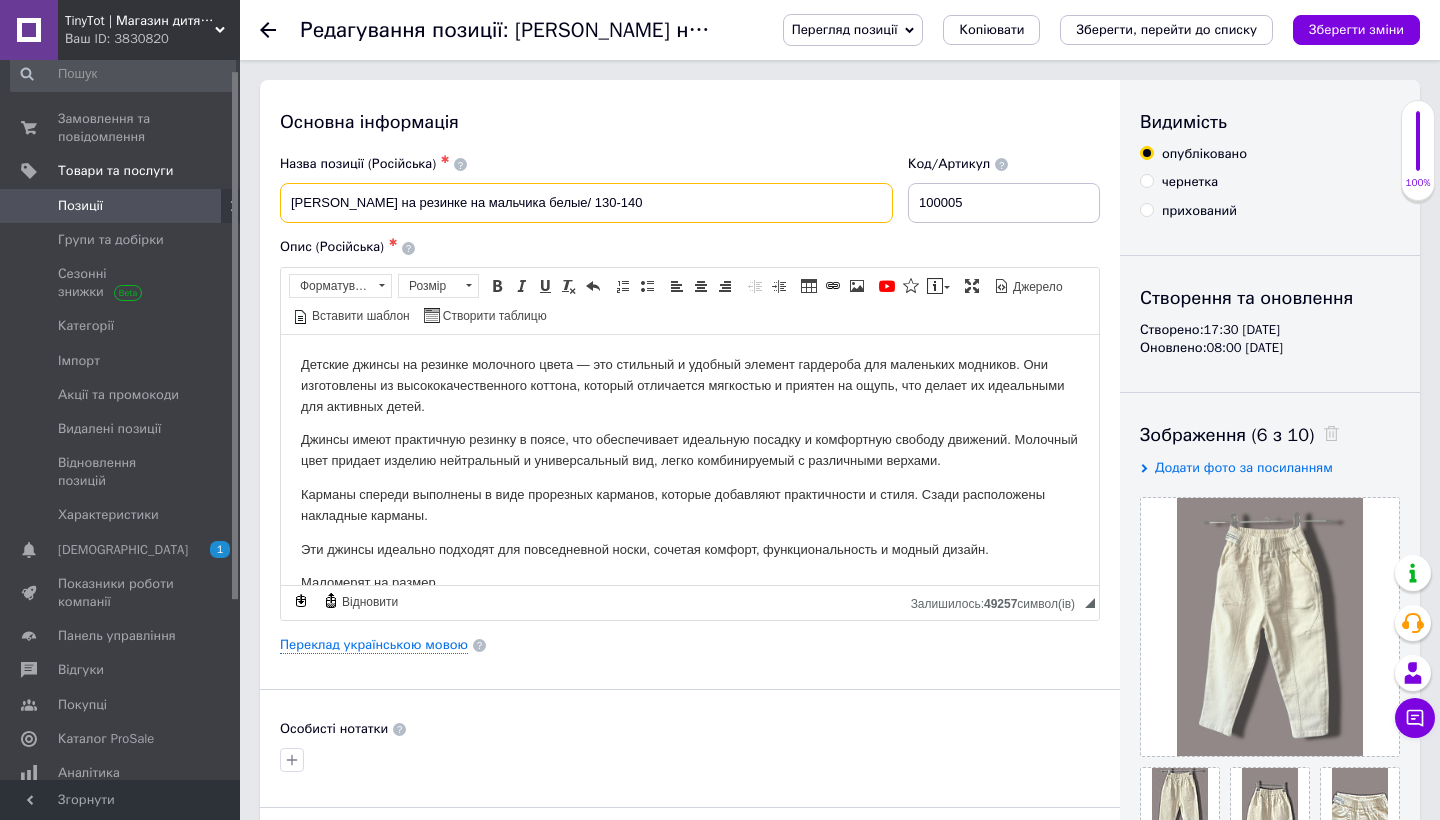 scroll, scrollTop: 12, scrollLeft: 0, axis: vertical 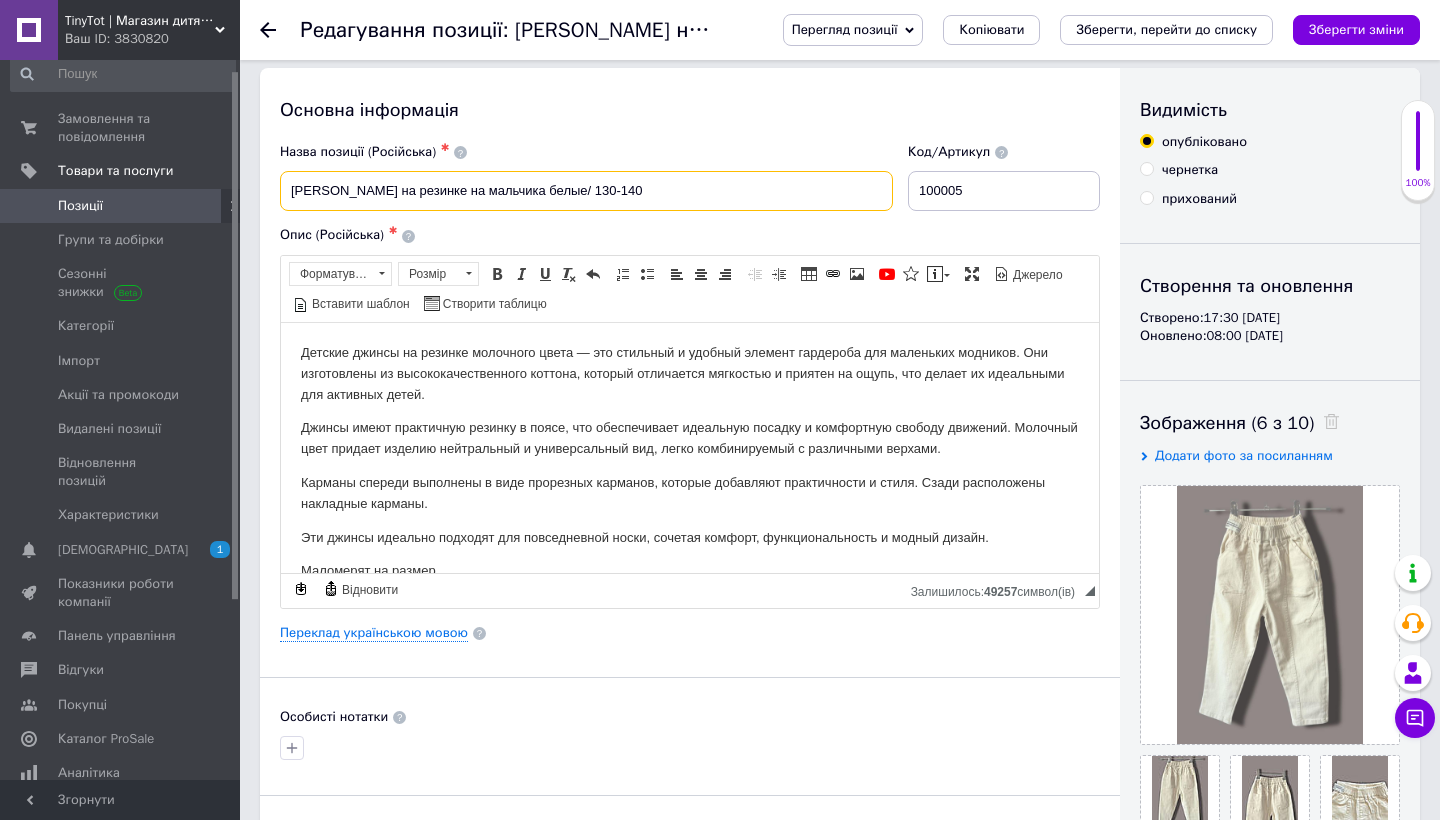 click on "[PERSON_NAME] на резинке на мальчика белые/ 130-140" at bounding box center [586, 191] 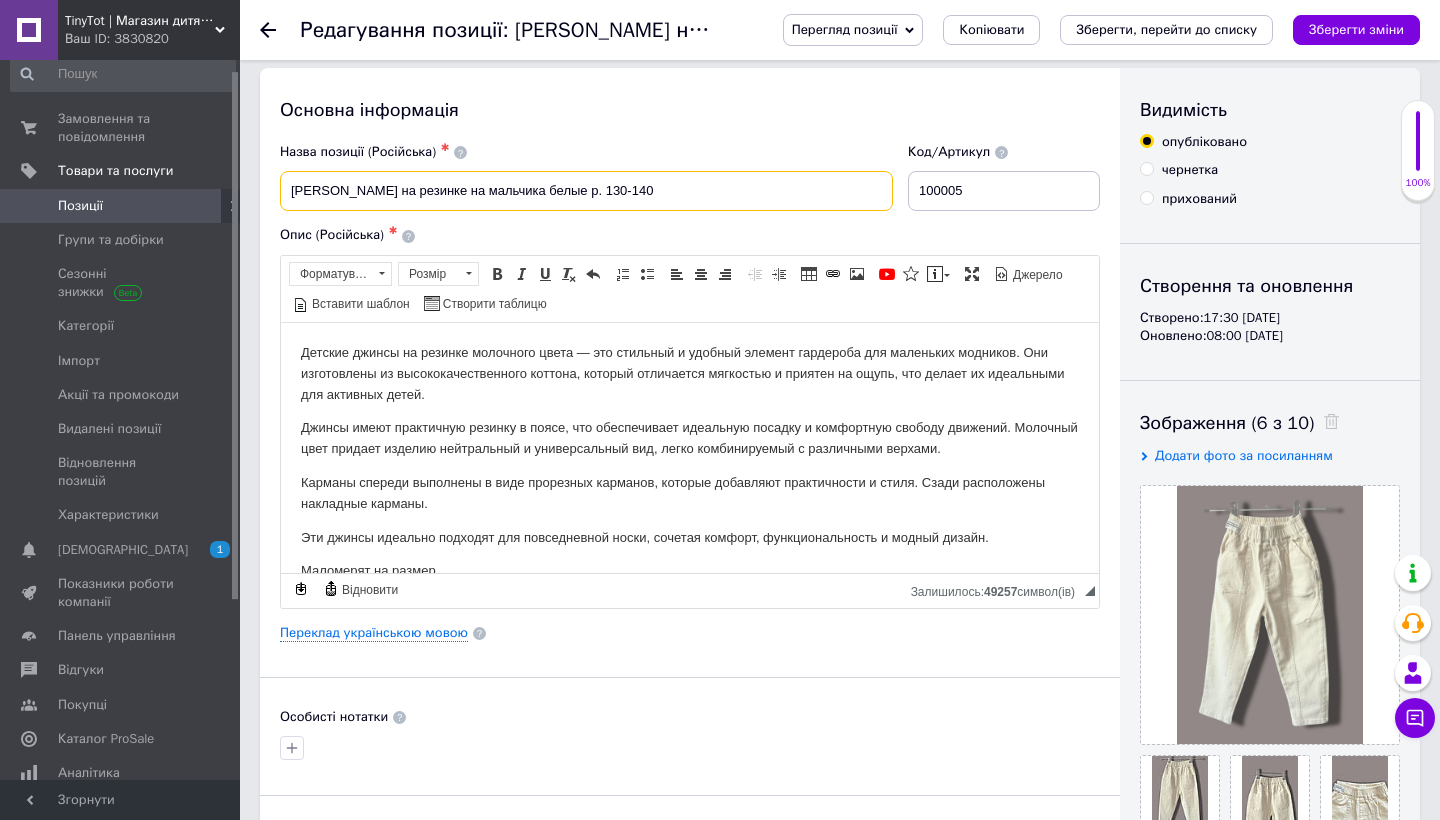 scroll, scrollTop: 11, scrollLeft: 0, axis: vertical 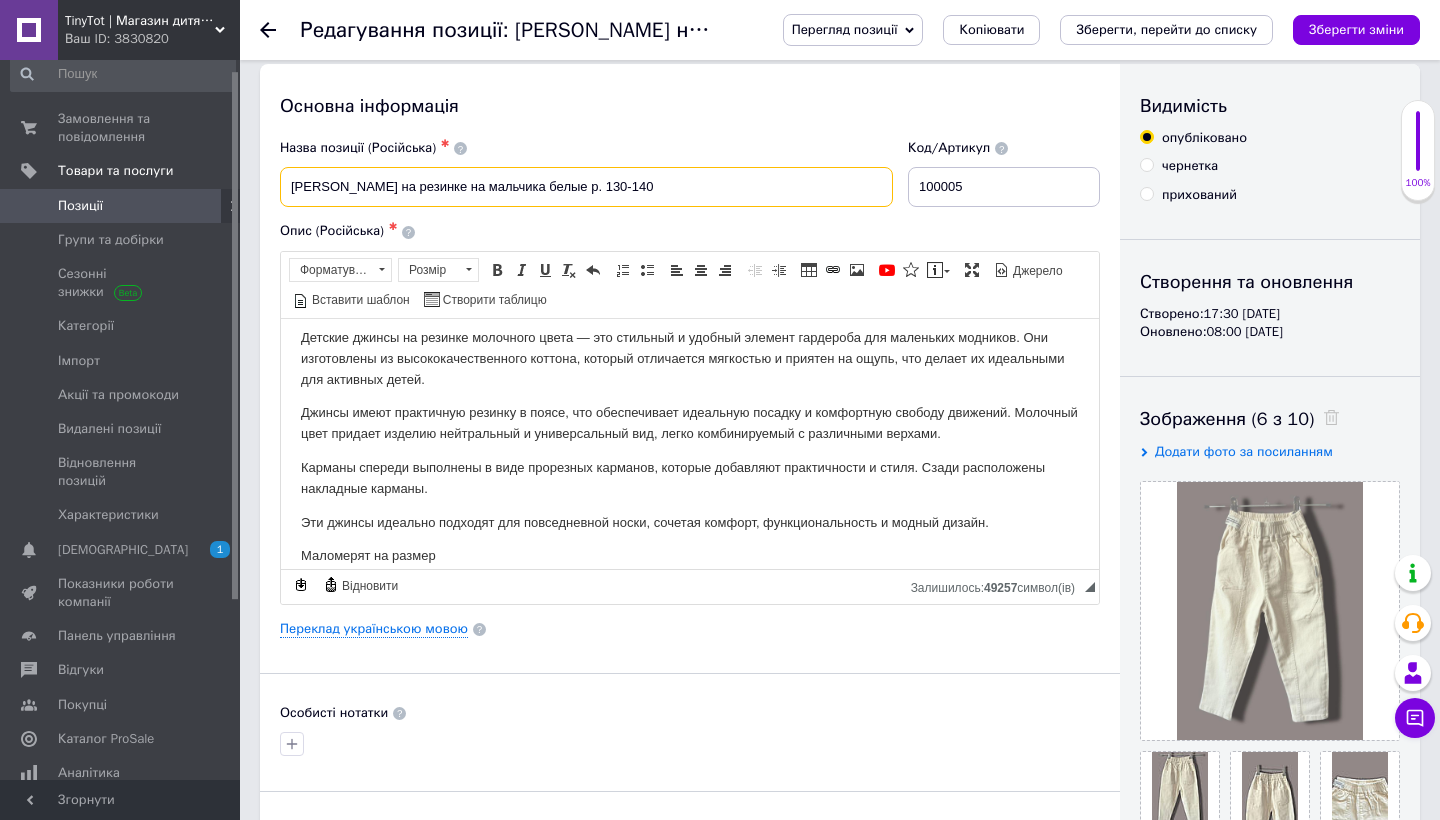 type on "[PERSON_NAME] на резинке на мальчика белые р. 130-140" 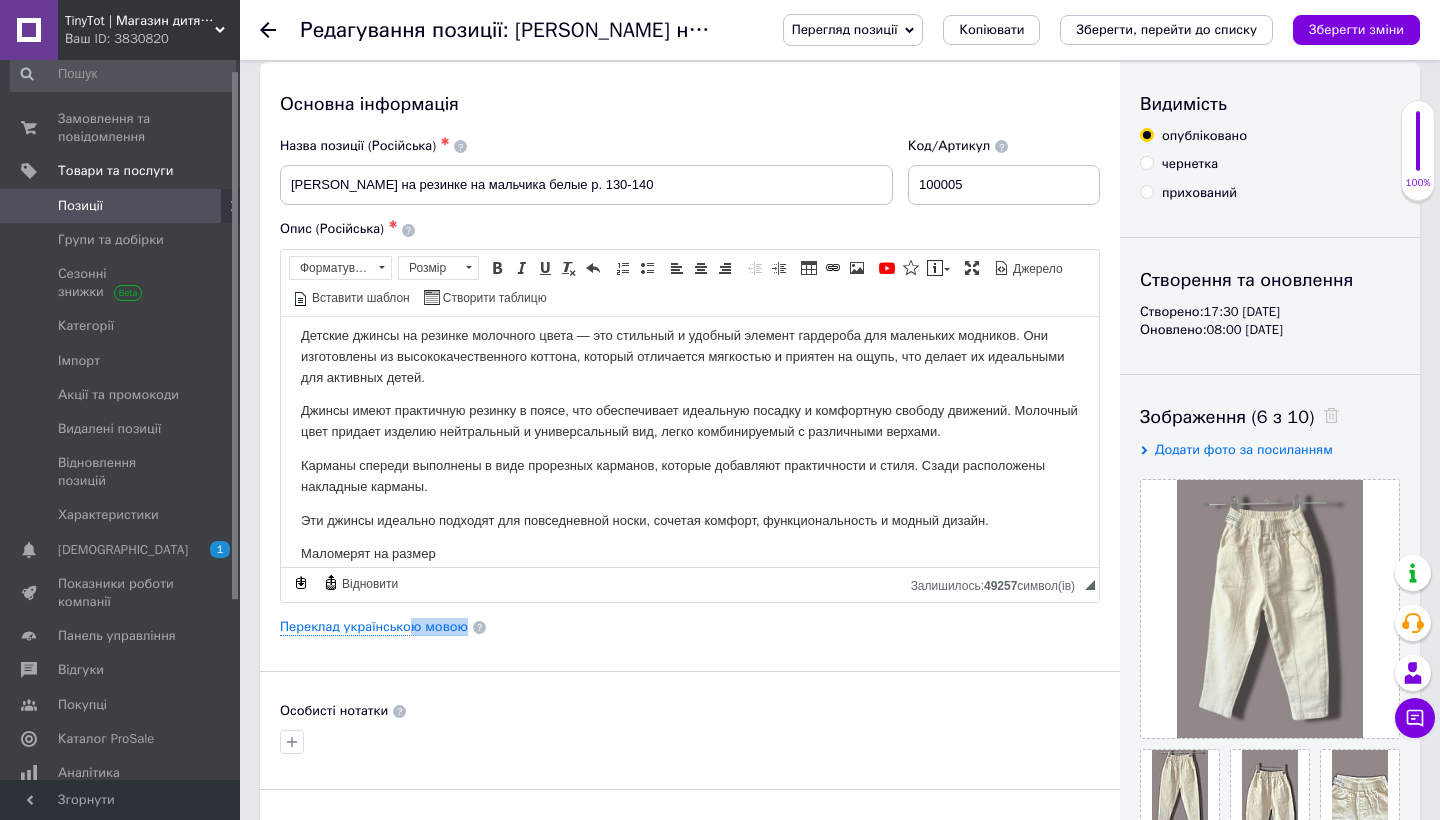 click on "Основна інформація Назва позиції (Російська) ✱ [PERSON_NAME] на резинке на мальчика белые р. 130-140 Код/Артикул 100005 Опис (Російська) ✱ Детские джинсы на резинке молочного цвета — это стильный и удобный элемент гардероба для маленьких модников. Они изготовлены из высококачественного коттона, который отличается мягкостью и приятен на ощупь, что делает их идеальными для активных детей.
Карманы спереди выполнены в виде прорезных карманов, которые добавляют практичности и стиля. Сзади расположены накладные карманы.
Маломерят на размер
Форматування" at bounding box center (690, 620) 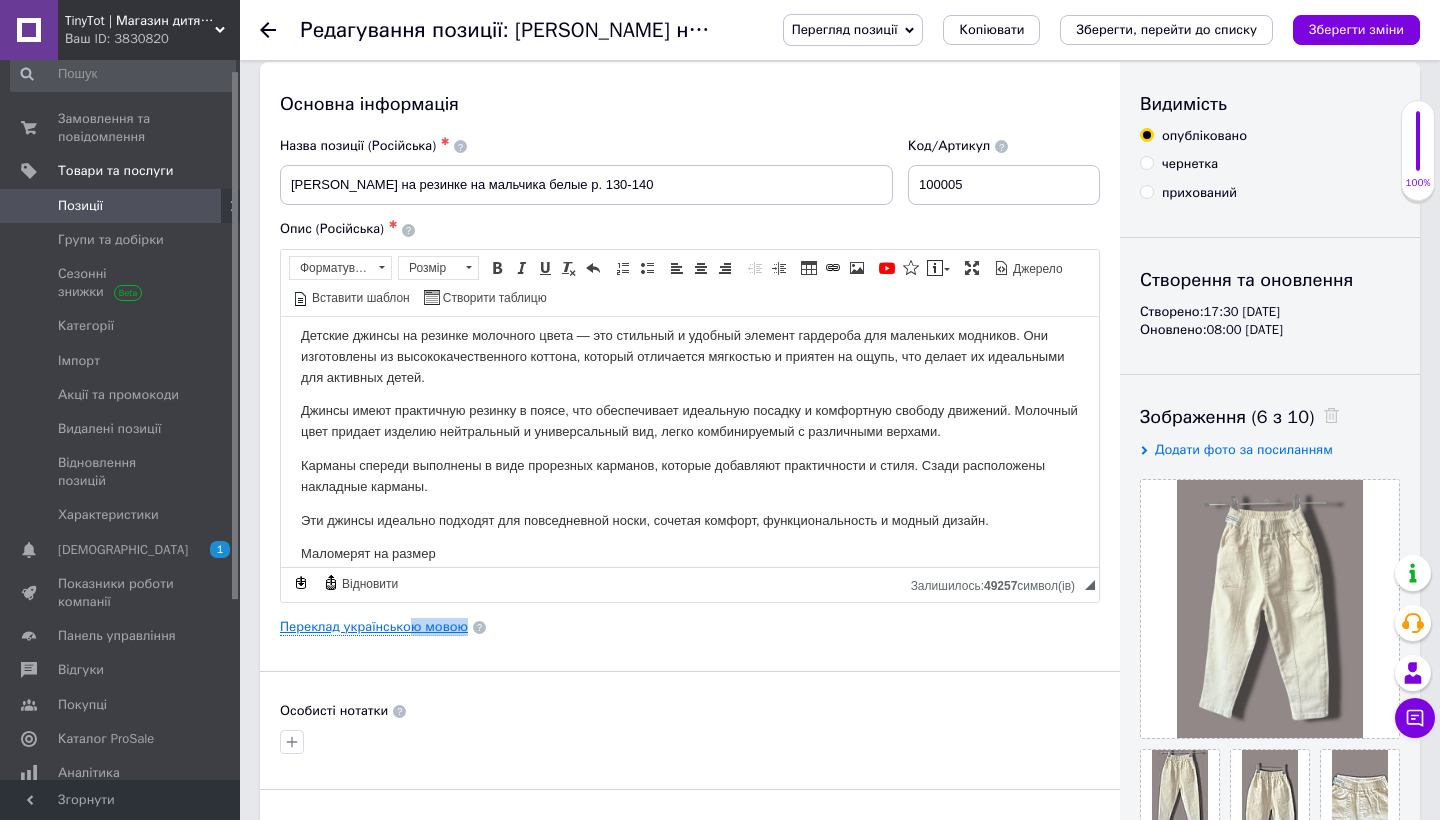 scroll, scrollTop: 17, scrollLeft: 0, axis: vertical 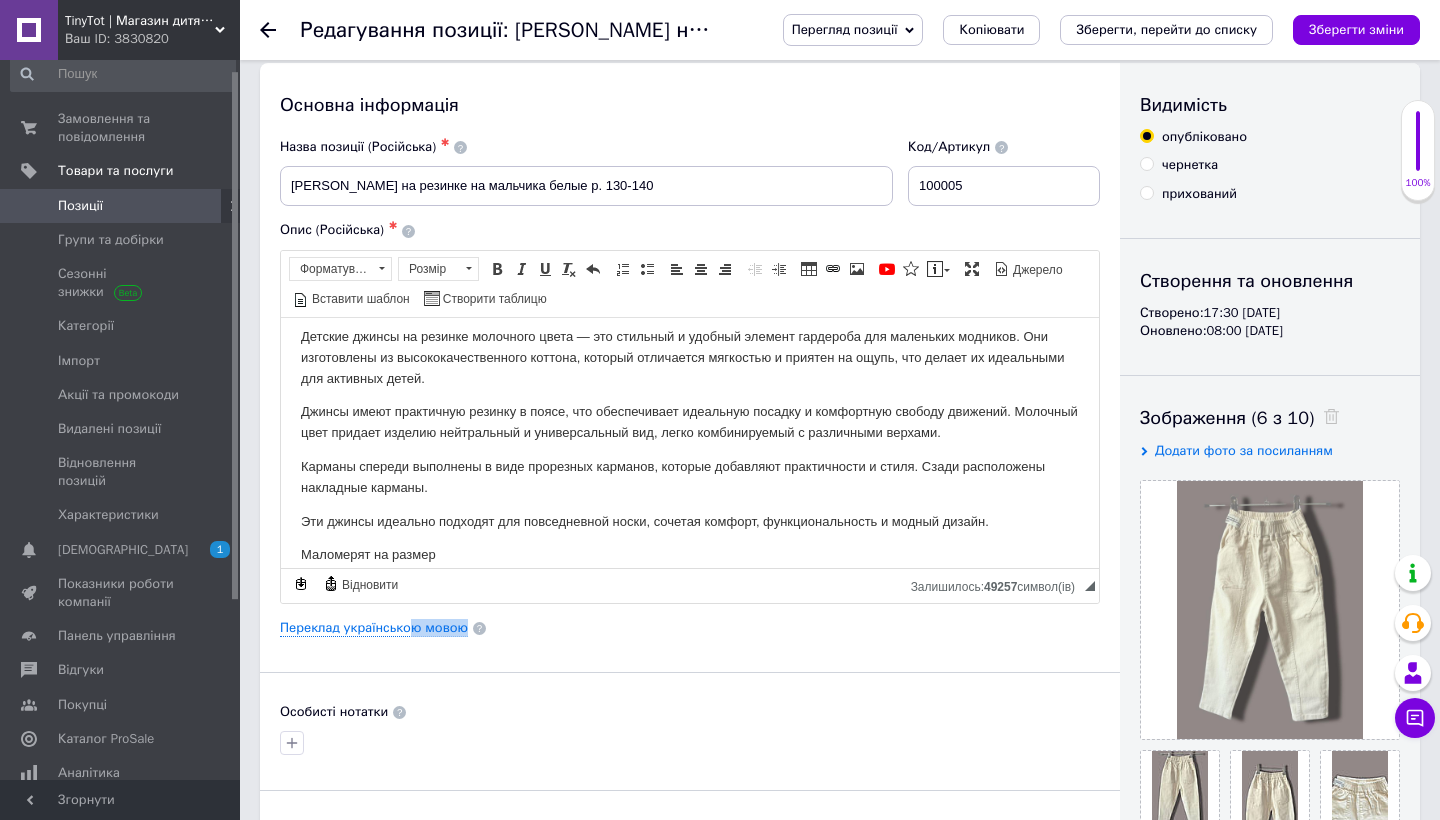 click on "Основна інформація Назва позиції (Російська) ✱ [PERSON_NAME] на резинке на мальчика белые р. 130-140 Код/Артикул 100005 Опис (Російська) ✱ Детские джинсы на резинке молочного цвета — это стильный и удобный элемент гардероба для маленьких модников. Они изготовлены из высококачественного коттона, который отличается мягкостью и приятен на ощупь, что делает их идеальными для активных детей.
Карманы спереди выполнены в виде прорезных карманов, которые добавляют практичности и стиля. Сзади расположены накладные карманы.
Маломерят на размер
Форматування" at bounding box center [690, 621] 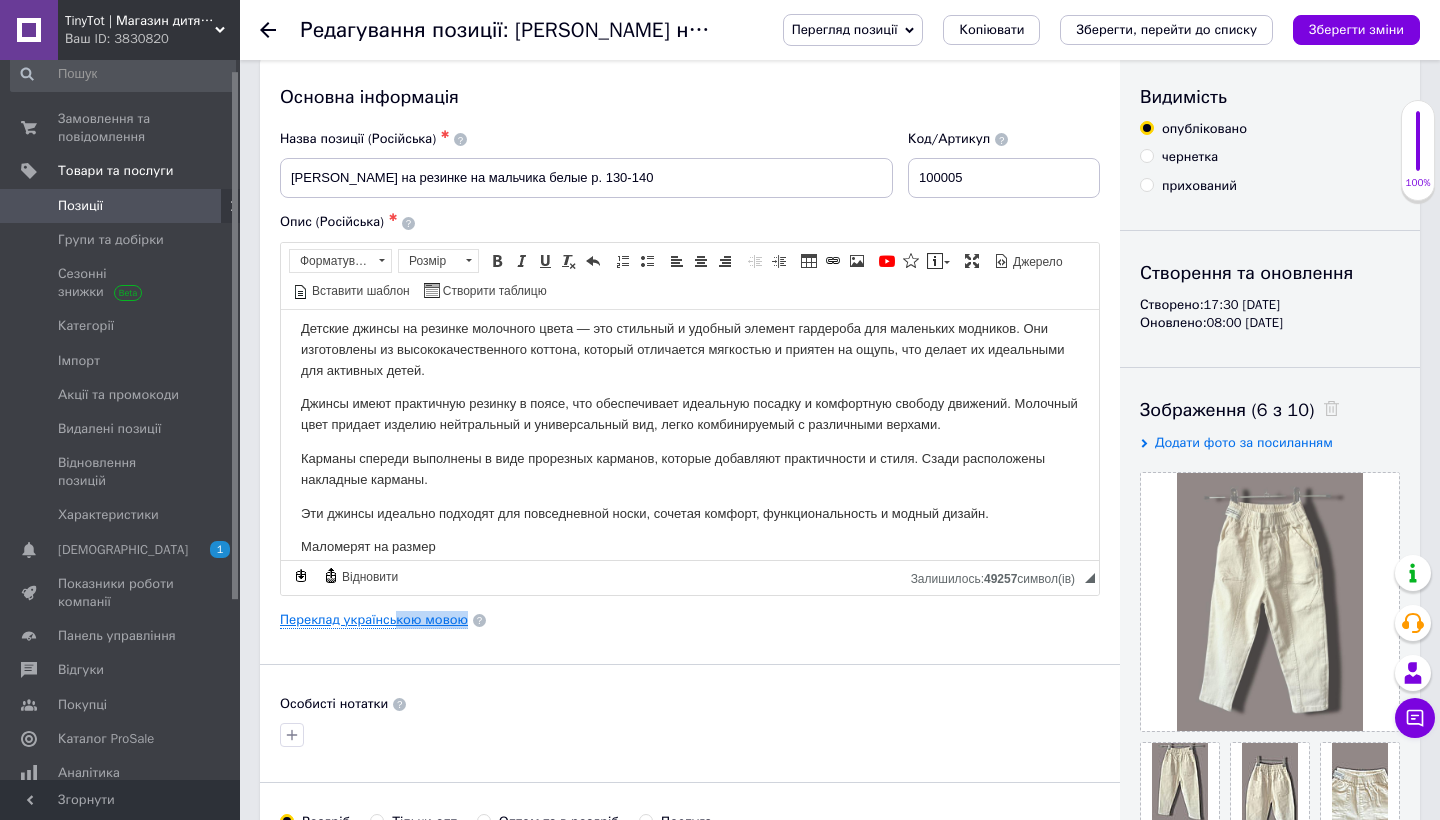 scroll, scrollTop: 23, scrollLeft: 0, axis: vertical 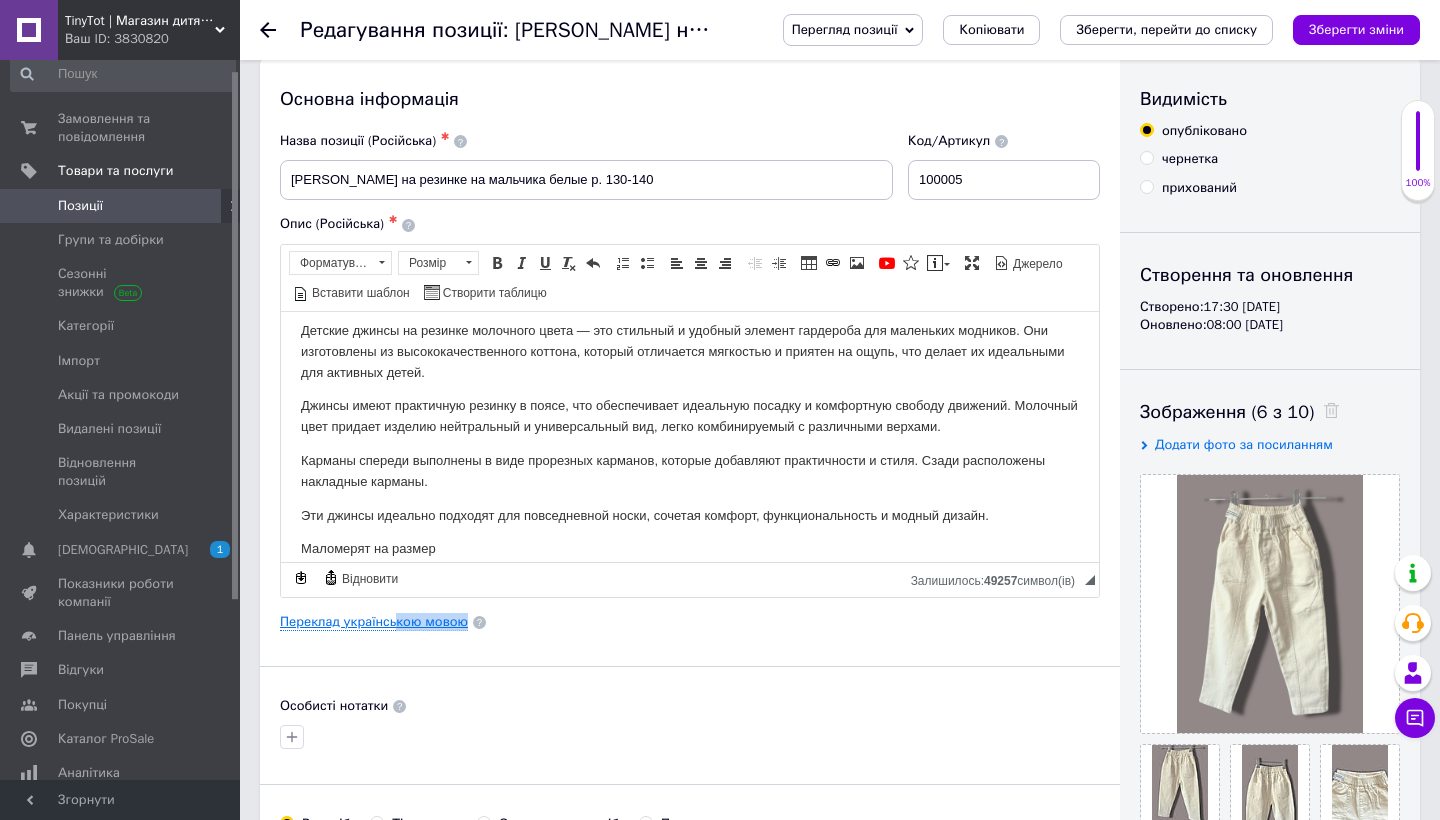 click on "Переклад українською мовою" at bounding box center (374, 622) 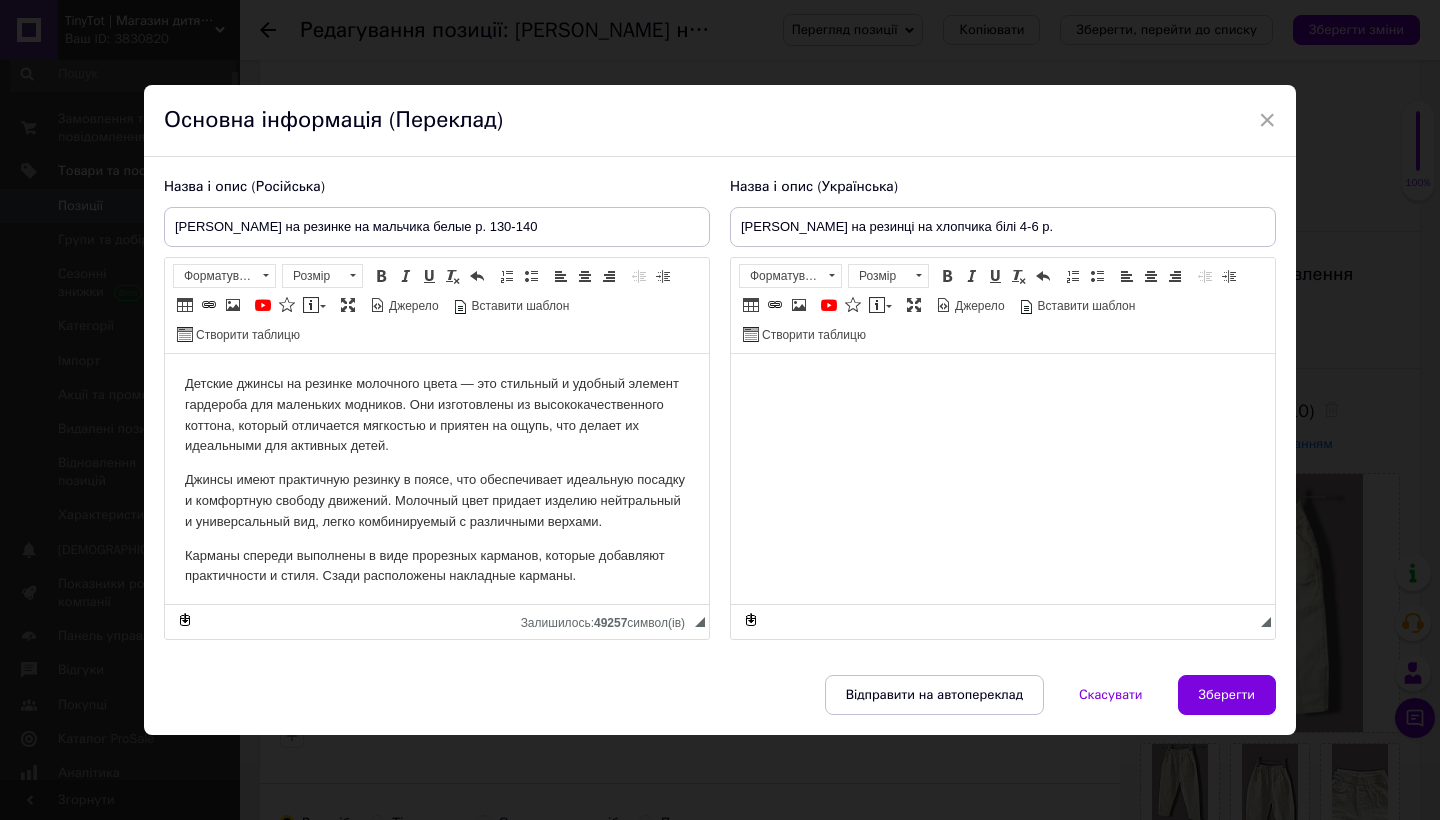 scroll, scrollTop: 0, scrollLeft: 0, axis: both 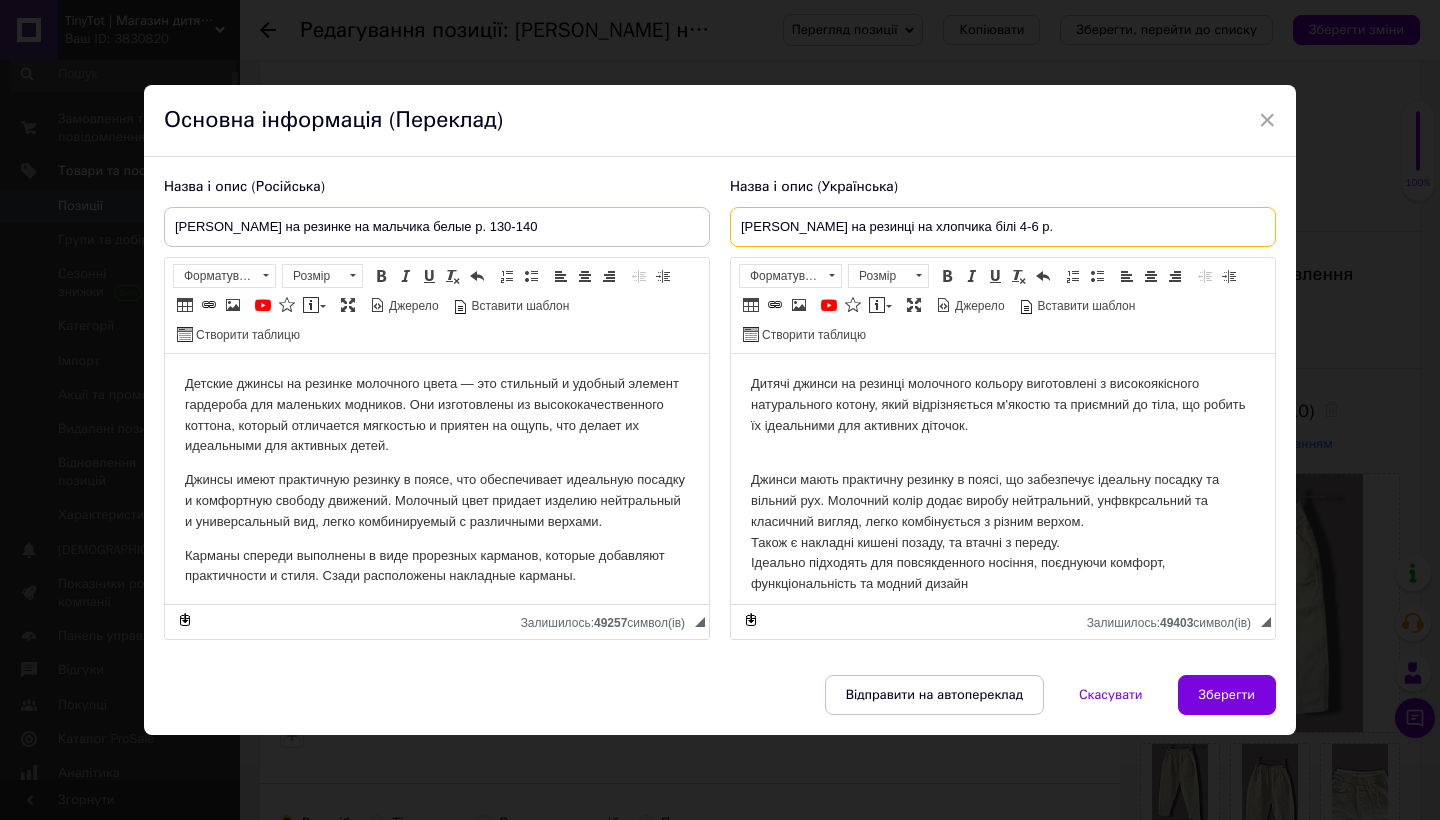 drag, startPoint x: 1052, startPoint y: 231, endPoint x: 1002, endPoint y: 231, distance: 50 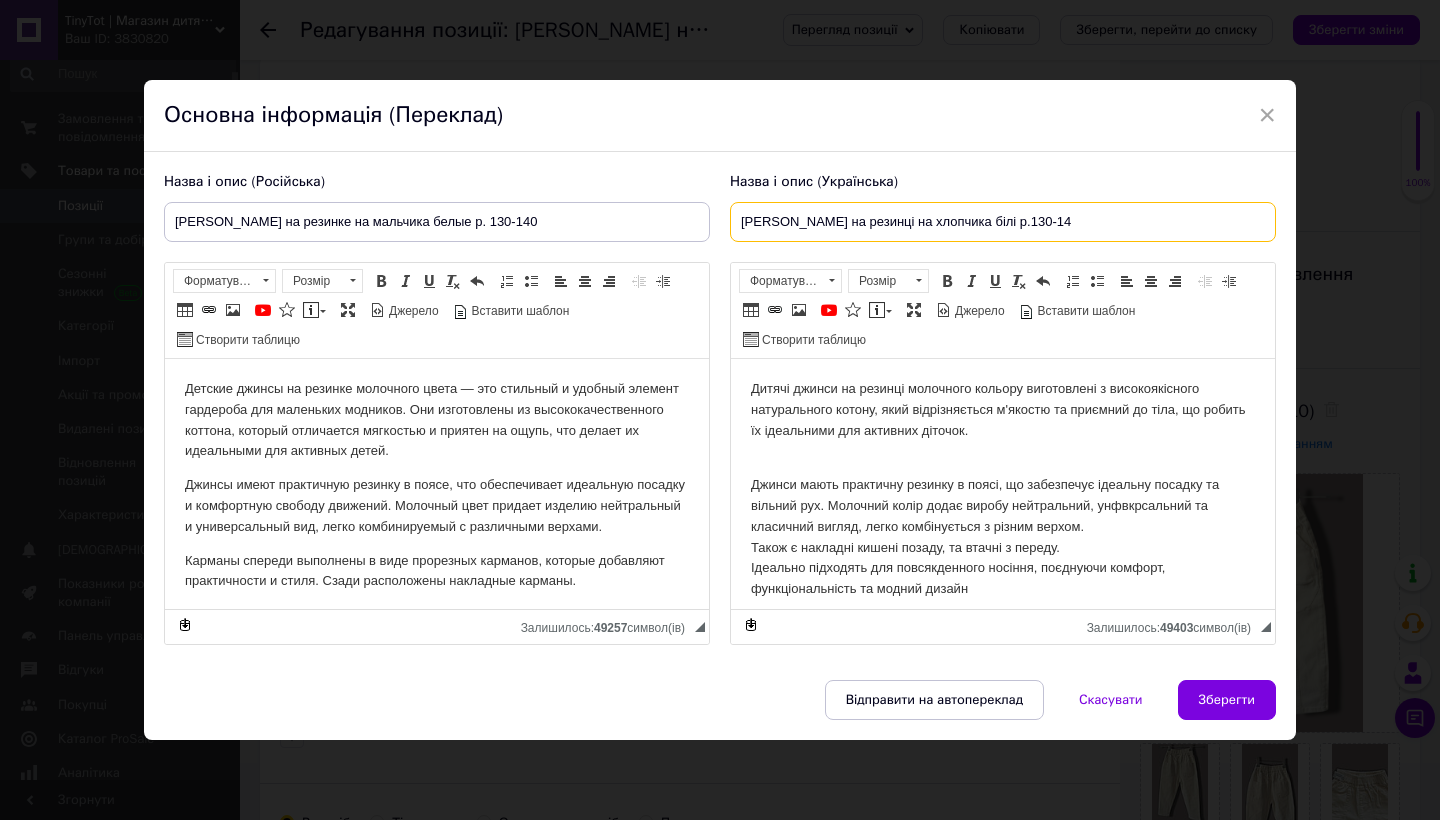 type on "[PERSON_NAME] на резинці на хлопчика білі р.130-140" 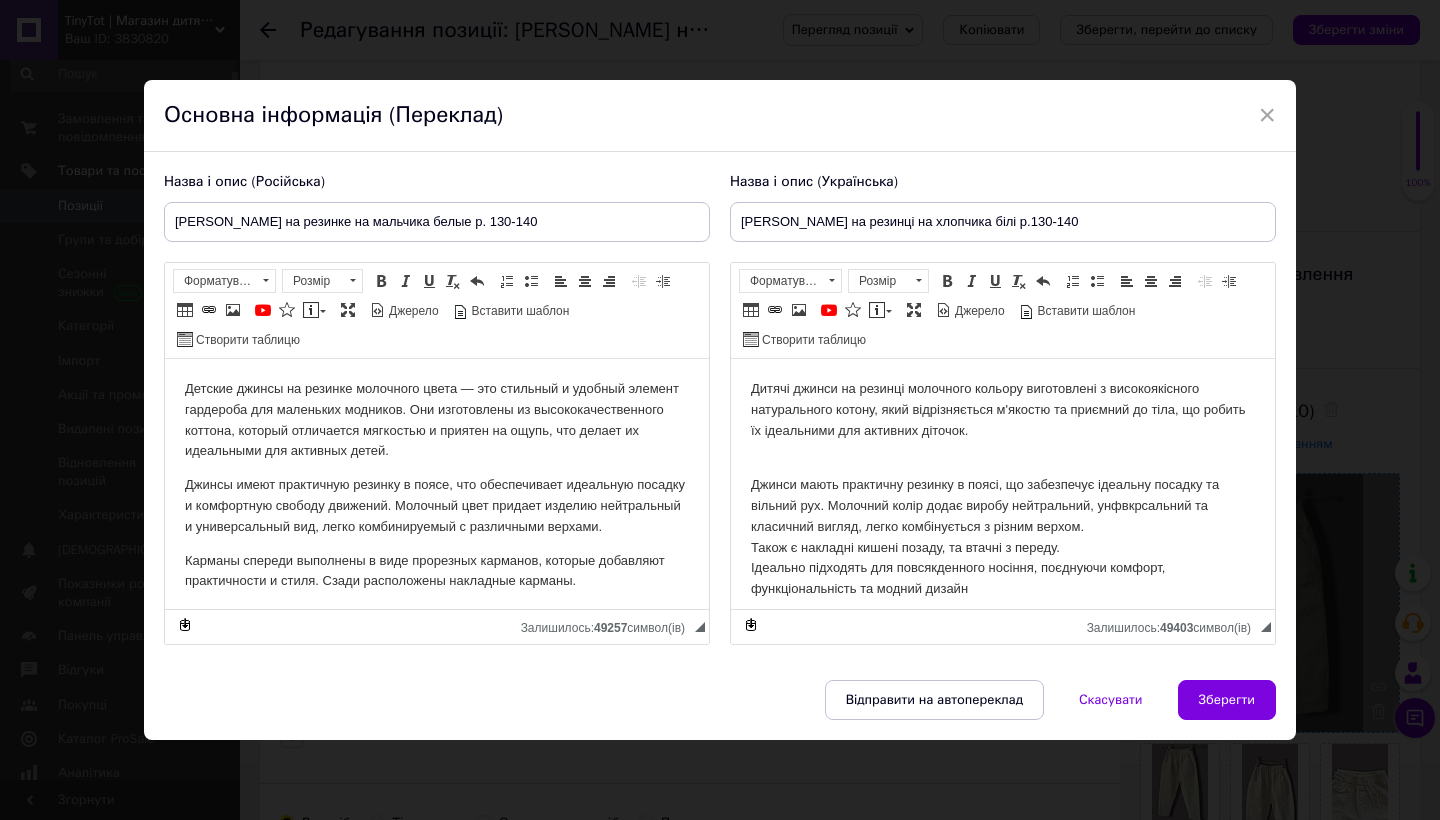 drag, startPoint x: 1246, startPoint y: 709, endPoint x: 1223, endPoint y: 692, distance: 28.600698 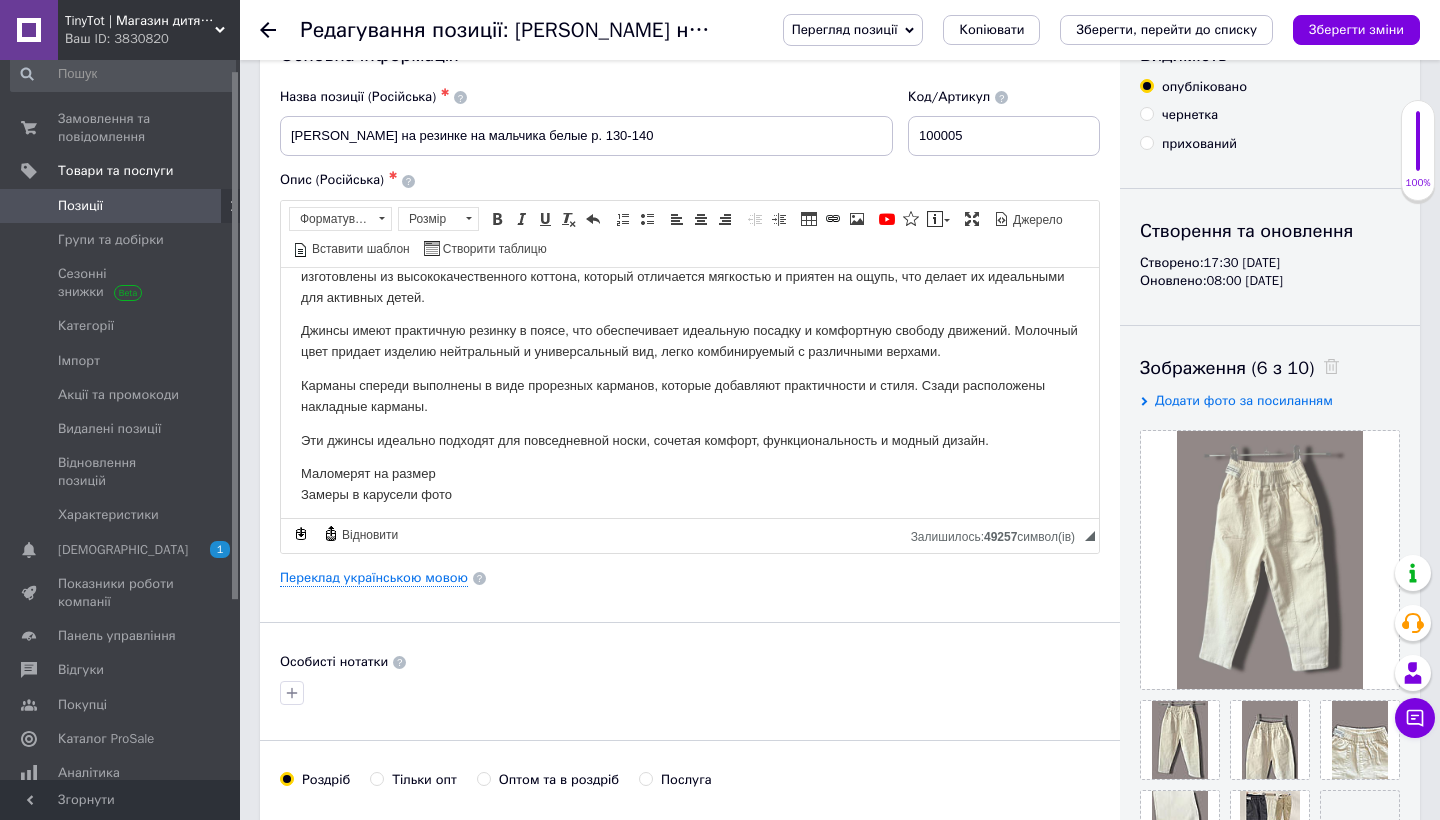 scroll, scrollTop: 93, scrollLeft: 0, axis: vertical 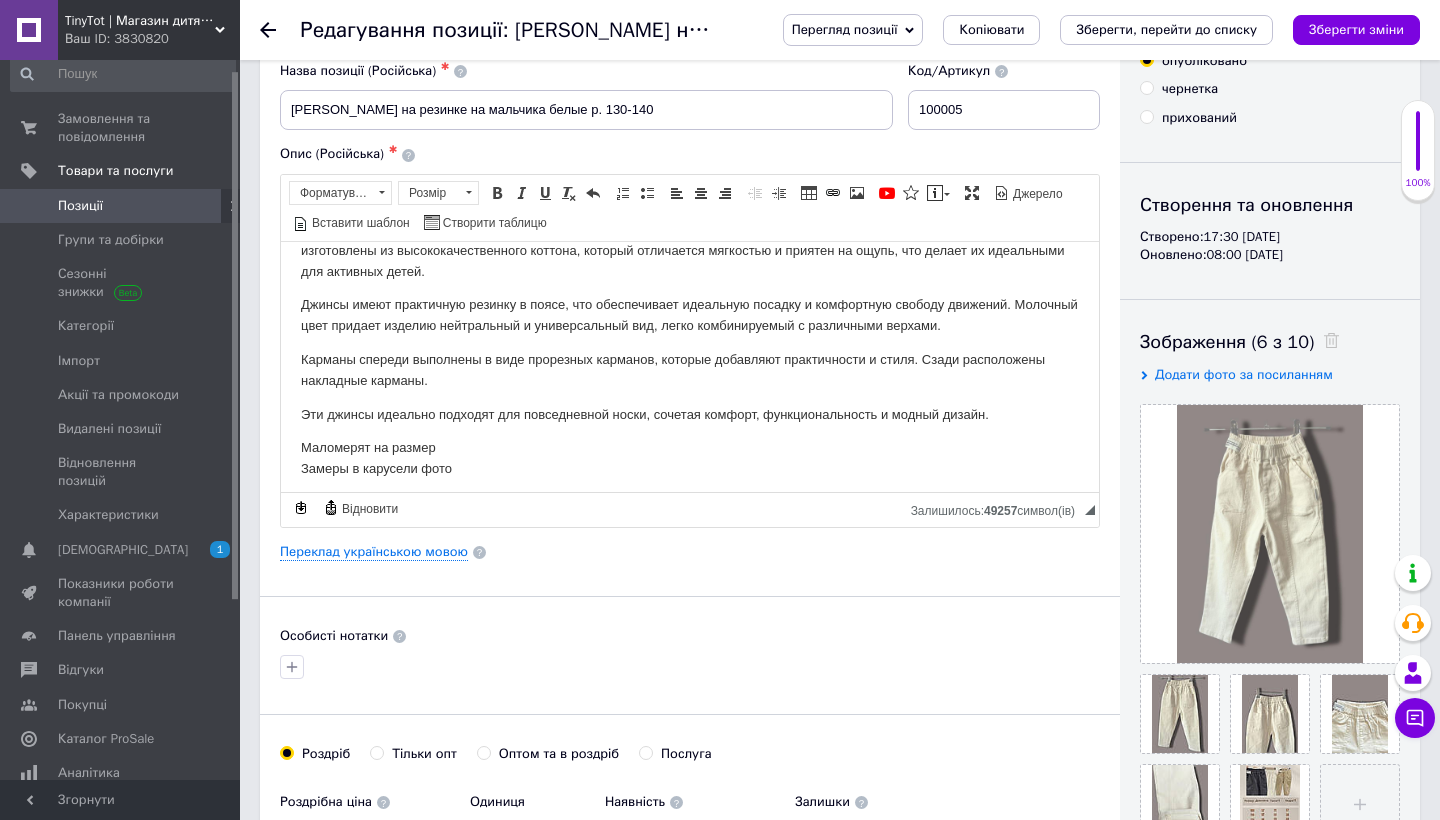 drag, startPoint x: 1346, startPoint y: 36, endPoint x: 1323, endPoint y: 65, distance: 37.01351 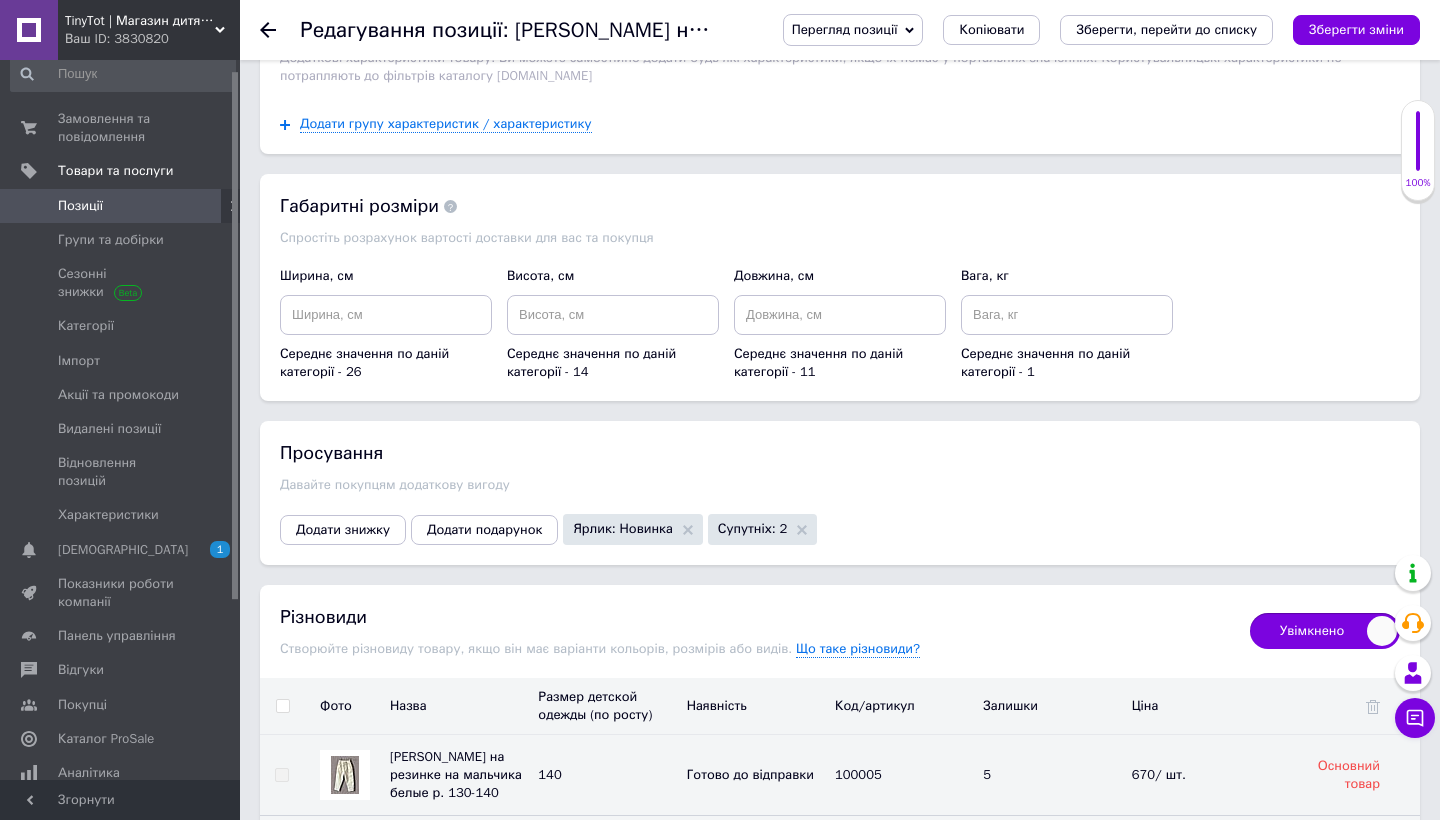 scroll, scrollTop: 2789, scrollLeft: 0, axis: vertical 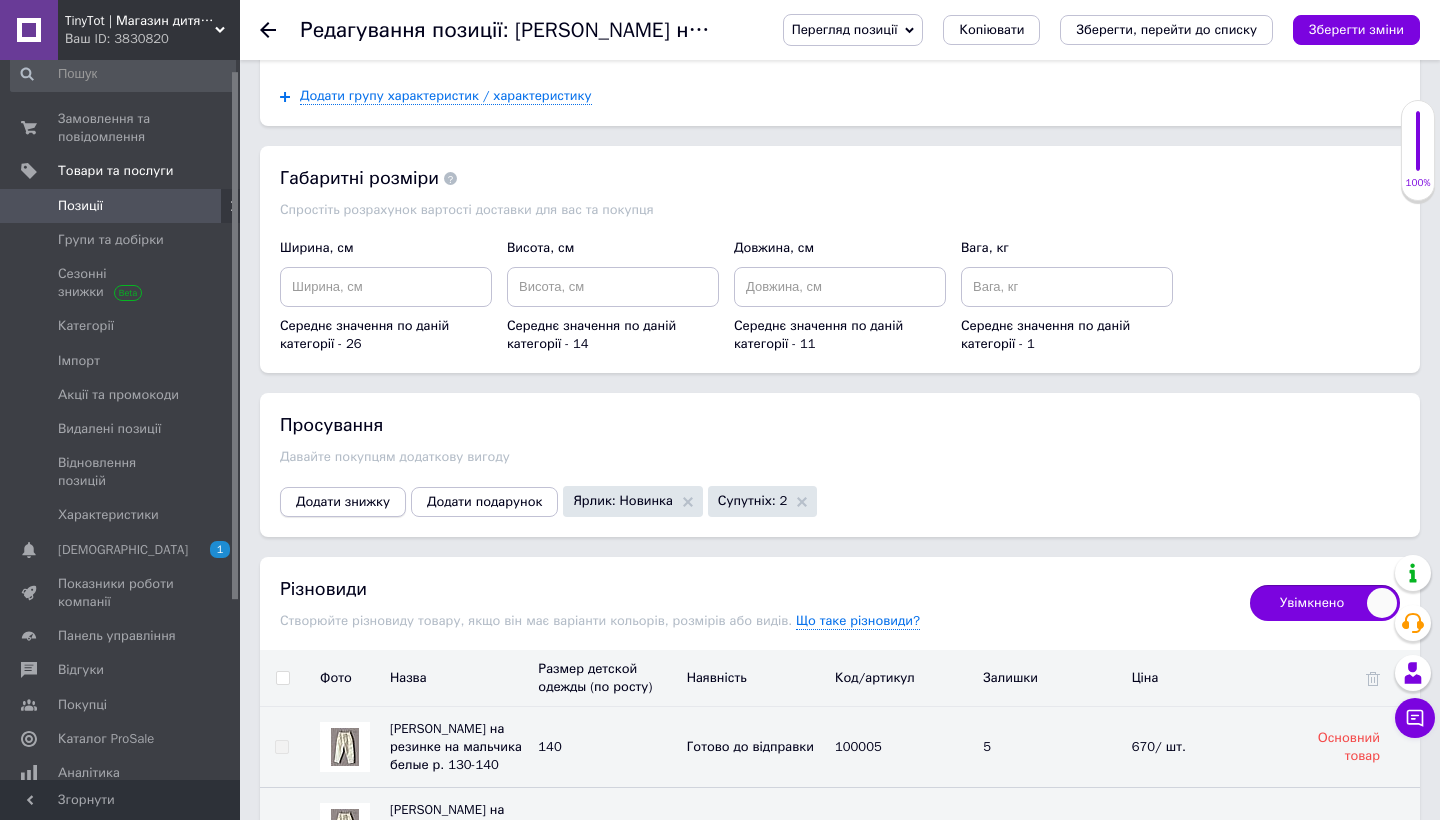 click on "Додати знижку" at bounding box center [343, 502] 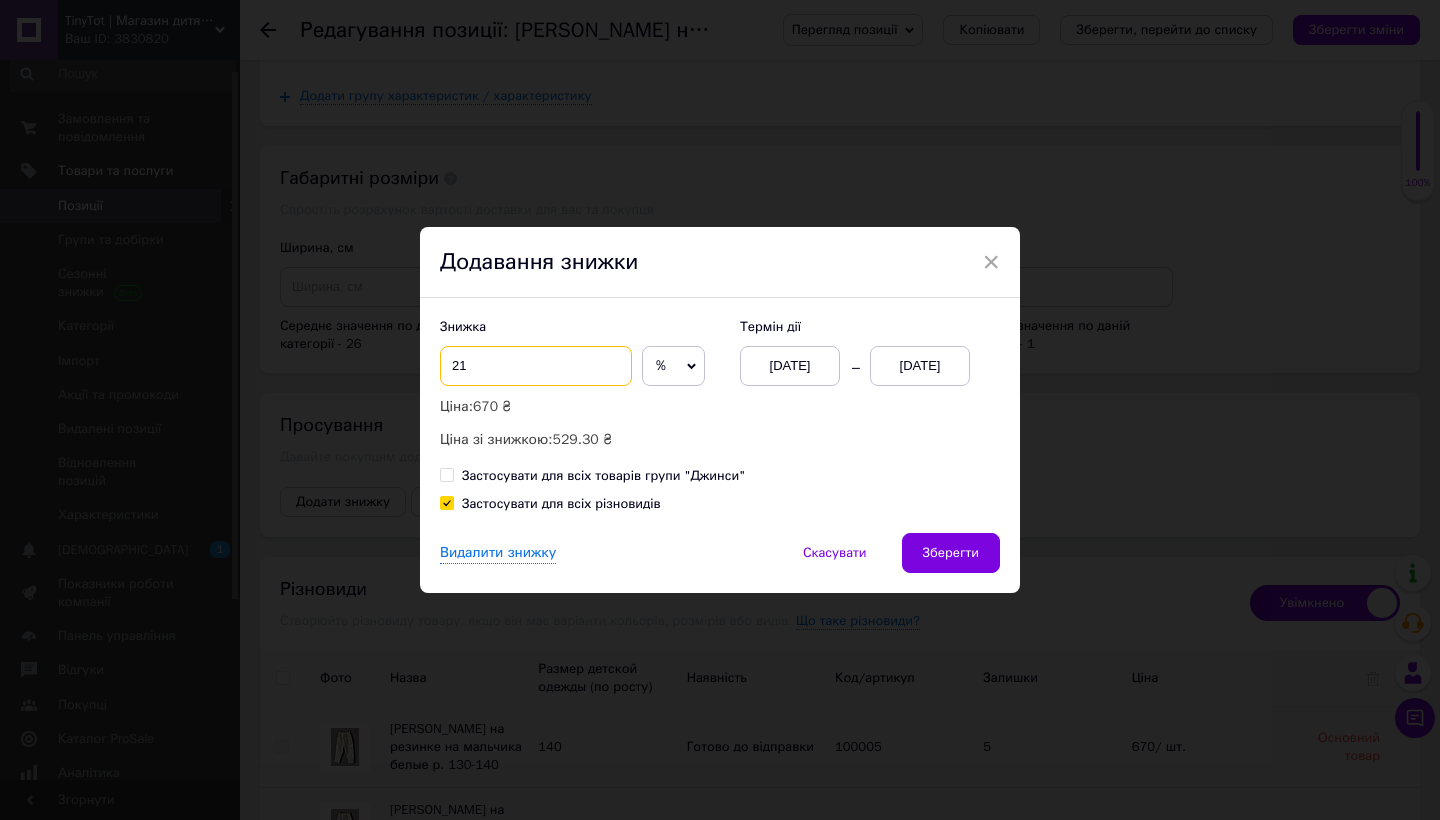 drag, startPoint x: 483, startPoint y: 361, endPoint x: 432, endPoint y: 368, distance: 51.47815 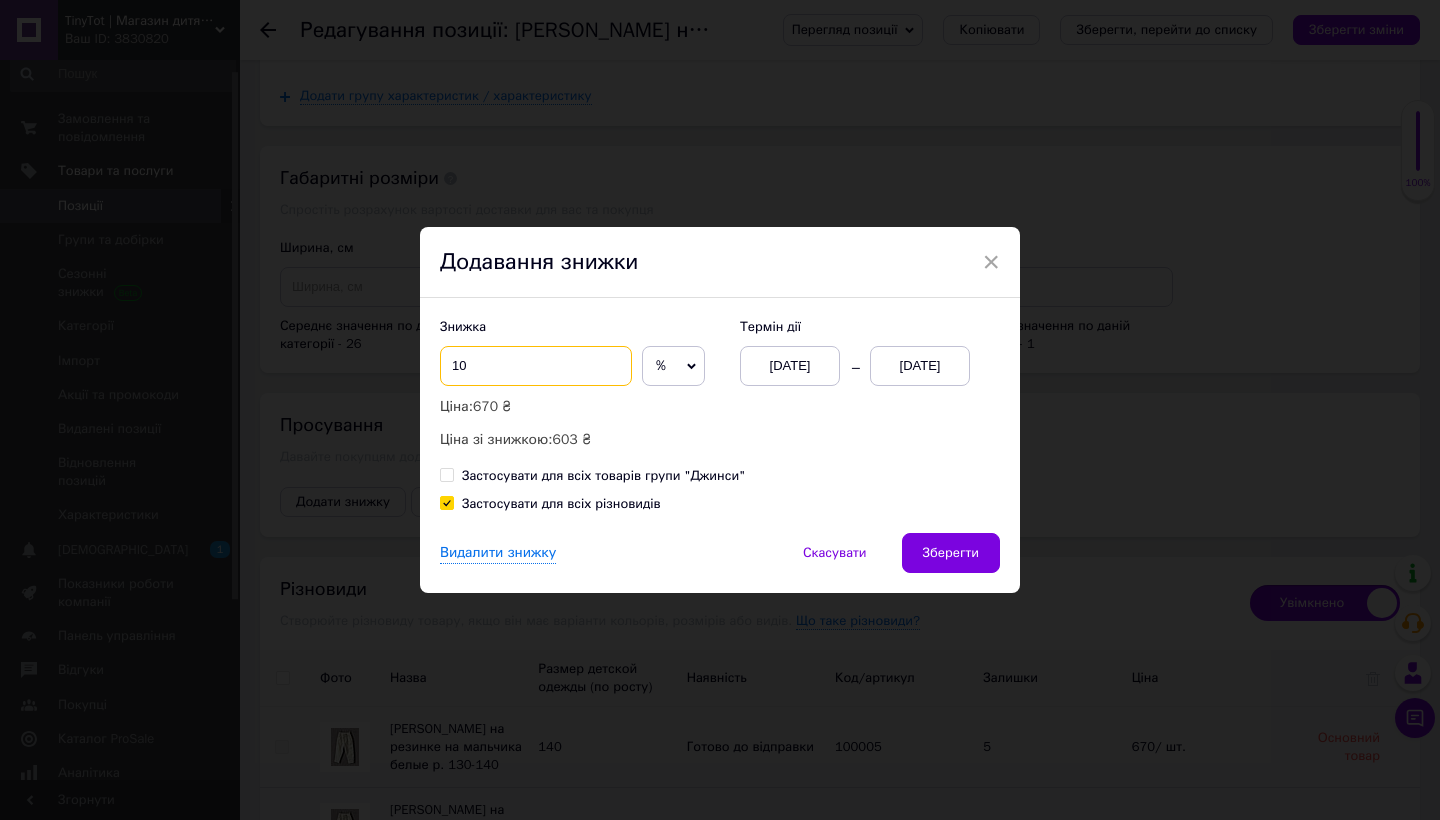 type on "10" 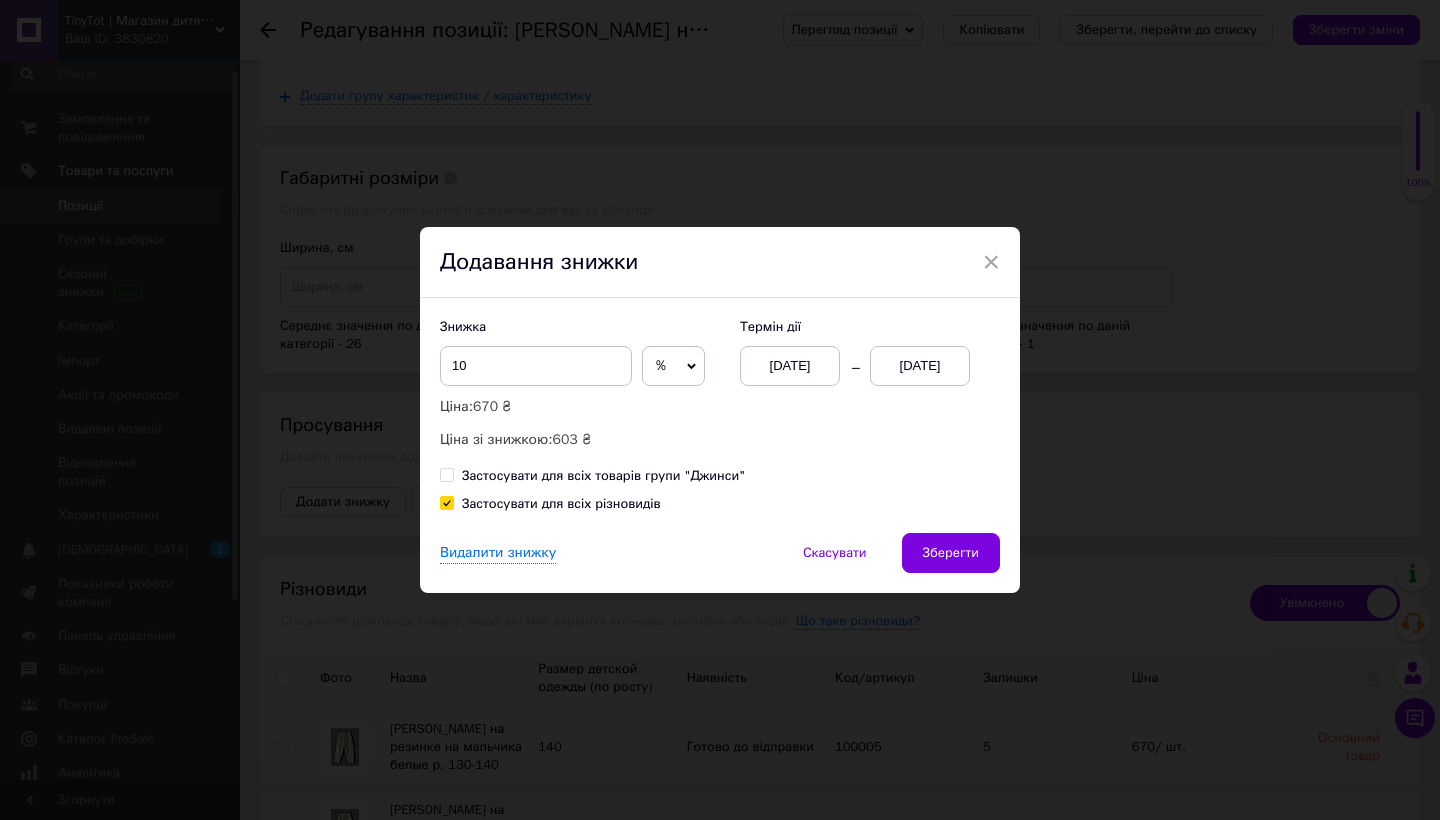 click on "[DATE]" at bounding box center (920, 366) 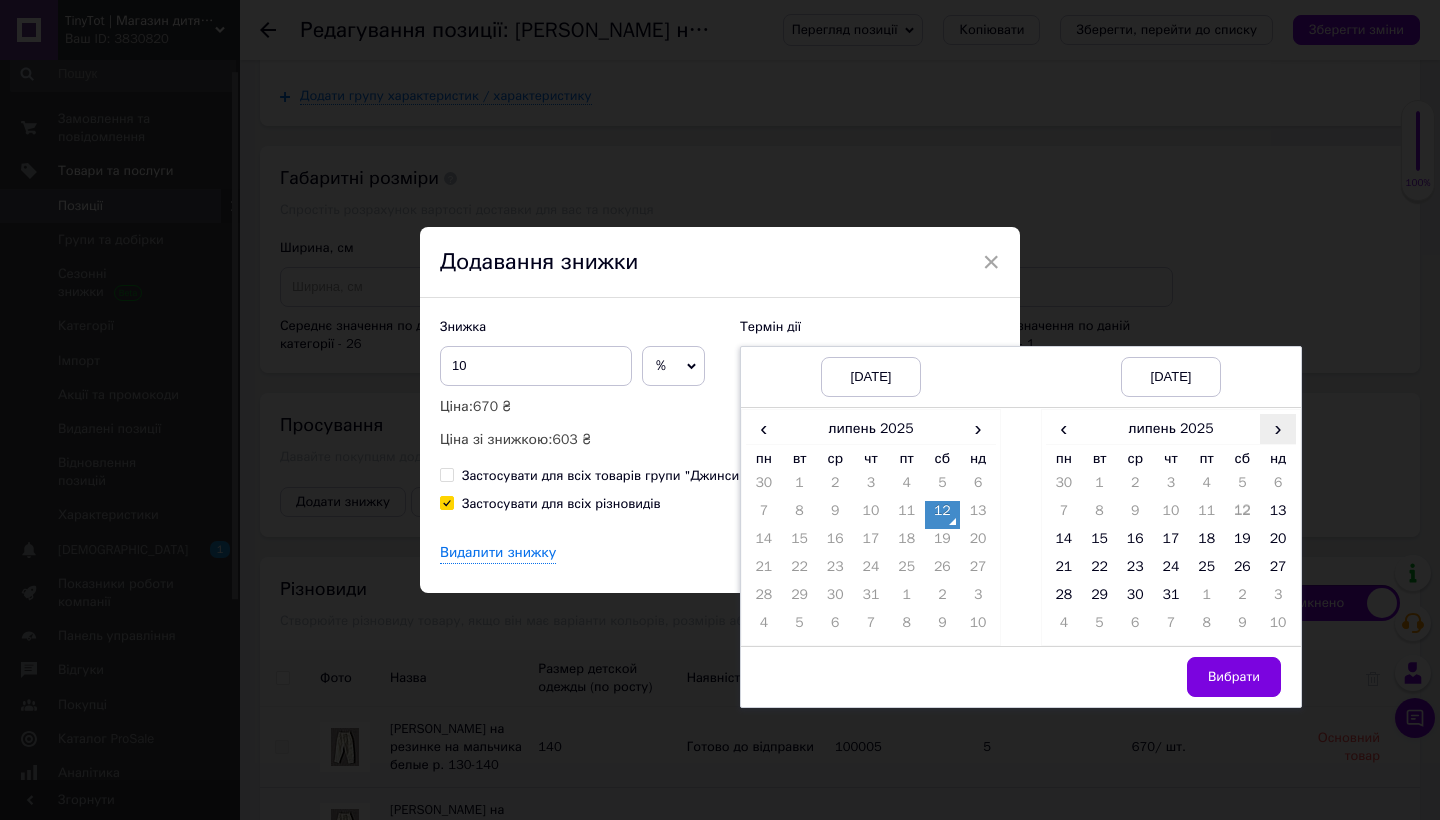 click on "›" at bounding box center [1278, 428] 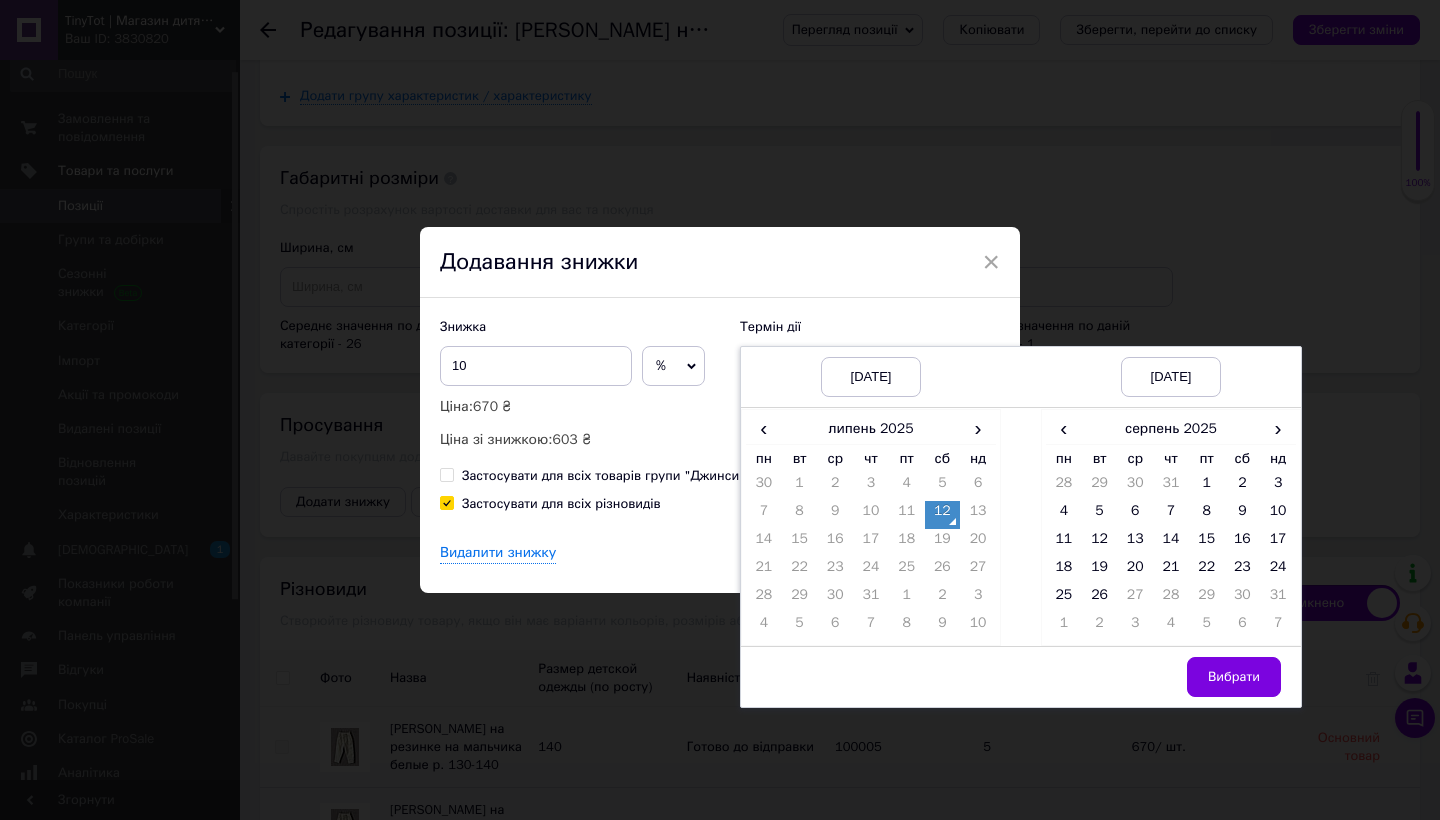 drag, startPoint x: 1099, startPoint y: 596, endPoint x: 1170, endPoint y: 608, distance: 72.00694 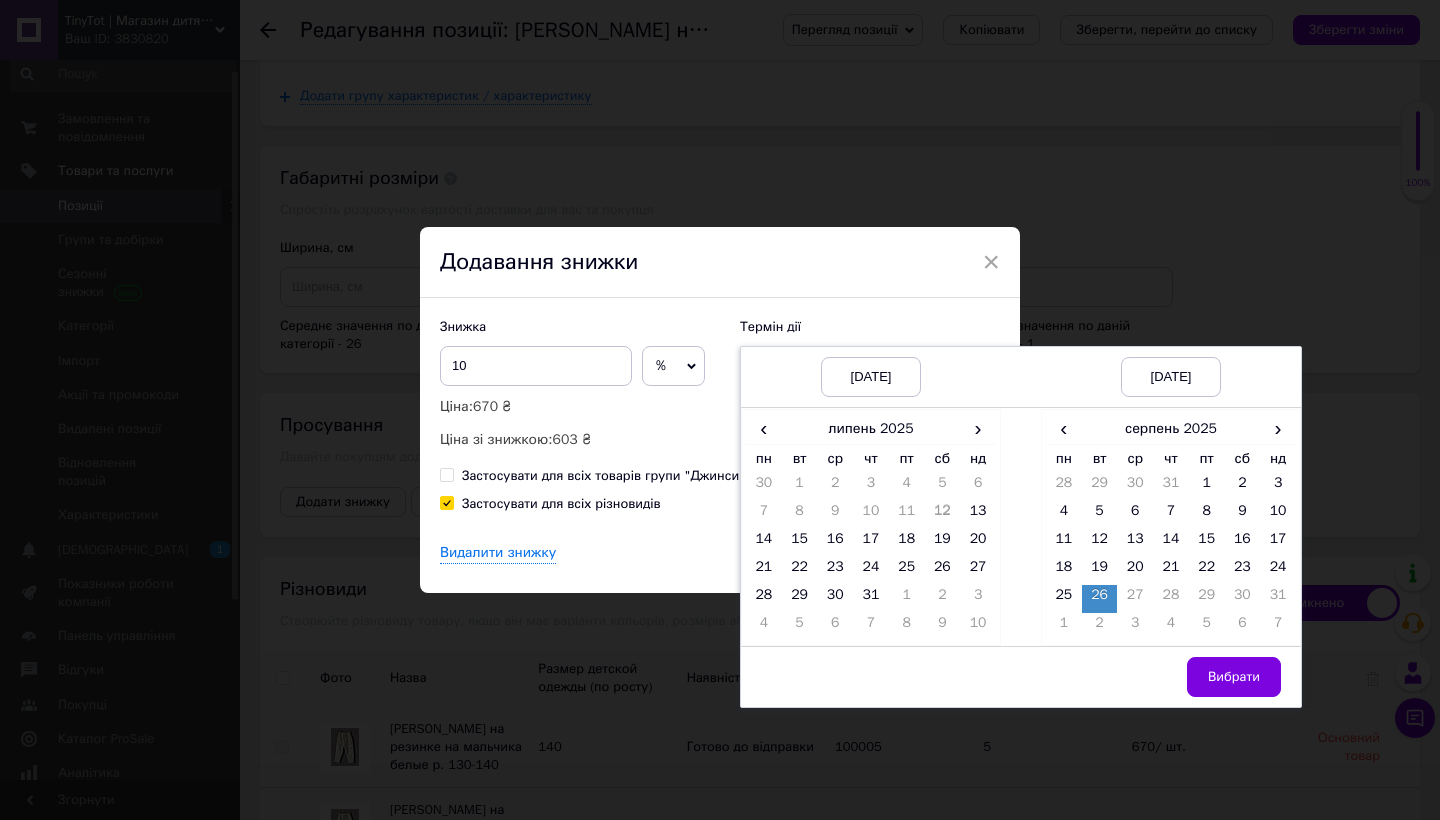 click on "Вибрати" at bounding box center [1234, 677] 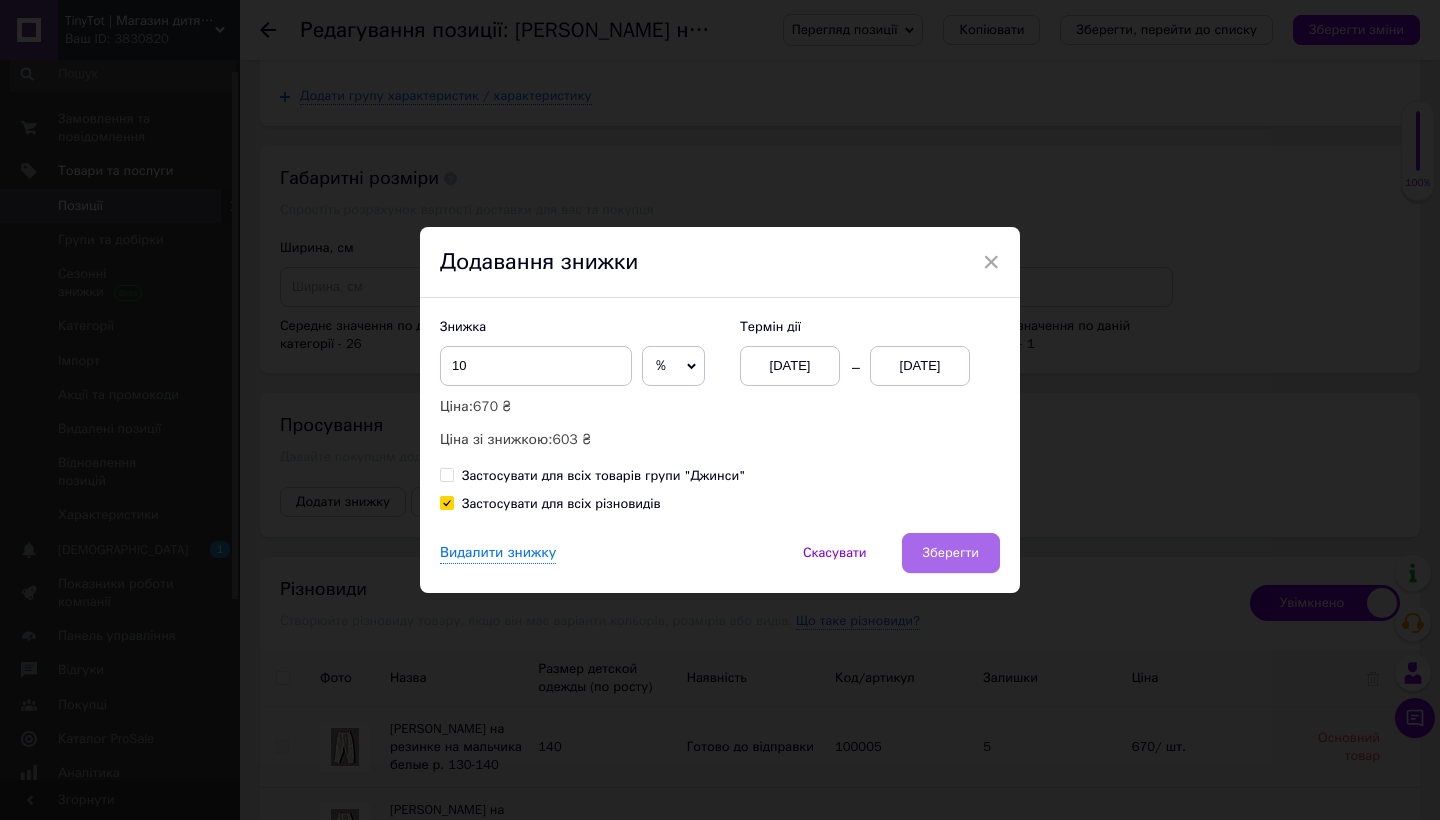 click on "Зберегти" at bounding box center (951, 553) 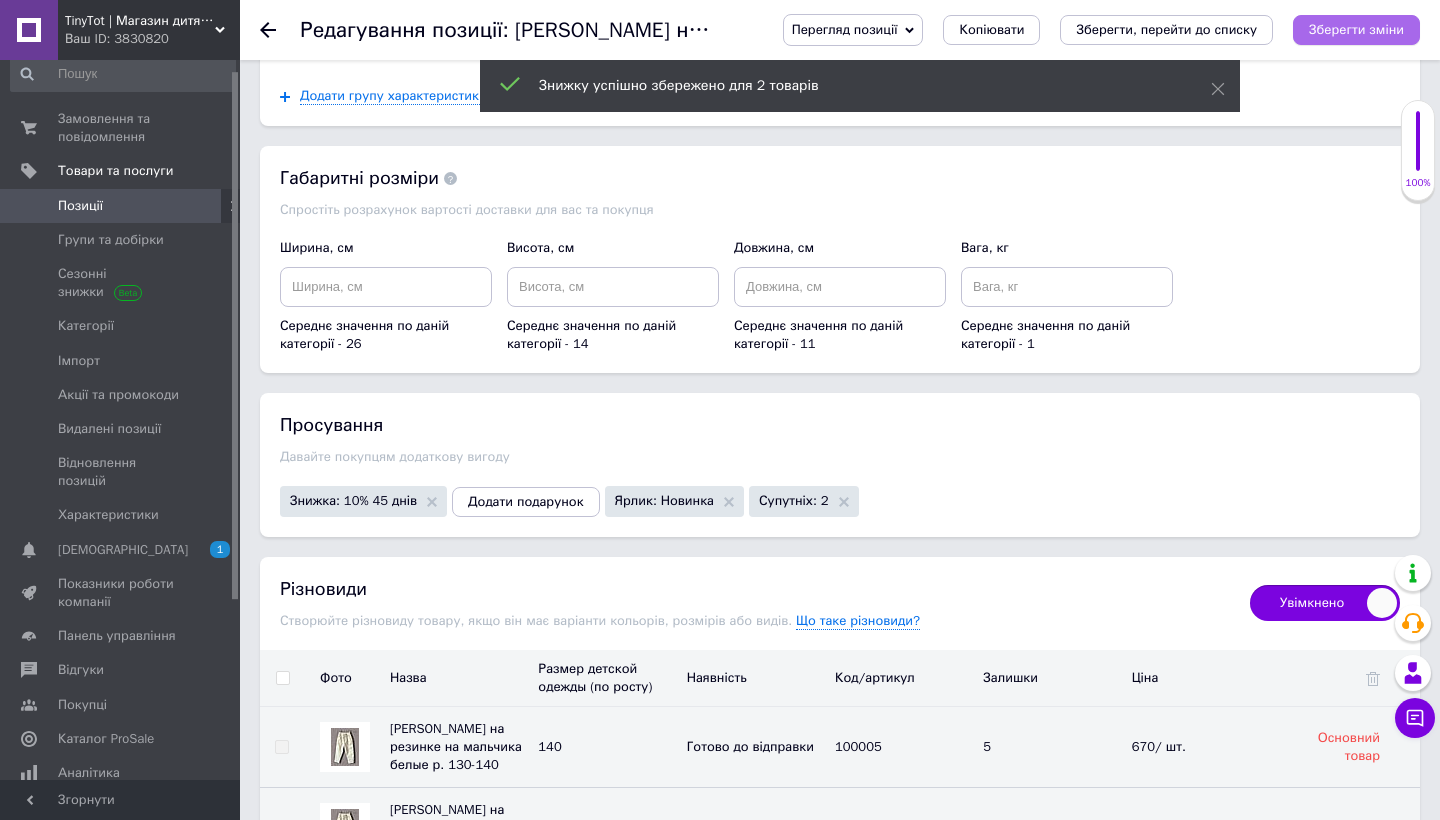click on "Зберегти зміни" at bounding box center [1356, 29] 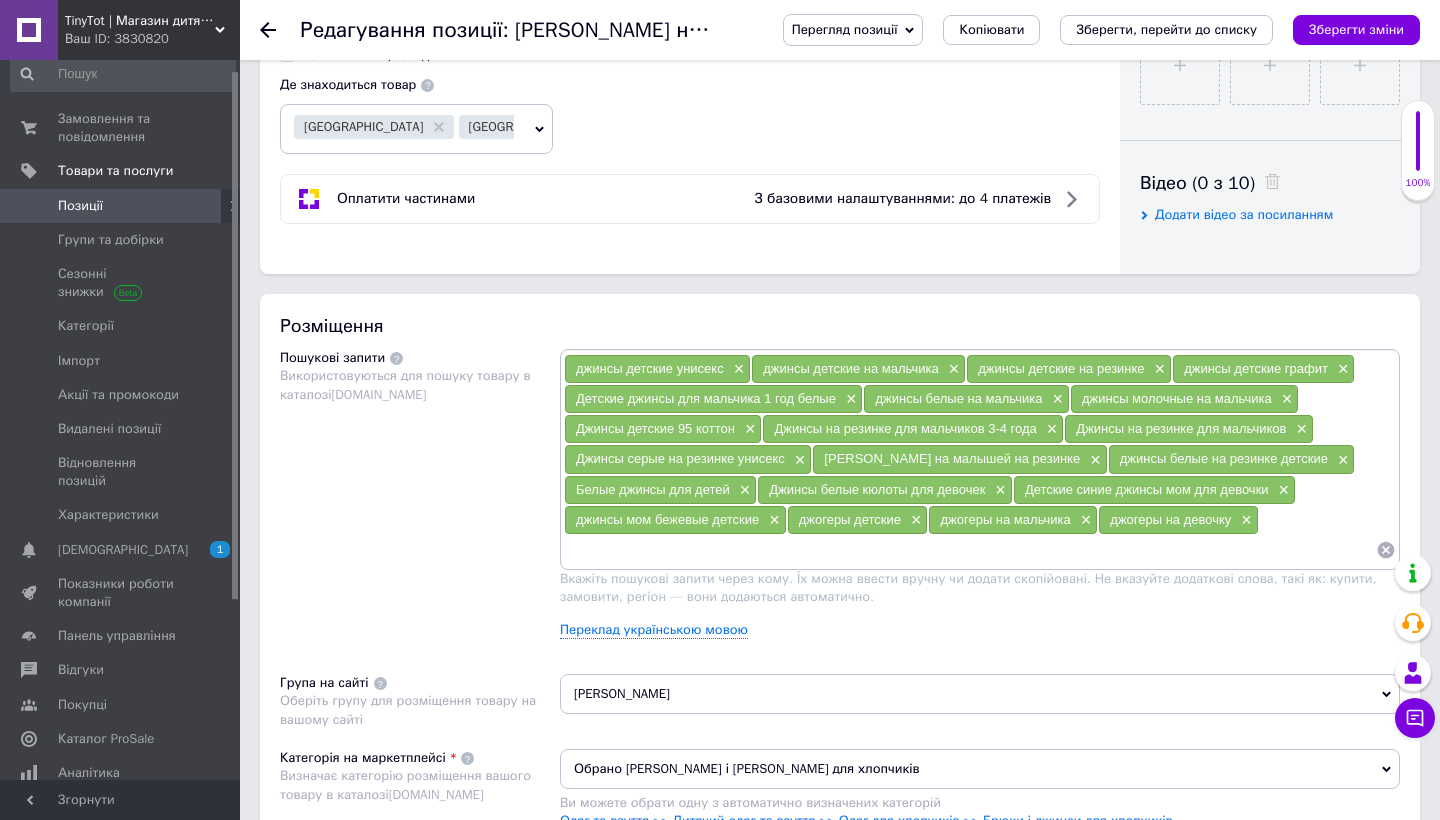 scroll, scrollTop: 1020, scrollLeft: 0, axis: vertical 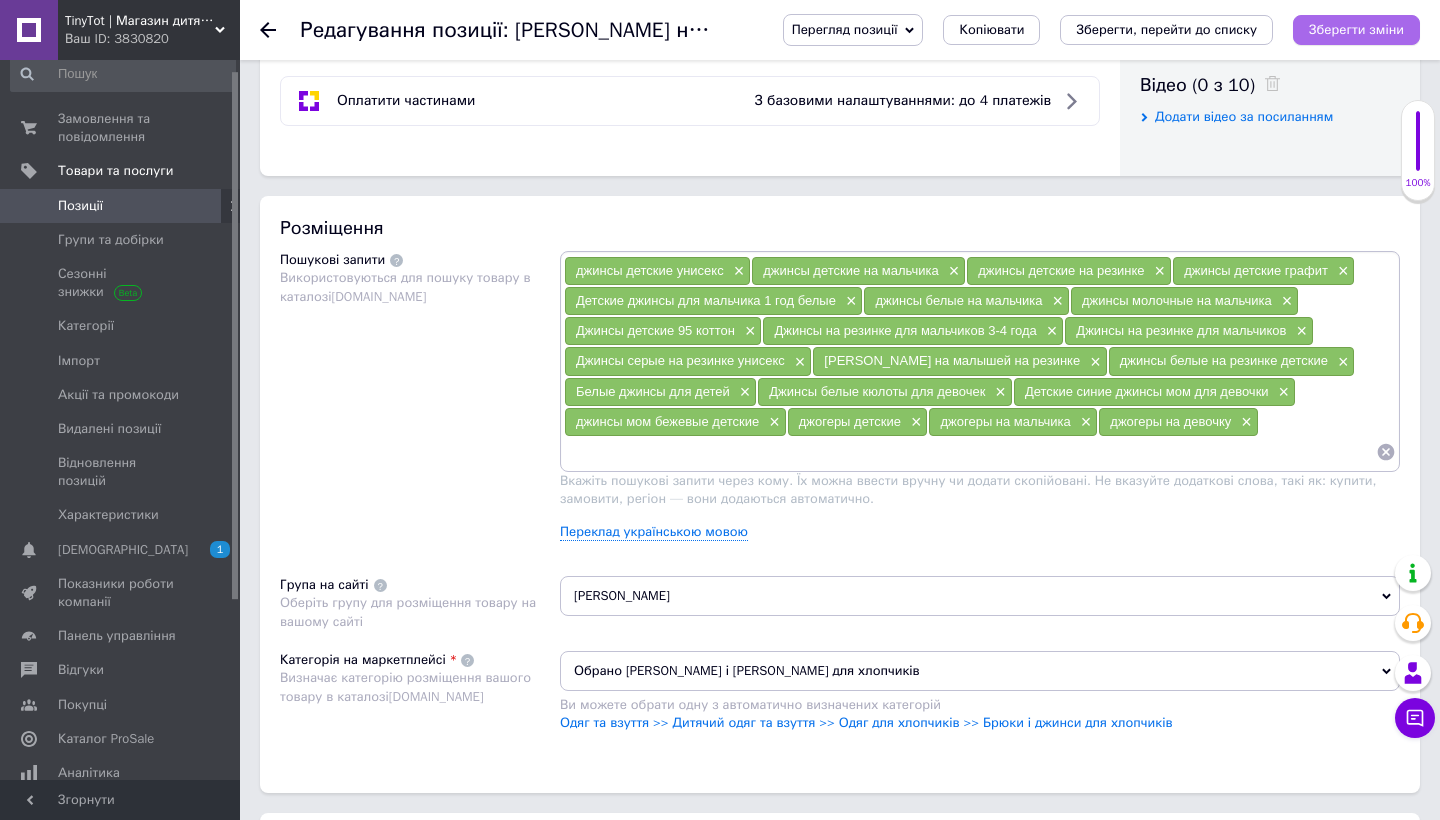 click on "Зберегти зміни" at bounding box center [1356, 30] 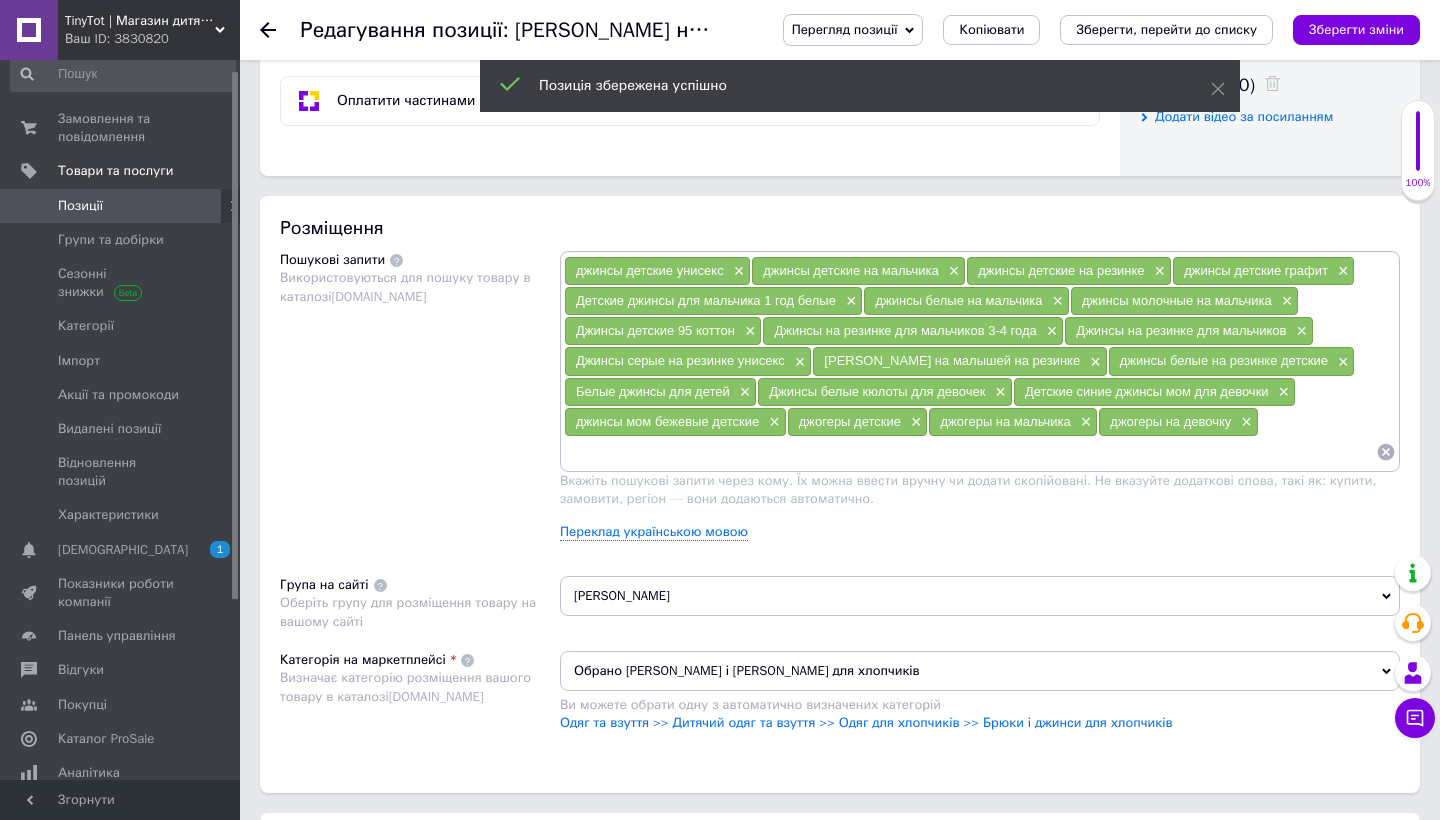 click 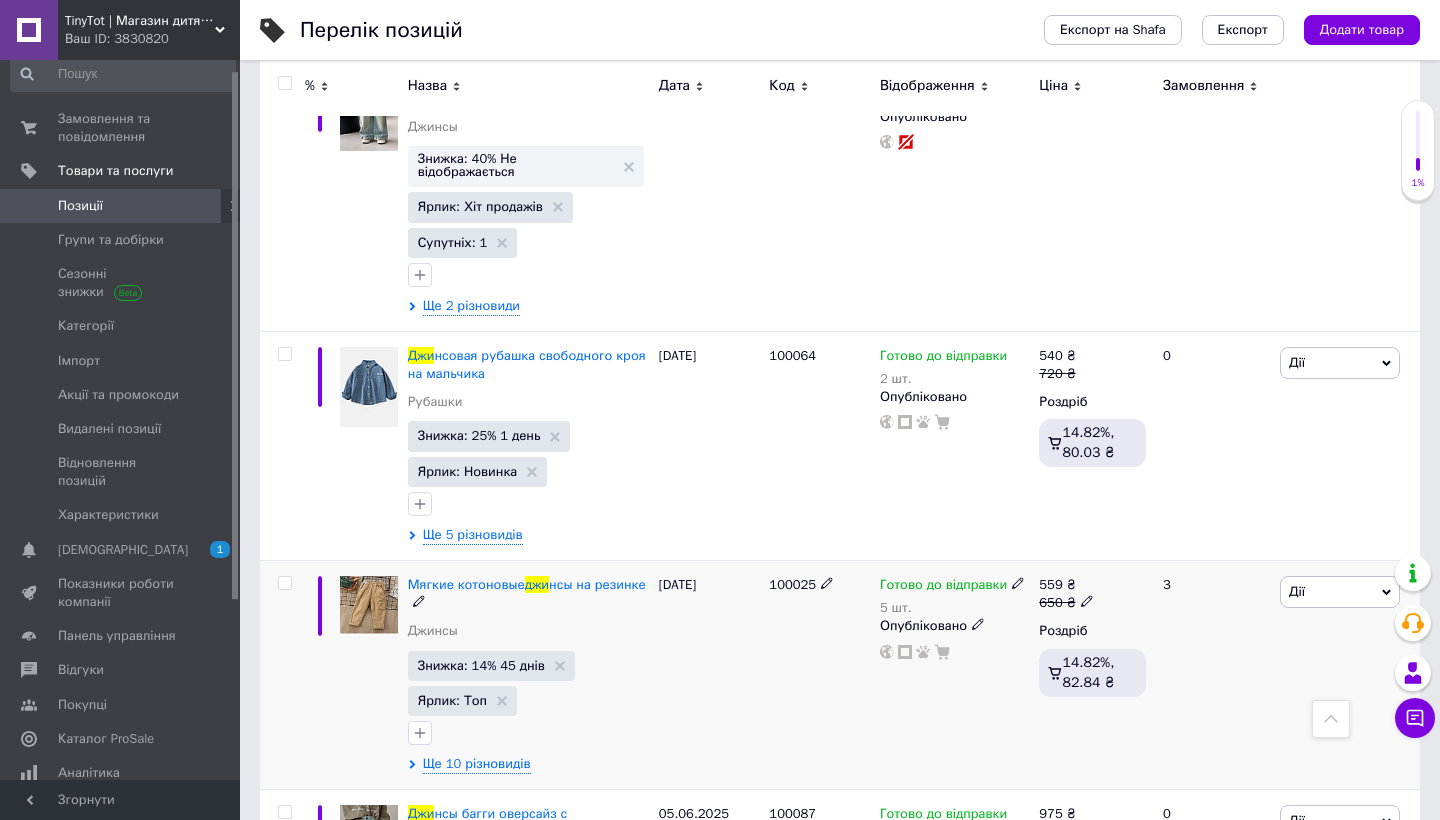 scroll, scrollTop: 645, scrollLeft: 0, axis: vertical 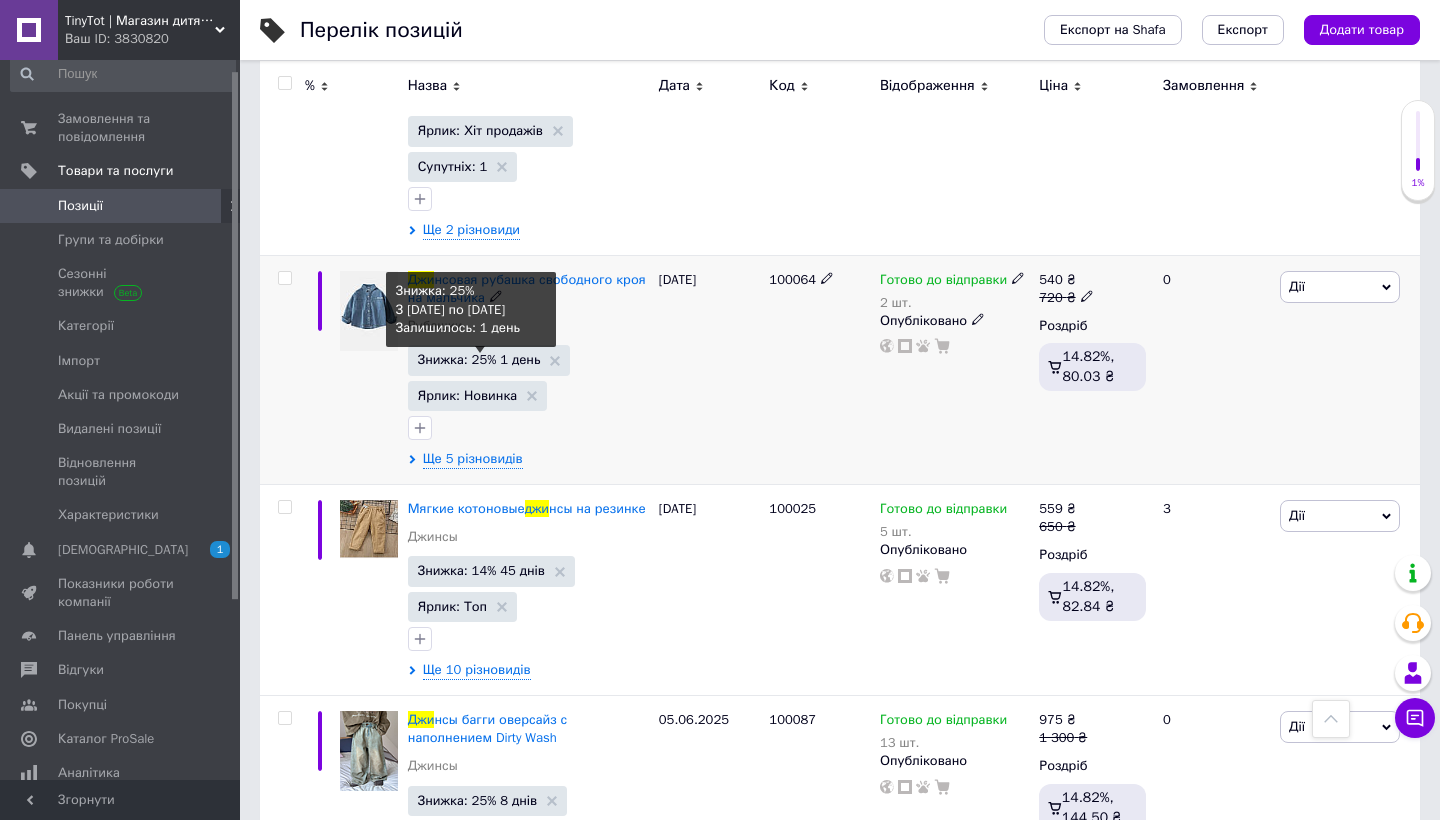 click on "Знижка: 25% 1 день" at bounding box center (479, 359) 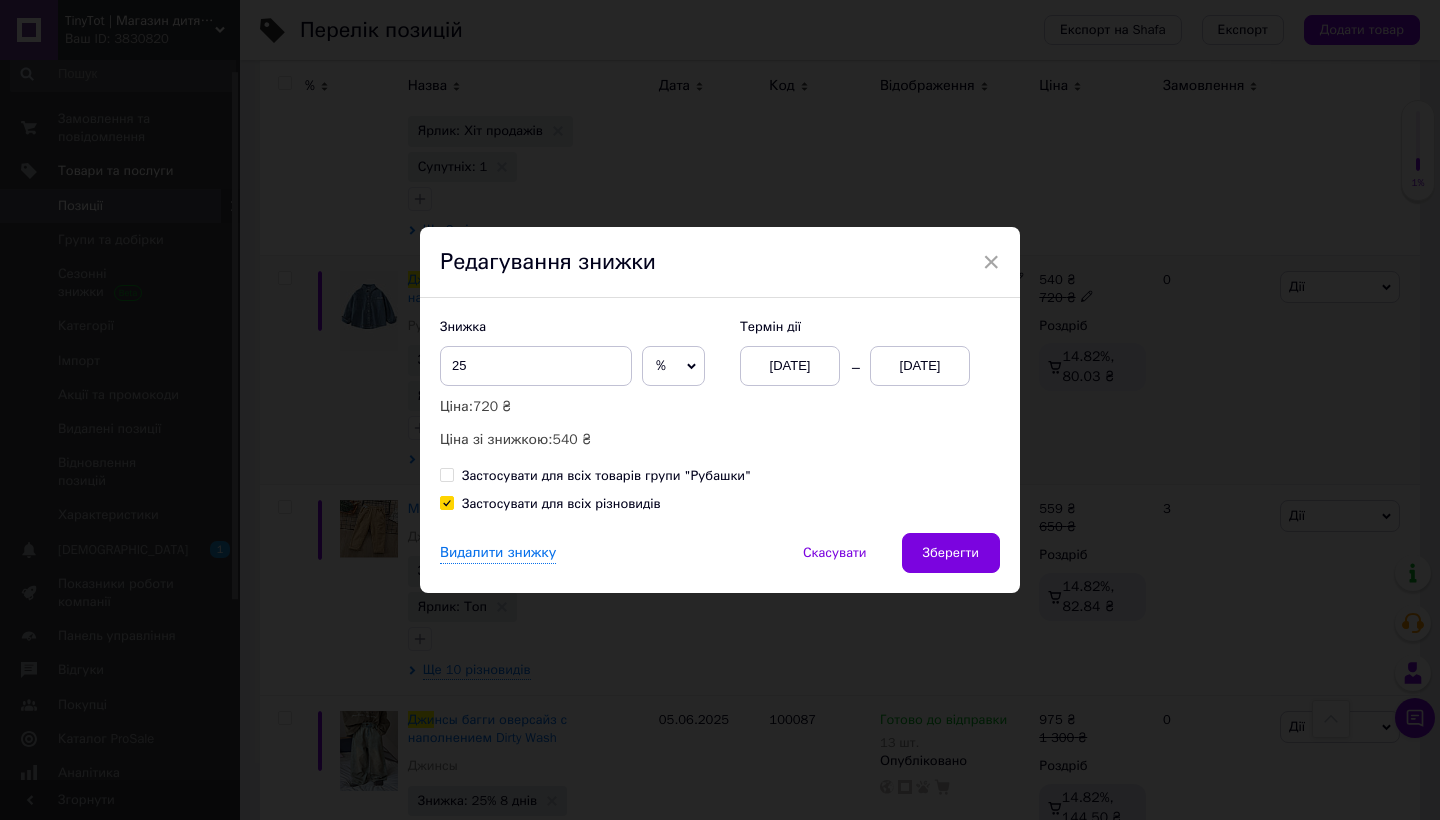 click on "[DATE]" at bounding box center (920, 366) 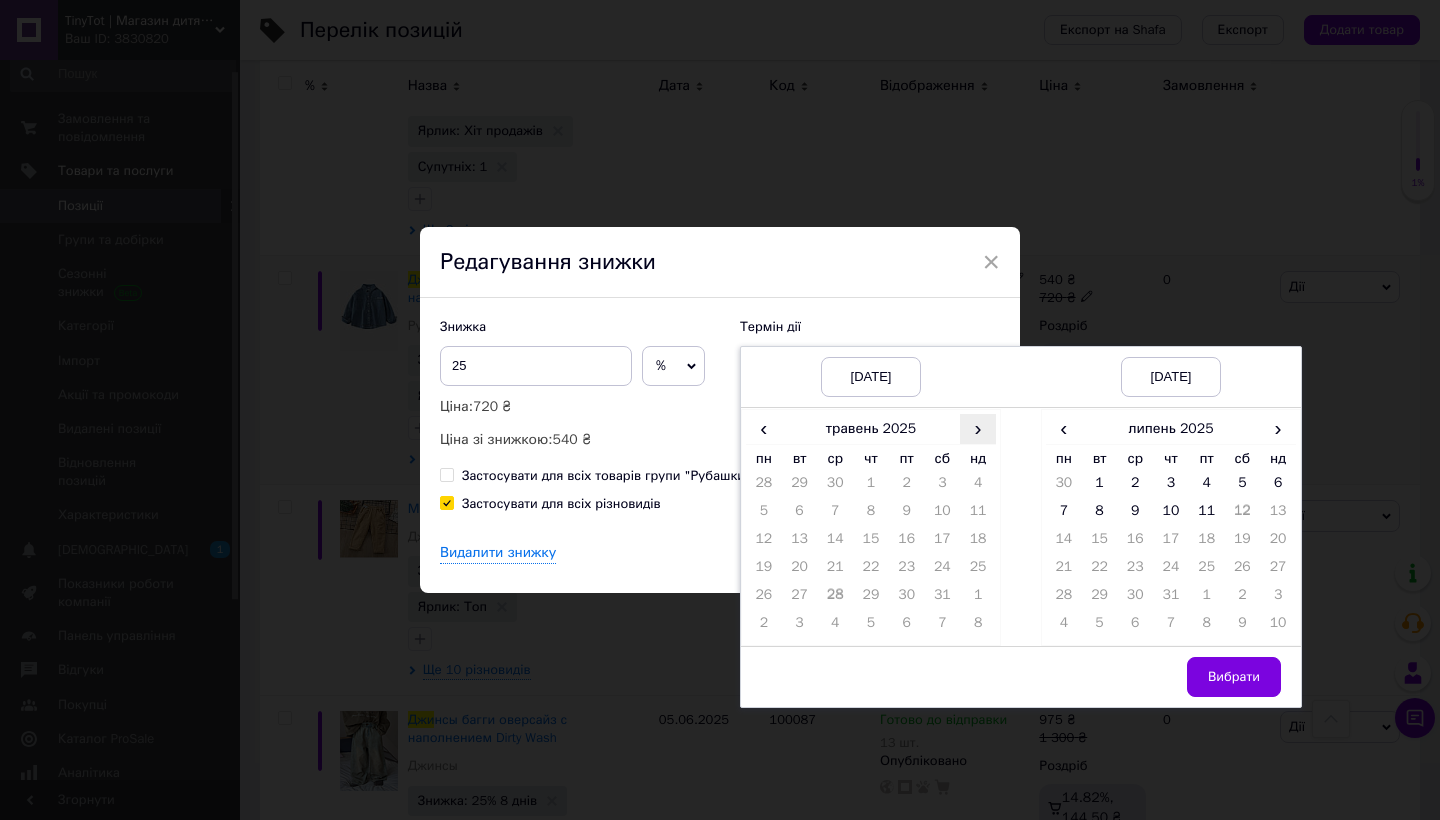 click on "›" at bounding box center [978, 428] 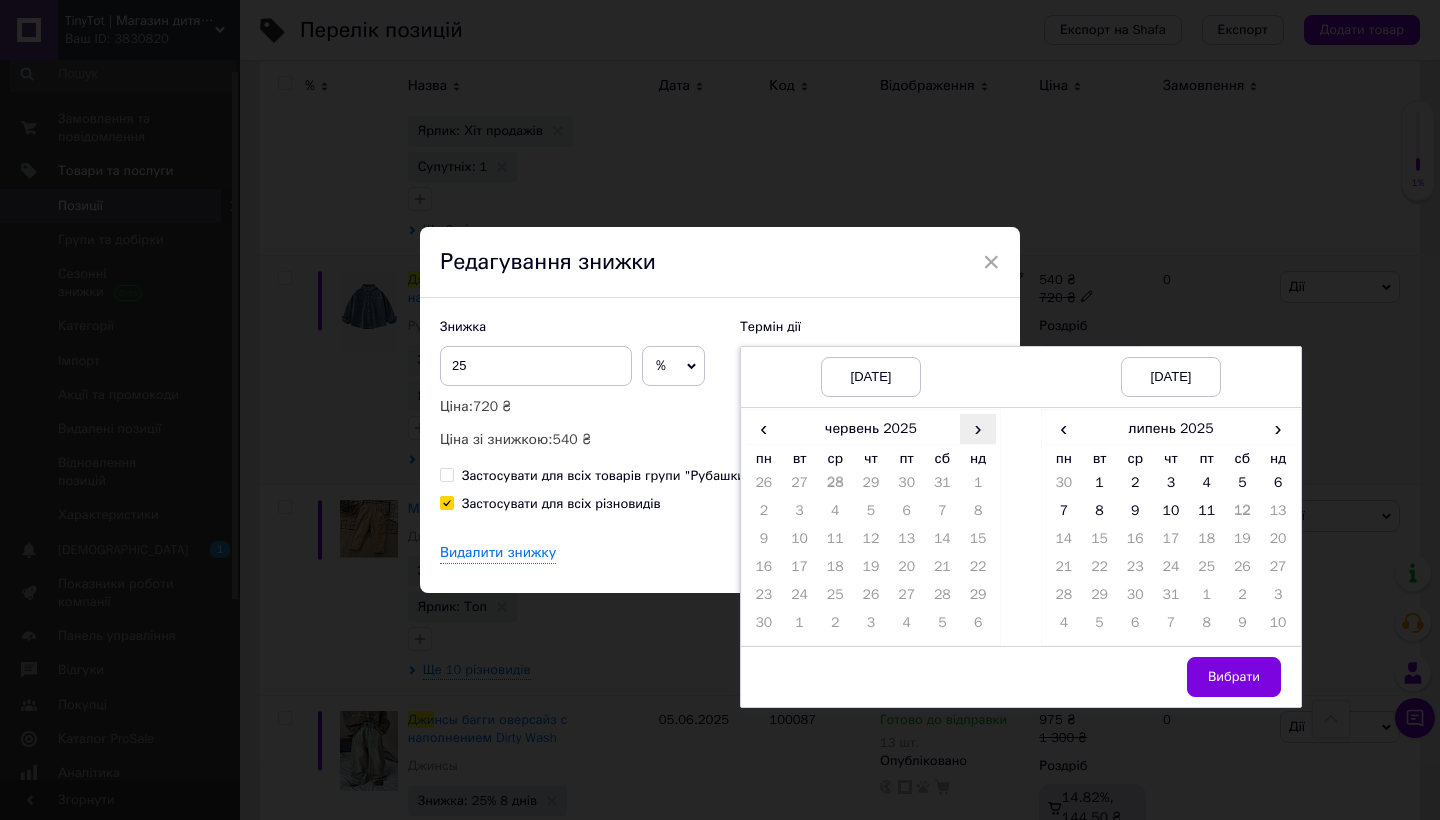 click on "›" at bounding box center [978, 428] 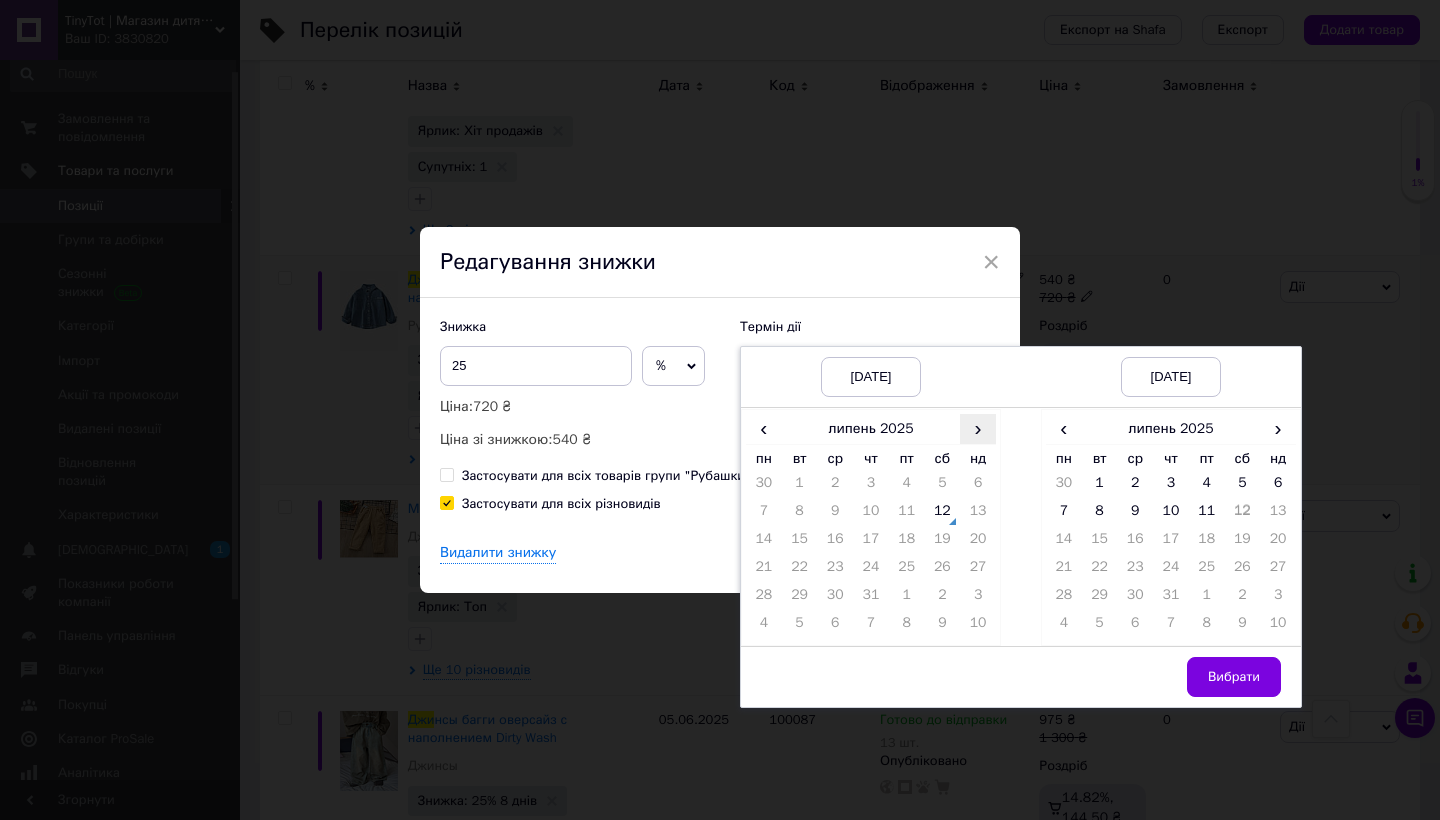 click on "›" at bounding box center (978, 428) 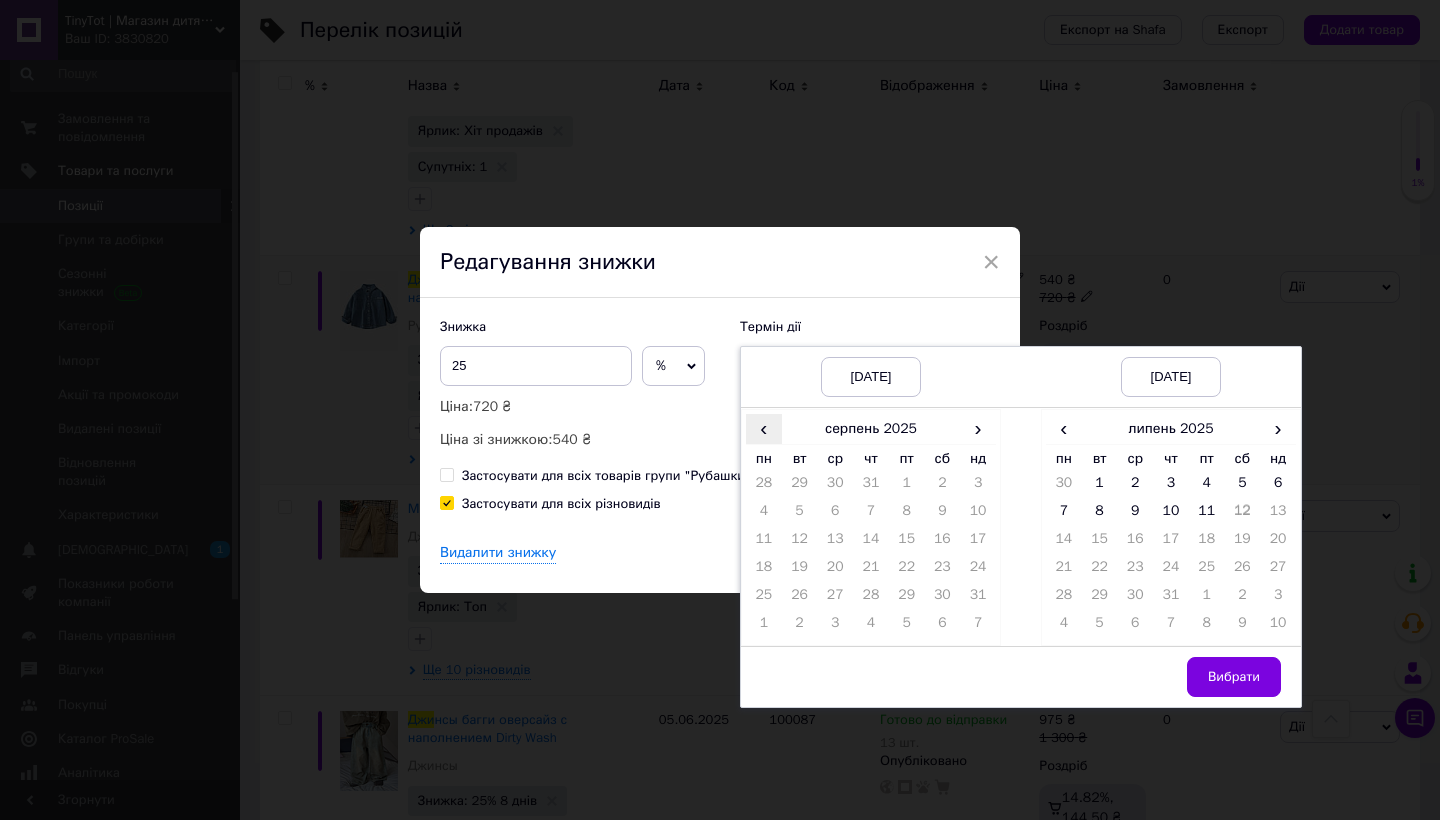 click on "‹" at bounding box center [764, 428] 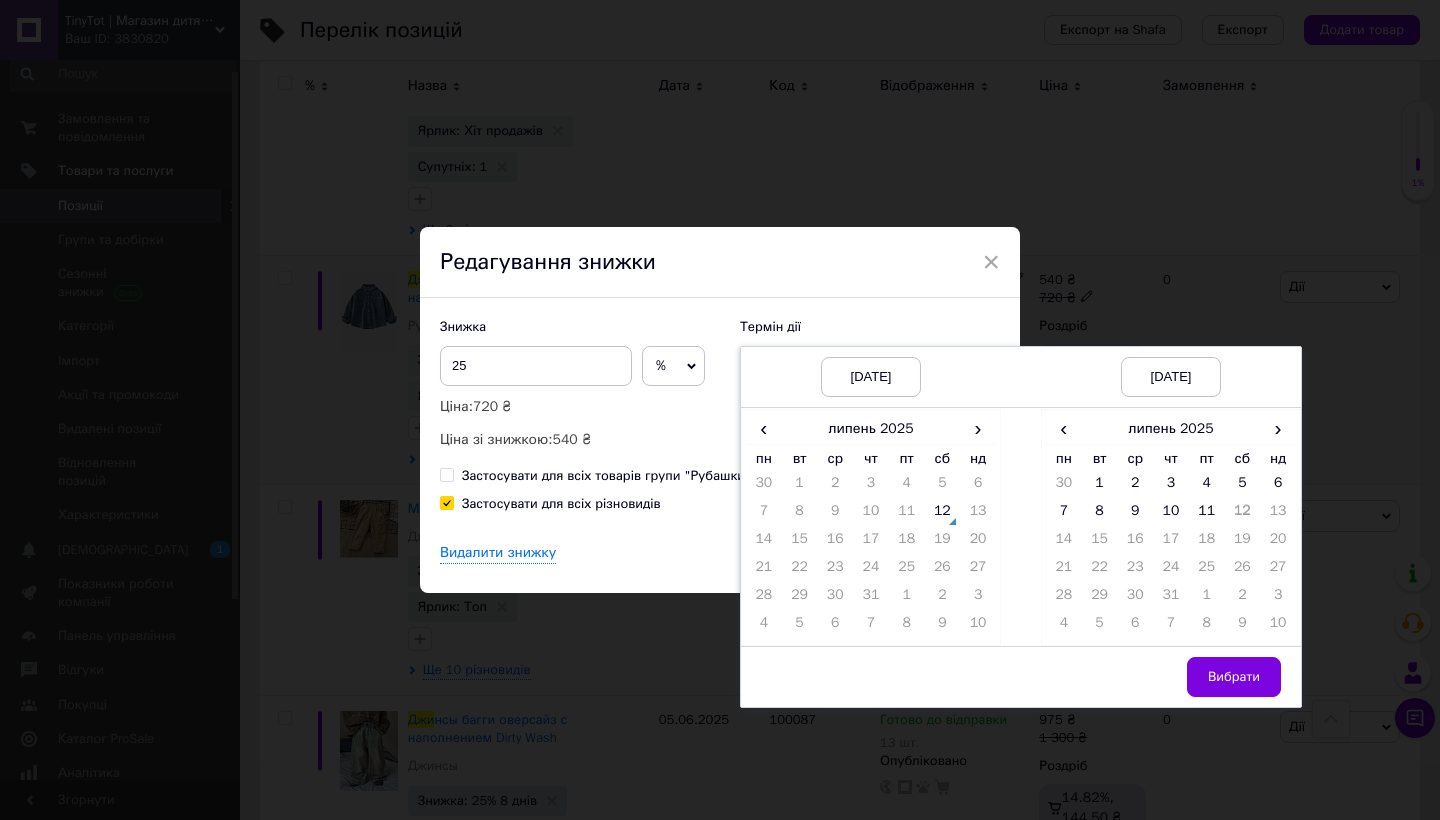 drag, startPoint x: 941, startPoint y: 511, endPoint x: 1019, endPoint y: 498, distance: 79.07591 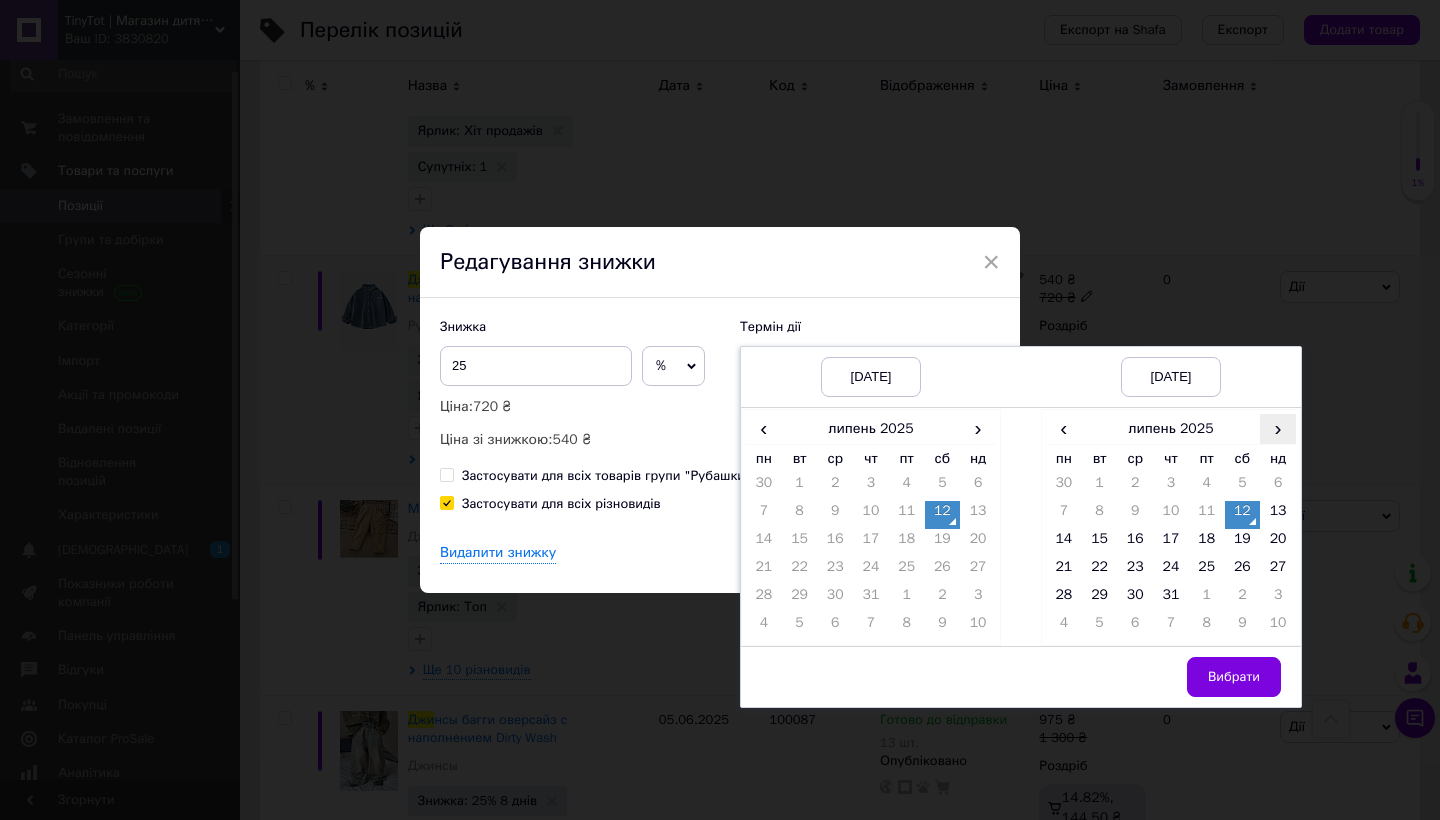 click on "›" at bounding box center [1278, 428] 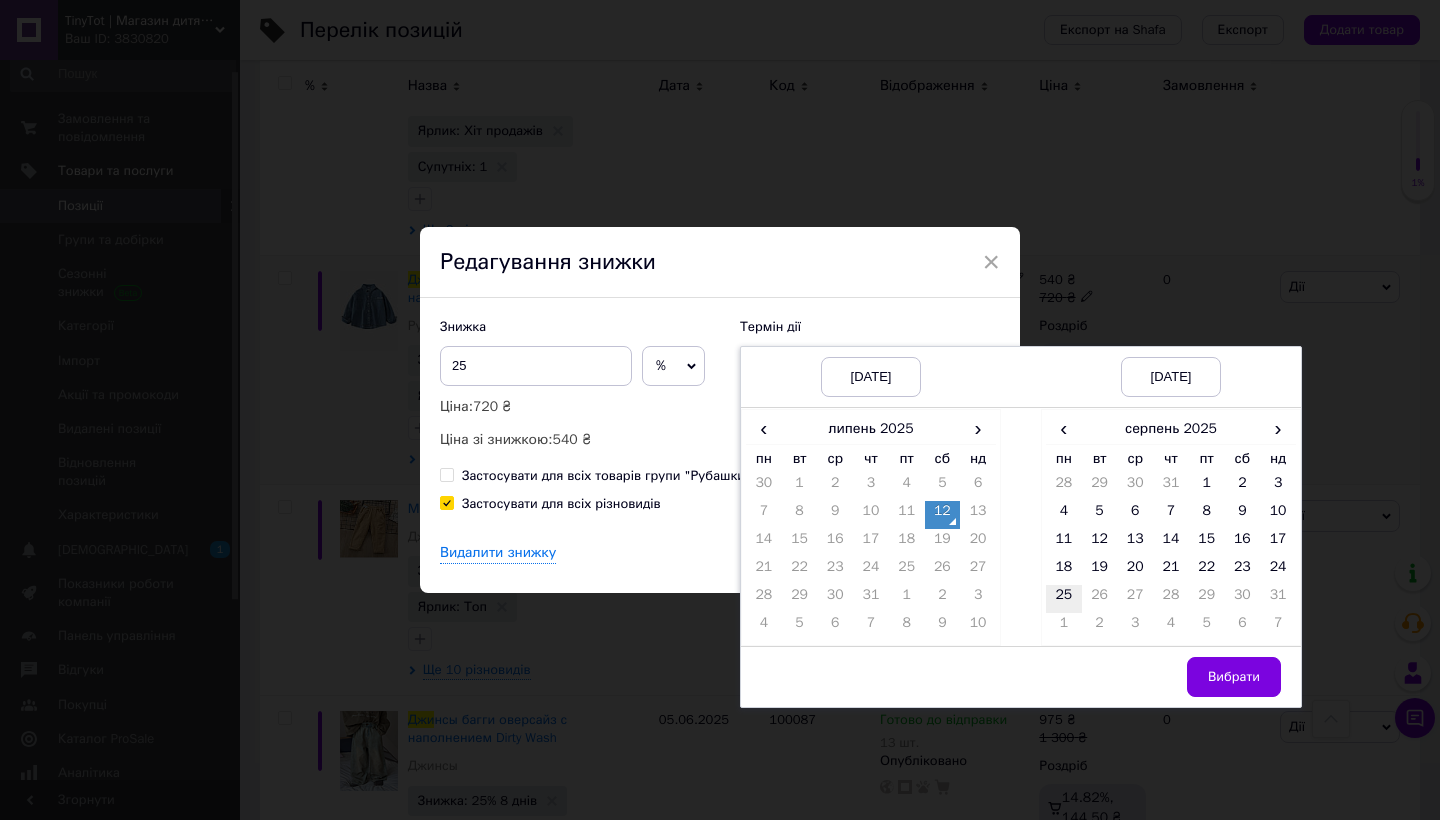 click on "25" at bounding box center (1064, 599) 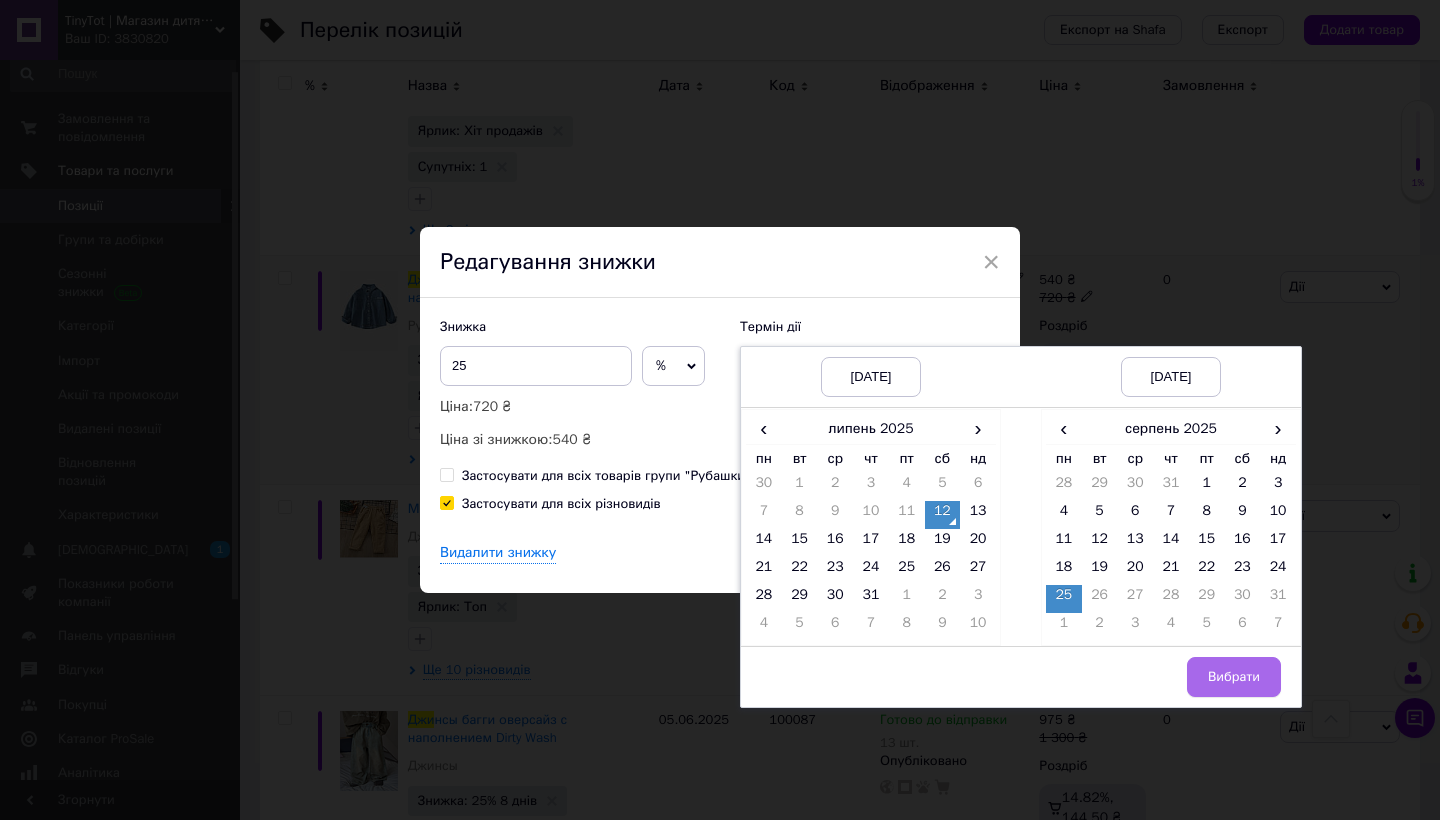 click on "Вибрати" at bounding box center (1234, 677) 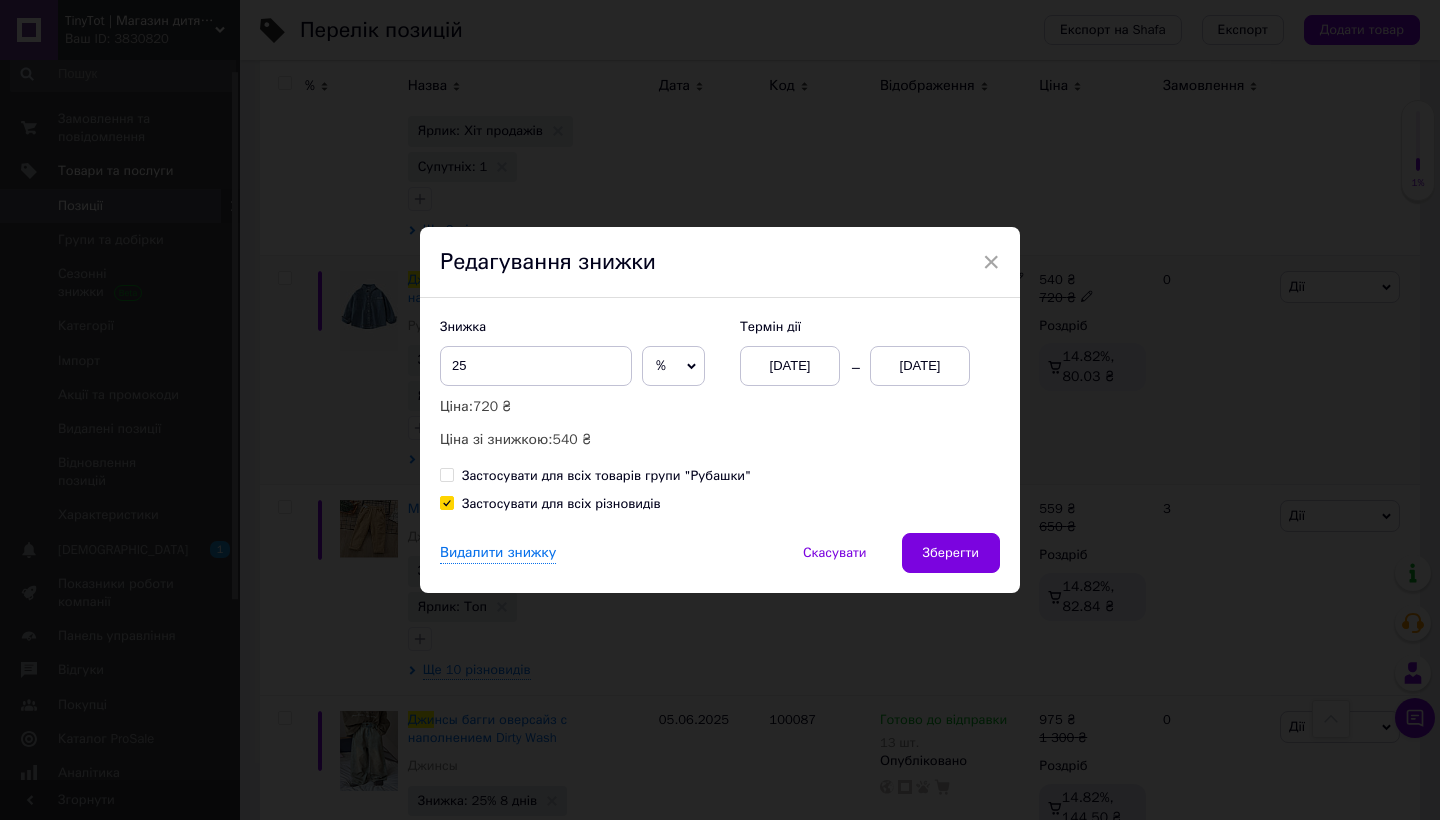 click on "Зберегти" at bounding box center (951, 553) 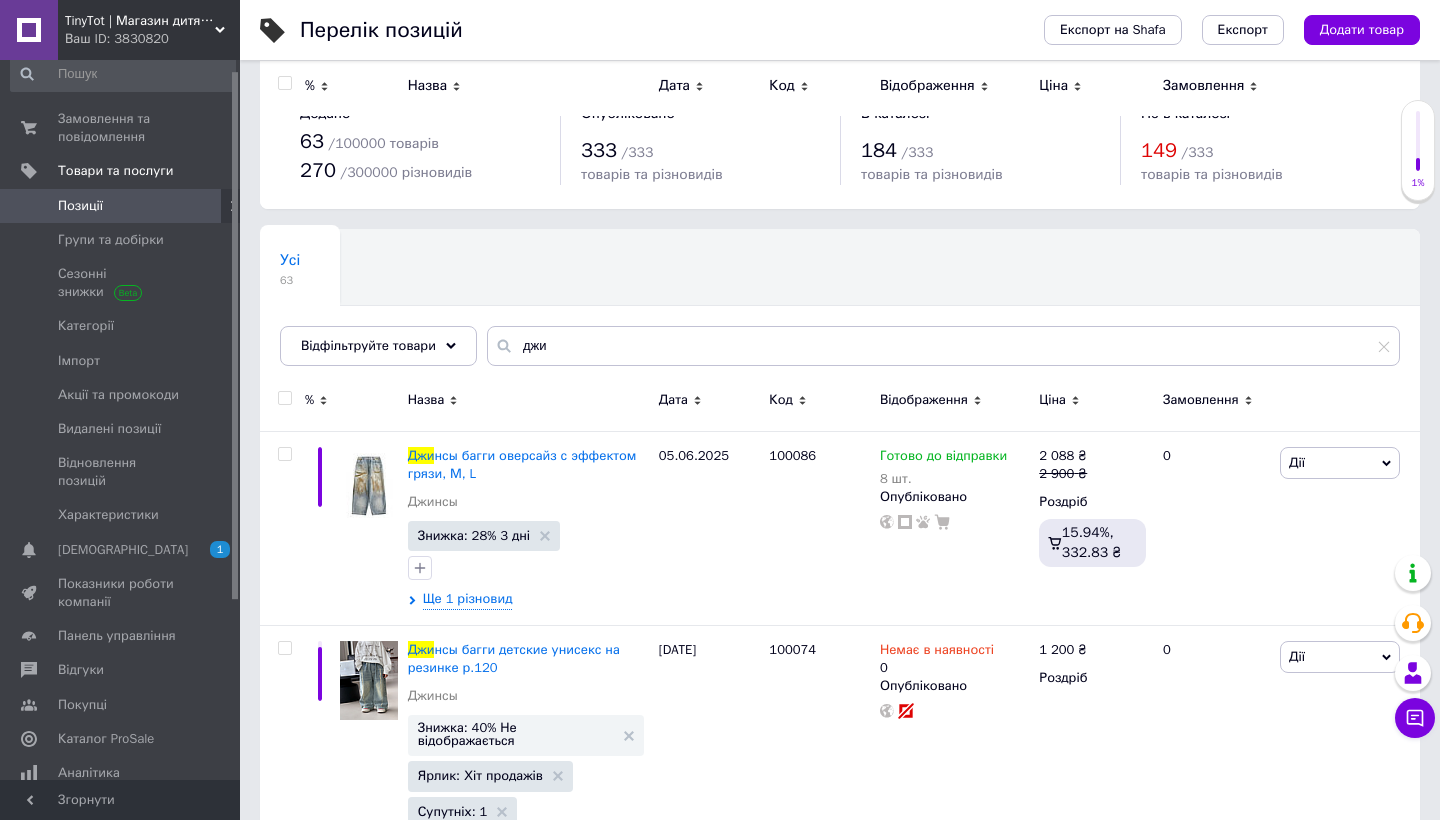 scroll, scrollTop: 0, scrollLeft: 0, axis: both 